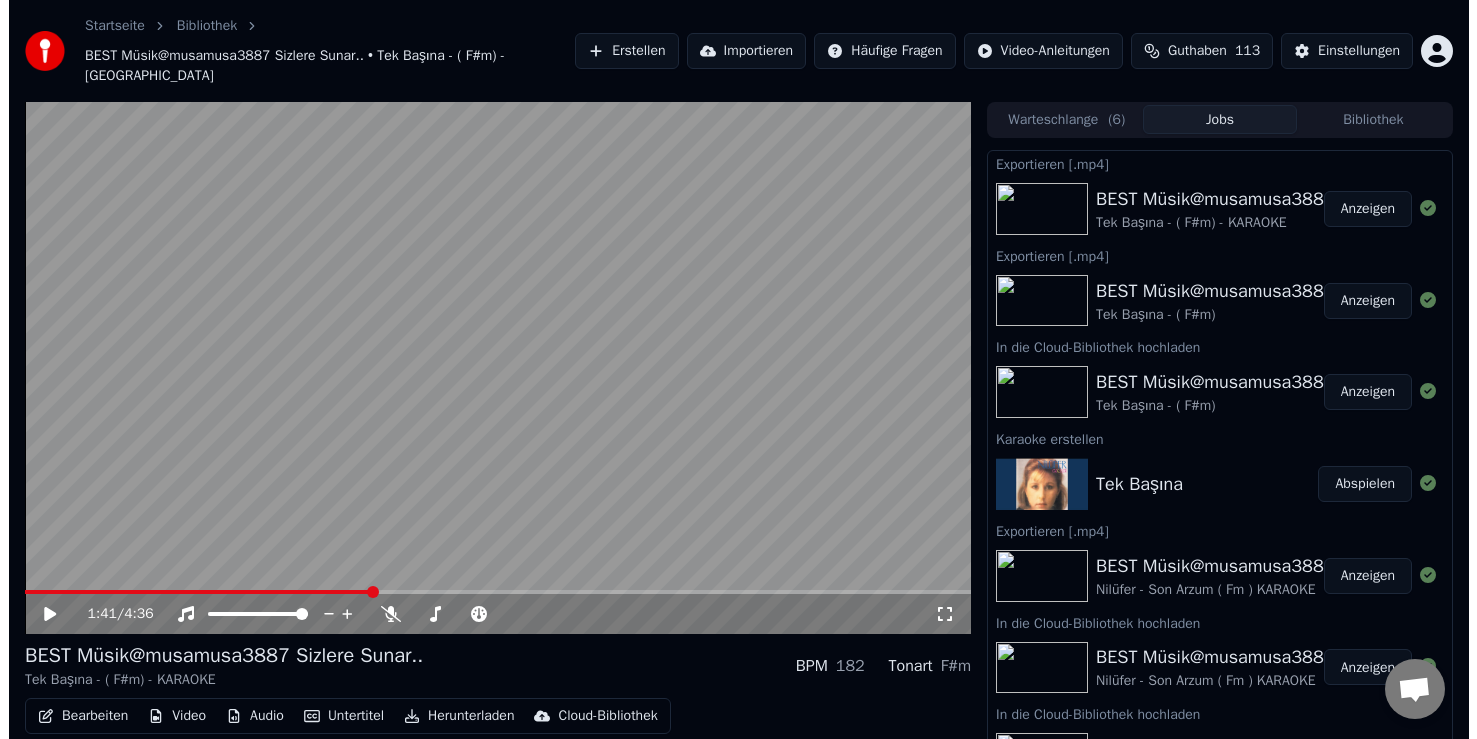 scroll, scrollTop: 0, scrollLeft: 0, axis: both 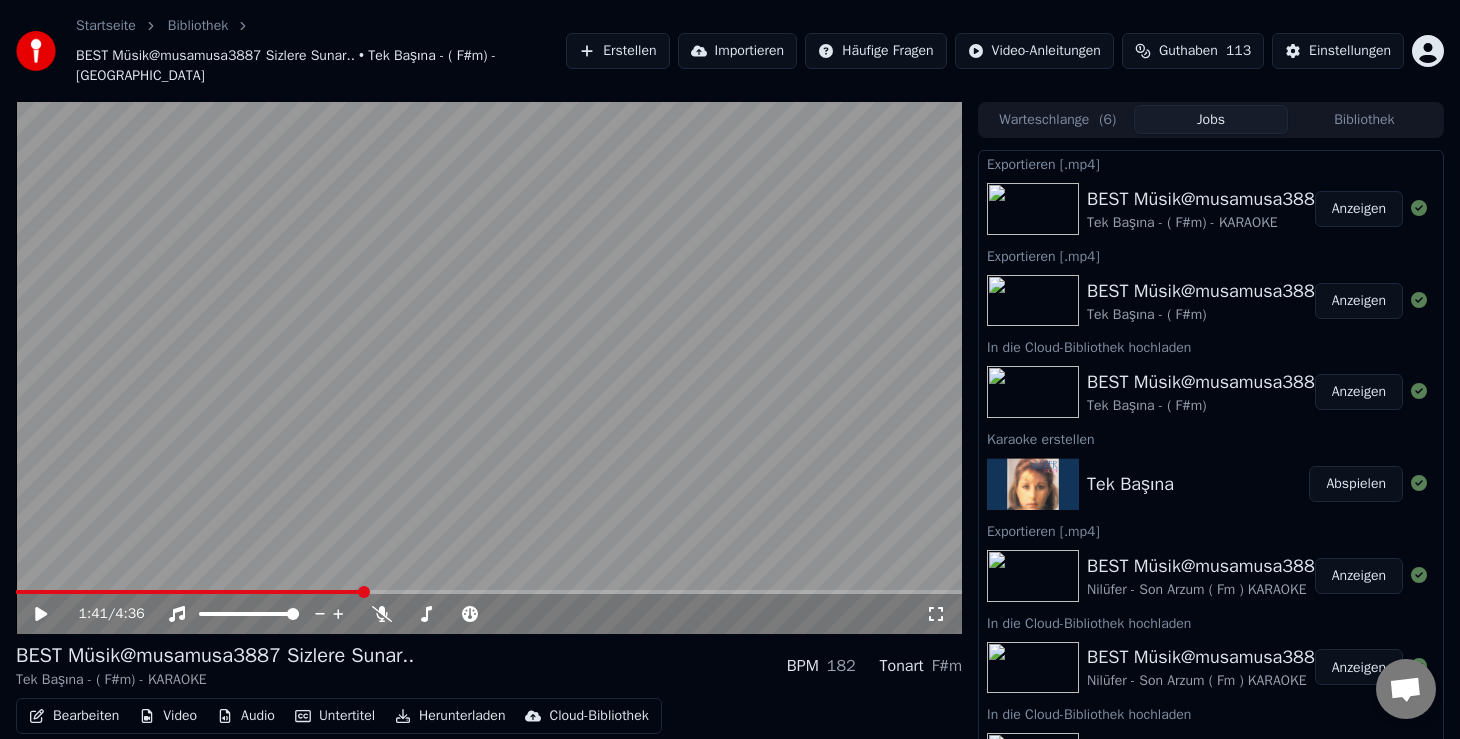 click on "Erstellen" at bounding box center (617, 51) 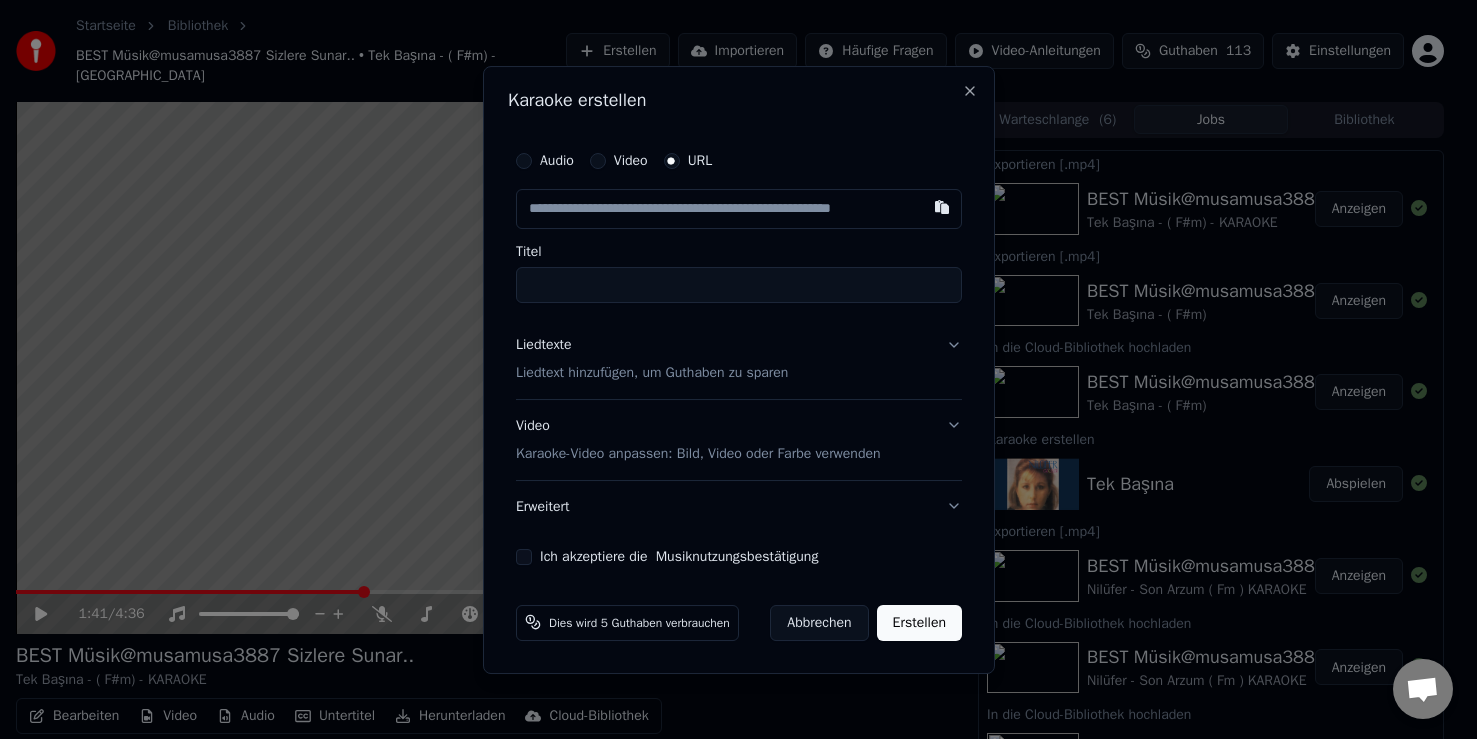 type on "**********" 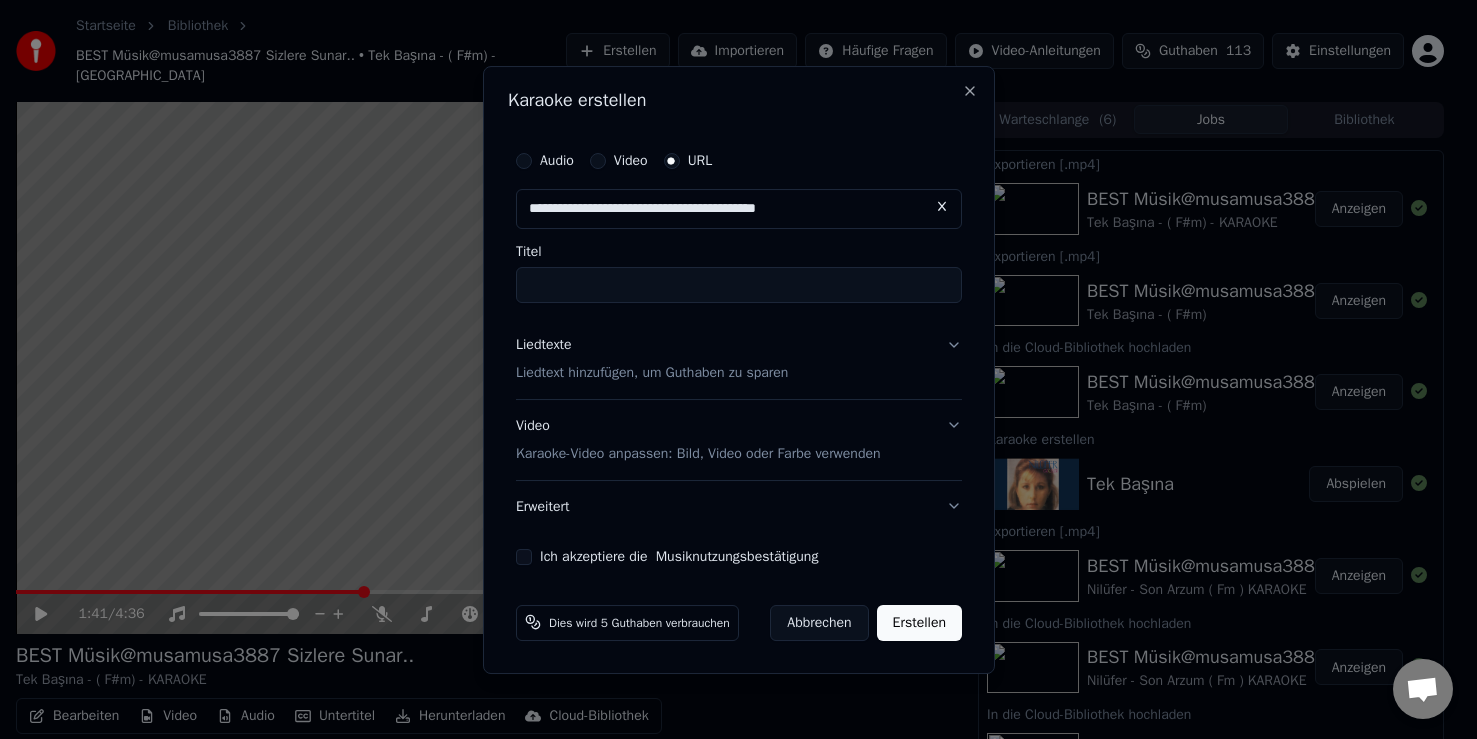 type on "**********" 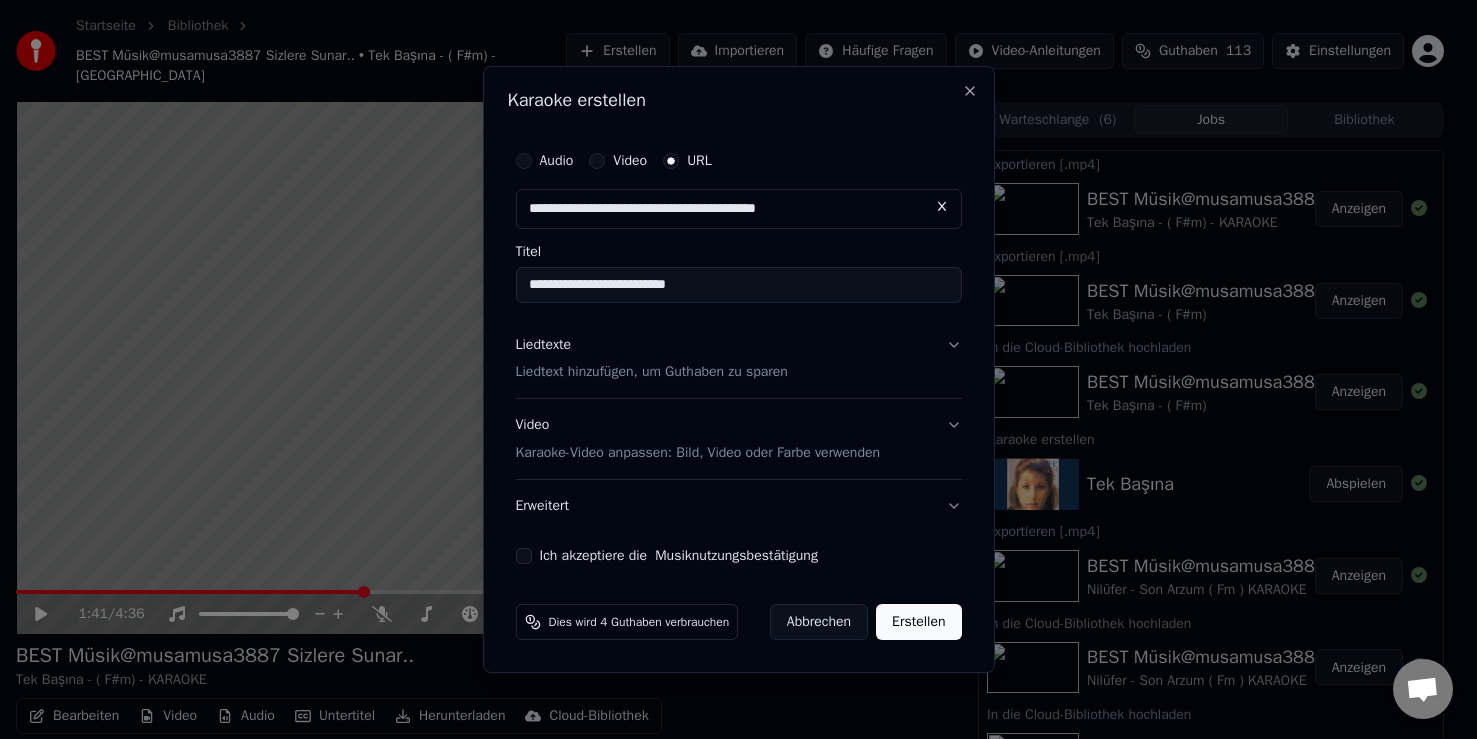 type on "**********" 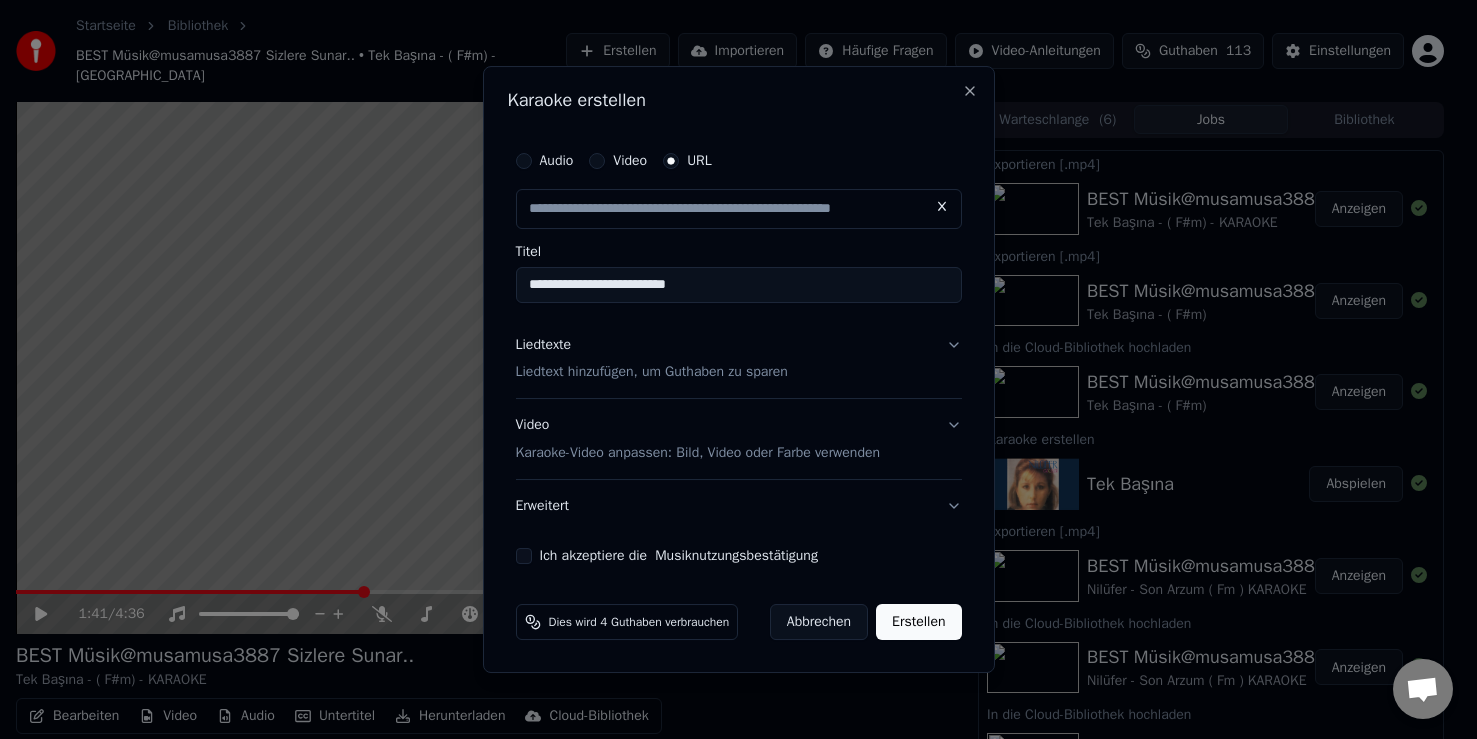 click on "Liedtexte" at bounding box center (544, 345) 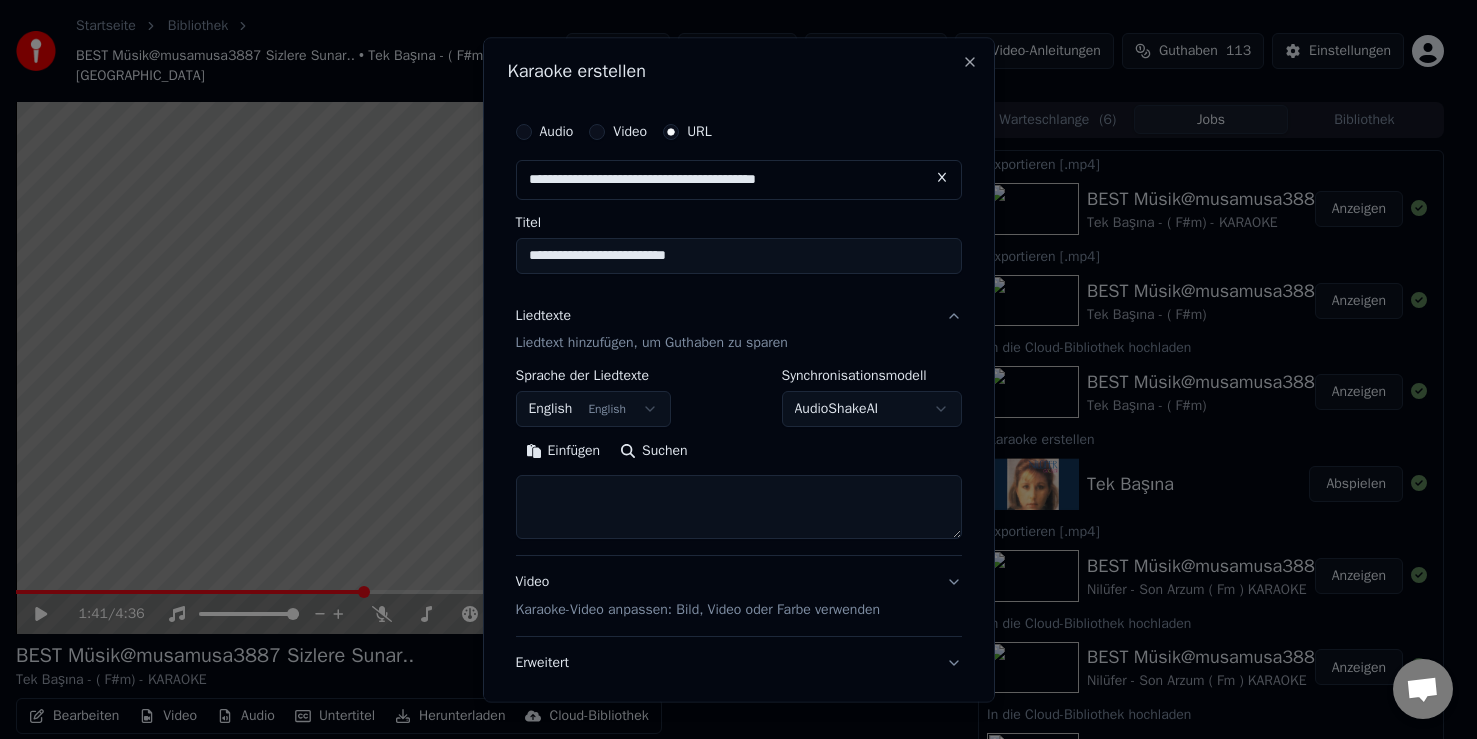 click on "Einfügen" at bounding box center [563, 452] 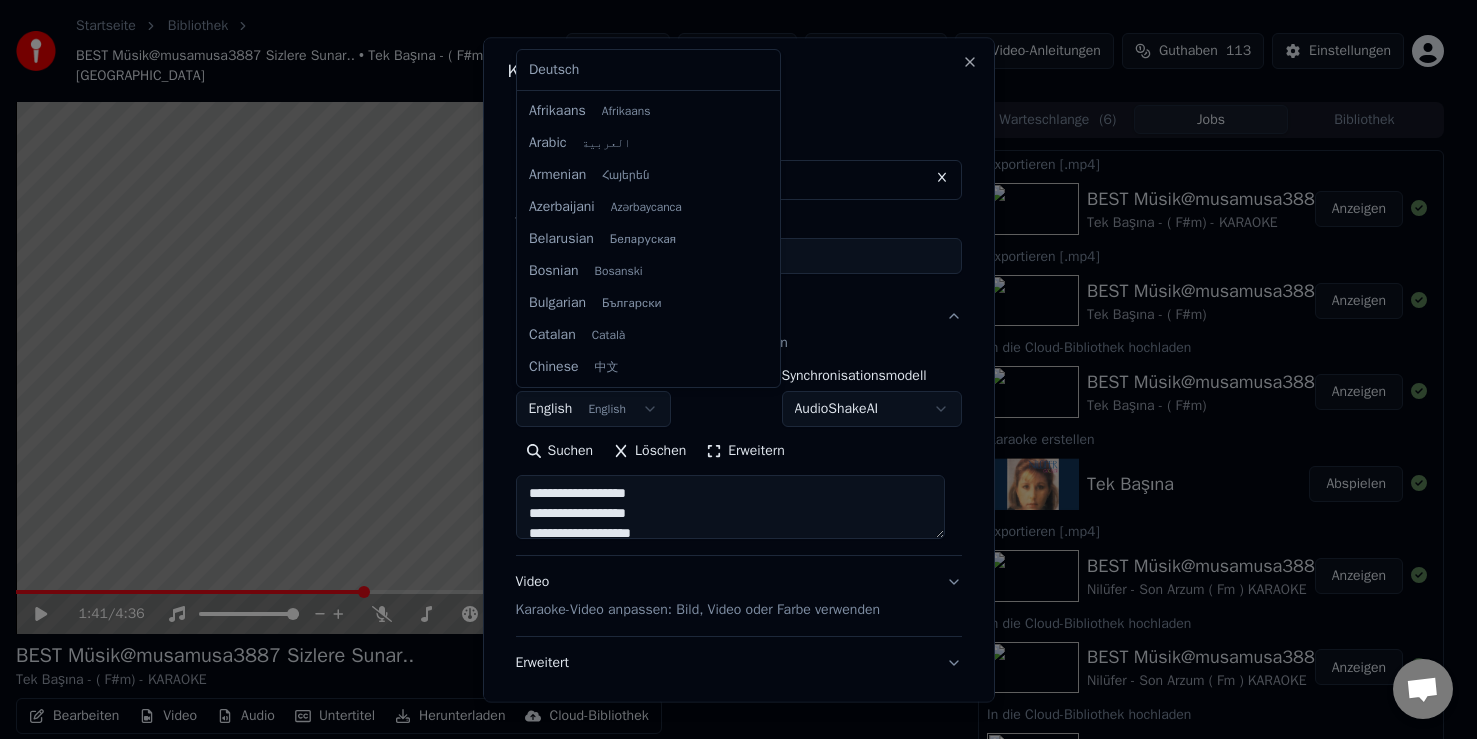 click on "Startseite Bibliothek BEST Müsik@musamusa3887 Sizlere Sunar.. • Tek Başına - ( F#m) - KARAOKE Erstellen Importieren Häufige Fragen Video-Anleitungen Guthaben 113 Einstellungen 1:41  /  4:36 BEST Müsik@musamusa3887 Sizlere Sunar.. Tek Başına - ( F#m) - KARAOKE BPM 182 Tonart F#m Bearbeiten Video Audio Untertitel Herunterladen Cloud-Bibliothek Manuelle Synchronisation Video herunterladen Doppelbildschirm öffnen Warteschlange ( 6 ) Jobs Bibliothek Exportieren [.mp4] BEST Müsik@musamusa3887 Sizlere Sunar.. Tek Başına - ( F#m) - KARAOKE Anzeigen Exportieren [.mp4] BEST Müsik@musamusa3887 Sizlere Sunar.. Tek Başına - ( F#m) Anzeigen In die Cloud-Bibliothek hochladen BEST Müsik@musamusa3887 Sizlere Sunar.. Tek Başına - ( F#m) Anzeigen Karaoke erstellen Tek Başına Abspielen Exportieren [.mp4] BEST Müsik@musamusa3887 Sizlere Sunar.. Nilüfer - Son Arzum ( Fm ) KARAOKE Anzeigen In die Cloud-Bibliothek hochladen BEST Müsik@musamusa3887 Sizlere Sunar.. Nilüfer - Son Arzum ( Fm ) KARAOKE Anzeigen" at bounding box center (730, 369) 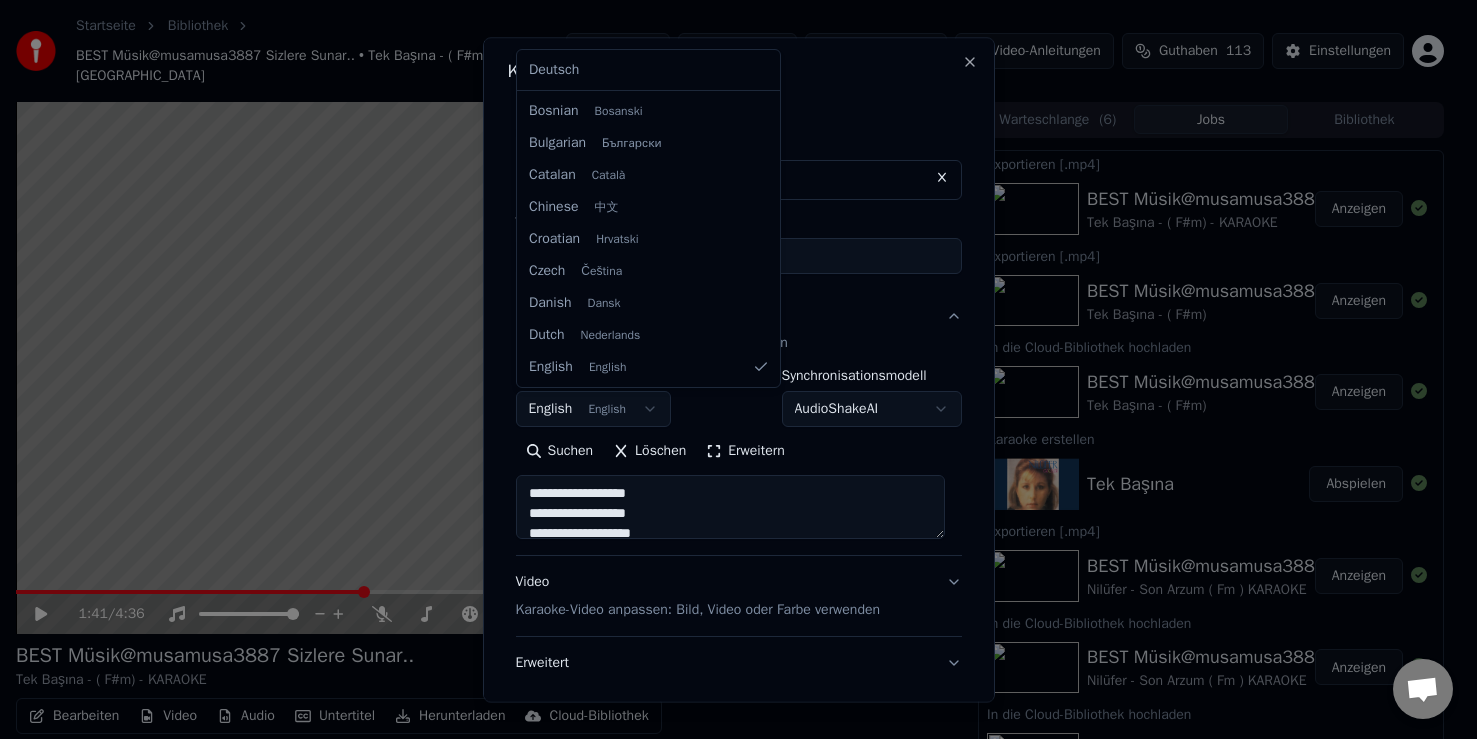 scroll, scrollTop: 1471, scrollLeft: 0, axis: vertical 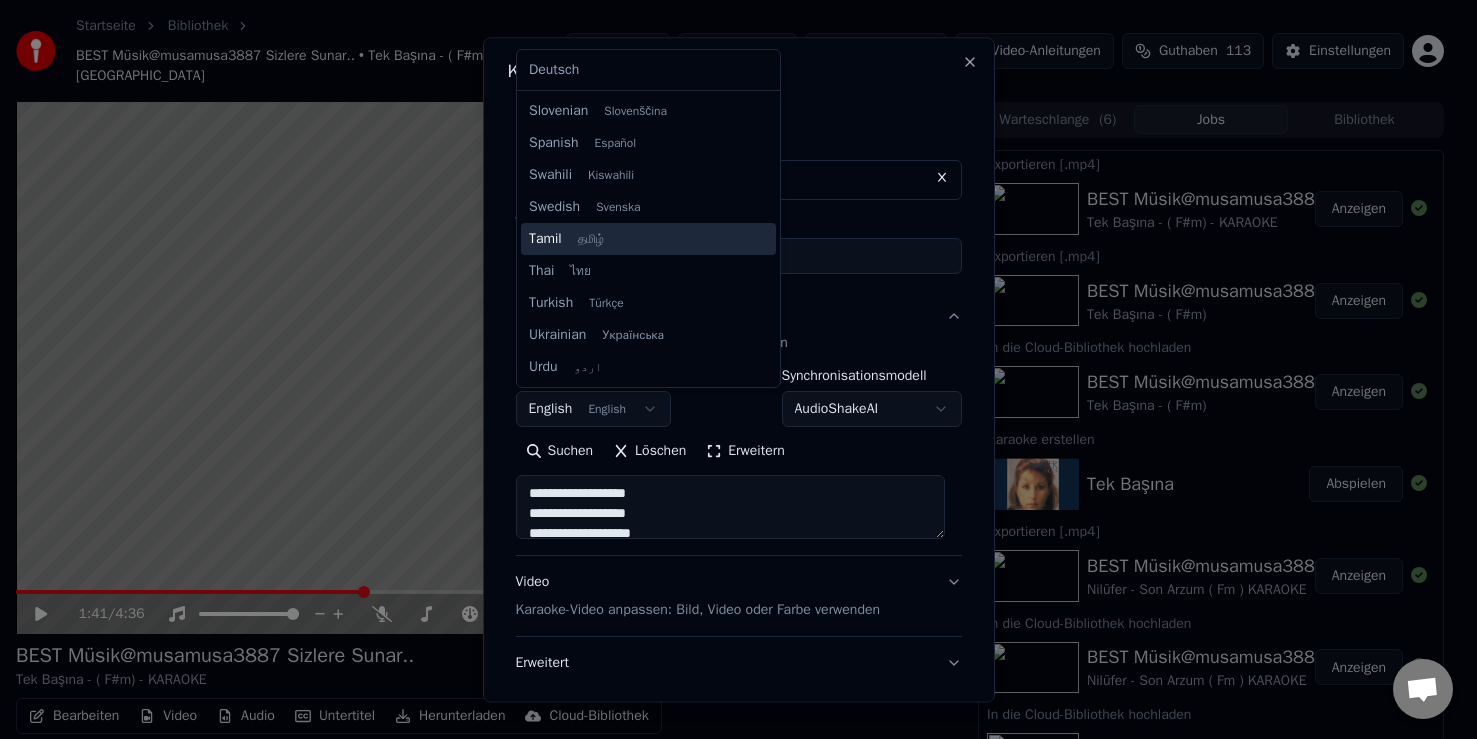 type on "**********" 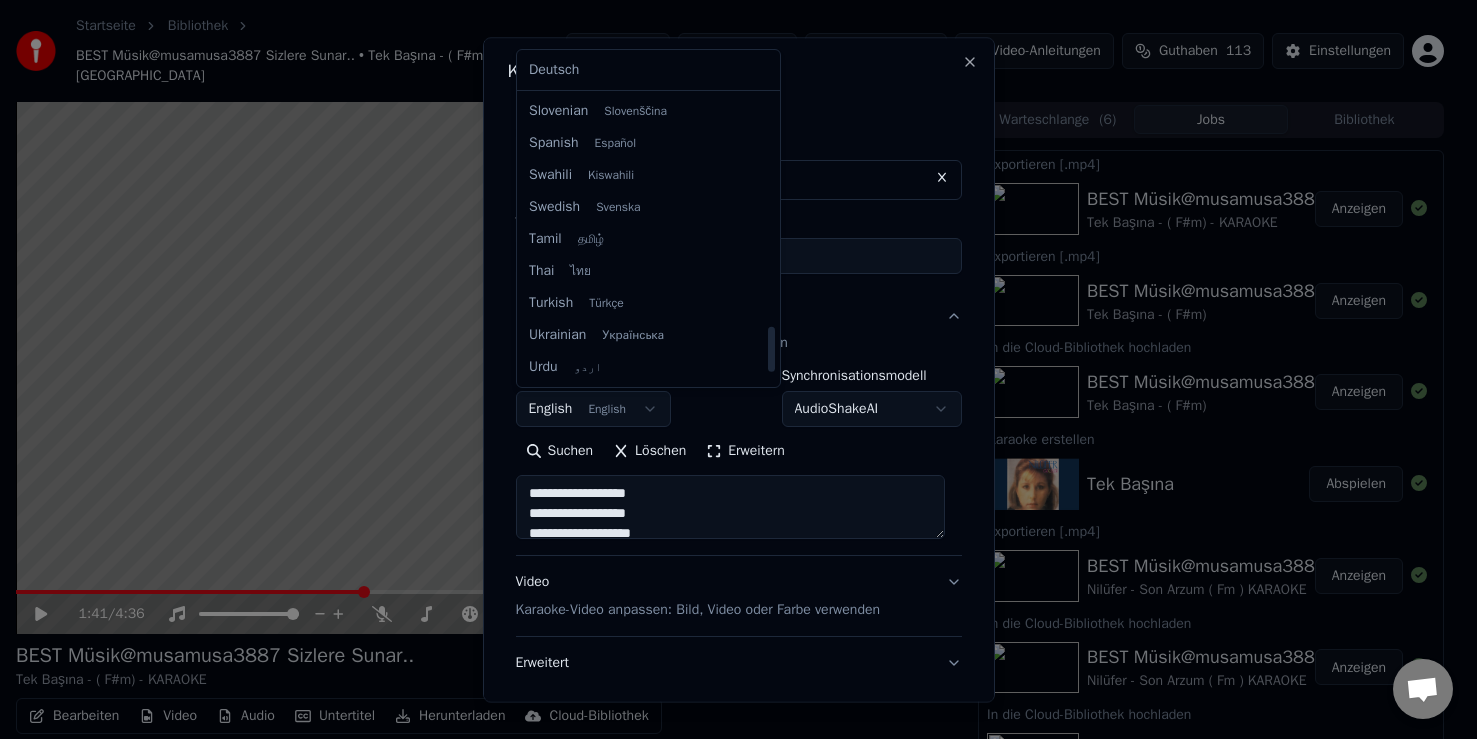 select on "**" 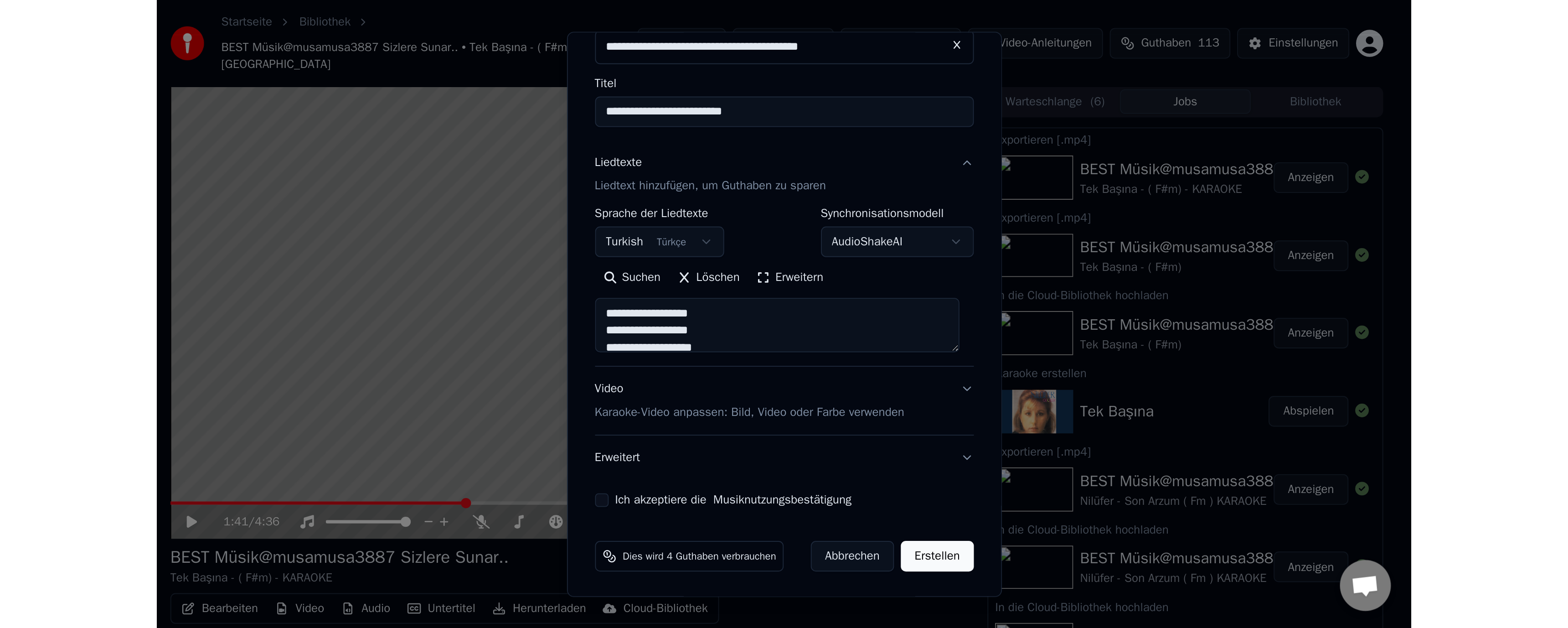 scroll, scrollTop: 58, scrollLeft: 0, axis: vertical 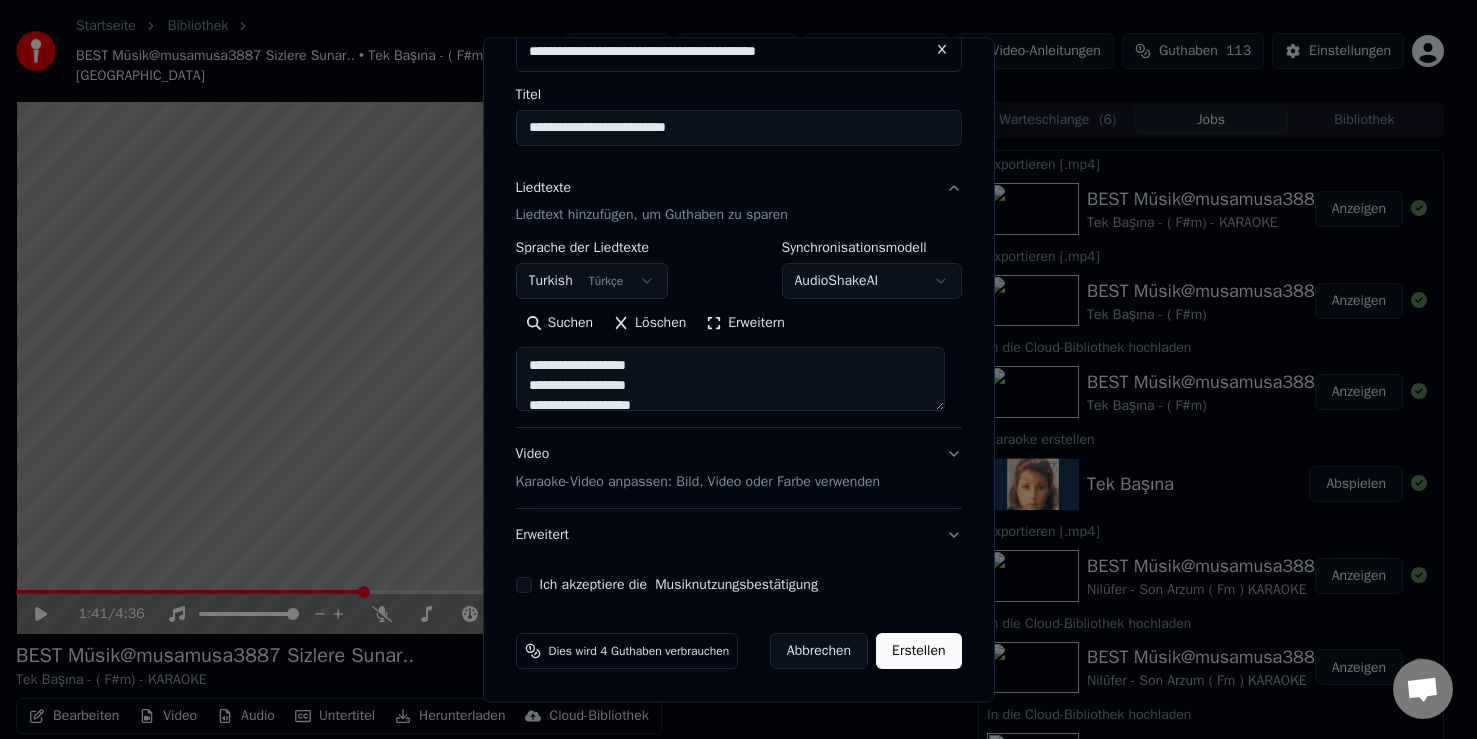 click on "Ich akzeptiere die   Musiknutzungsbestätigung" at bounding box center [679, 586] 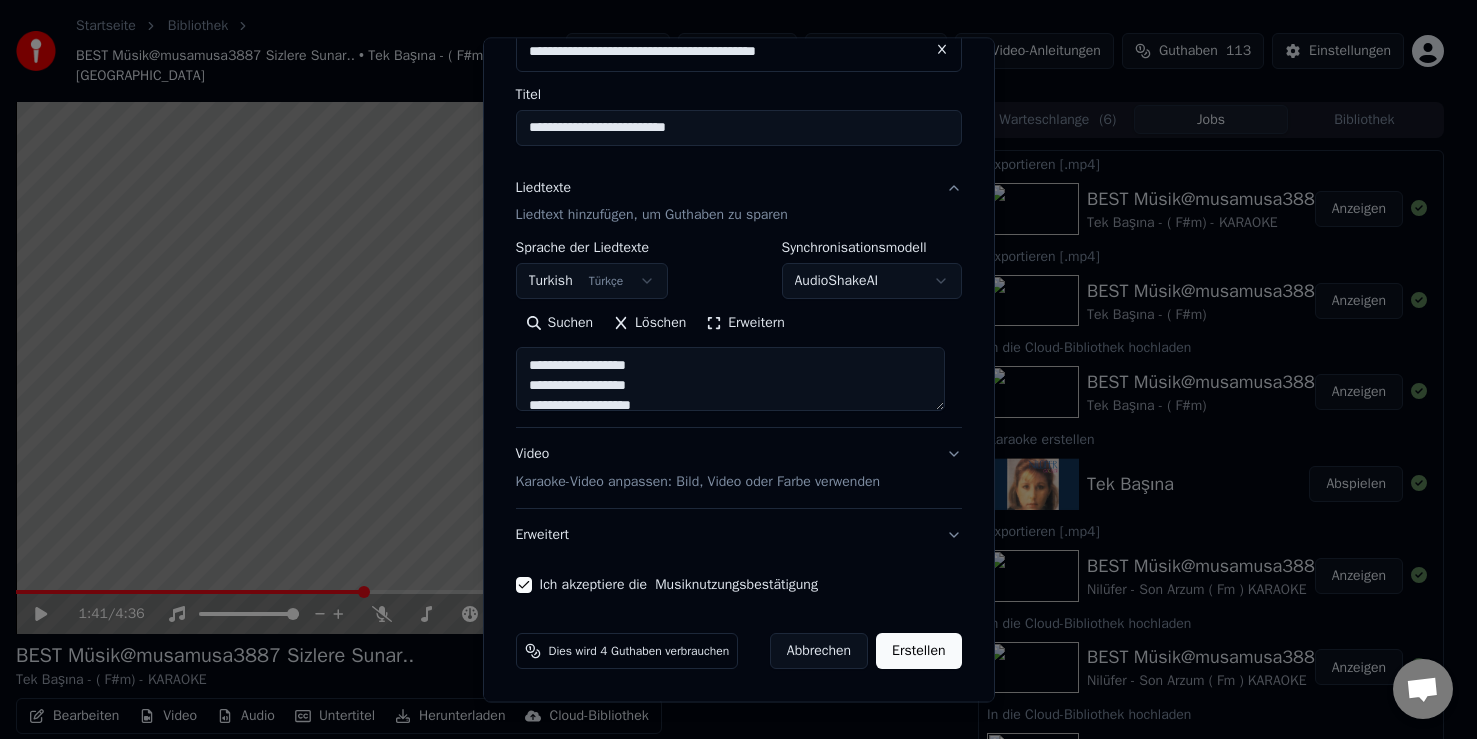 click on "Erstellen" at bounding box center (918, 652) 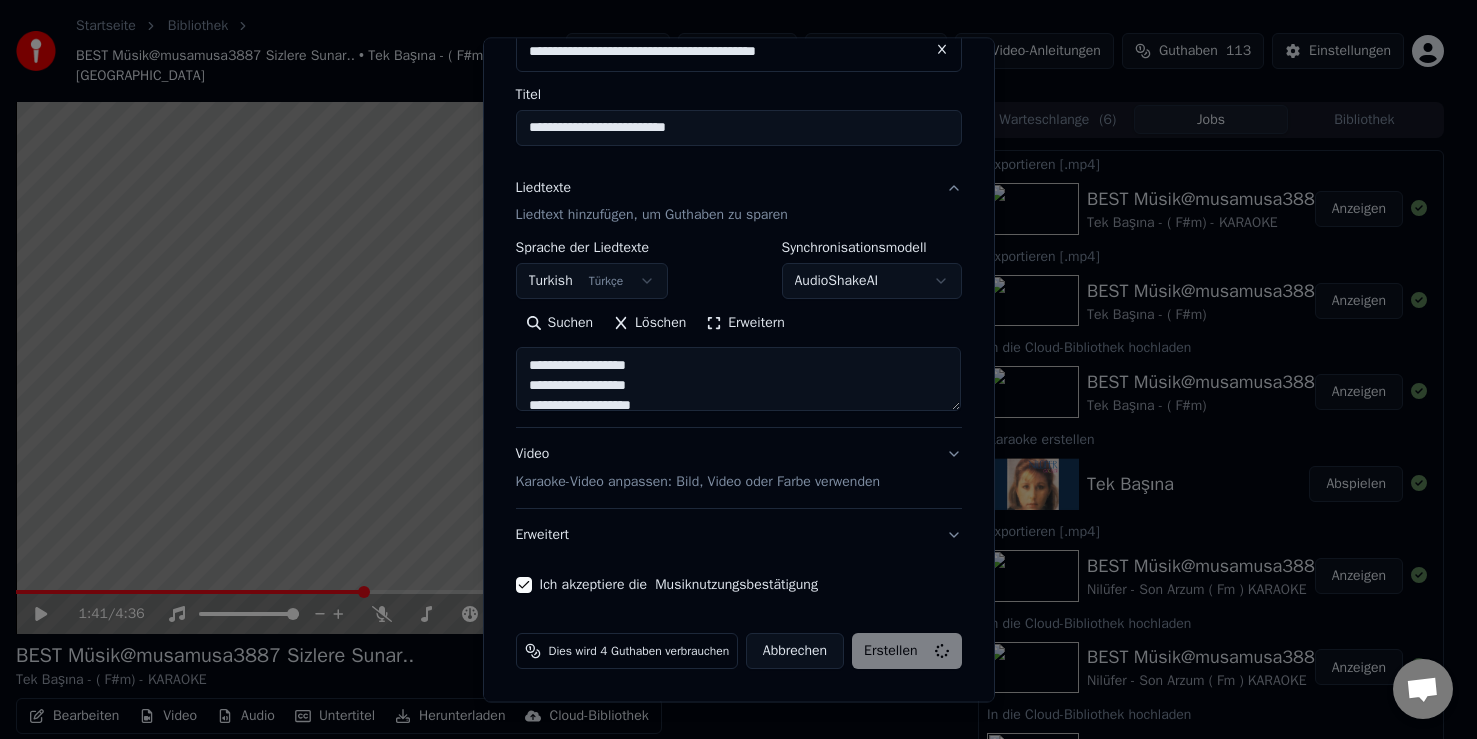 type on "**********" 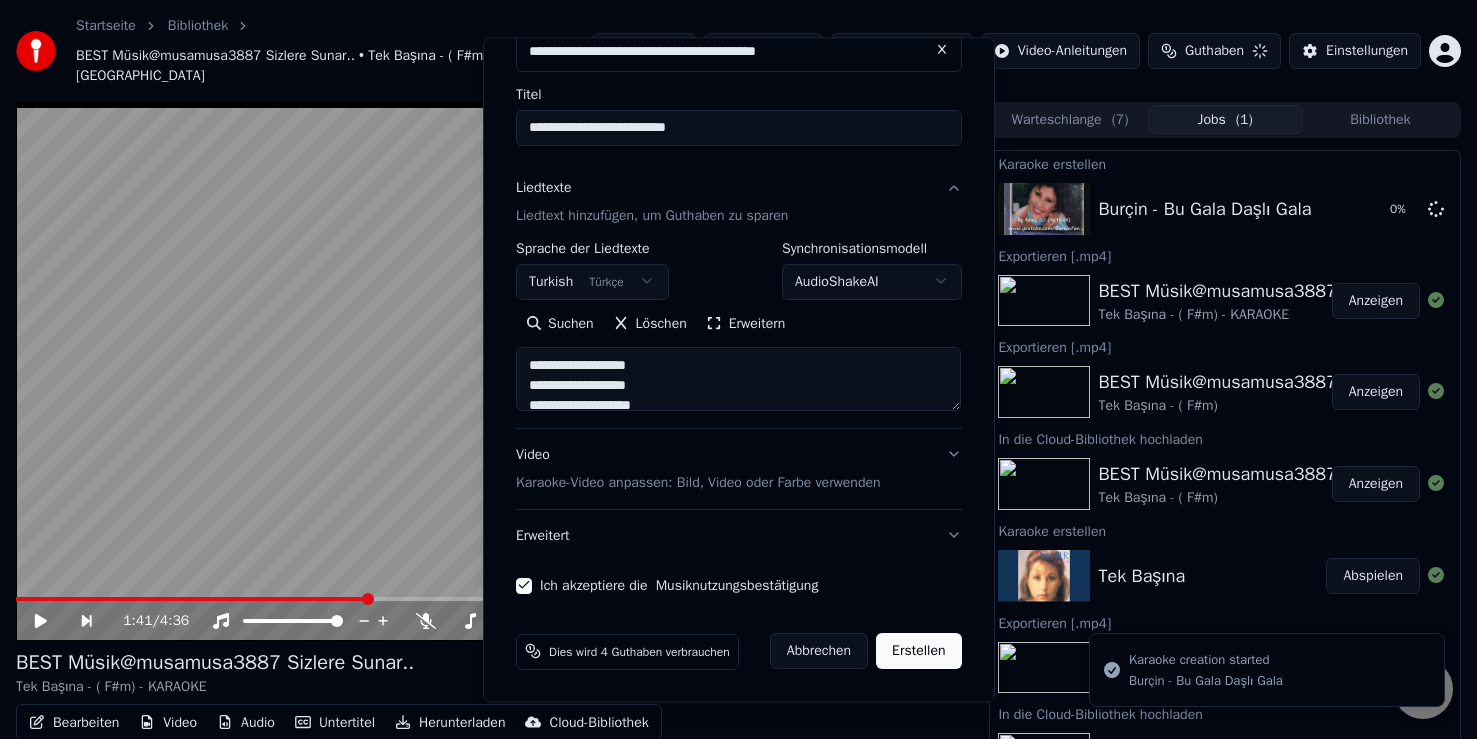 type 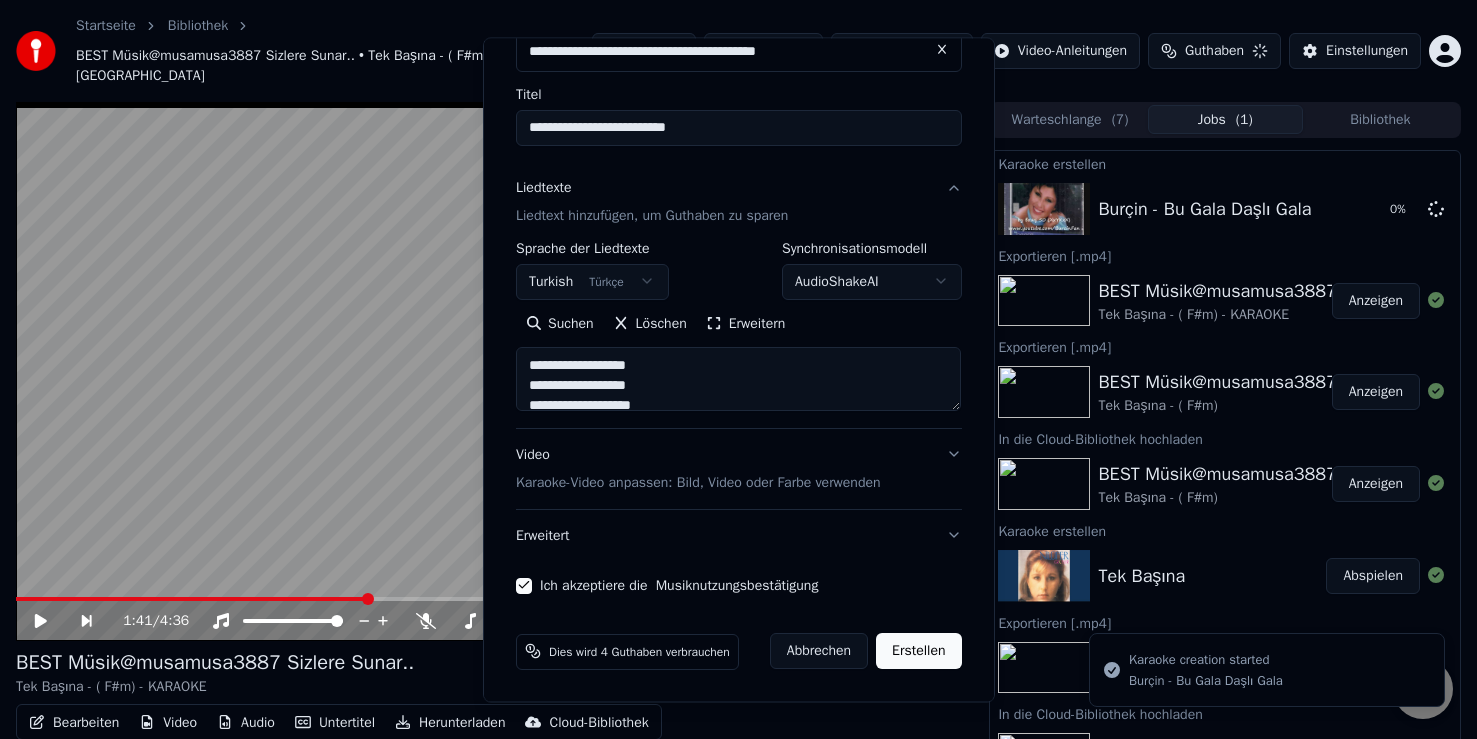 type 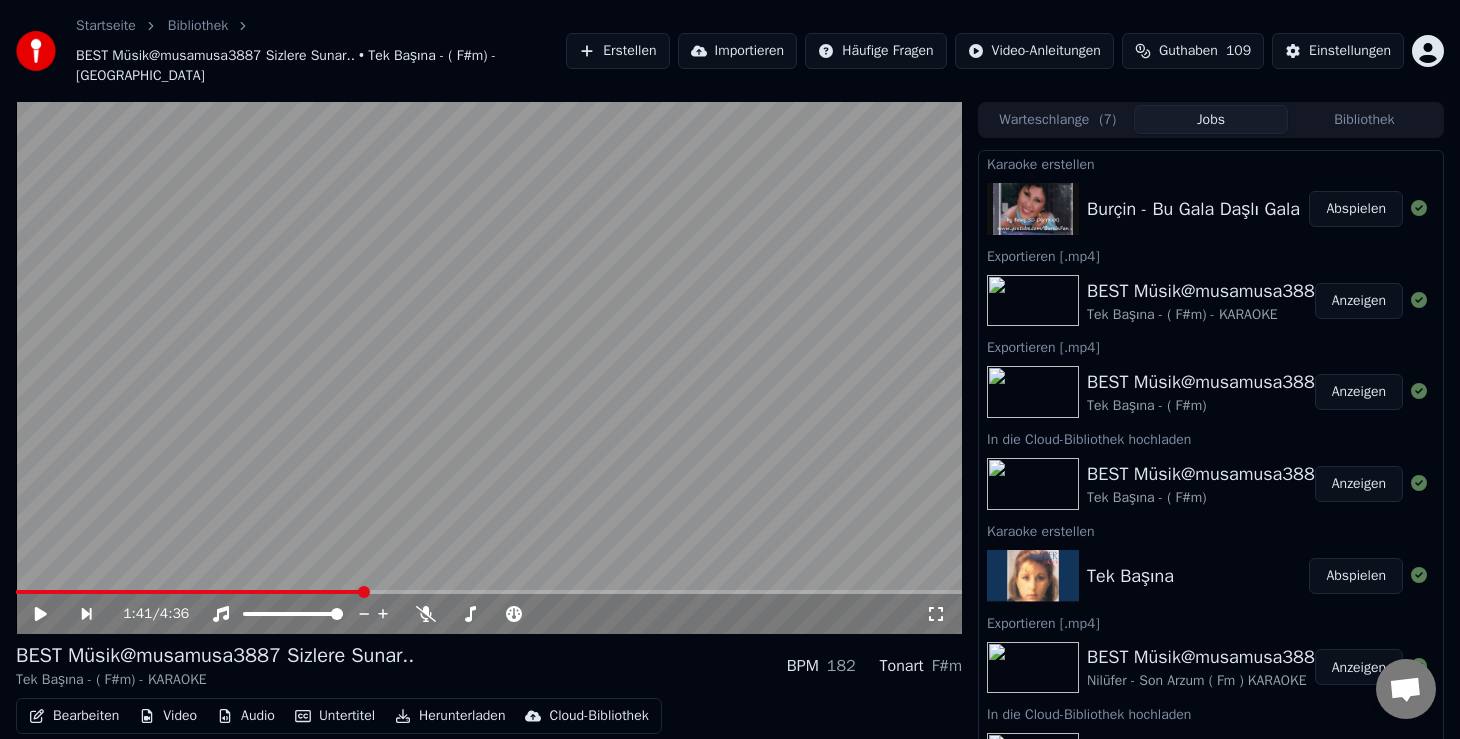click on "Abspielen" at bounding box center (1356, 209) 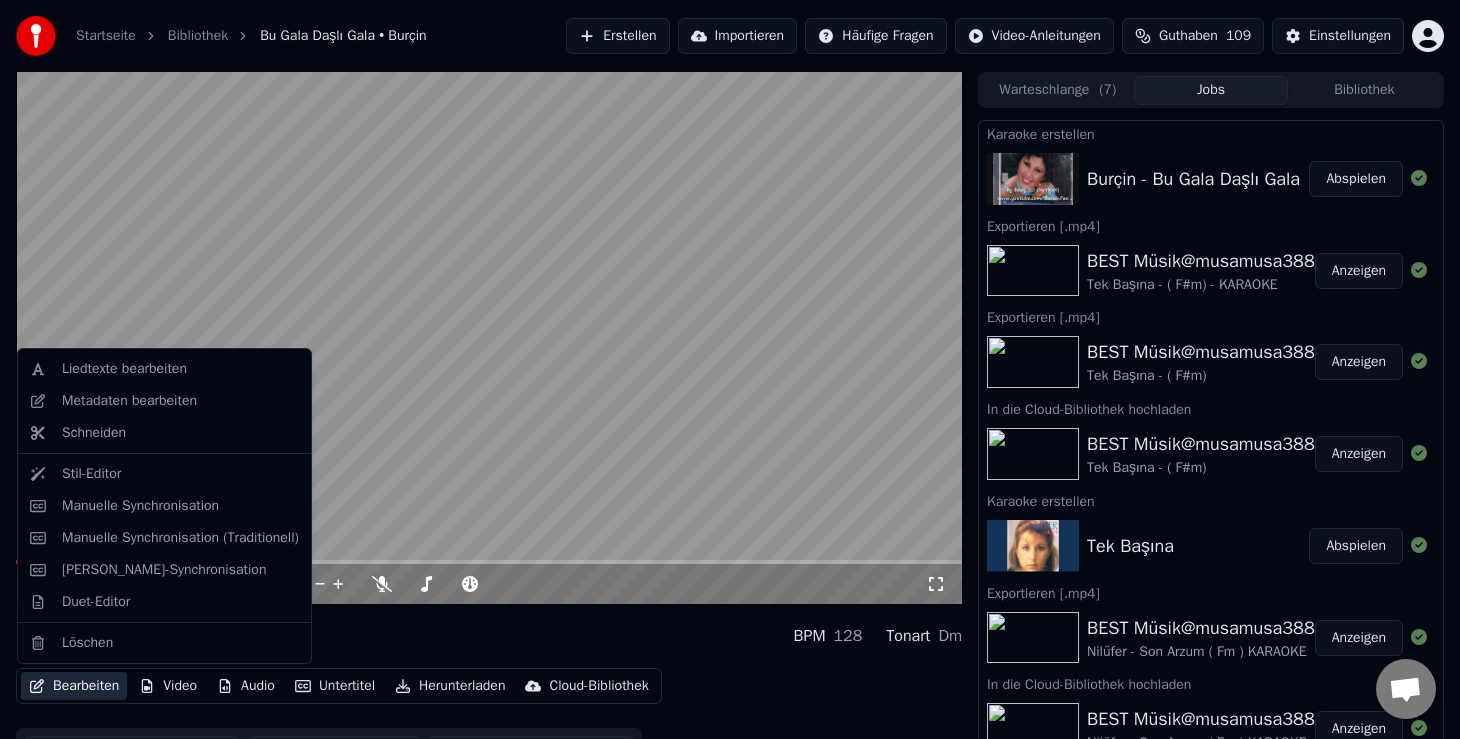 click on "Bearbeiten" at bounding box center (74, 686) 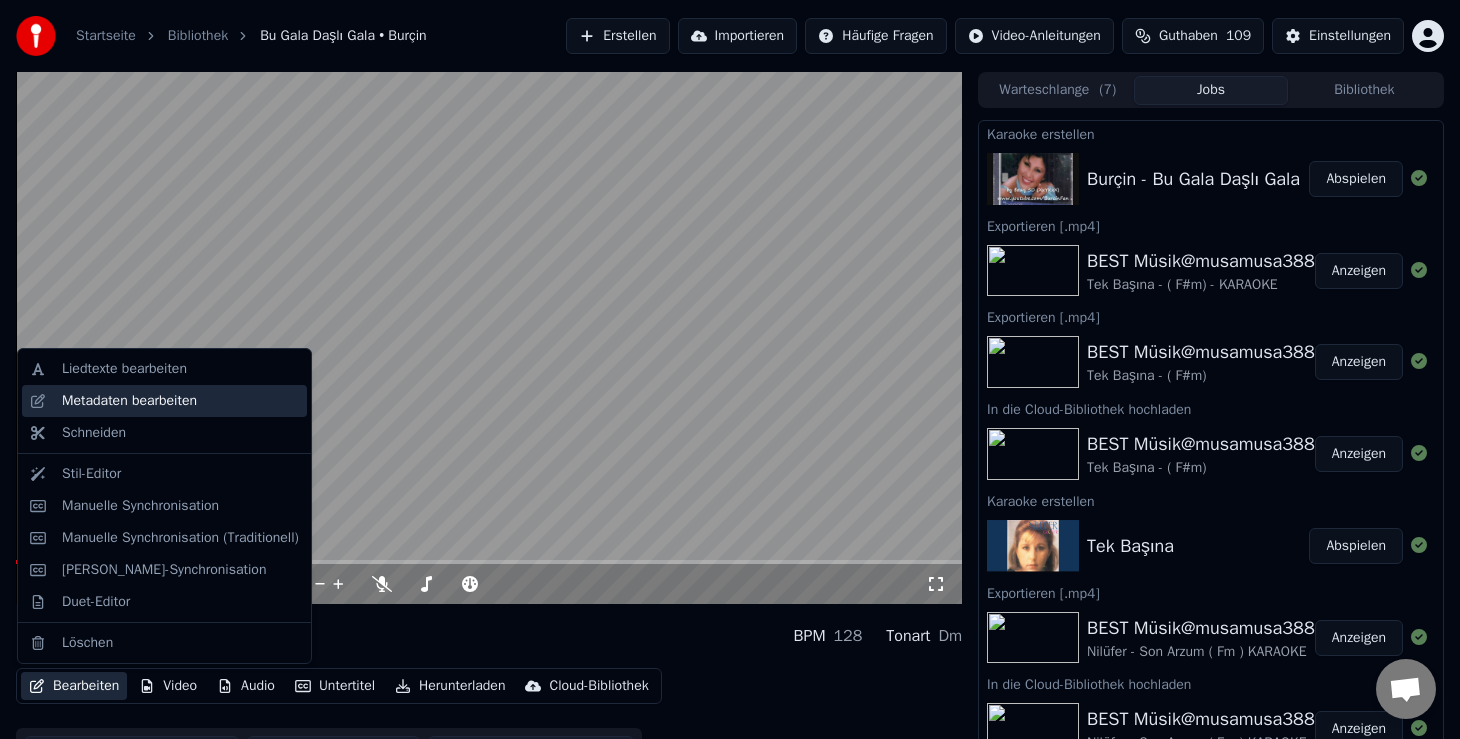 click on "Metadaten bearbeiten" at bounding box center (129, 401) 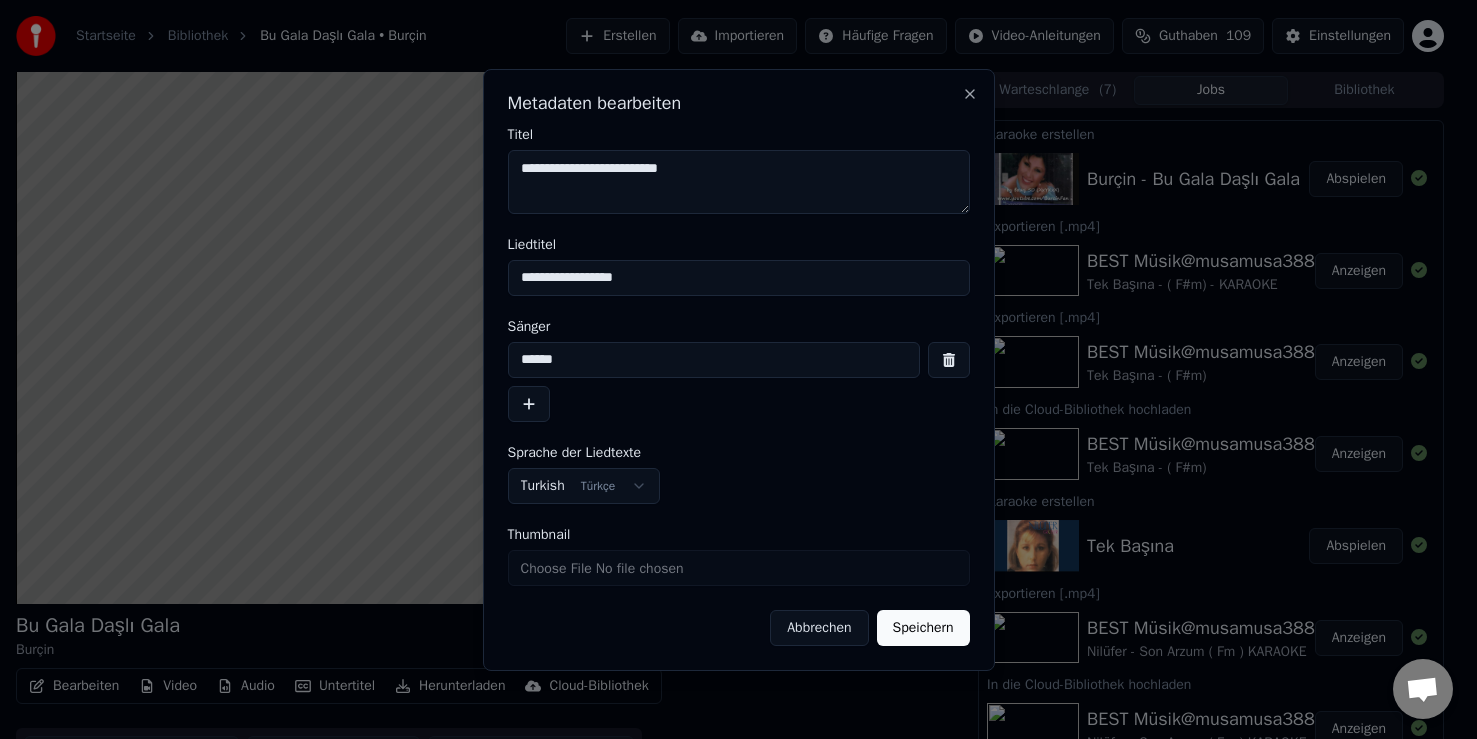 drag, startPoint x: 678, startPoint y: 277, endPoint x: 442, endPoint y: 268, distance: 236.17155 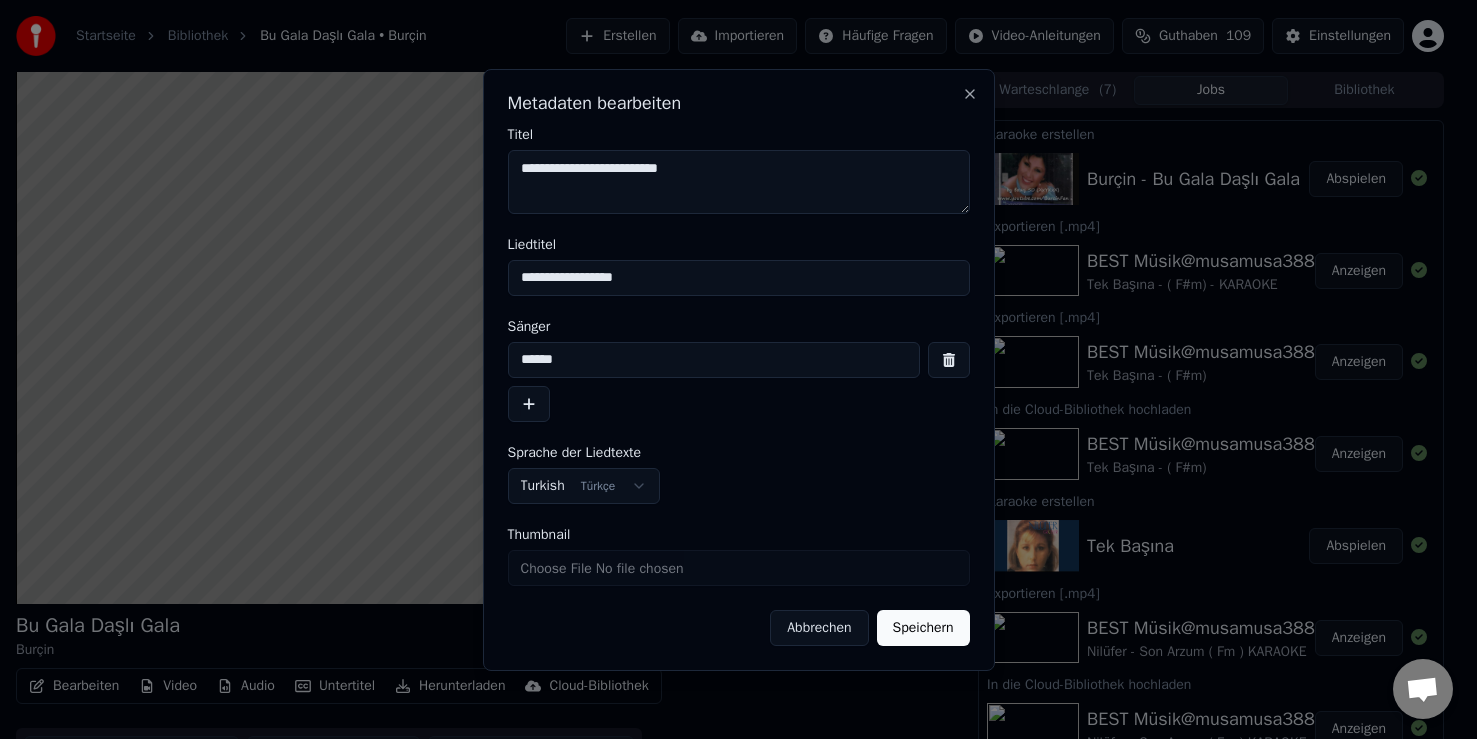 click on "Startseite Bibliothek Bu Gala Daşlı Gala • Burçin Erstellen Importieren Häufige Fragen Video-Anleitungen Guthaben 109 Einstellungen Bu Gala Daşlı Gala Burçin BPM 128 Tonart Dm Bearbeiten Video Audio Untertitel Herunterladen Cloud-Bibliothek Manuelle Synchronisation Video herunterladen Doppelbildschirm öffnen Warteschlange ( 7 ) Jobs Bibliothek Karaoke erstellen Burçin - Bu Gala Daşlı Gala Abspielen Exportieren [.mp4] BEST Müsik@musamusa3887 Sizlere Sunar.. Tek Başına - ( F#m) - KARAOKE Anzeigen Exportieren [.mp4] BEST Müsik@musamusa3887 Sizlere Sunar.. Tek Başına - ( F#m) Anzeigen In die Cloud-Bibliothek hochladen BEST Müsik@musamusa3887 Sizlere Sunar.. Tek Başına - ( F#m) Anzeigen Karaoke erstellen Tek Başına Abspielen Exportieren [.mp4] BEST Müsik@musamusa3887 Sizlere Sunar.. Nilüfer - Son Arzum ( Fm ) KARAOKE Anzeigen In die Cloud-Bibliothek hochladen BEST Müsik@musamusa3887 Sizlere Sunar.. Nilüfer - Son Arzum ( Fm ) KARAOKE Anzeigen In die Cloud-Bibliothek hochladen Abspielen" at bounding box center (730, 369) 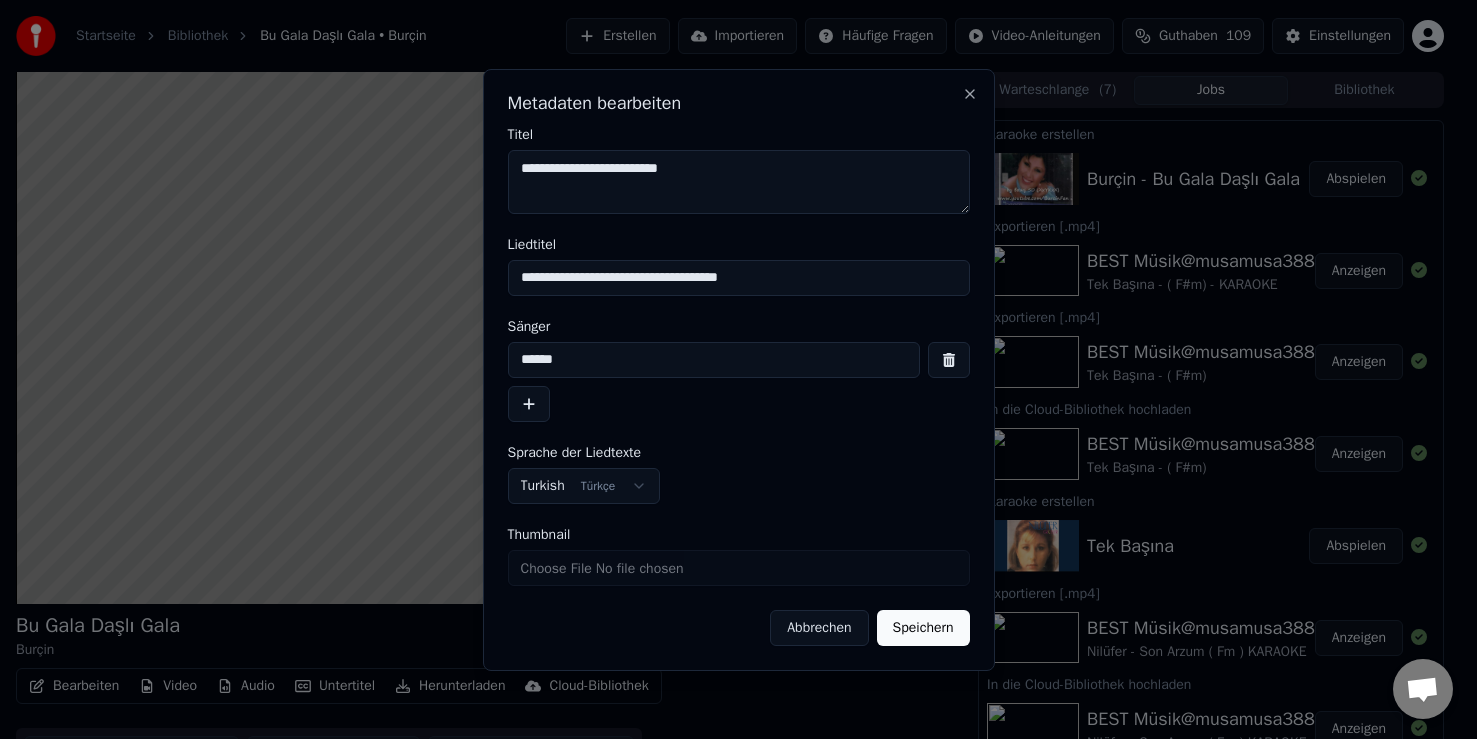 type on "**********" 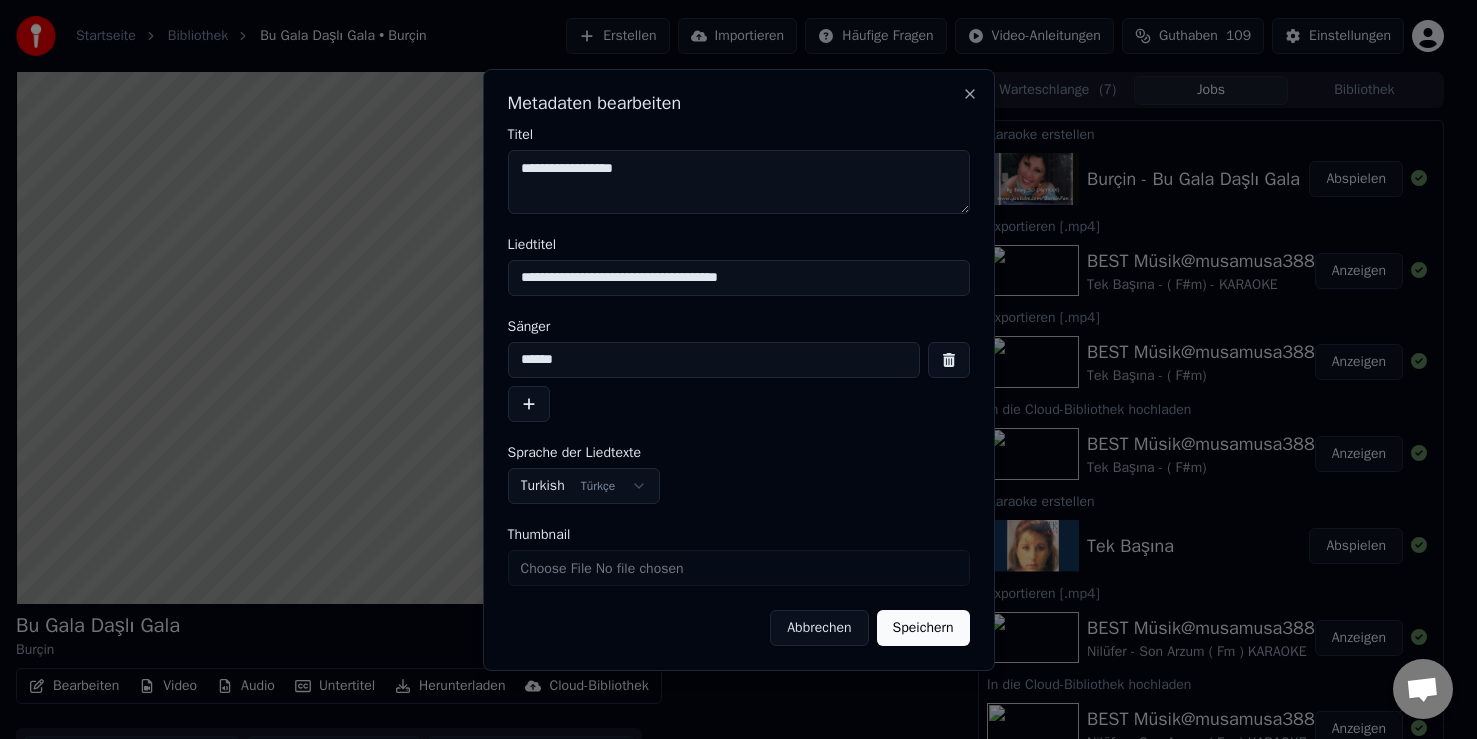 click on "**********" at bounding box center (739, 182) 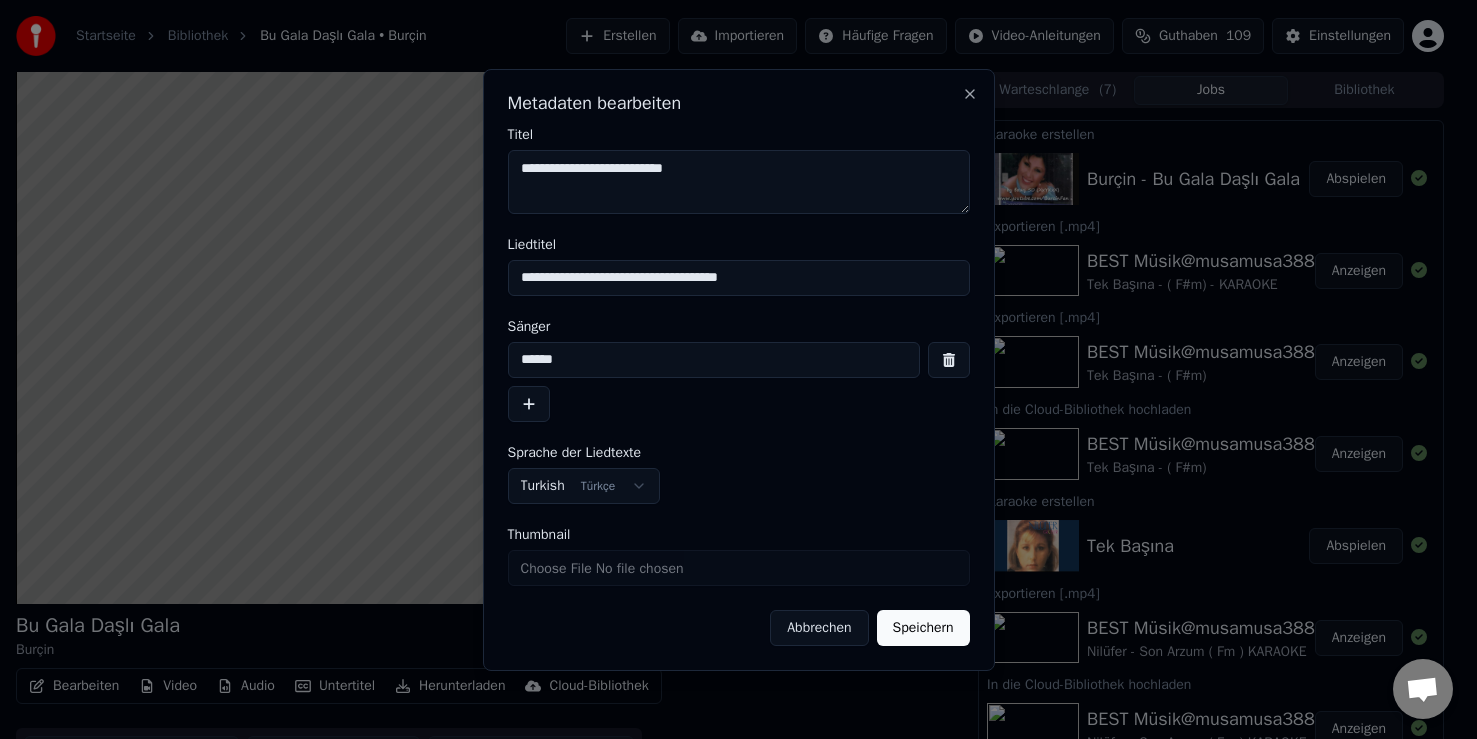 click on "**********" at bounding box center (739, 182) 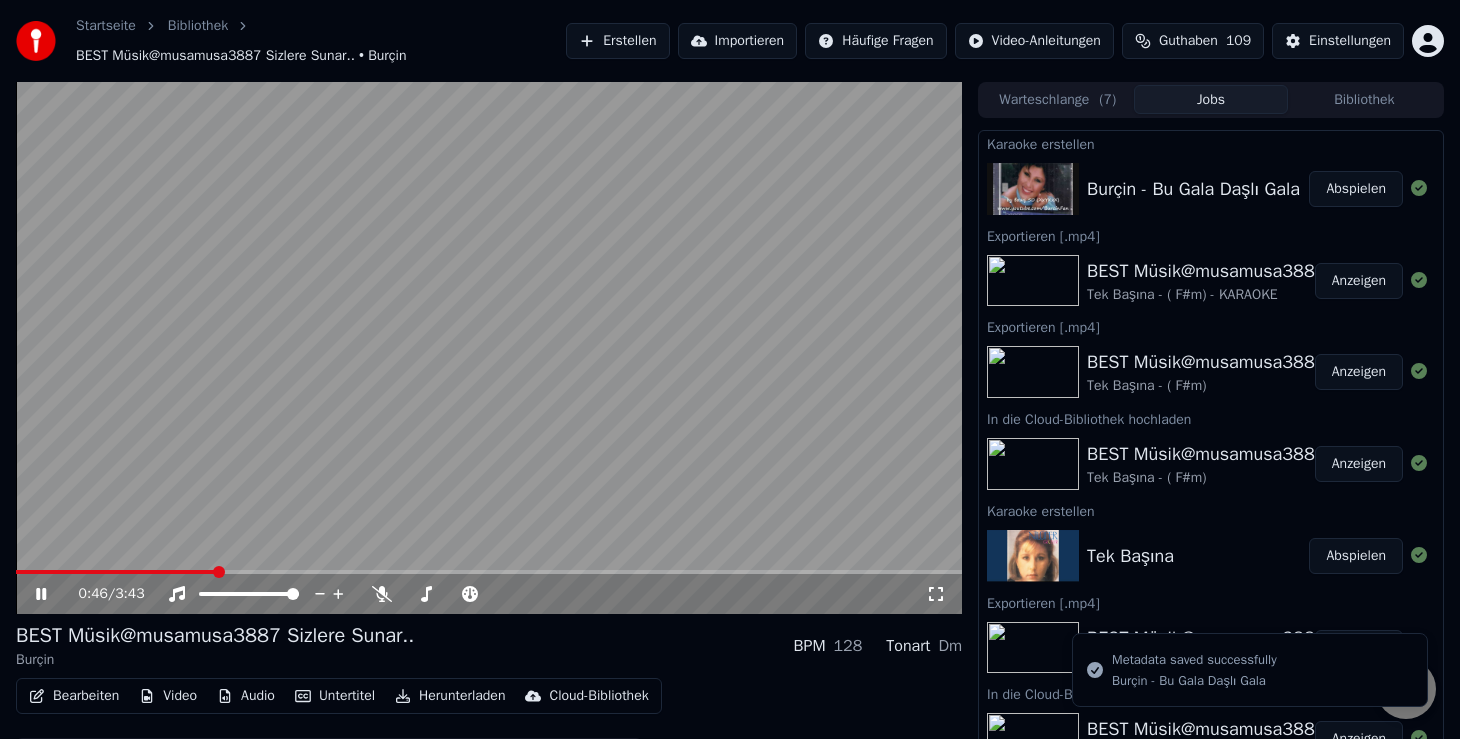 click on "Bearbeiten" at bounding box center [74, 696] 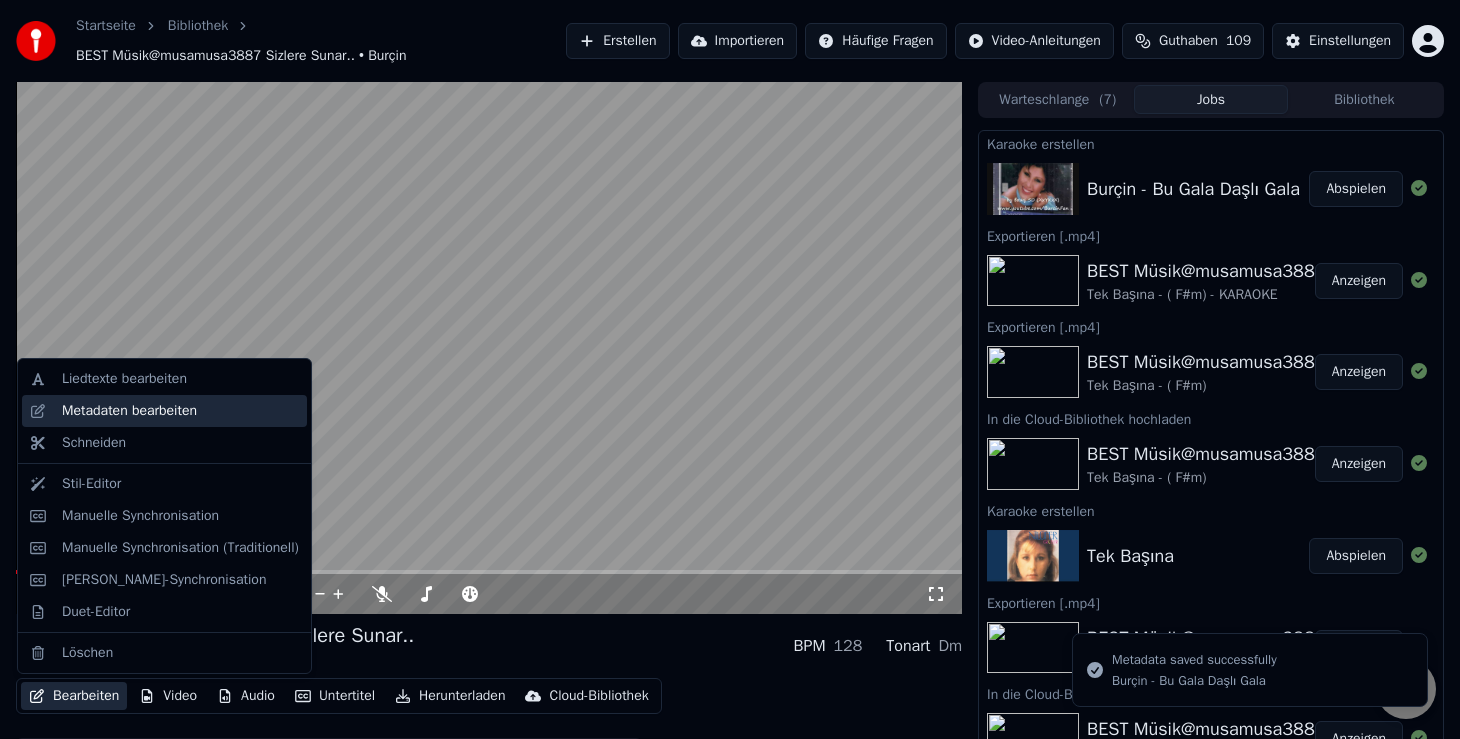 click on "Metadaten bearbeiten" at bounding box center [180, 411] 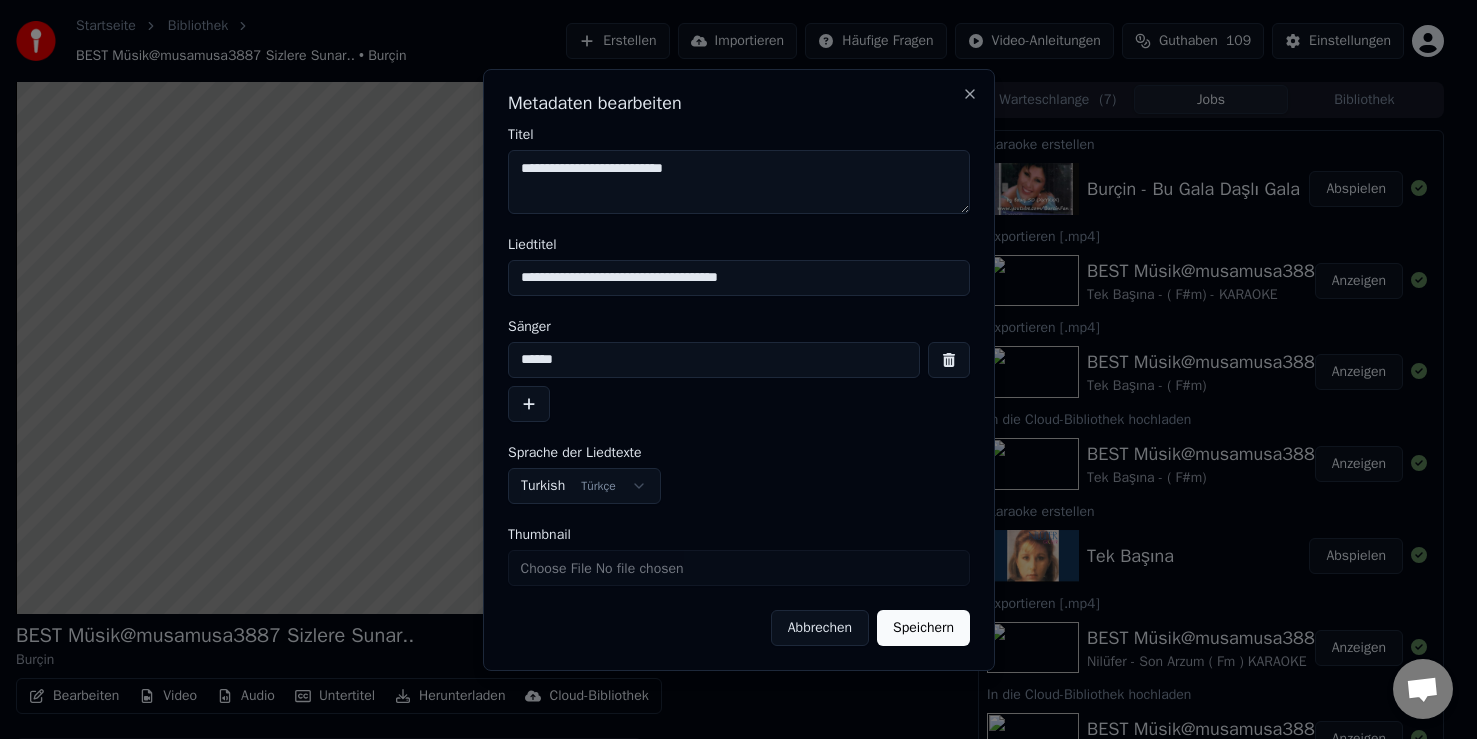 drag, startPoint x: 668, startPoint y: 170, endPoint x: 502, endPoint y: 170, distance: 166 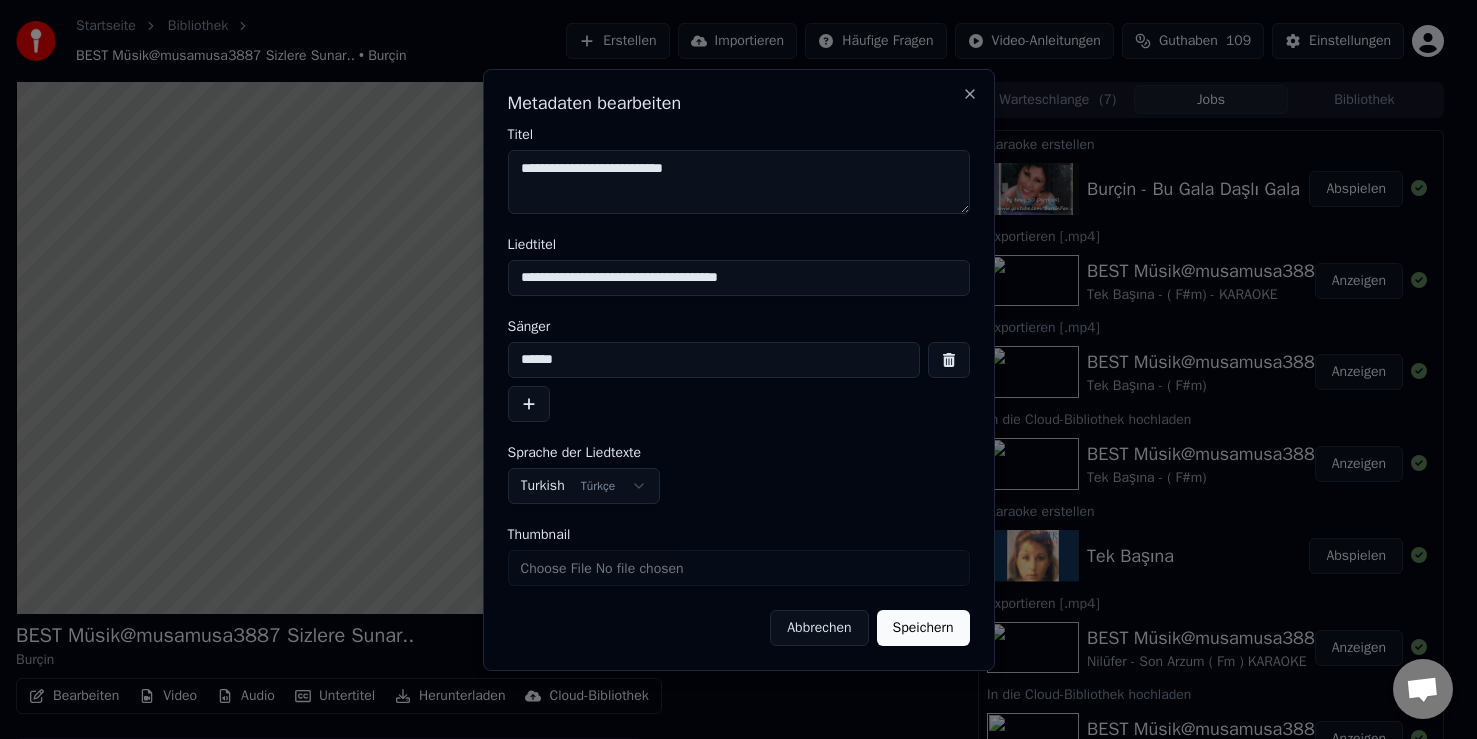 drag, startPoint x: 612, startPoint y: 371, endPoint x: 462, endPoint y: 361, distance: 150.33296 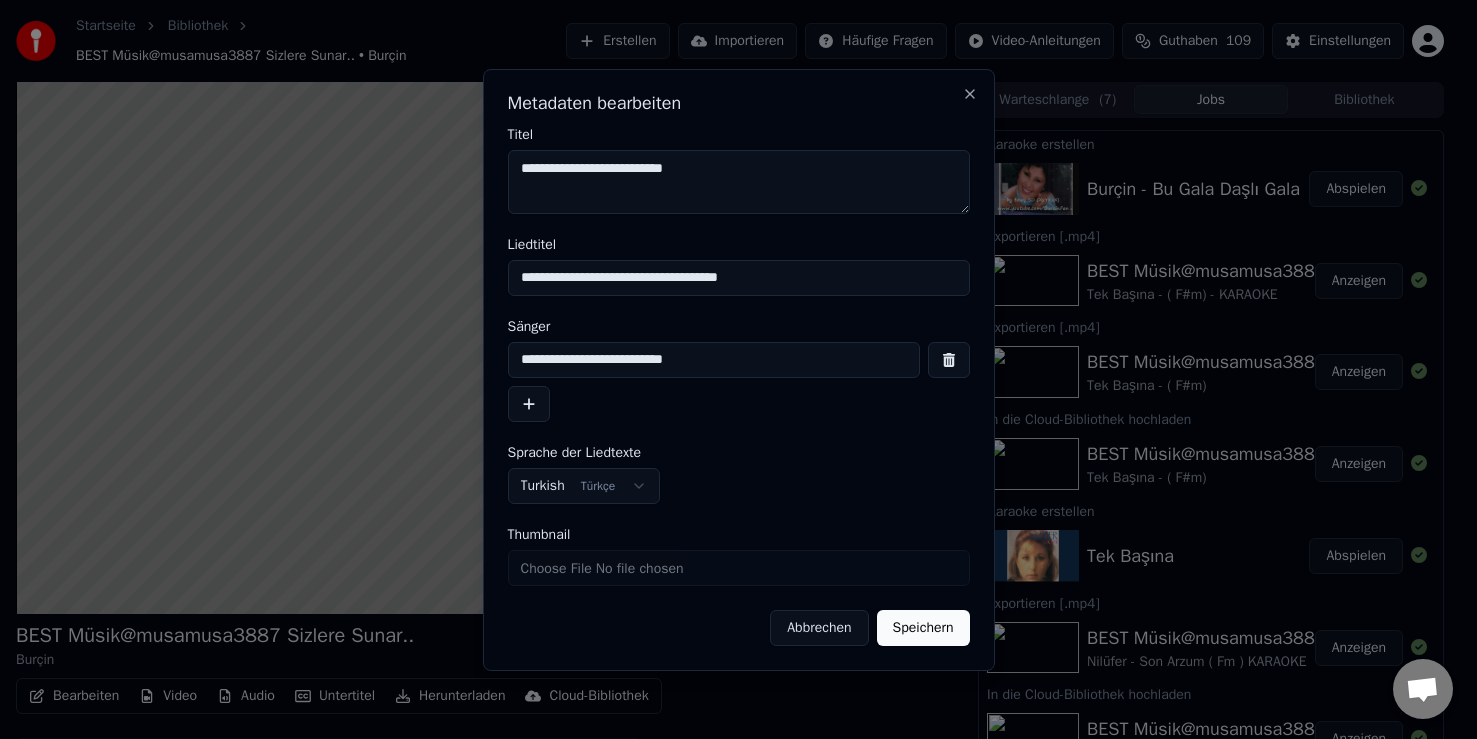 click on "**********" at bounding box center [714, 360] 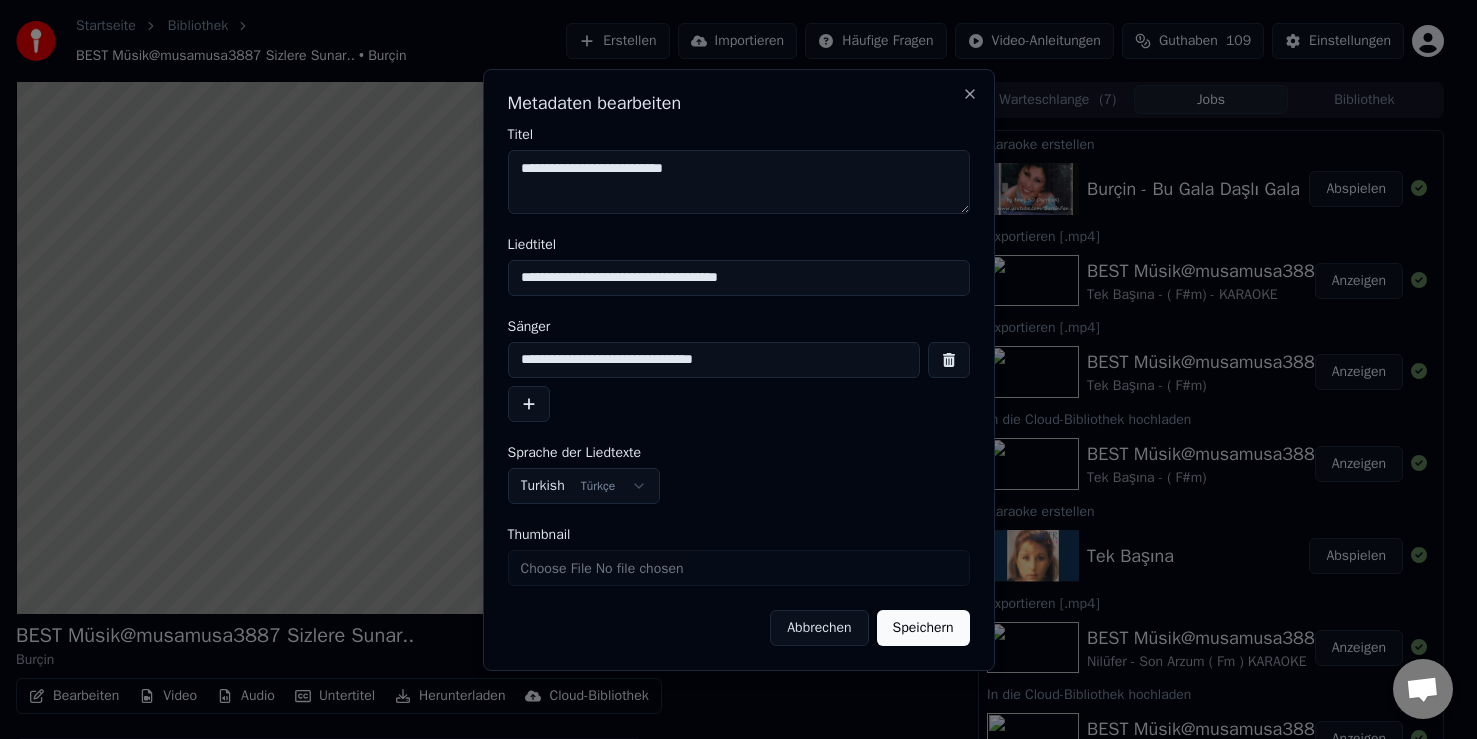 type on "**********" 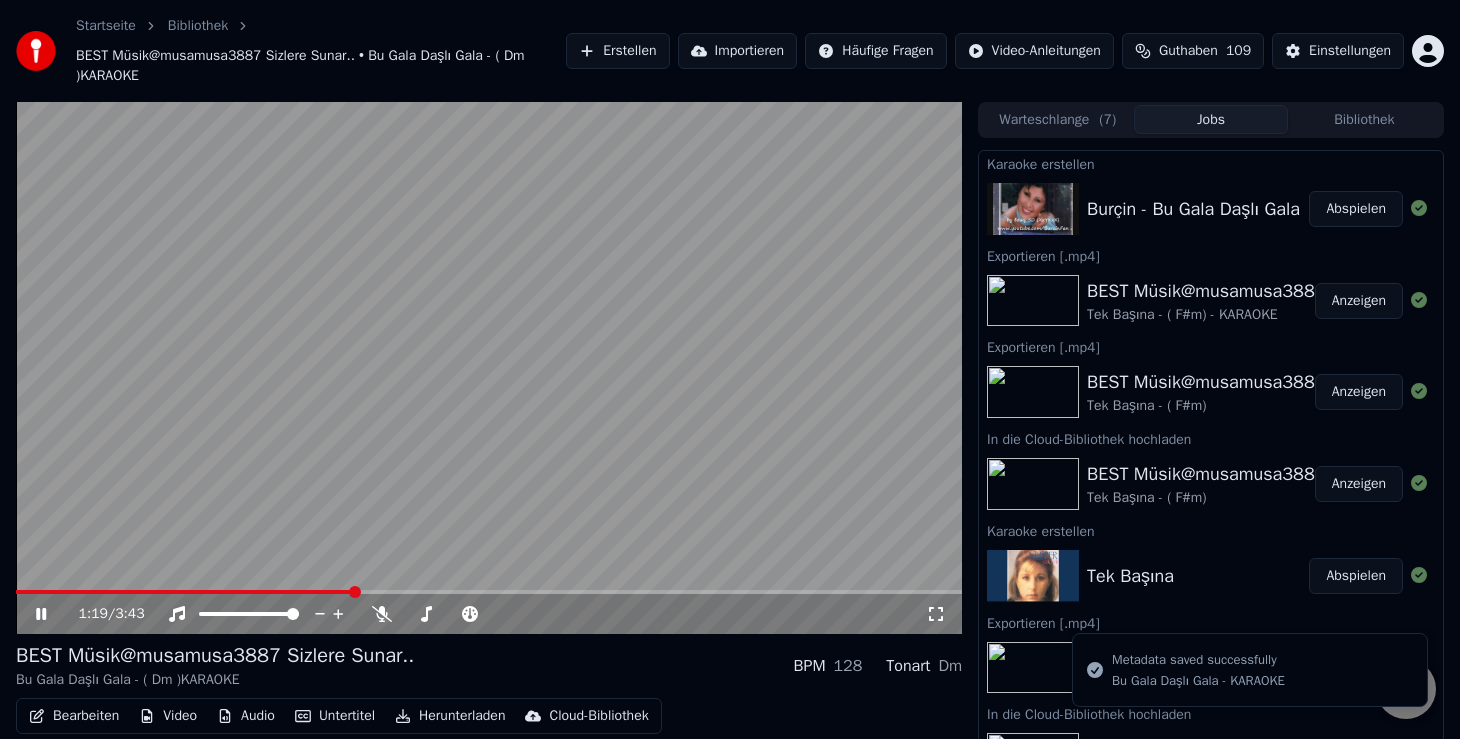 drag, startPoint x: 718, startPoint y: -88, endPoint x: 762, endPoint y: -268, distance: 185.29976 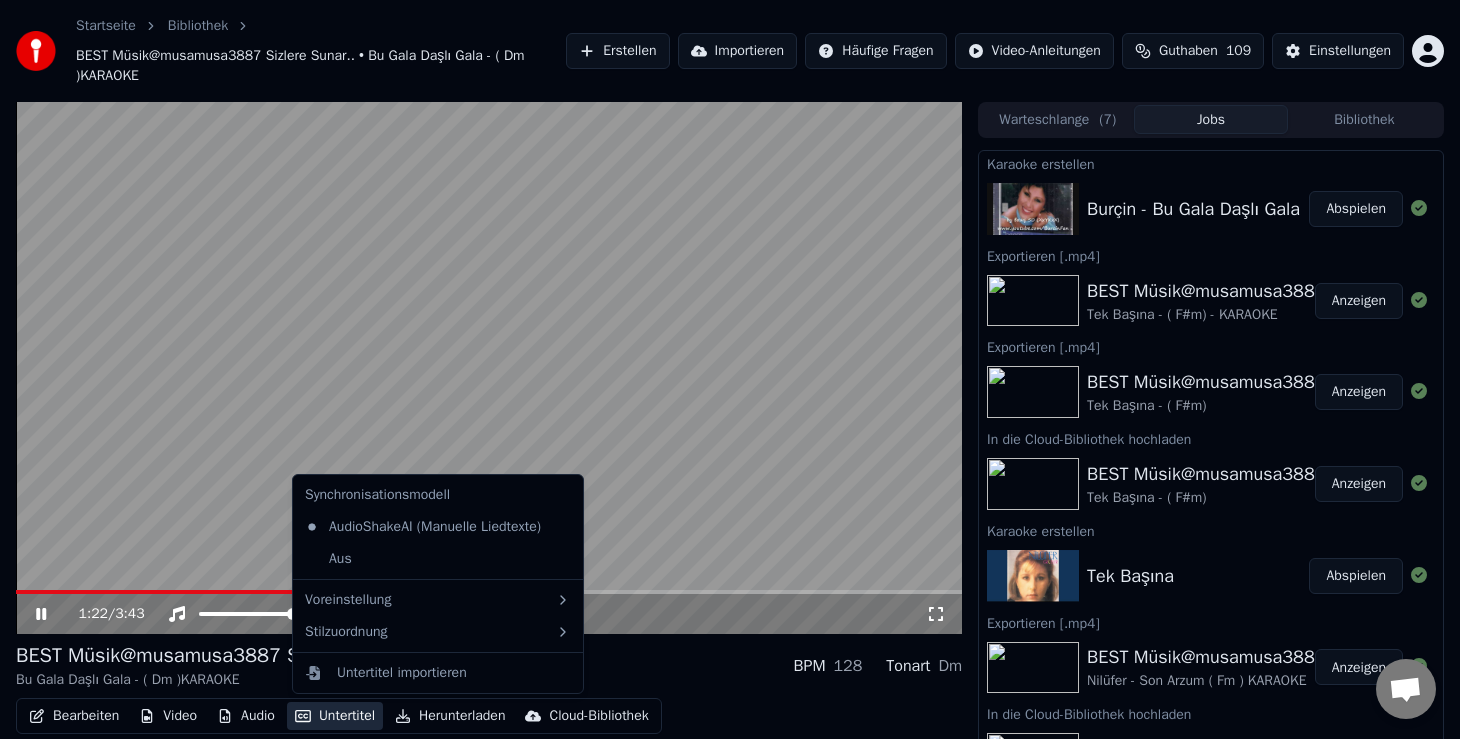 click on "Untertitel" at bounding box center (335, 716) 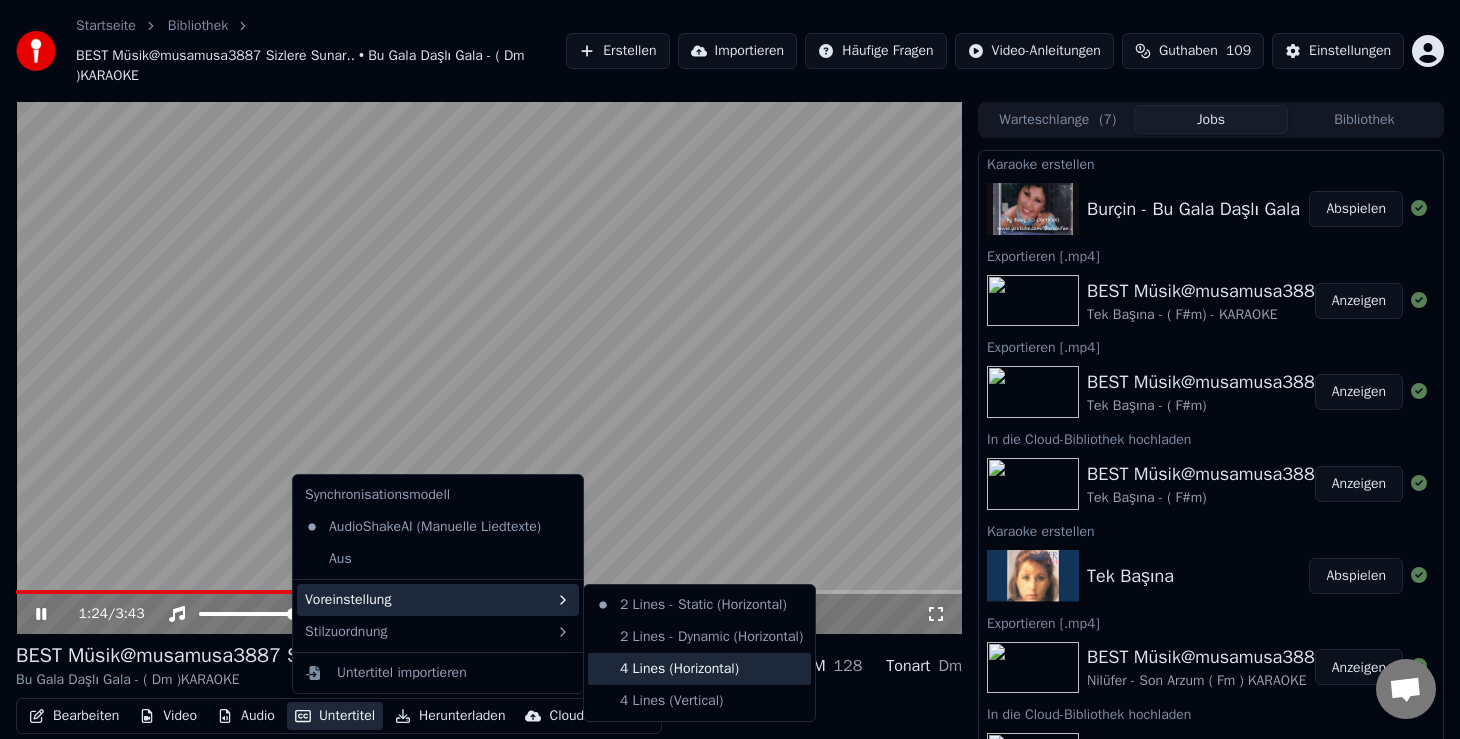 click on "4 Lines (Horizontal)" at bounding box center (699, 669) 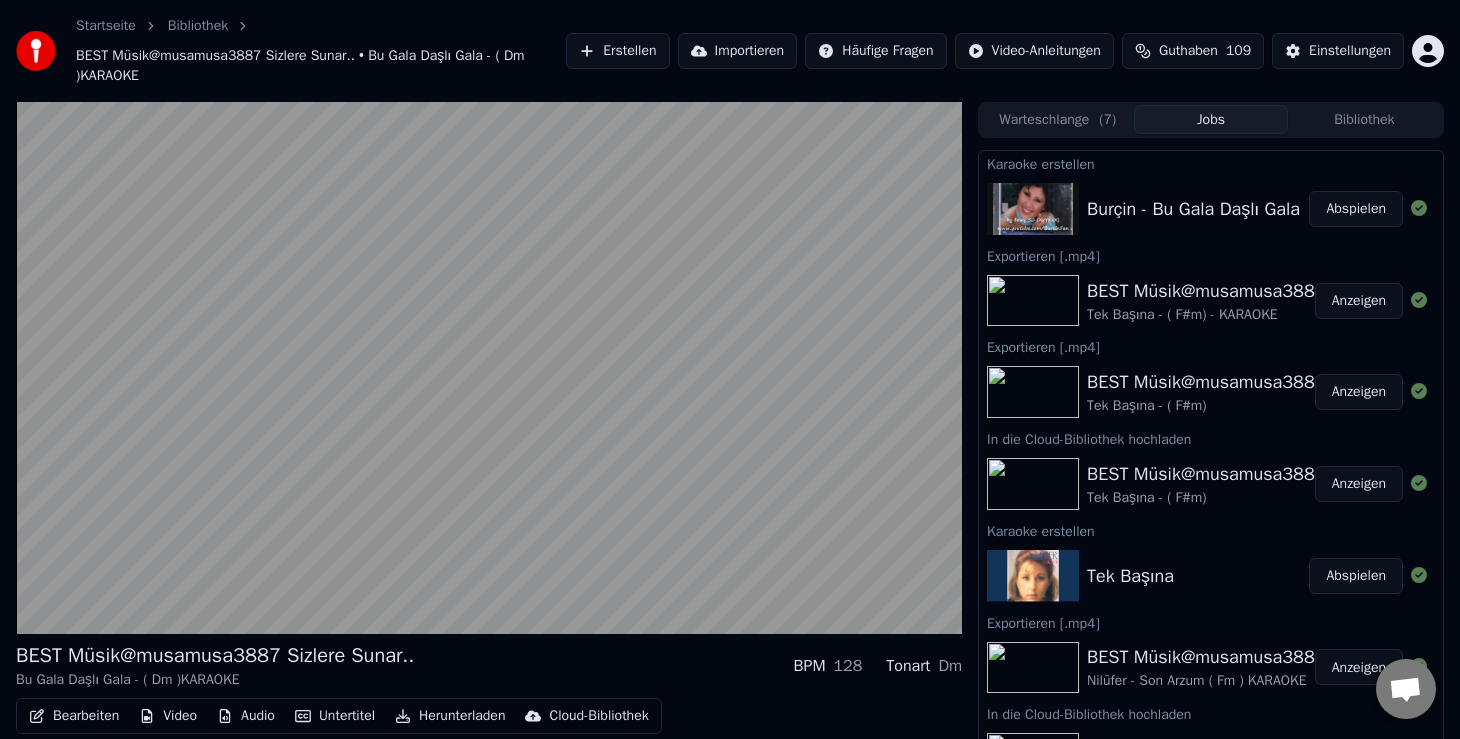 click on "Bearbeiten" at bounding box center [74, 716] 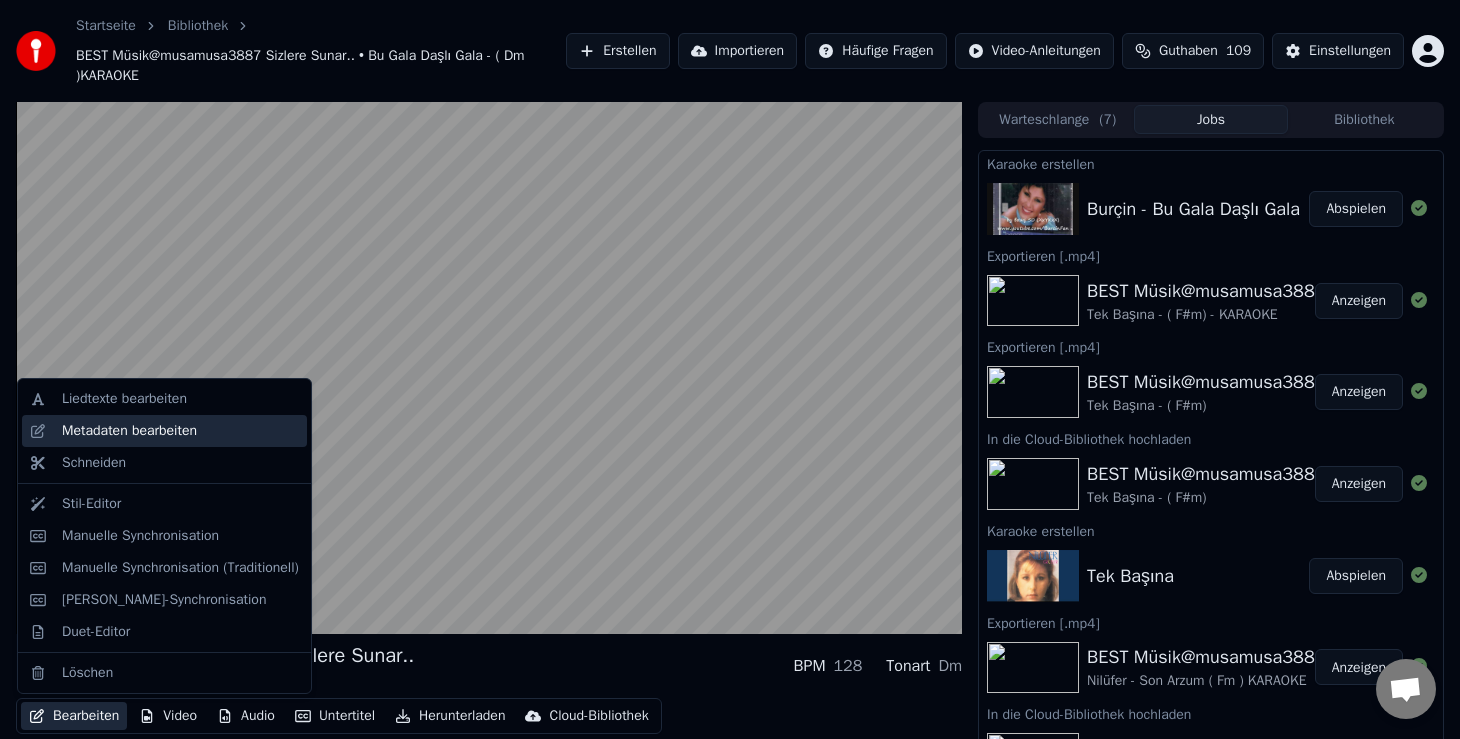 click on "Metadaten bearbeiten" at bounding box center [129, 431] 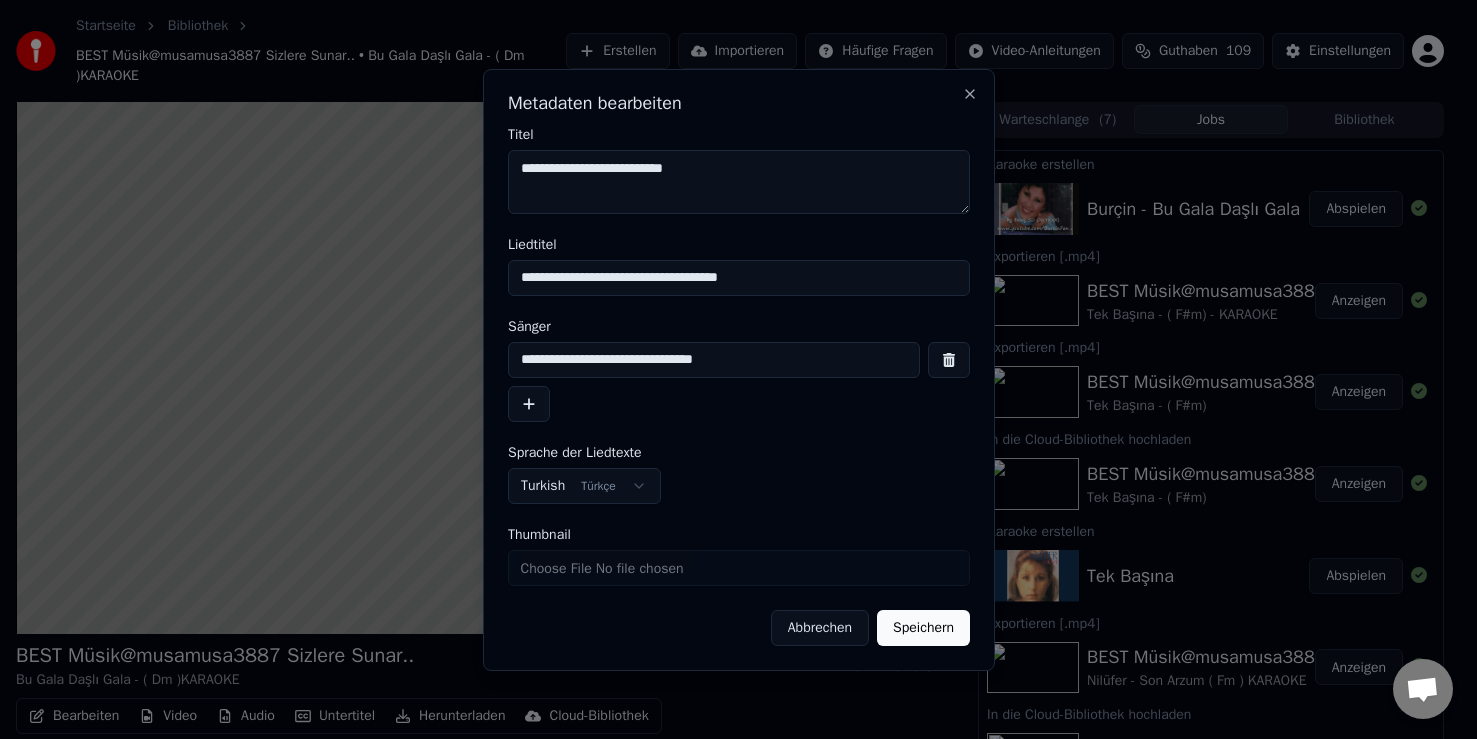 click on "Abbrechen" at bounding box center (819, 628) 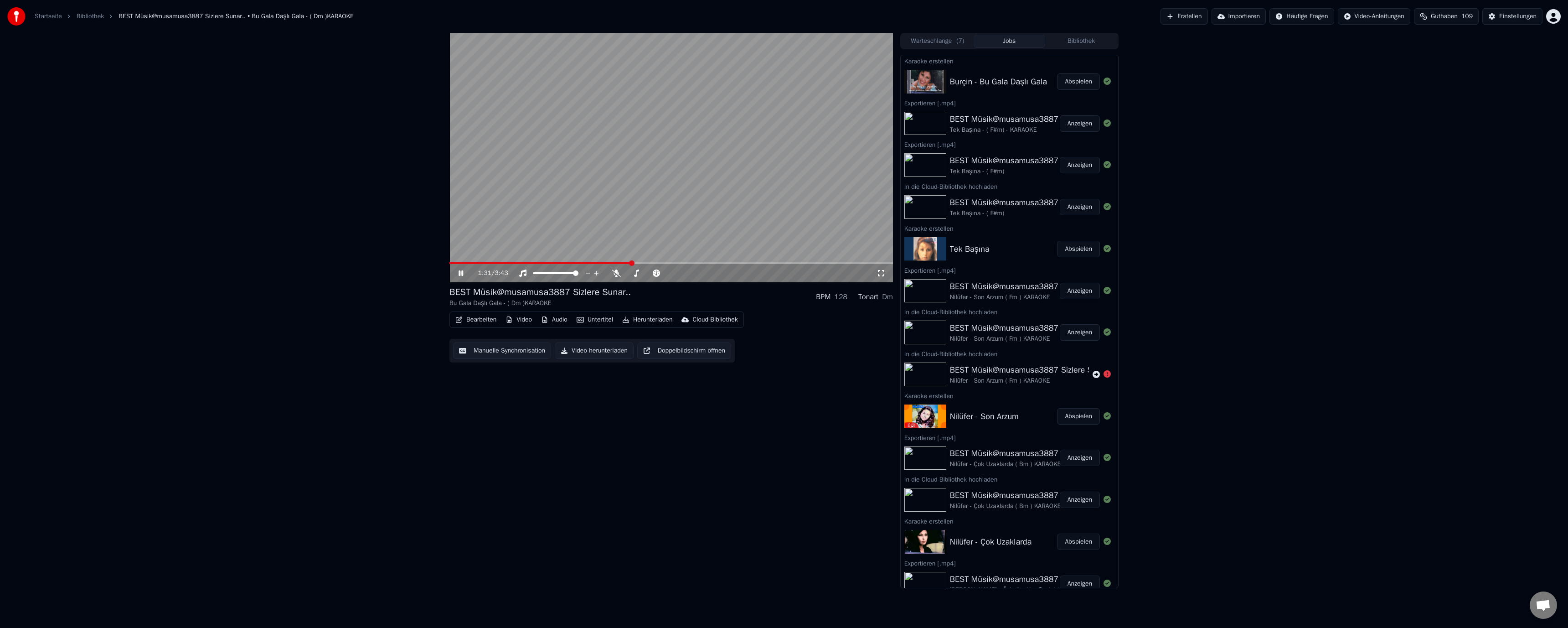 click on "Manuelle Synchronisation" at bounding box center (502, 351) 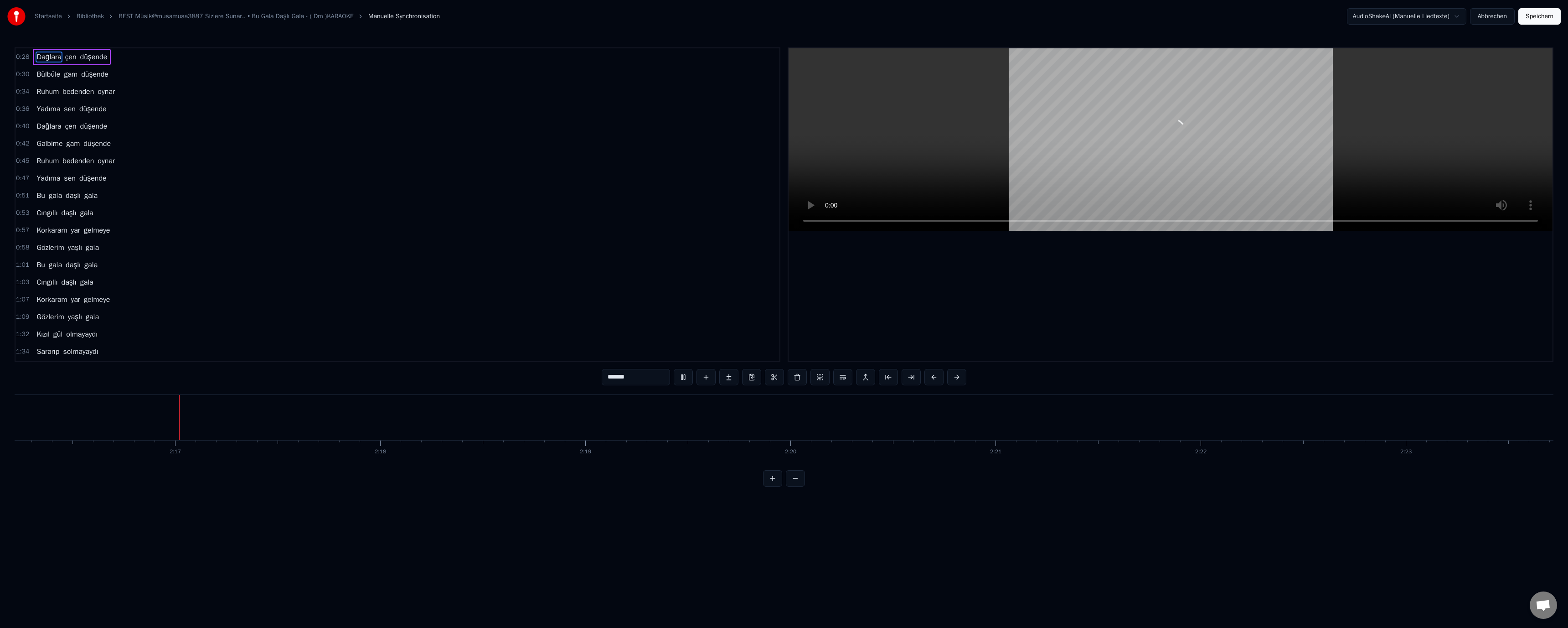 scroll, scrollTop: 0, scrollLeft: 27942, axis: horizontal 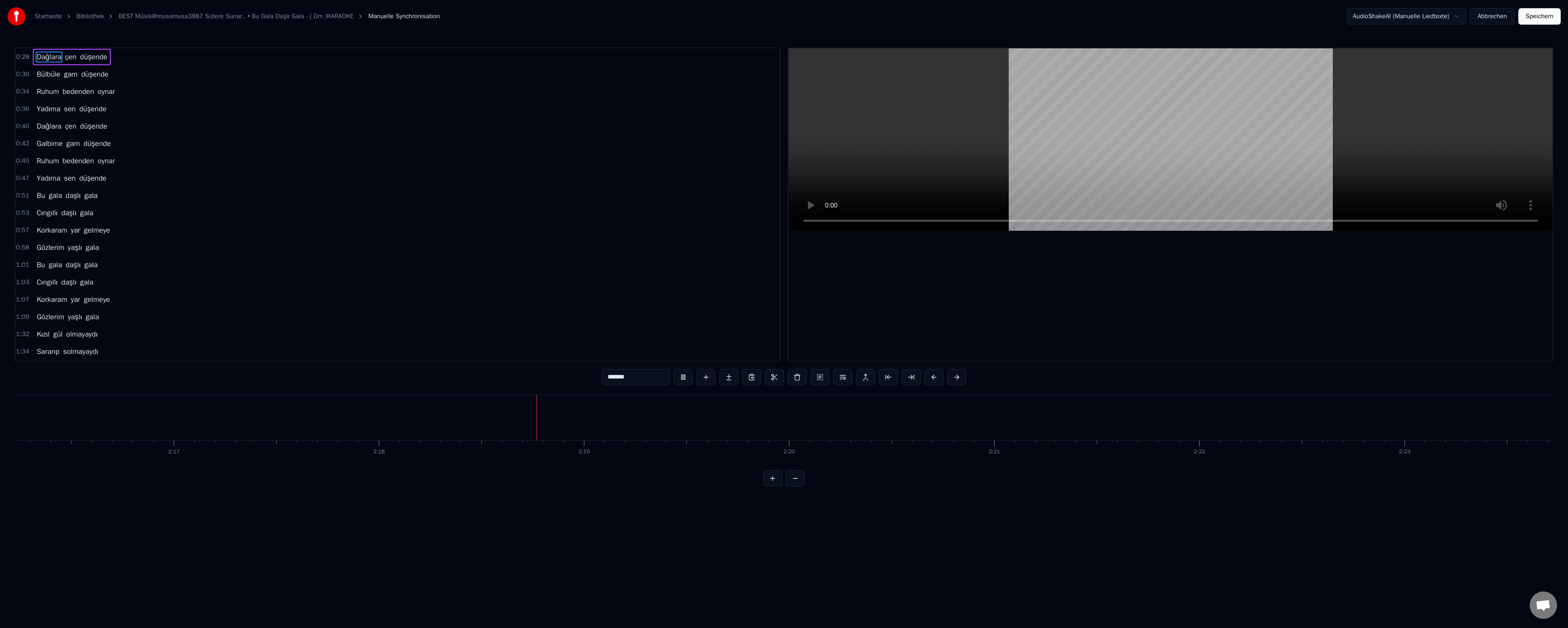 type 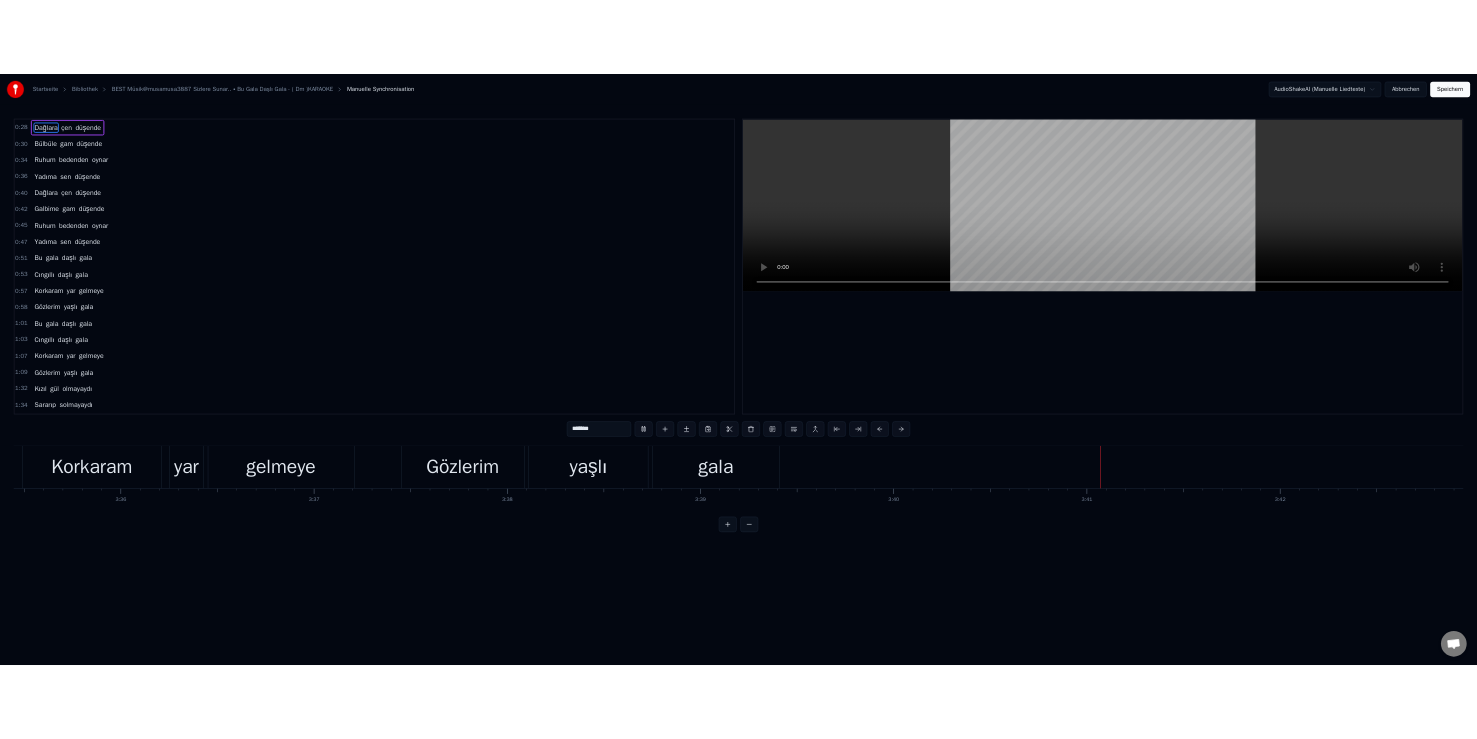 scroll, scrollTop: 0, scrollLeft: 96974, axis: horizontal 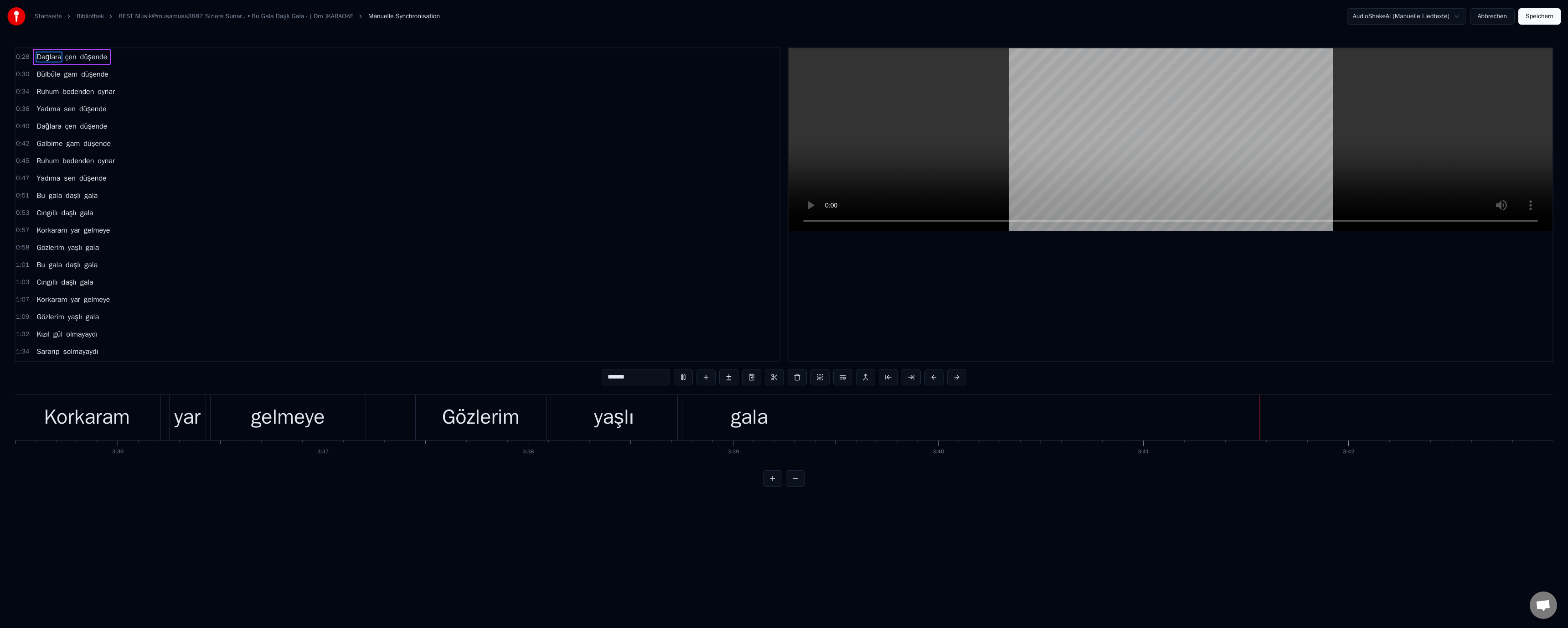 click on "Speichern" at bounding box center (1539, 16) 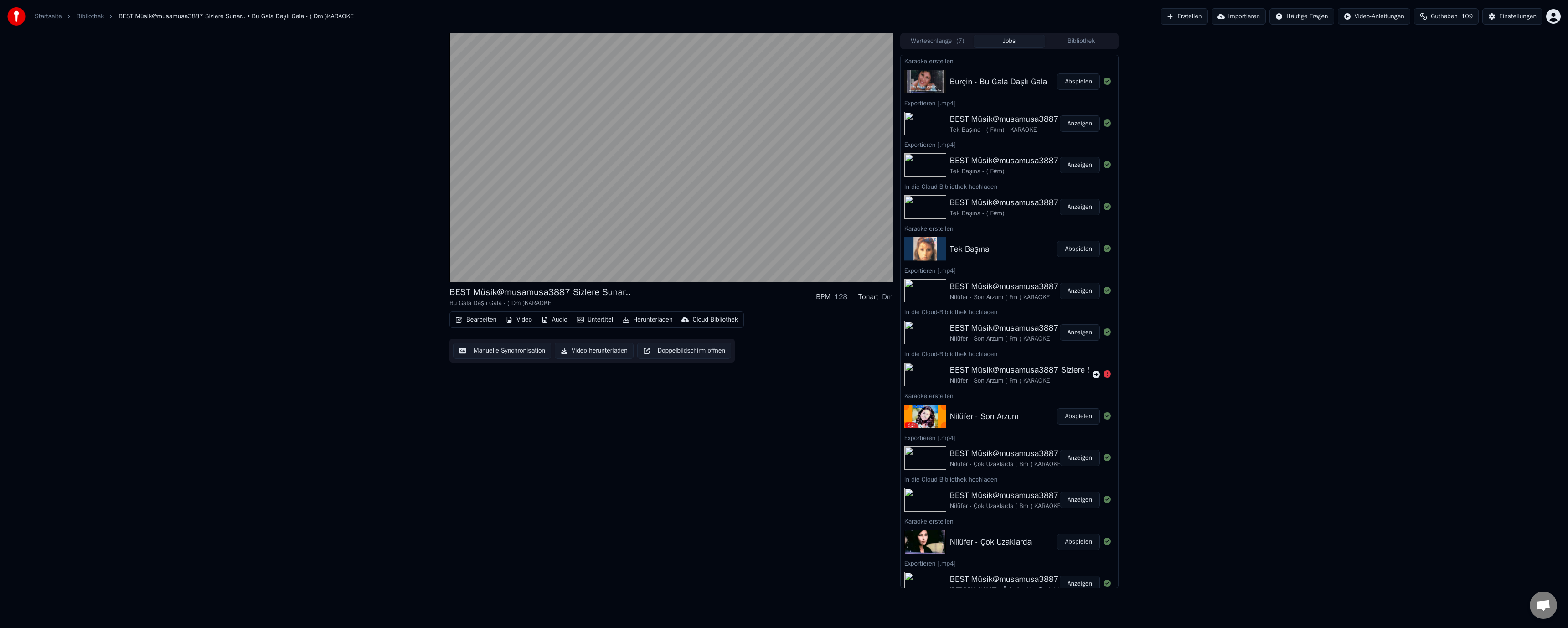 click on "Cloud-Bibliothek" at bounding box center (715, 320) 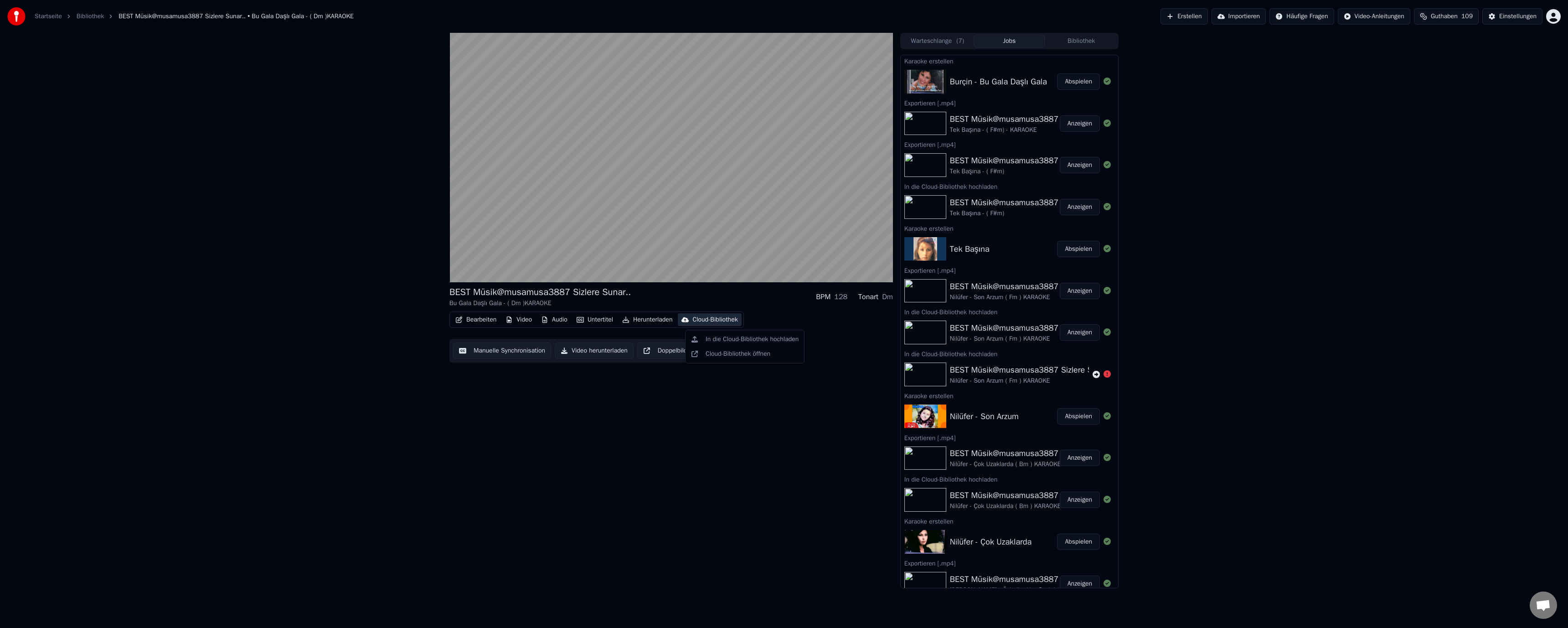 click on "BEST Müsik@musamusa3887 Sizlere Sunar.. Bu Gala Daşlı Gala - ( Dm )KARAOKE BPM 128 Tonart Dm Bearbeiten Video Audio Untertitel Herunterladen Cloud-Bibliothek Manuelle Synchronisation Video herunterladen Doppelbildschirm öffnen" at bounding box center (671, 311) 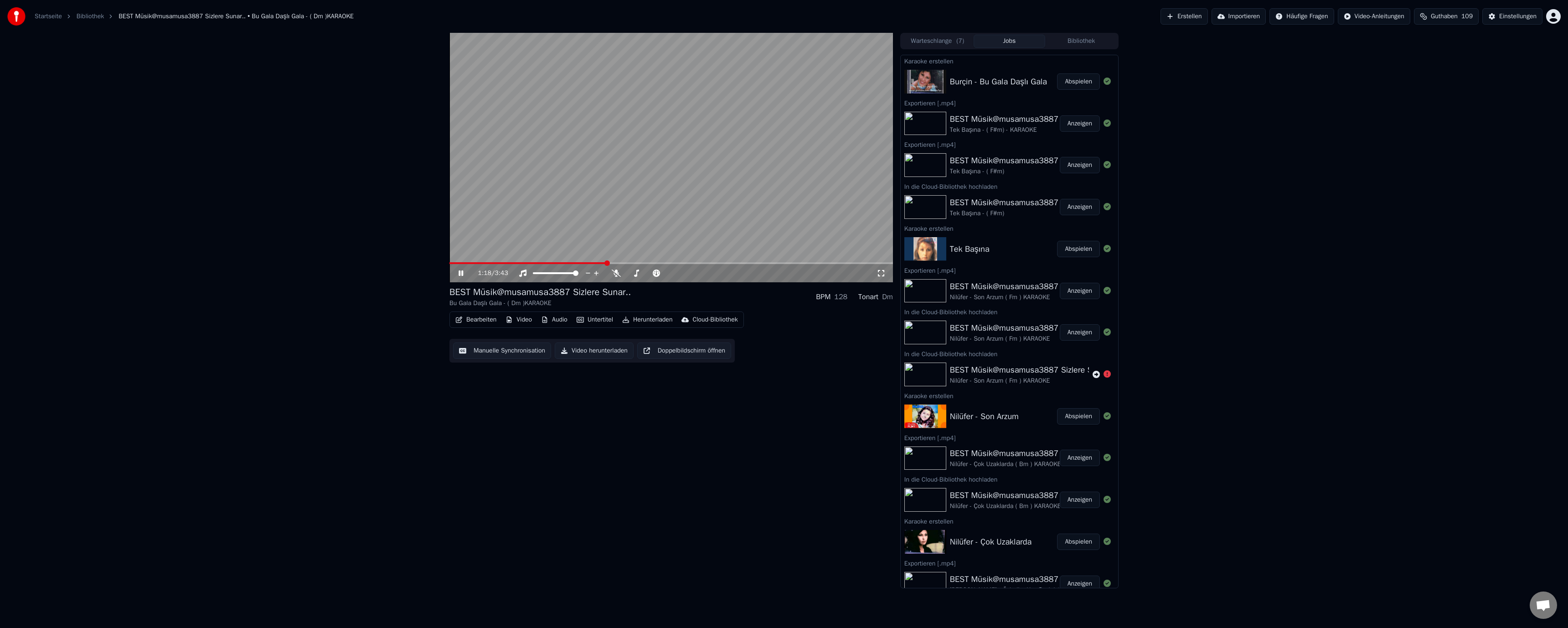 click at bounding box center (671, 263) 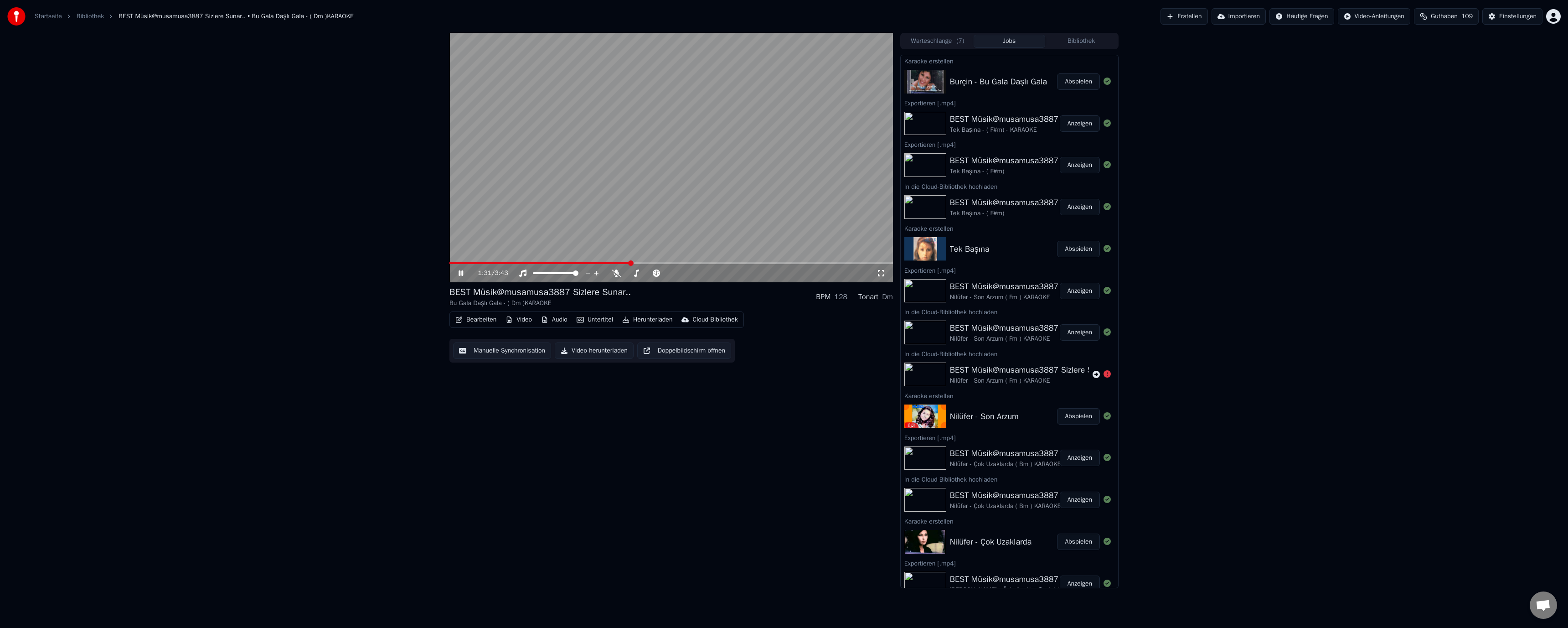 click at bounding box center (671, 263) 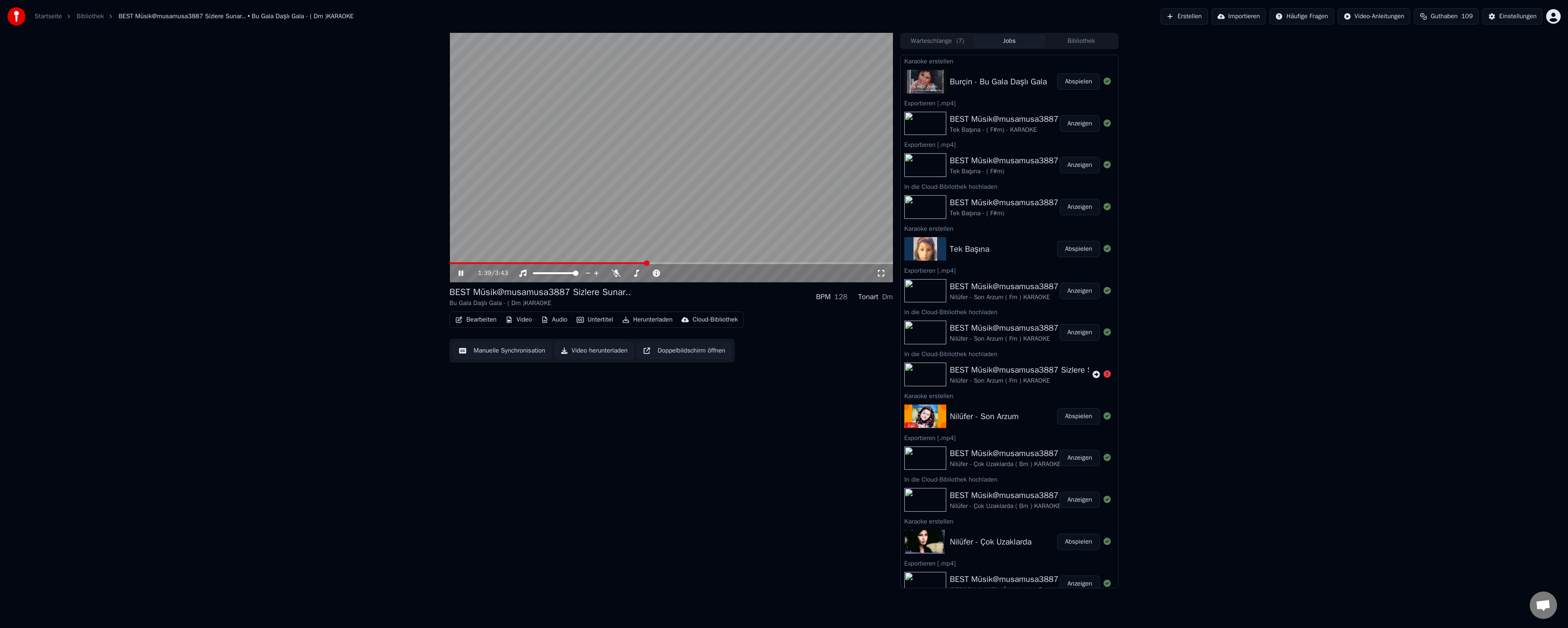 click at bounding box center (671, 263) 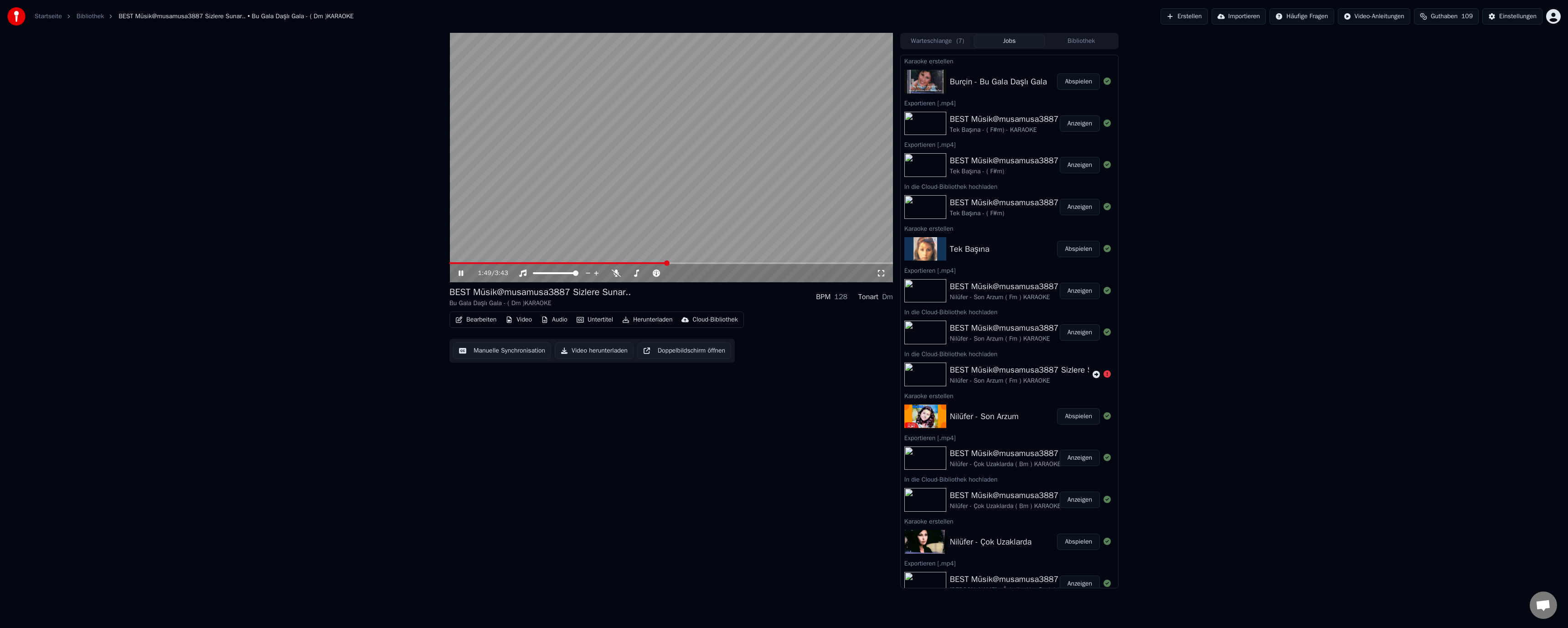click at bounding box center (558, 263) 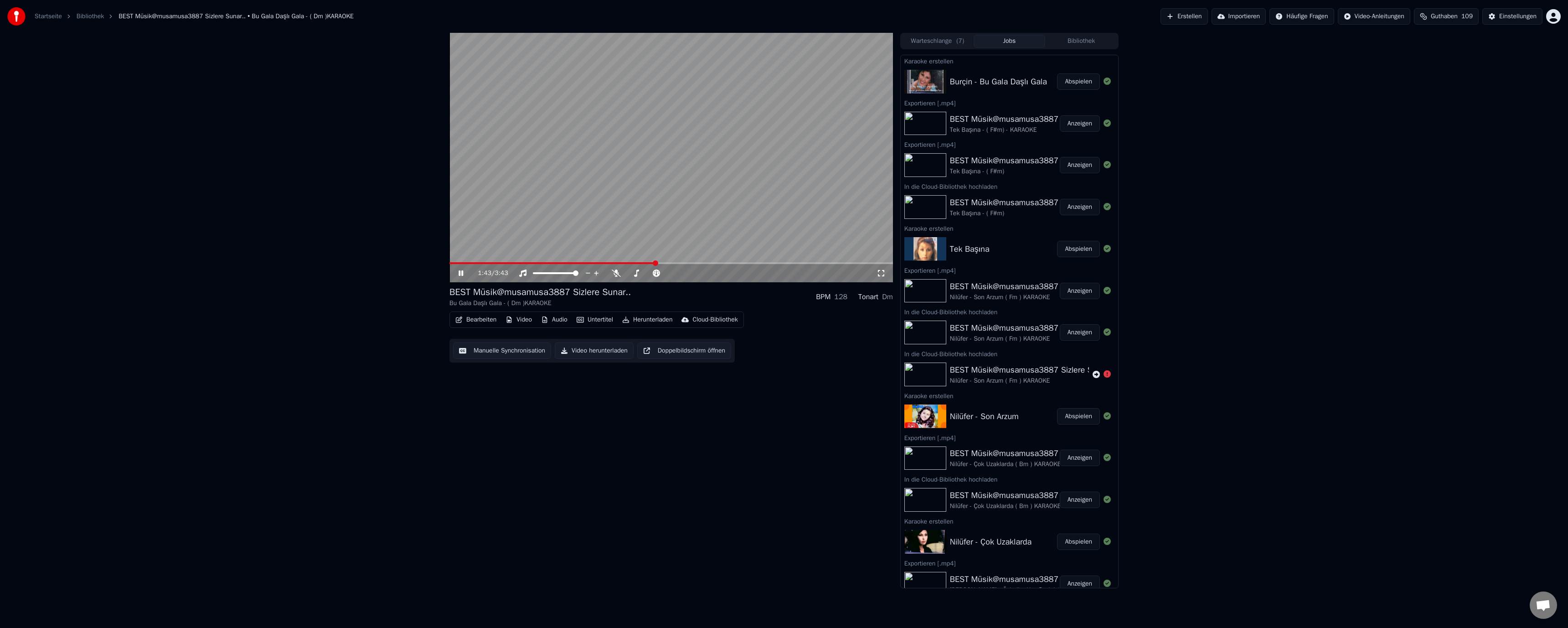 click on "1:43  /  3:43" at bounding box center [671, 273] 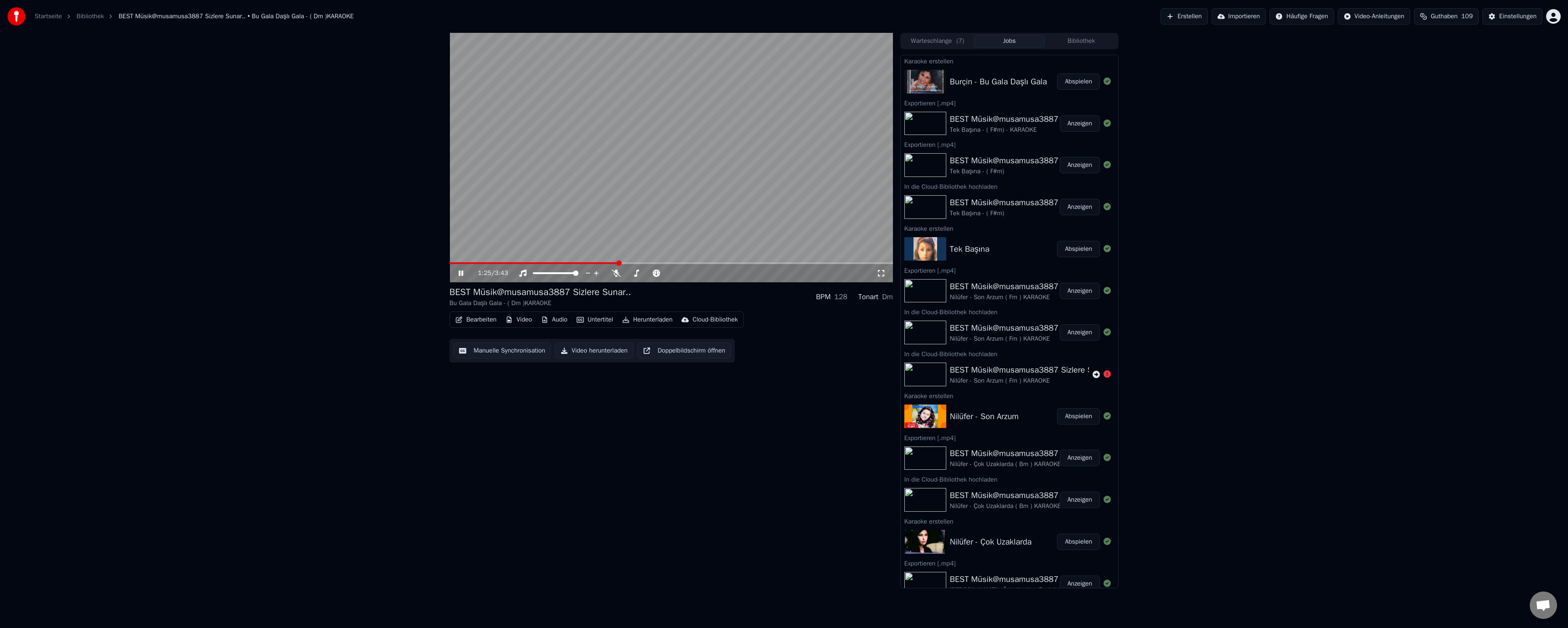 click at bounding box center (534, 263) 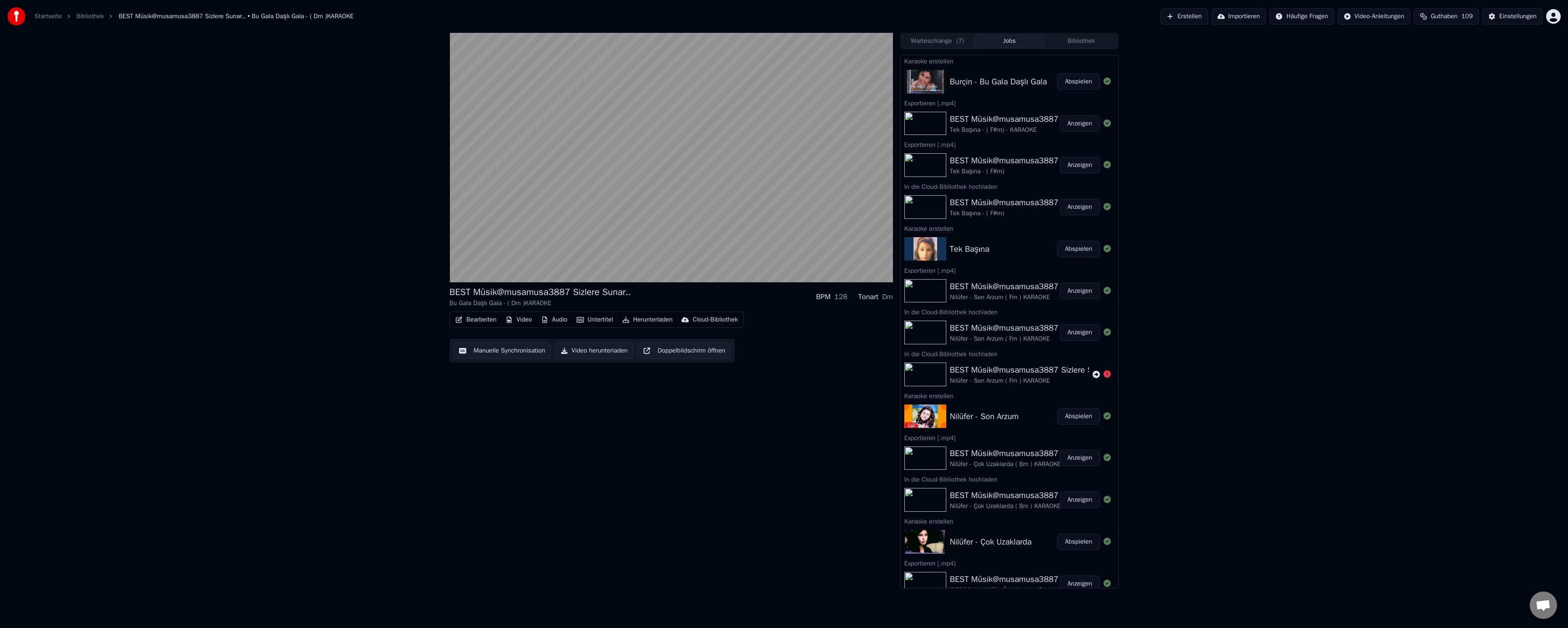 click on "Cloud-Bibliothek" at bounding box center [715, 320] 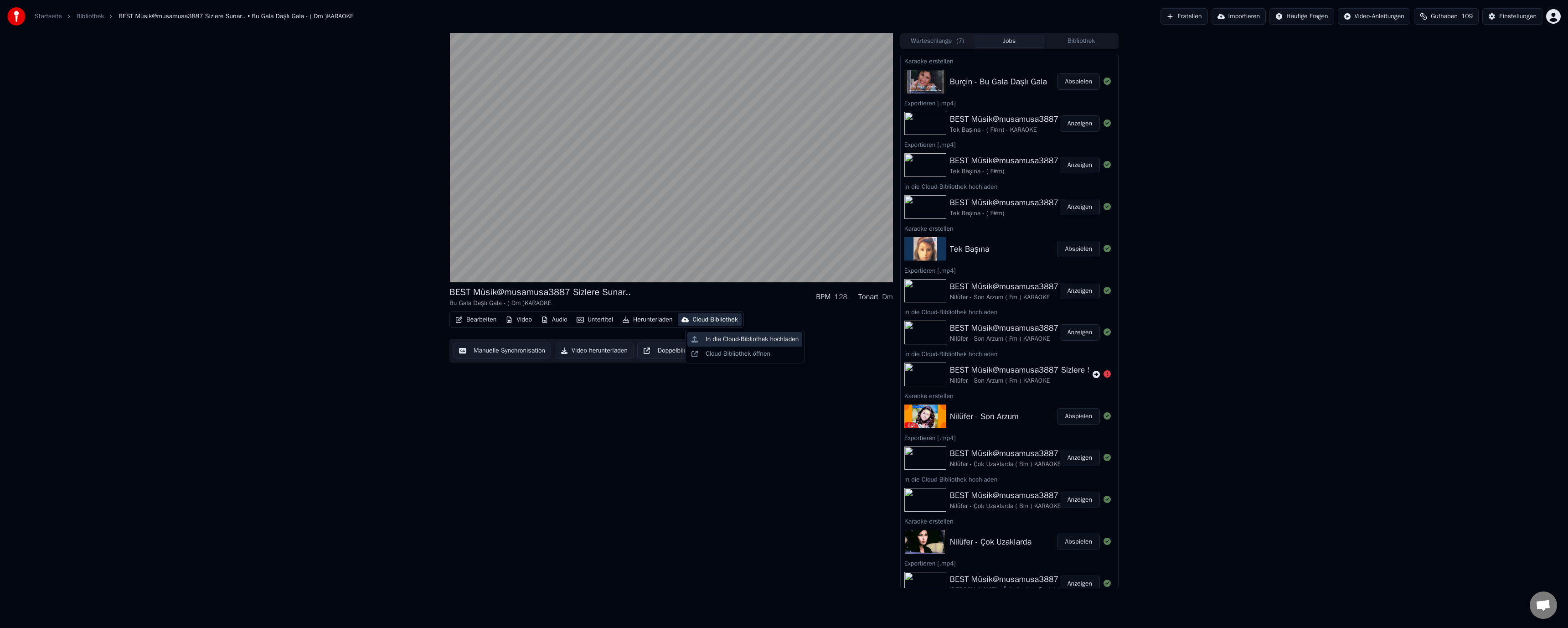 click on "In die Cloud-Bibliothek hochladen" at bounding box center (752, 339) 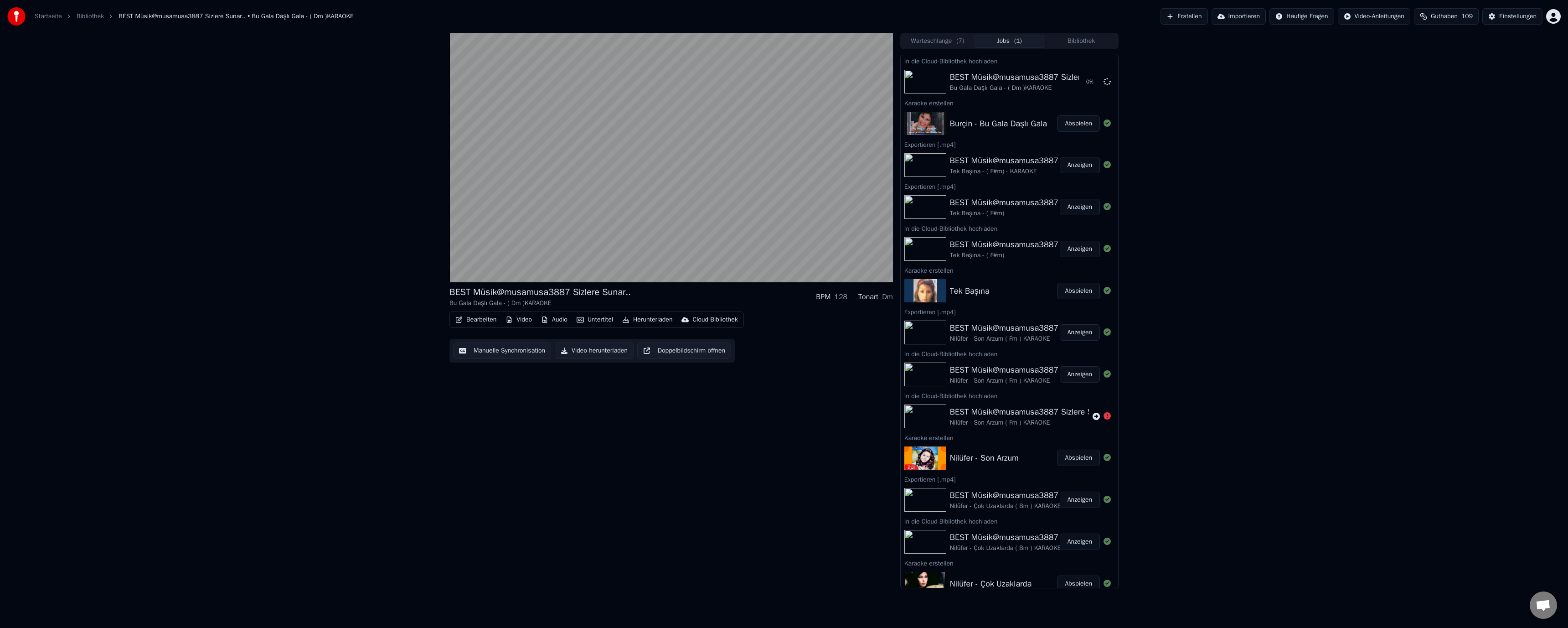 click on "Herunterladen" at bounding box center (647, 320) 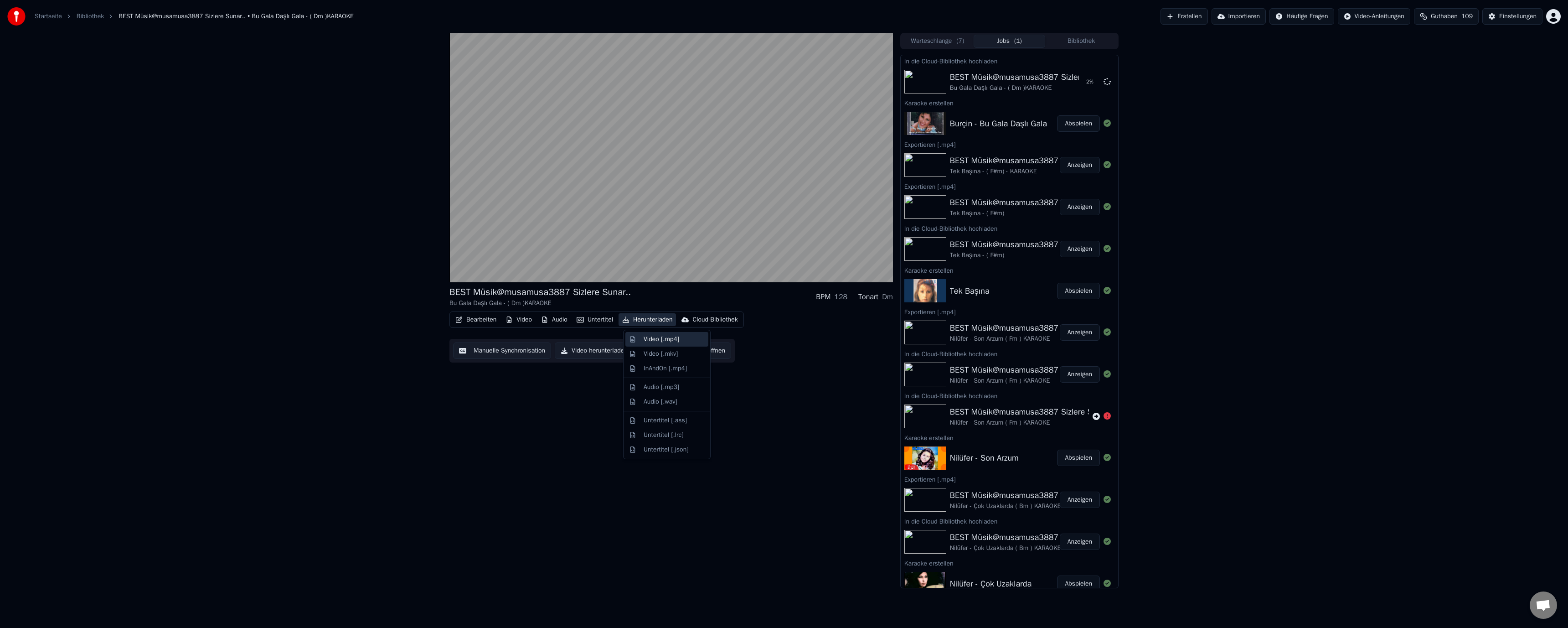 click on "Video [.mp4]" at bounding box center [661, 339] 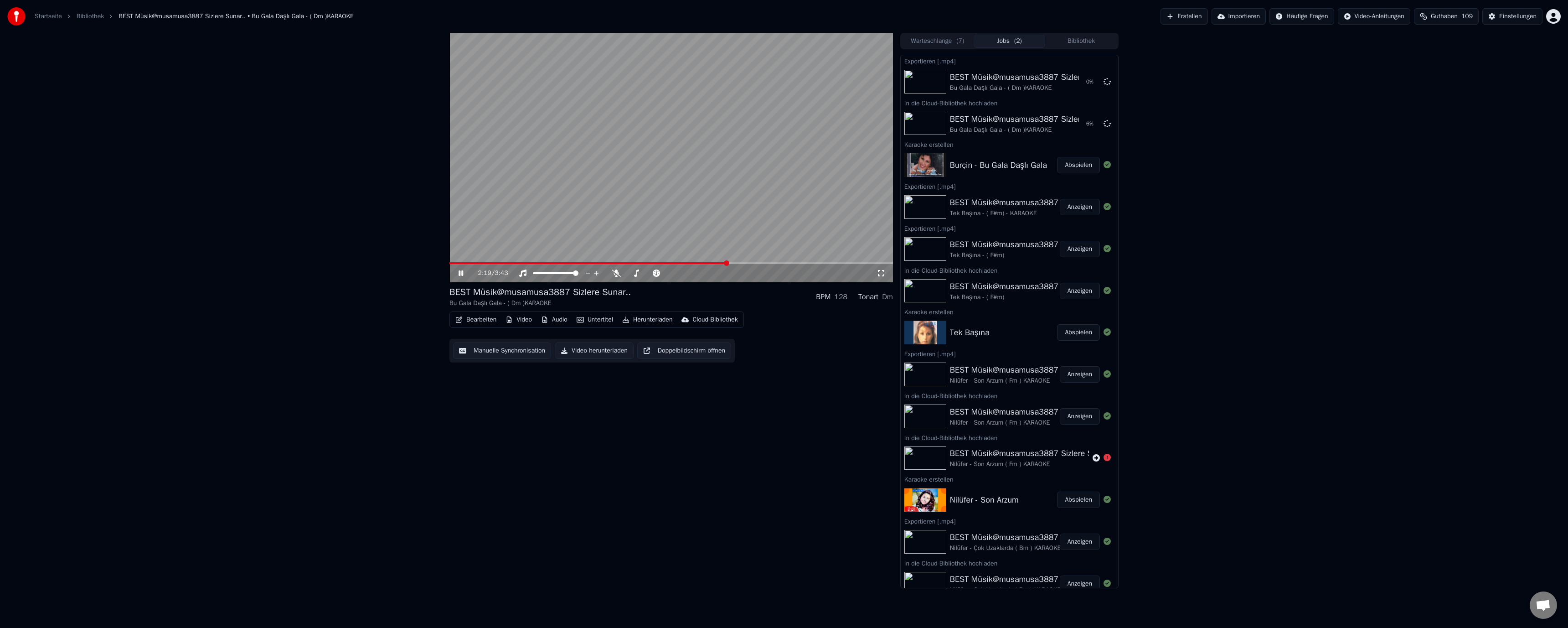 click at bounding box center [671, 263] 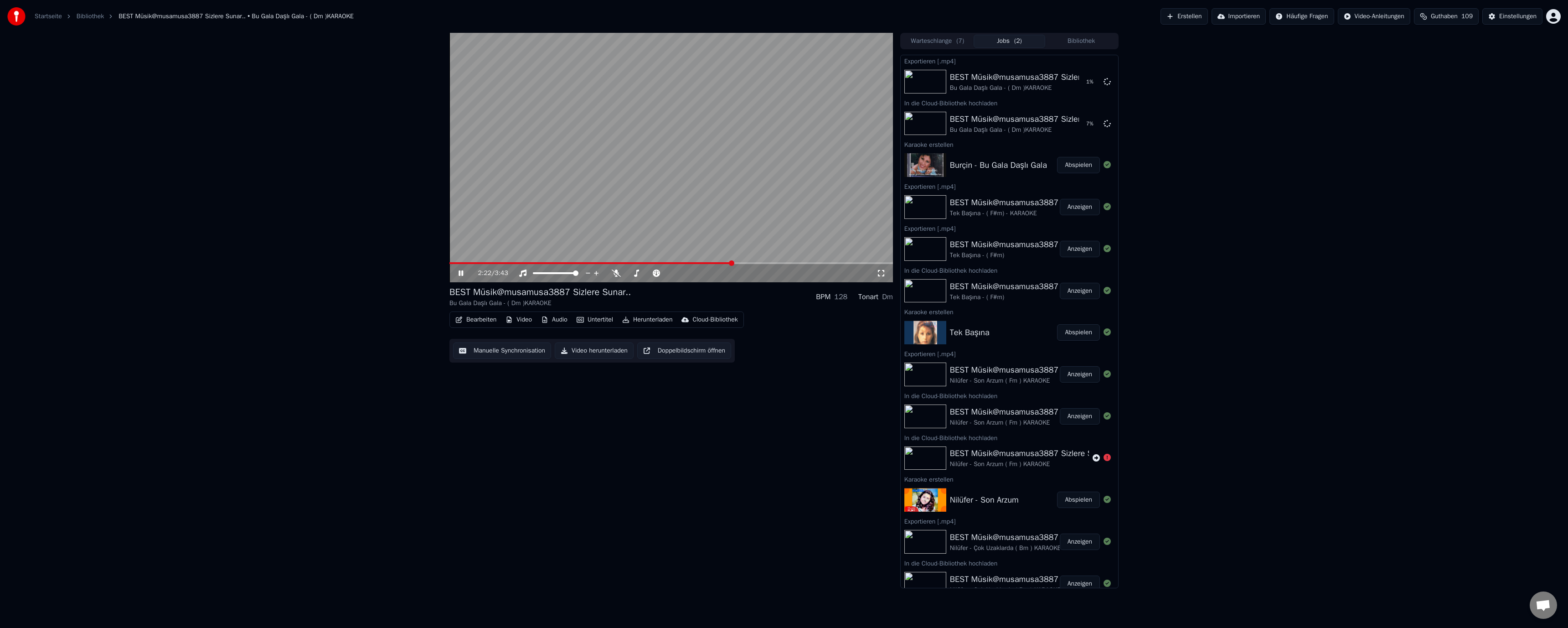 click at bounding box center (671, 263) 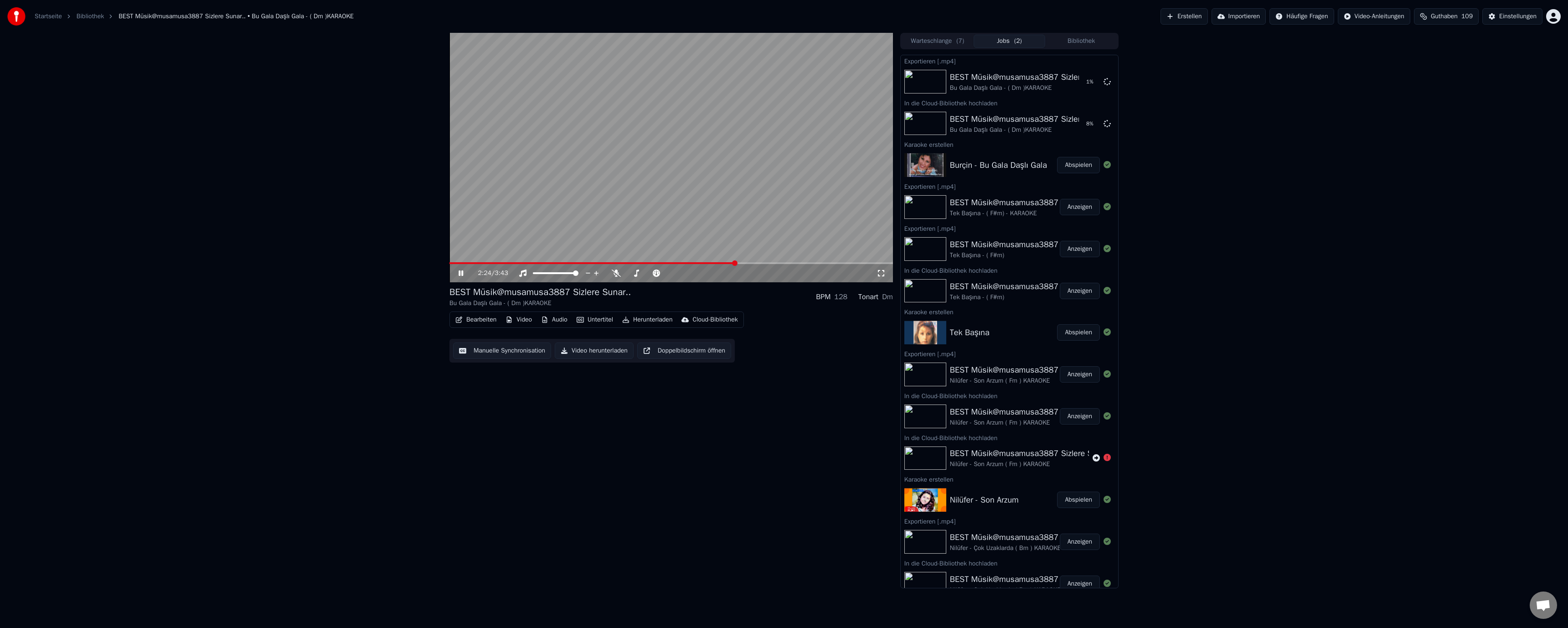 click at bounding box center (671, 157) 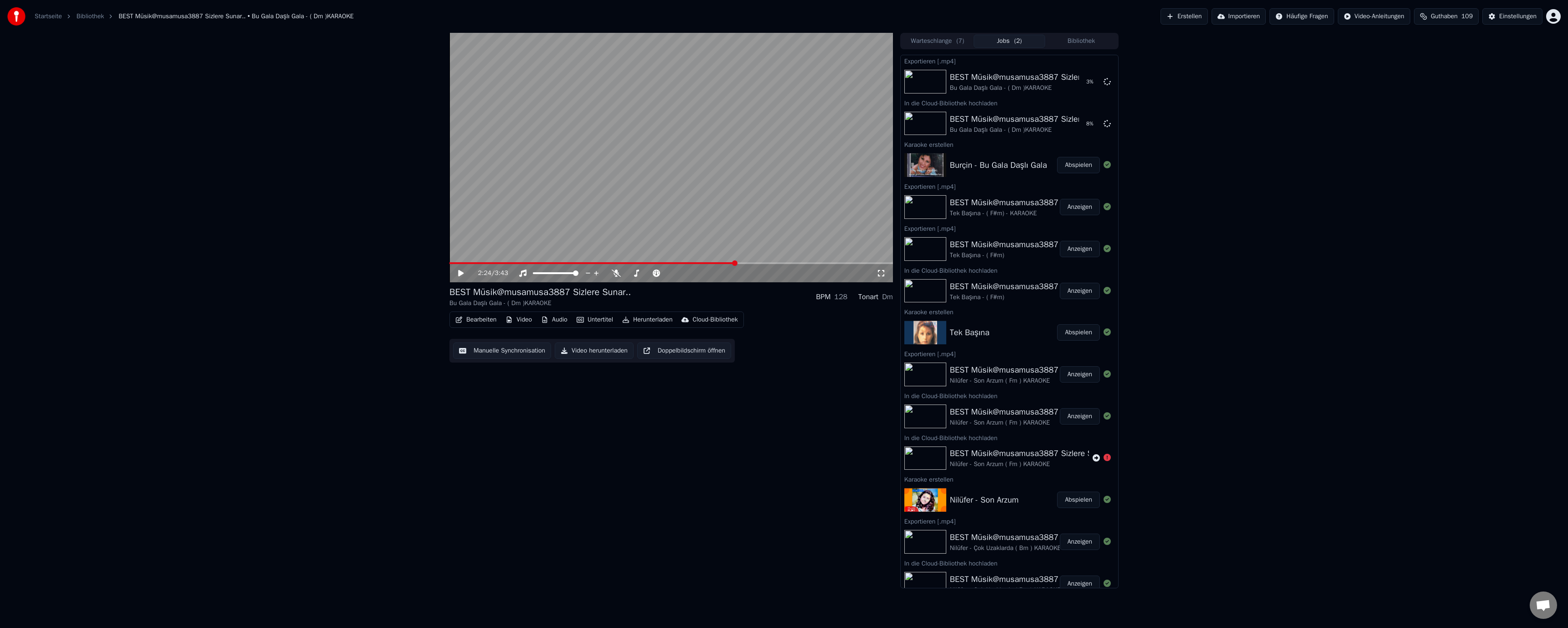click on "2:24  /  3:43" at bounding box center [671, 273] 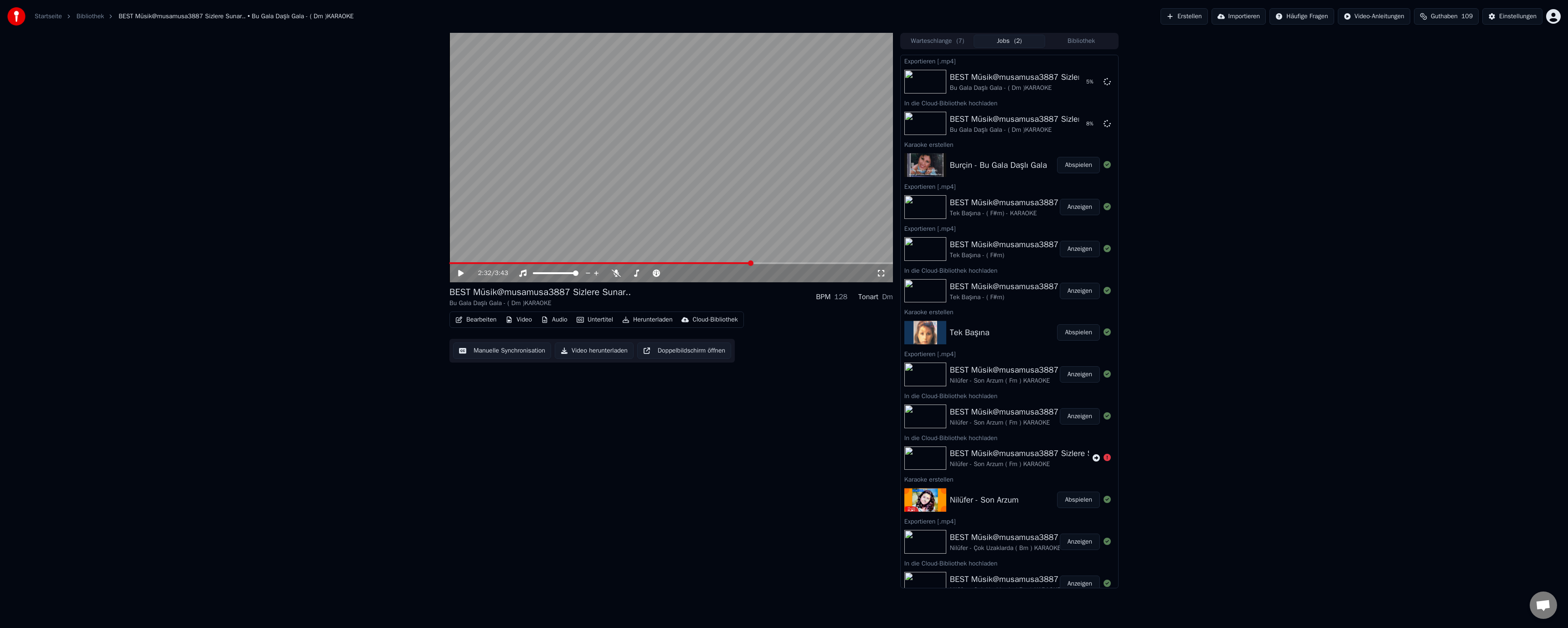 click at bounding box center [671, 263] 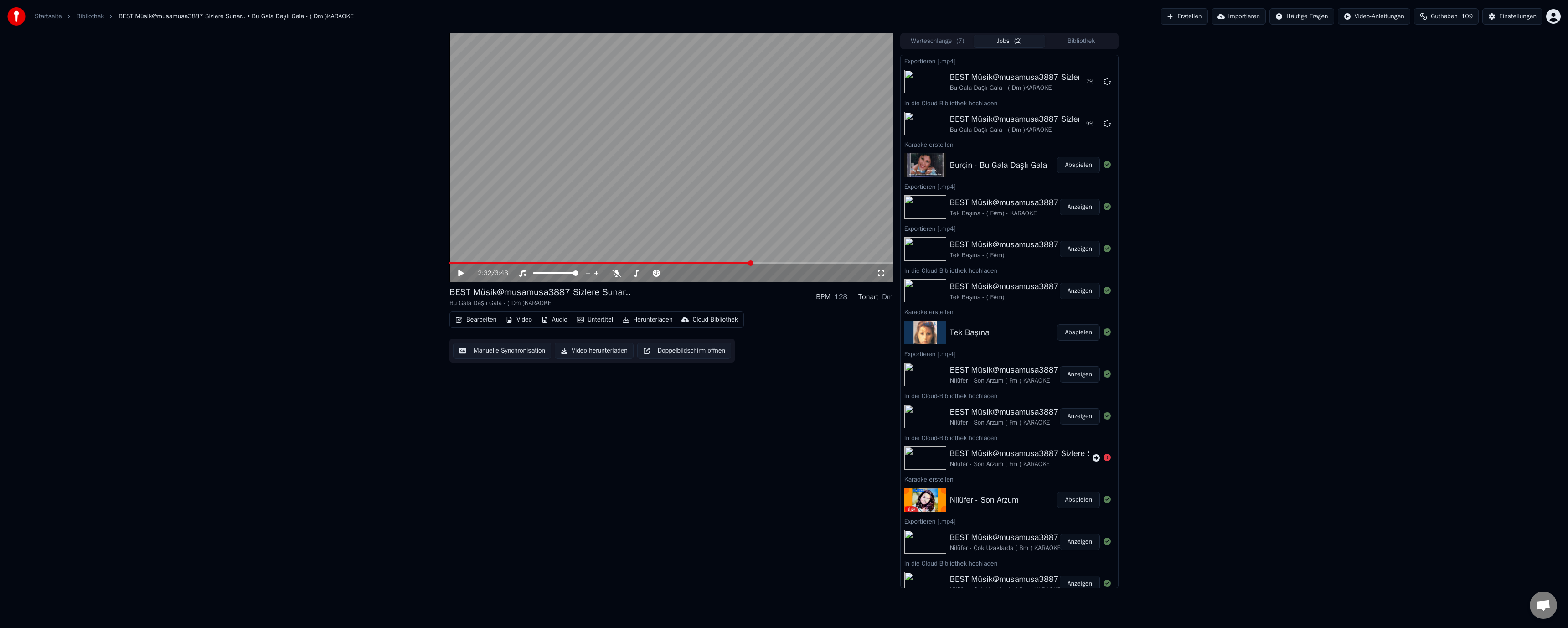 click at bounding box center (671, 157) 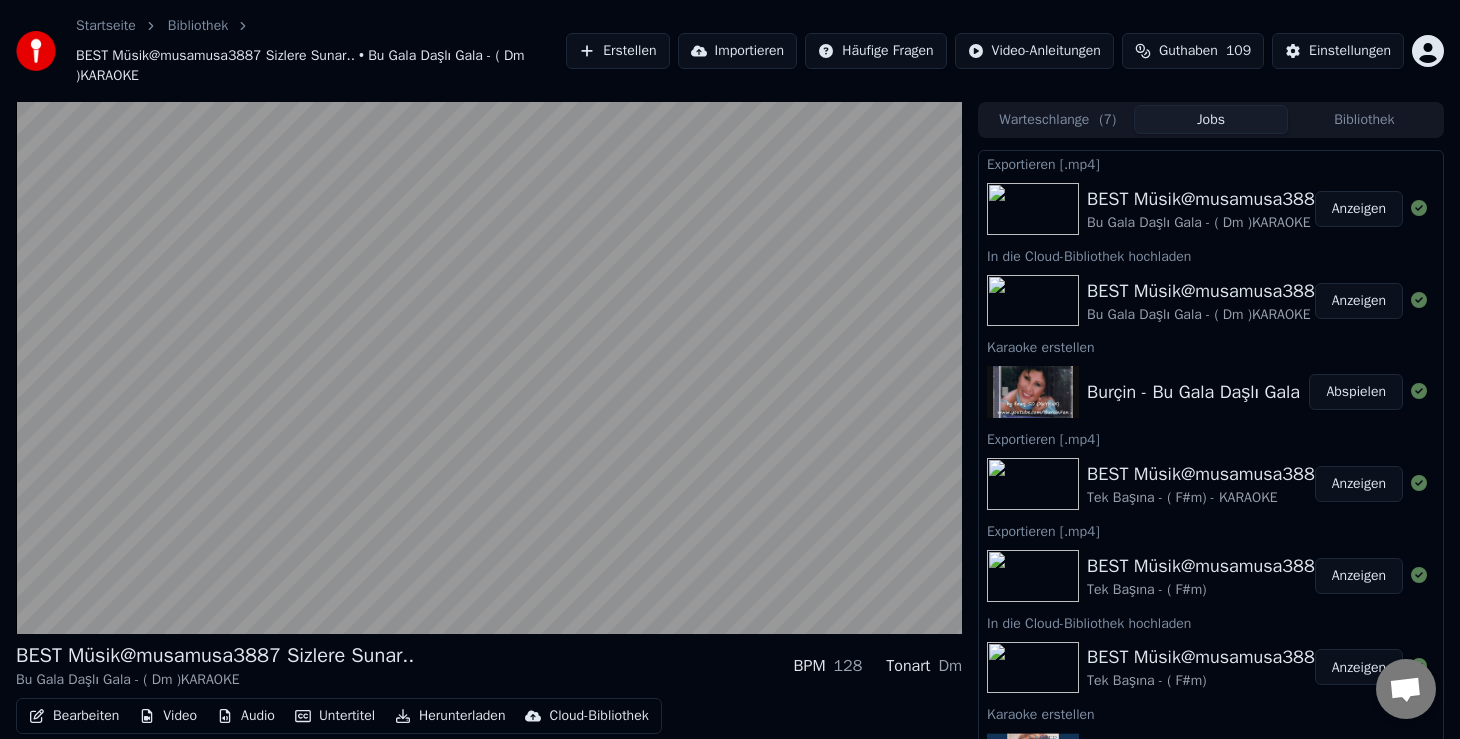 click on "Anzeigen" at bounding box center [1359, 209] 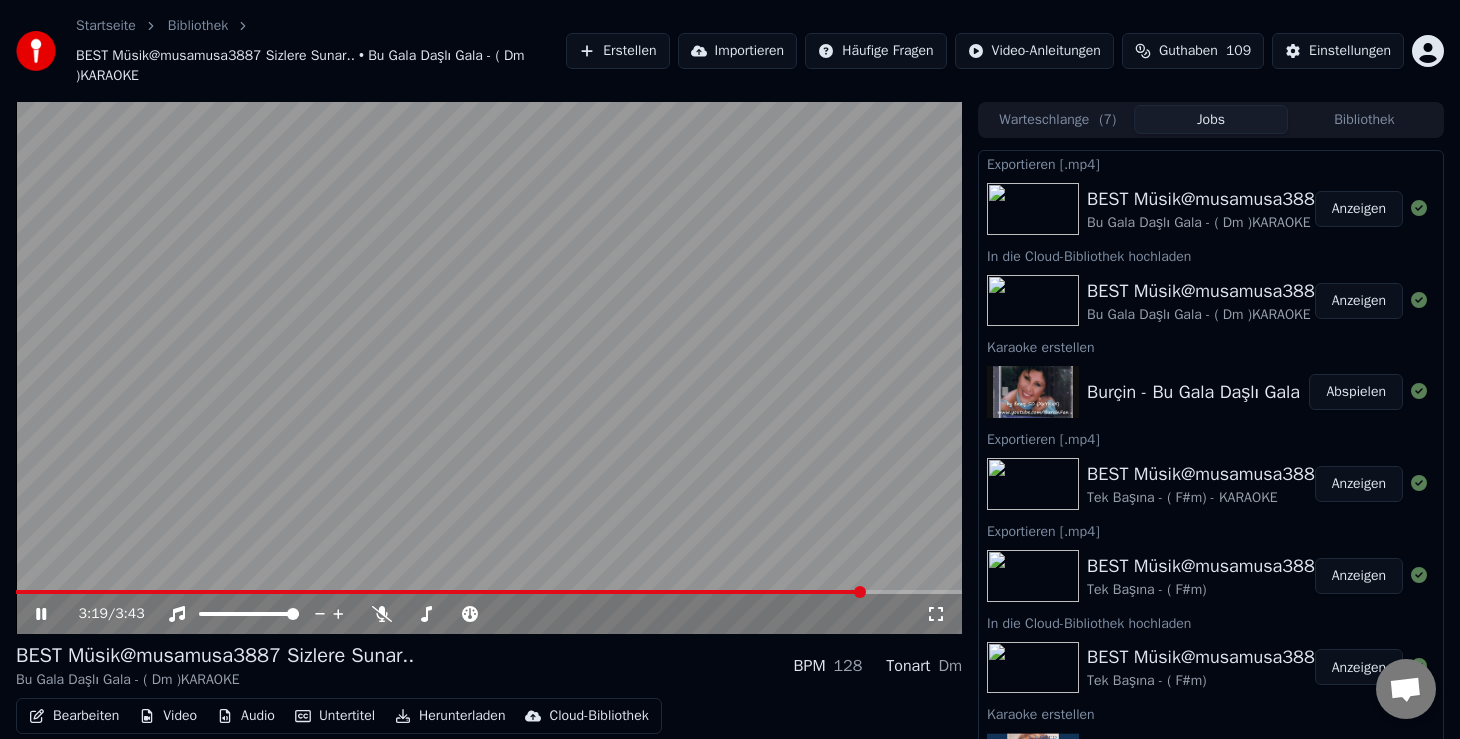 click at bounding box center (489, 368) 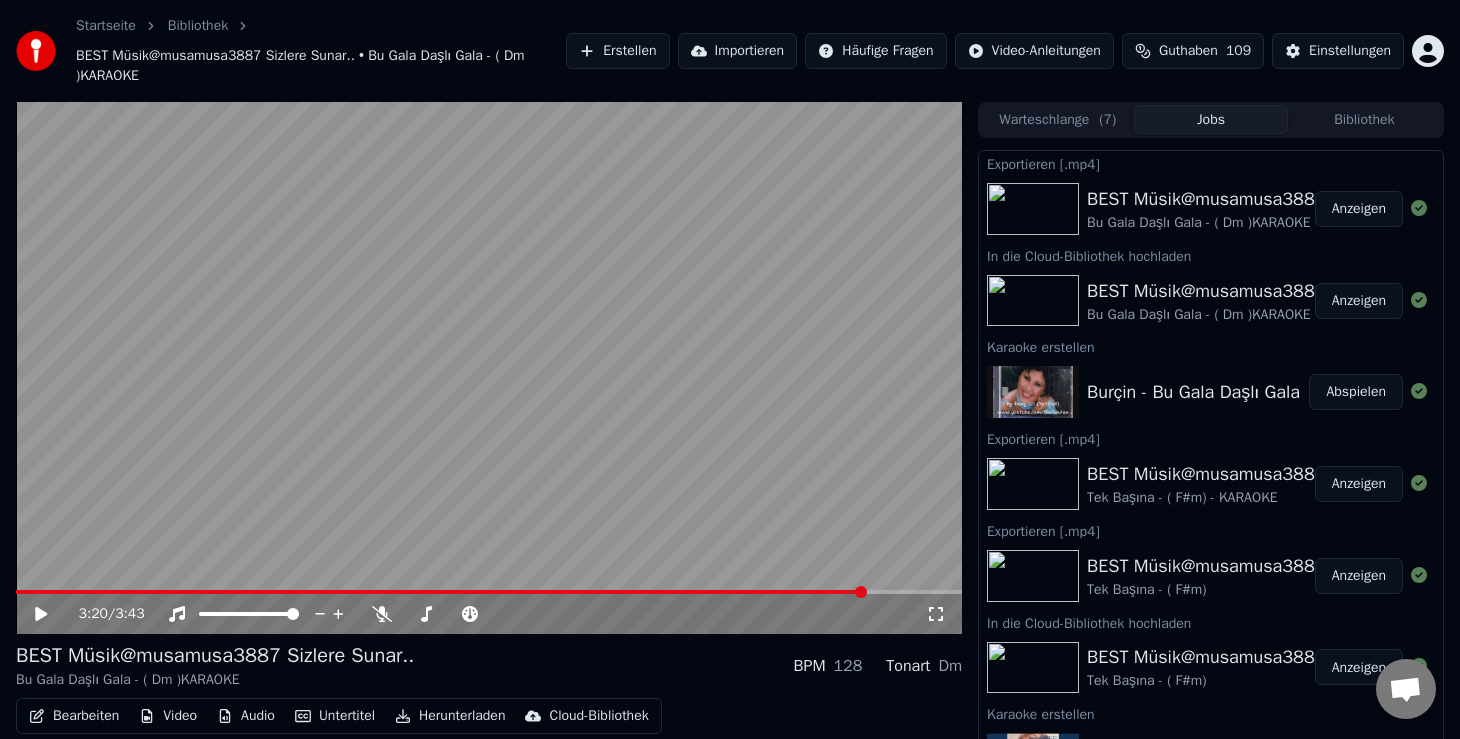 click on "Erstellen" at bounding box center [617, 51] 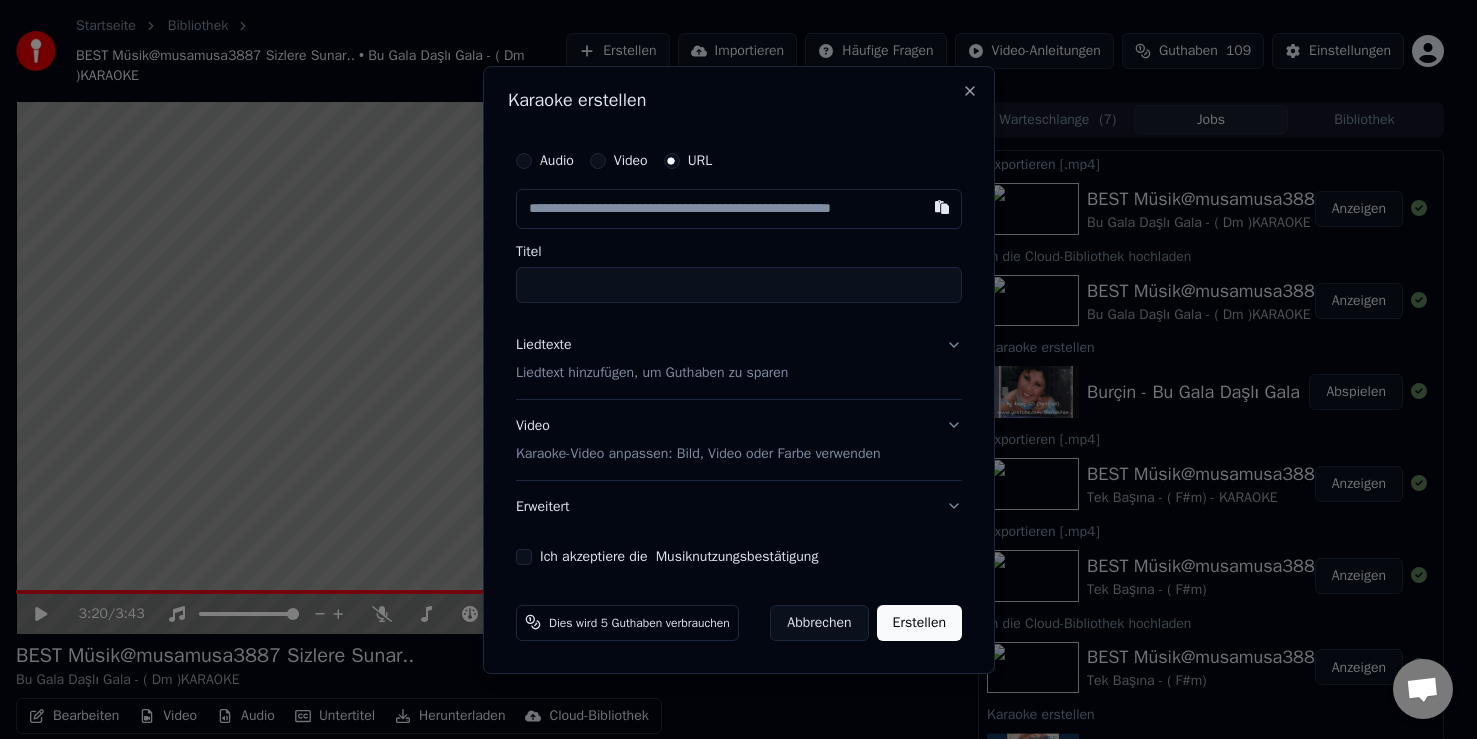 type on "**********" 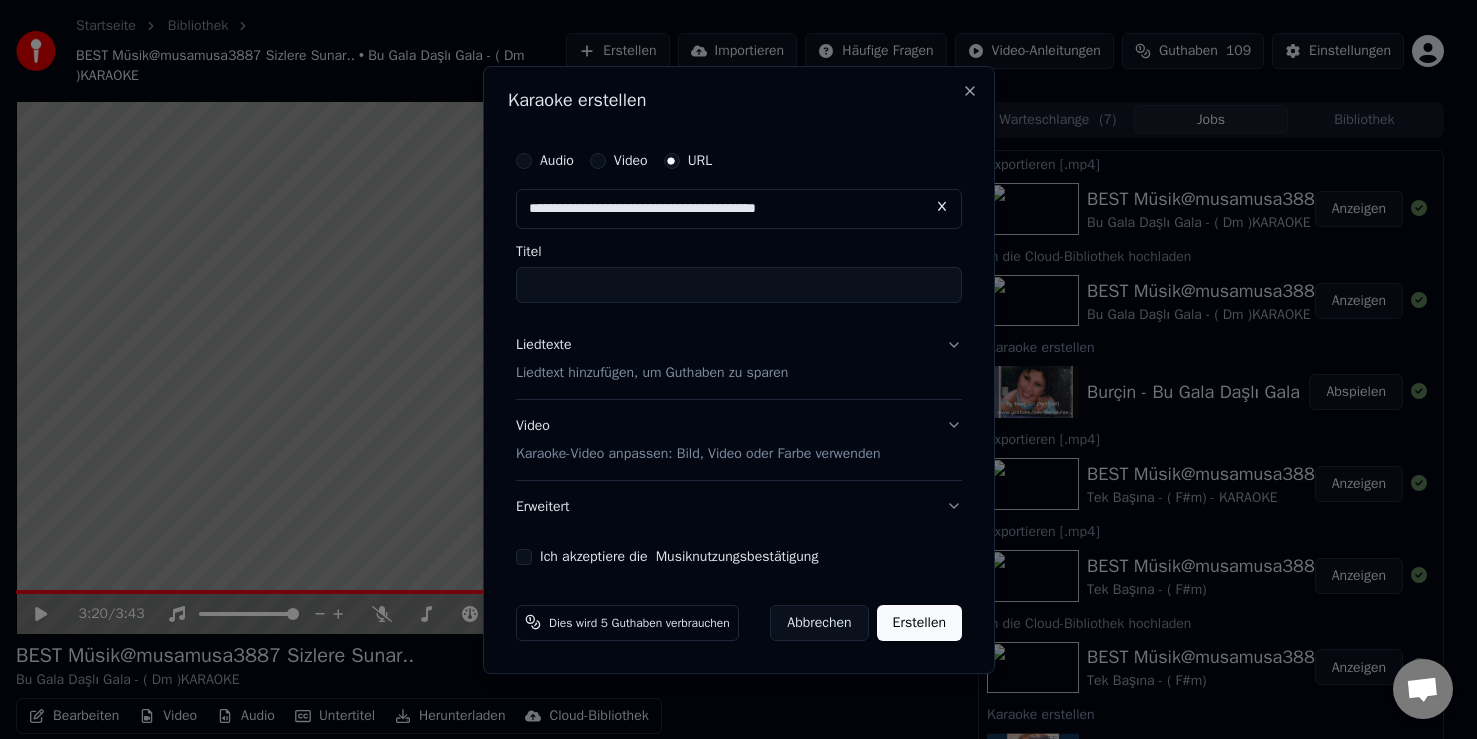 type on "**********" 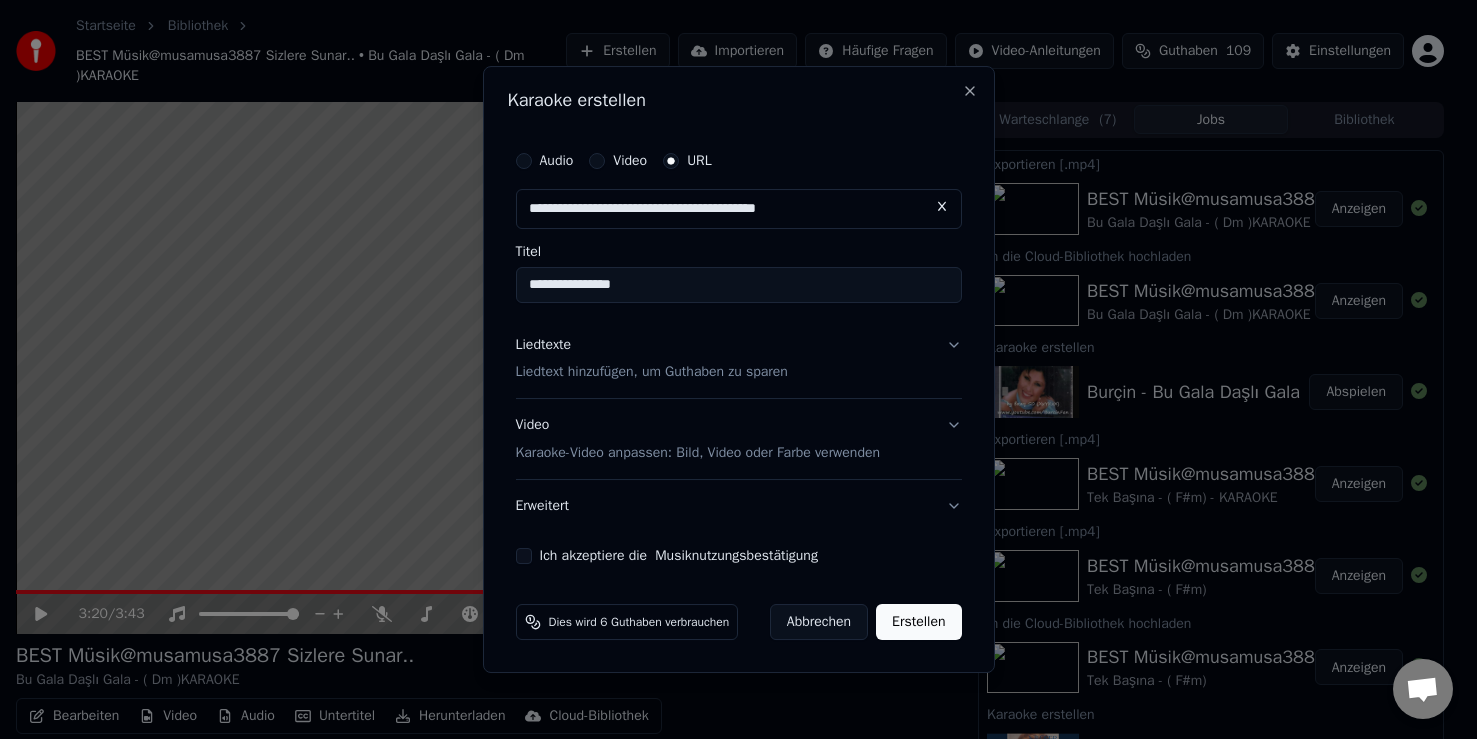 type on "**********" 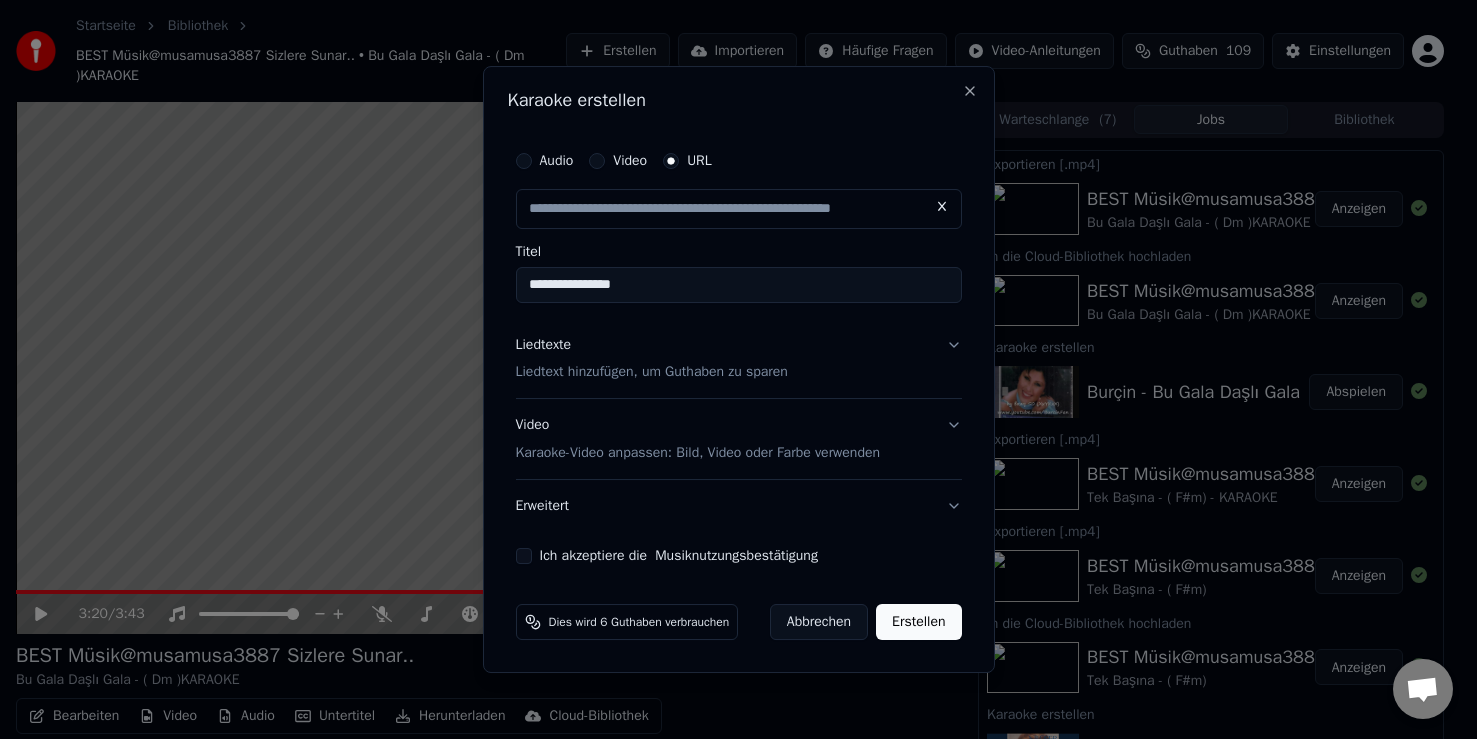 click on "Liedtexte" at bounding box center [544, 345] 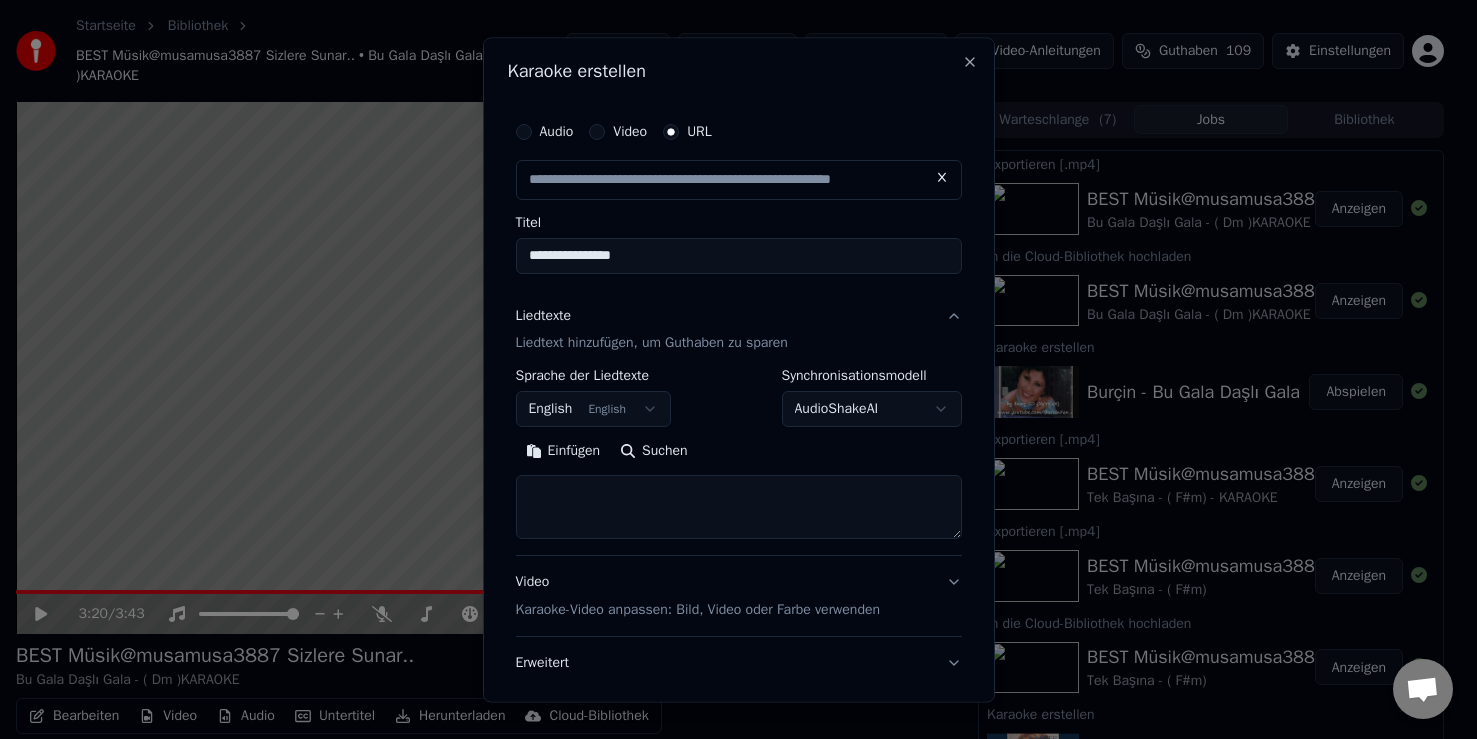 type on "**********" 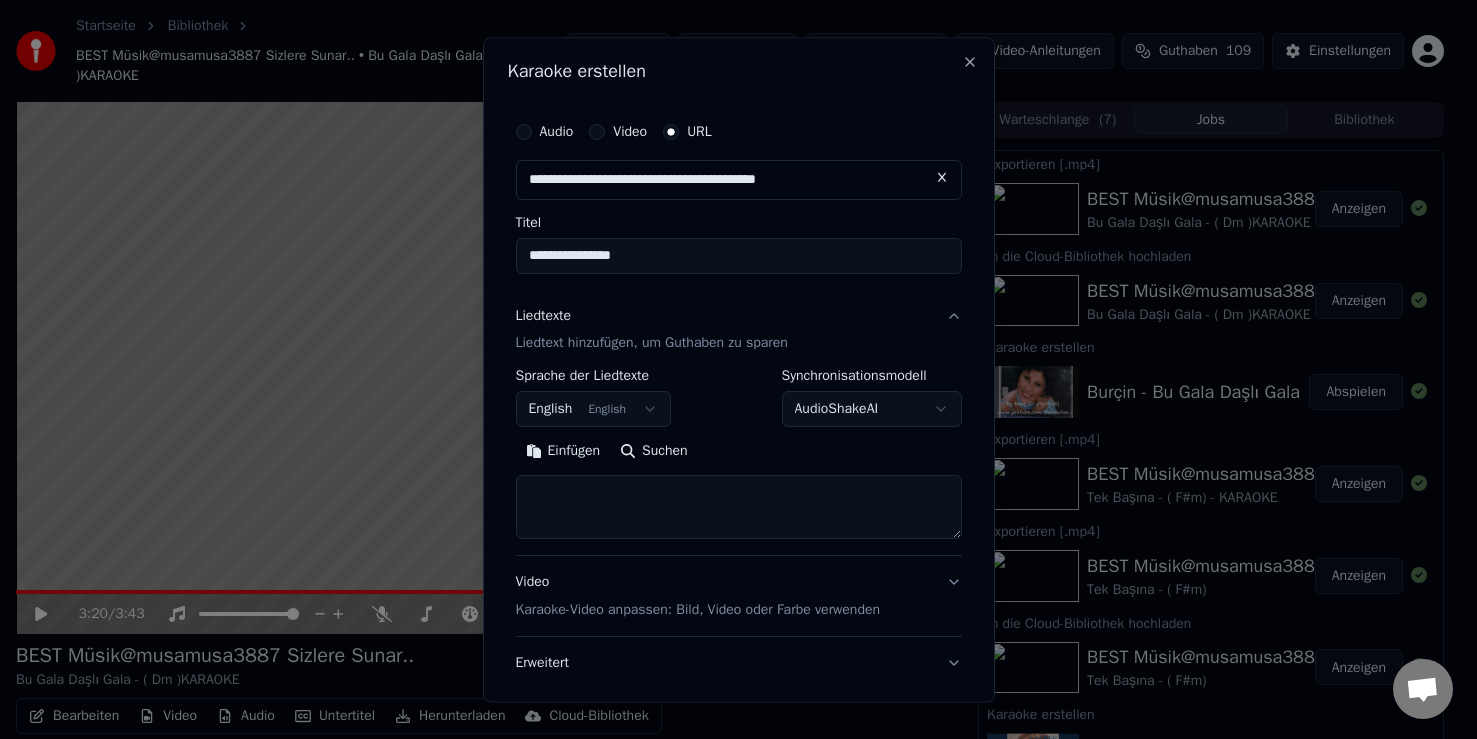 click on "Einfügen" at bounding box center [563, 452] 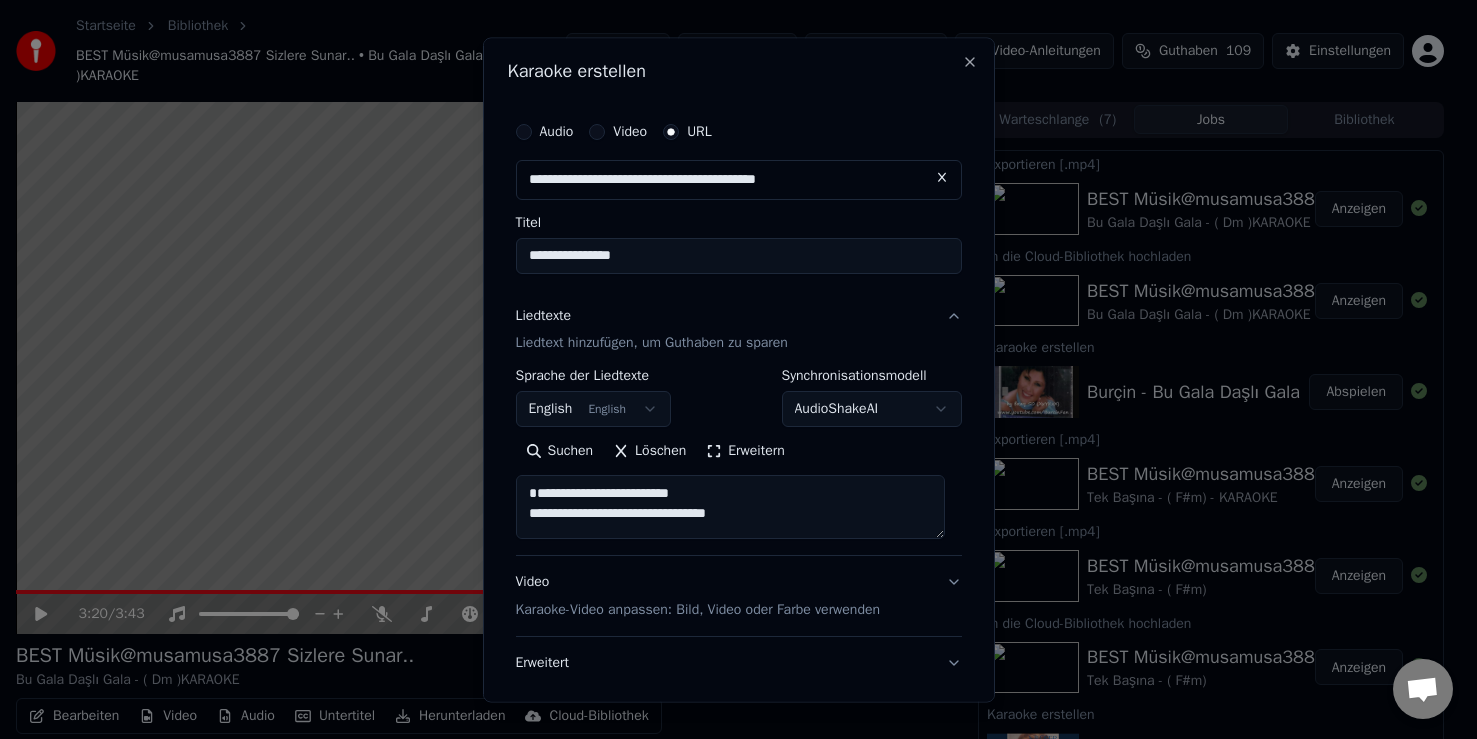 click on "Startseite Bibliothek BEST Müsik@musamusa3887 Sizlere Sunar.. • Bu Gala Daşlı Gala - ( Dm )KARAOKE Erstellen Importieren Häufige Fragen Video-Anleitungen Guthaben 109 Einstellungen 3:20  /  3:43 BEST Müsik@musamusa3887 Sizlere Sunar.. Bu Gala Daşlı Gala - ( Dm )KARAOKE BPM 128 Tonart Dm Bearbeiten Video Audio Untertitel Herunterladen Cloud-Bibliothek Manuelle Synchronisation Video herunterladen Doppelbildschirm öffnen Warteschlange ( 7 ) Jobs Bibliothek Exportieren [.mp4] BEST Müsik@musamusa3887 Sizlere Sunar.. Bu Gala Daşlı Gala - ( Dm )KARAOKE Anzeigen In die Cloud-Bibliothek hochladen BEST Müsik@musamusa3887 Sizlere Sunar.. Bu Gala Daşlı Gala - ( Dm )KARAOKE Anzeigen Karaoke erstellen Burçin - Bu Gala Daşlı Gala Abspielen Exportieren [.mp4] BEST Müsik@musamusa3887 Sizlere Sunar.. Tek Başına - ( F#m) - KARAOKE Anzeigen Exportieren [.mp4] BEST Müsik@musamusa3887 Sizlere Sunar.. Tek Başına - ( F#m) Anzeigen In die Cloud-Bibliothek hochladen BEST Müsik@musamusa3887 Sizlere Sunar.. URL" at bounding box center (730, 369) 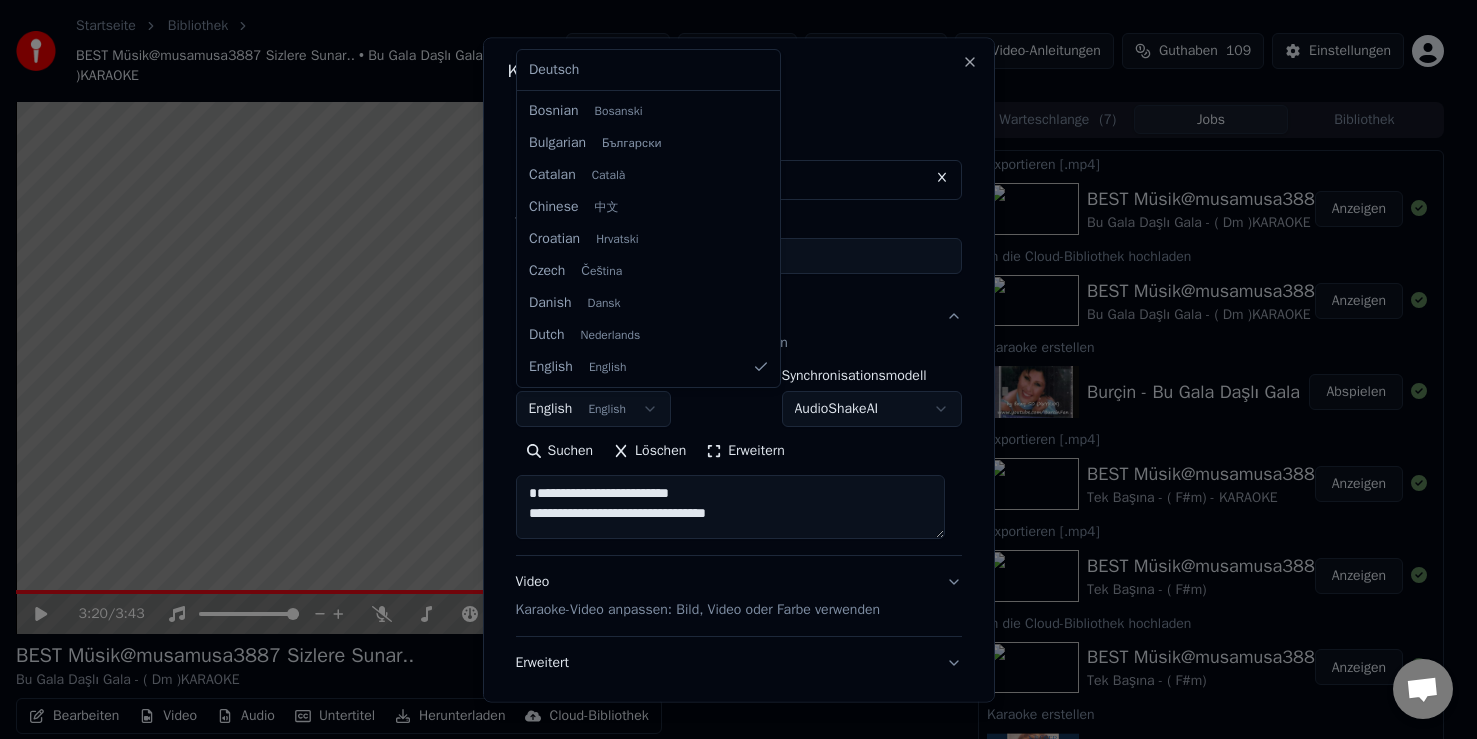 type on "**********" 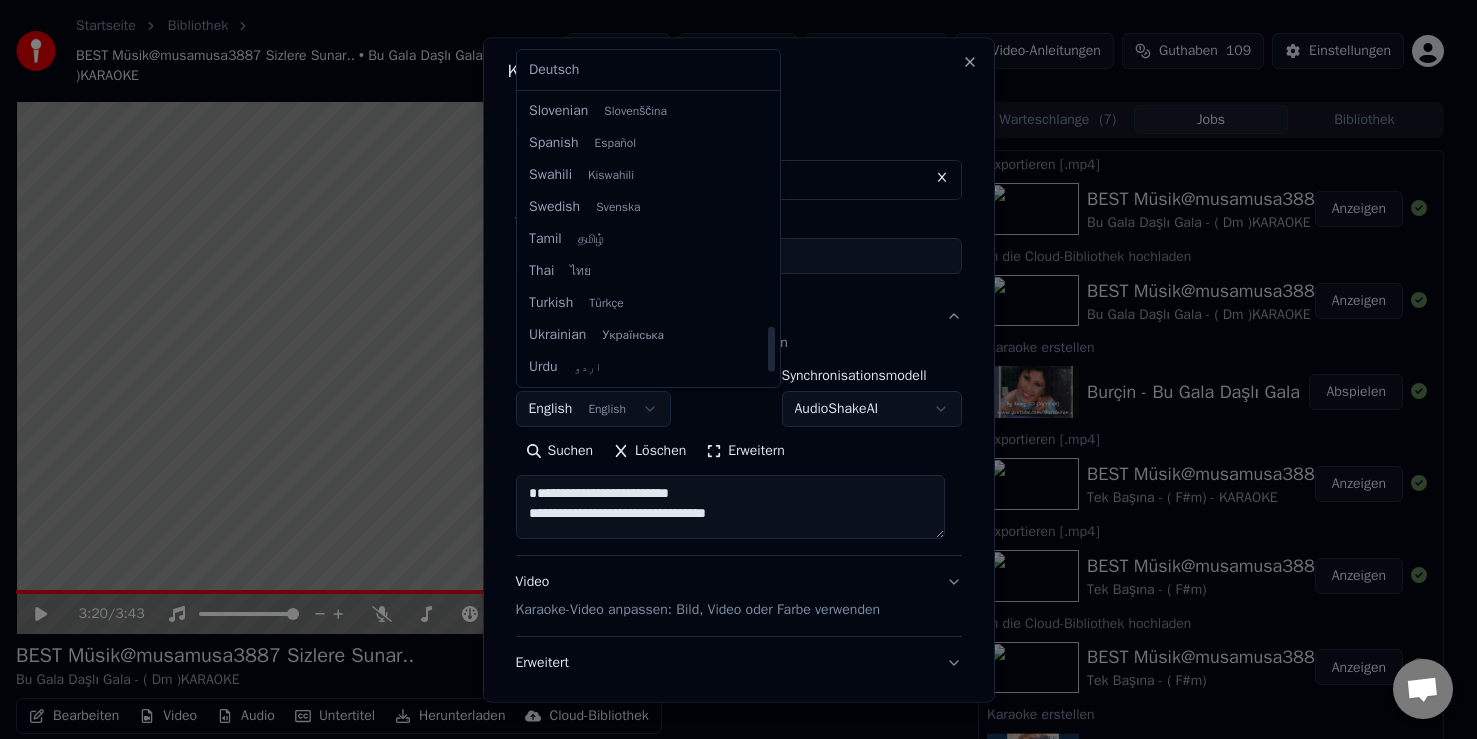select on "**" 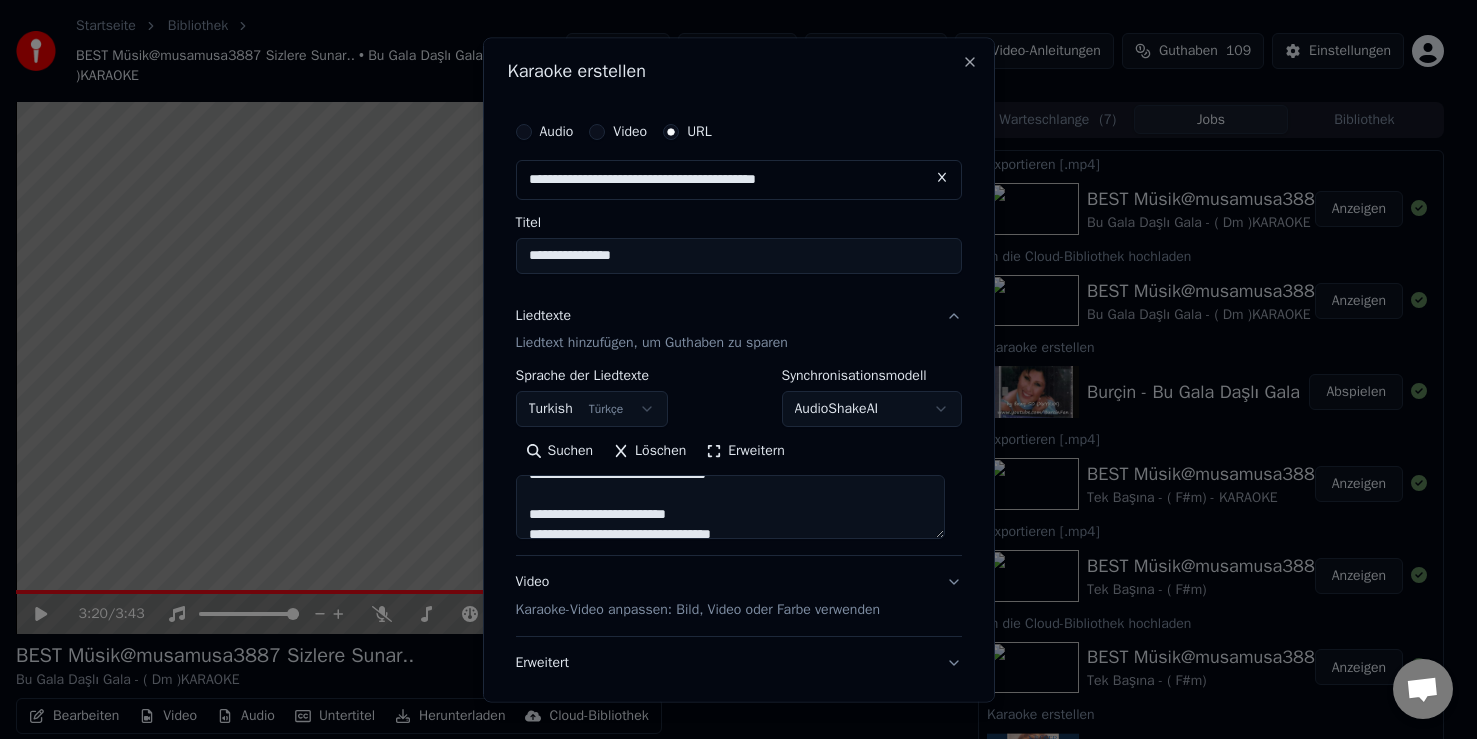 scroll, scrollTop: 300, scrollLeft: 0, axis: vertical 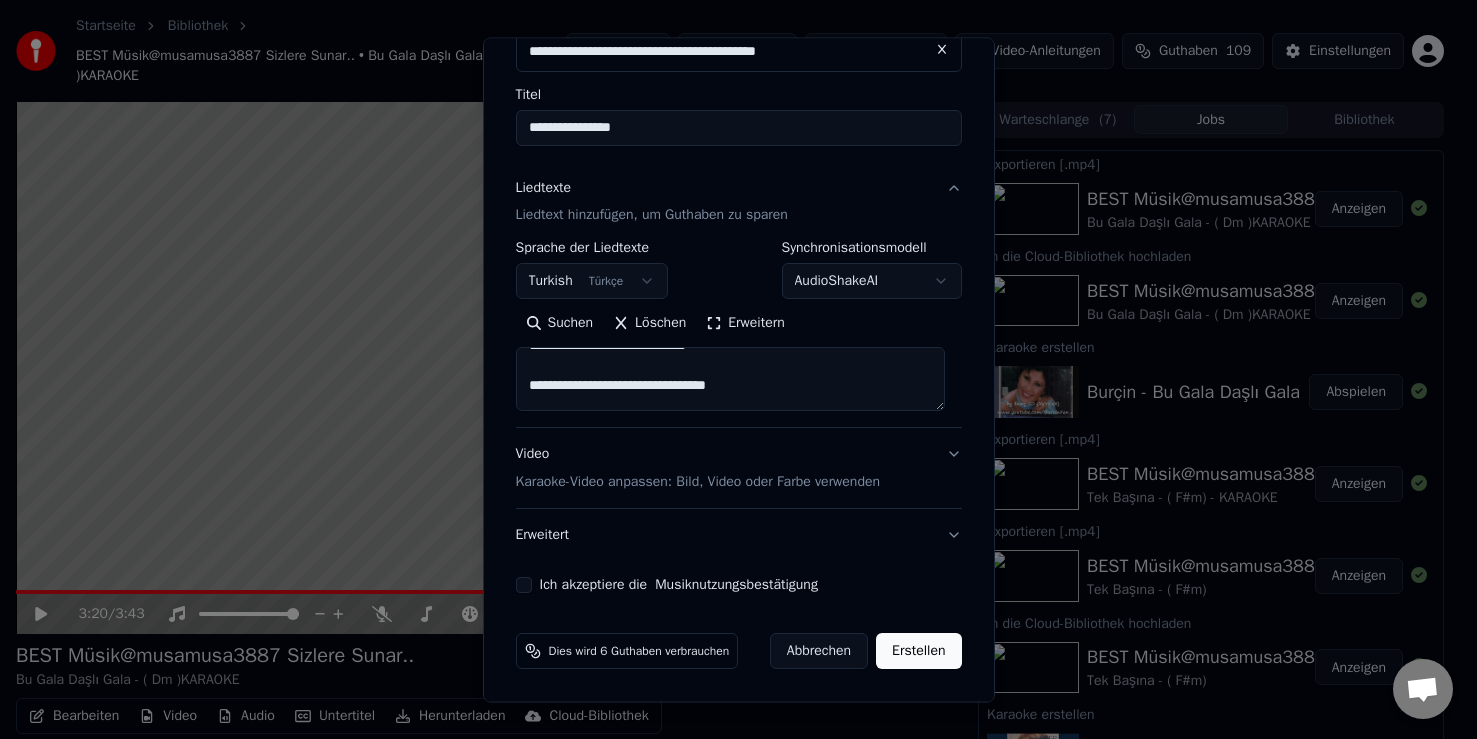 click on "Ich akzeptiere die   Musiknutzungsbestätigung" at bounding box center [739, 586] 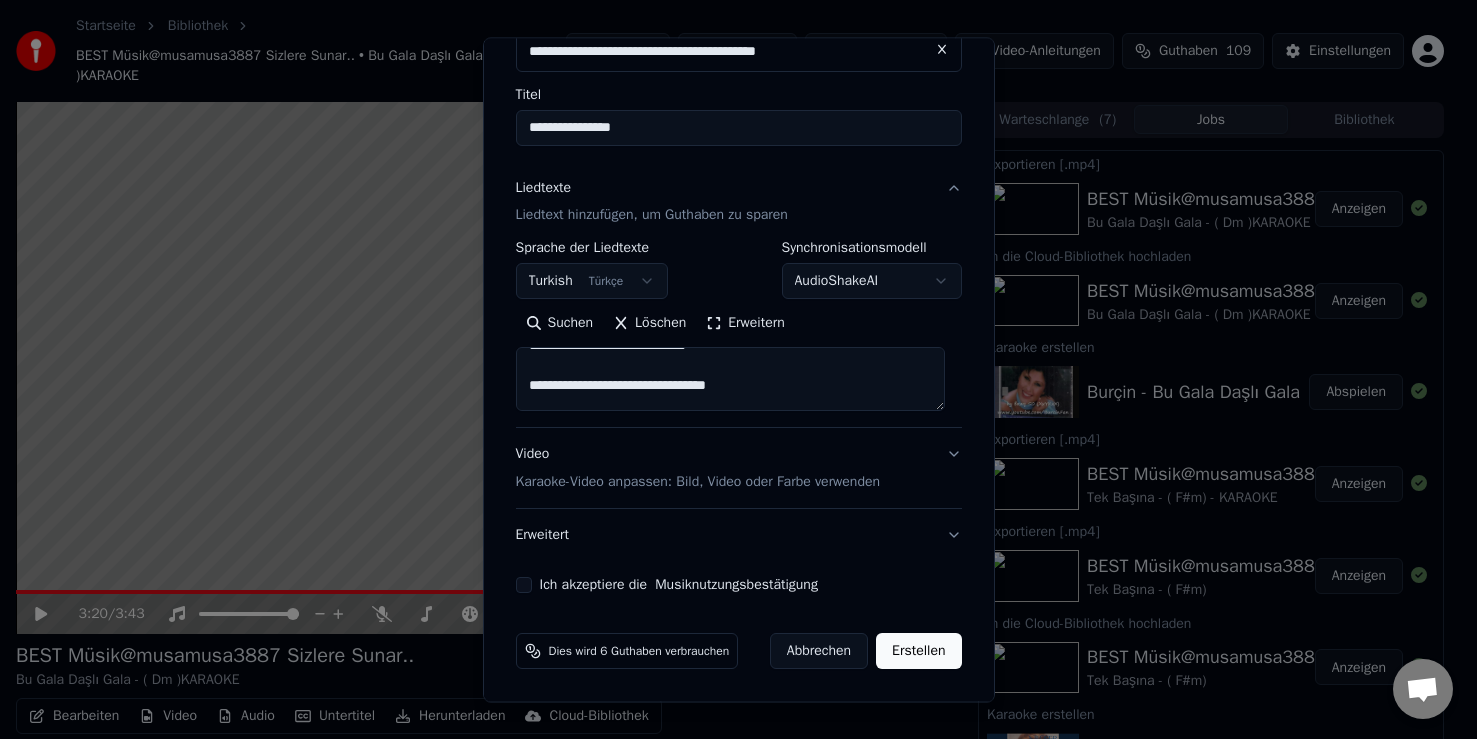 click on "Ich akzeptiere die   Musiknutzungsbestätigung" at bounding box center (739, 586) 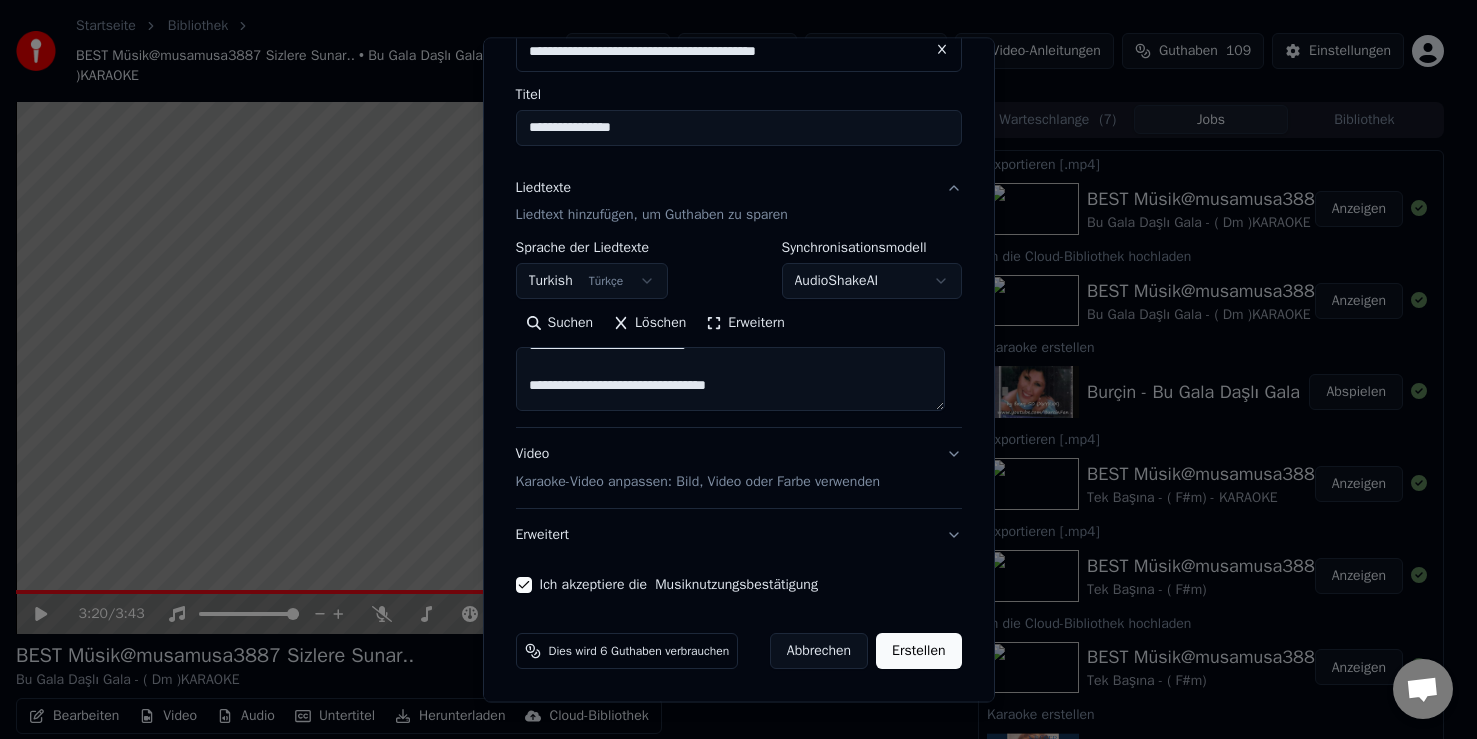 click on "Erstellen" at bounding box center (918, 652) 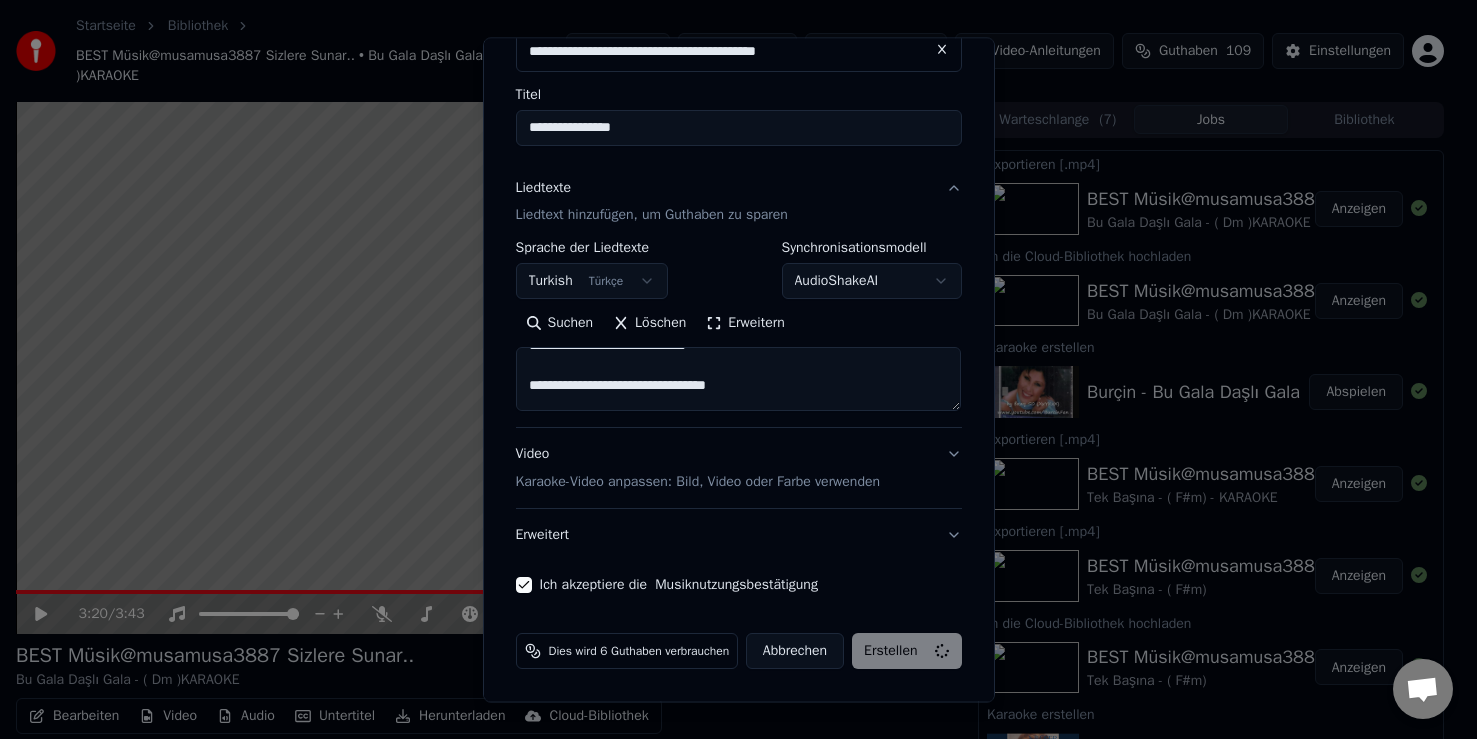 type on "**********" 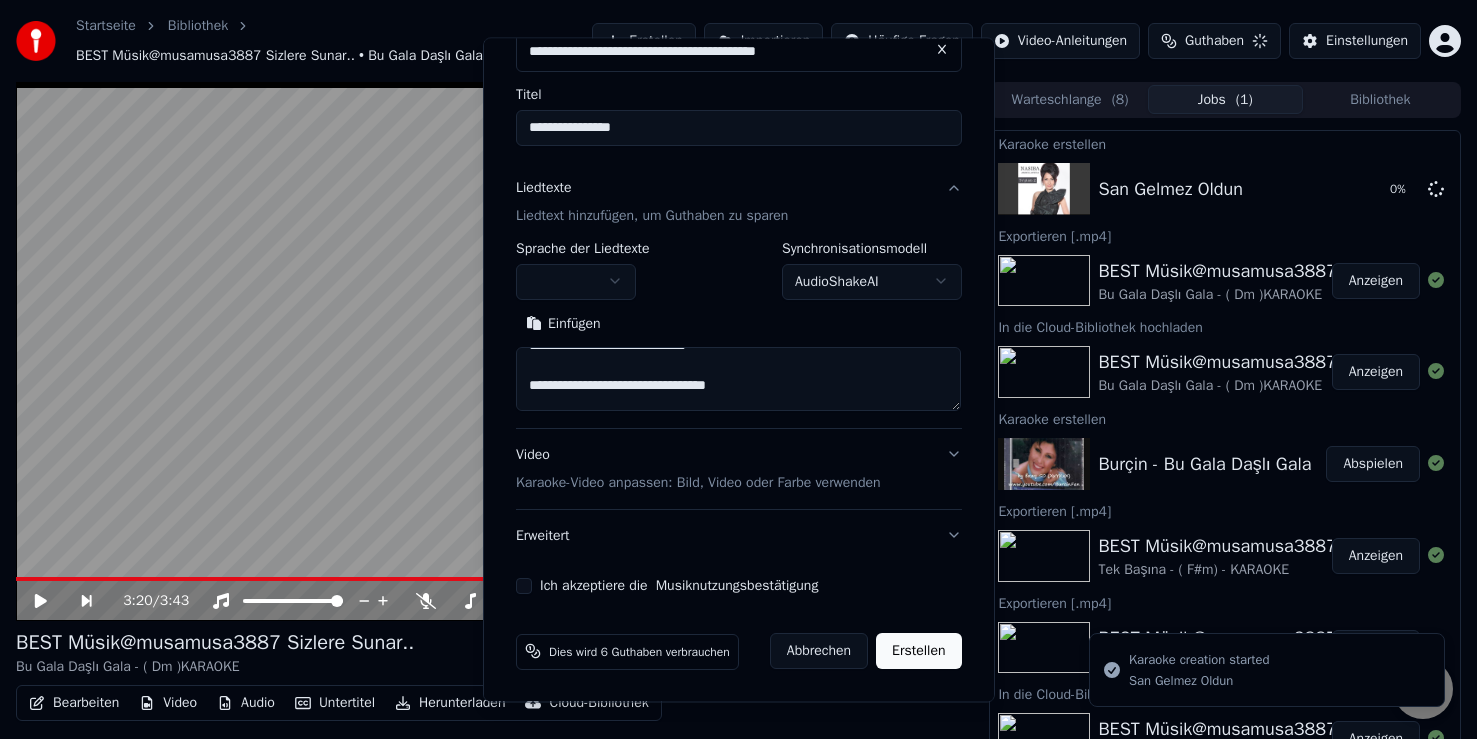 type 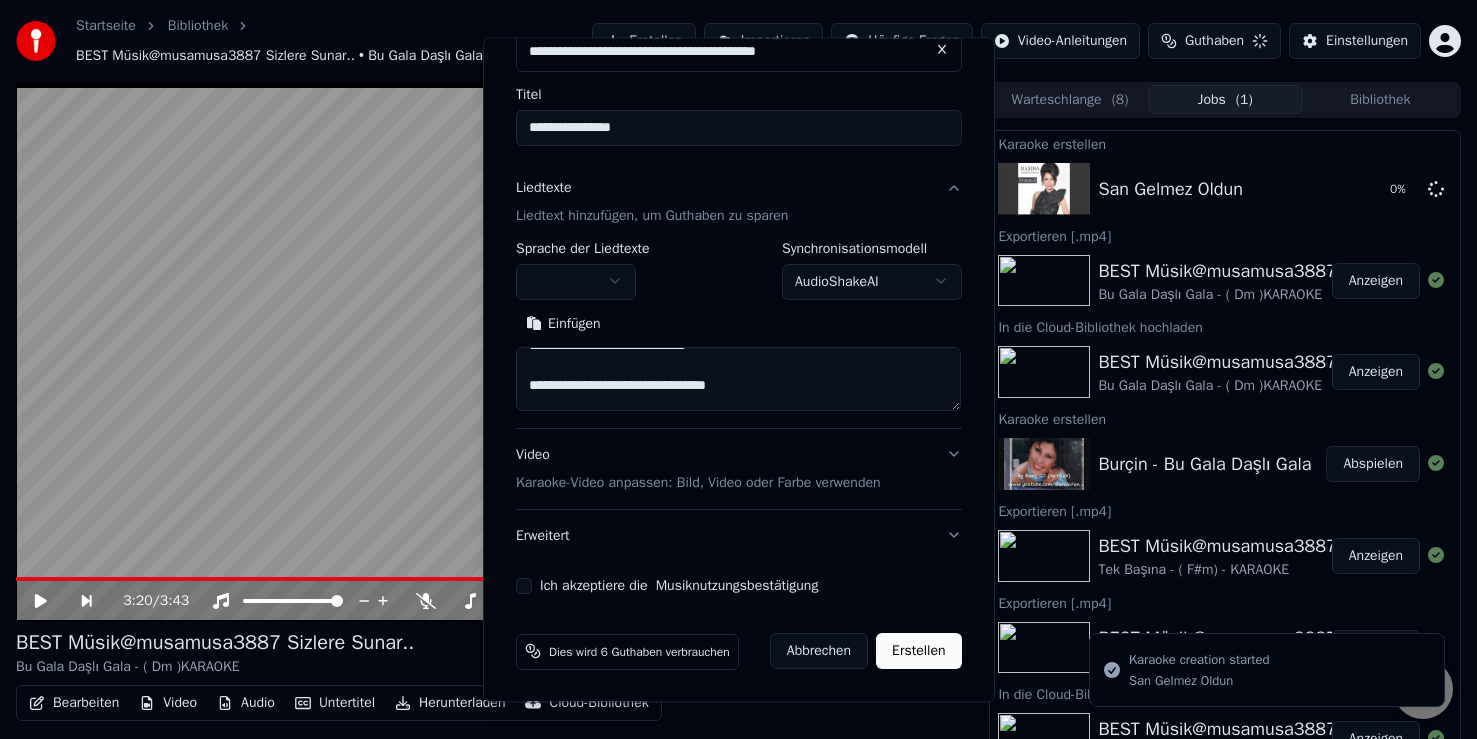 type 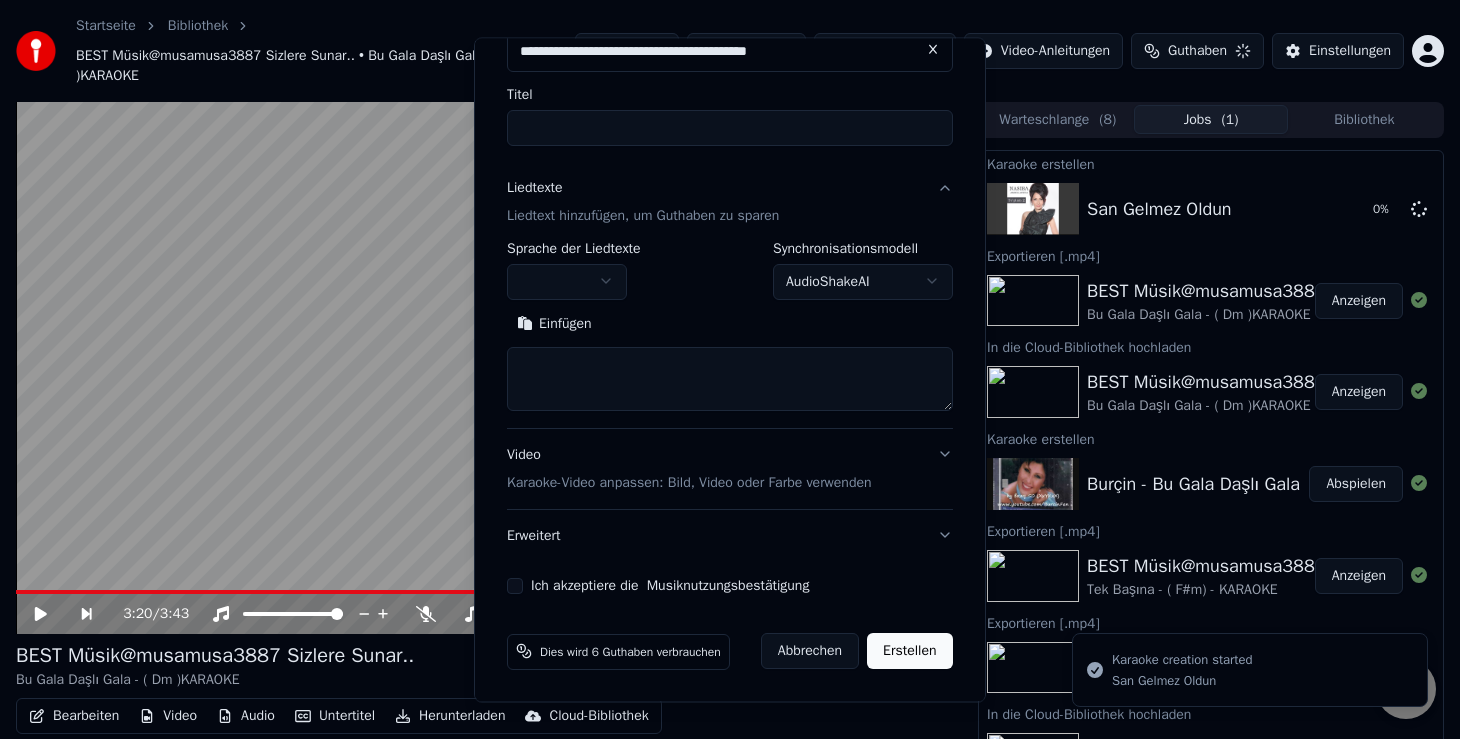 scroll, scrollTop: 0, scrollLeft: 0, axis: both 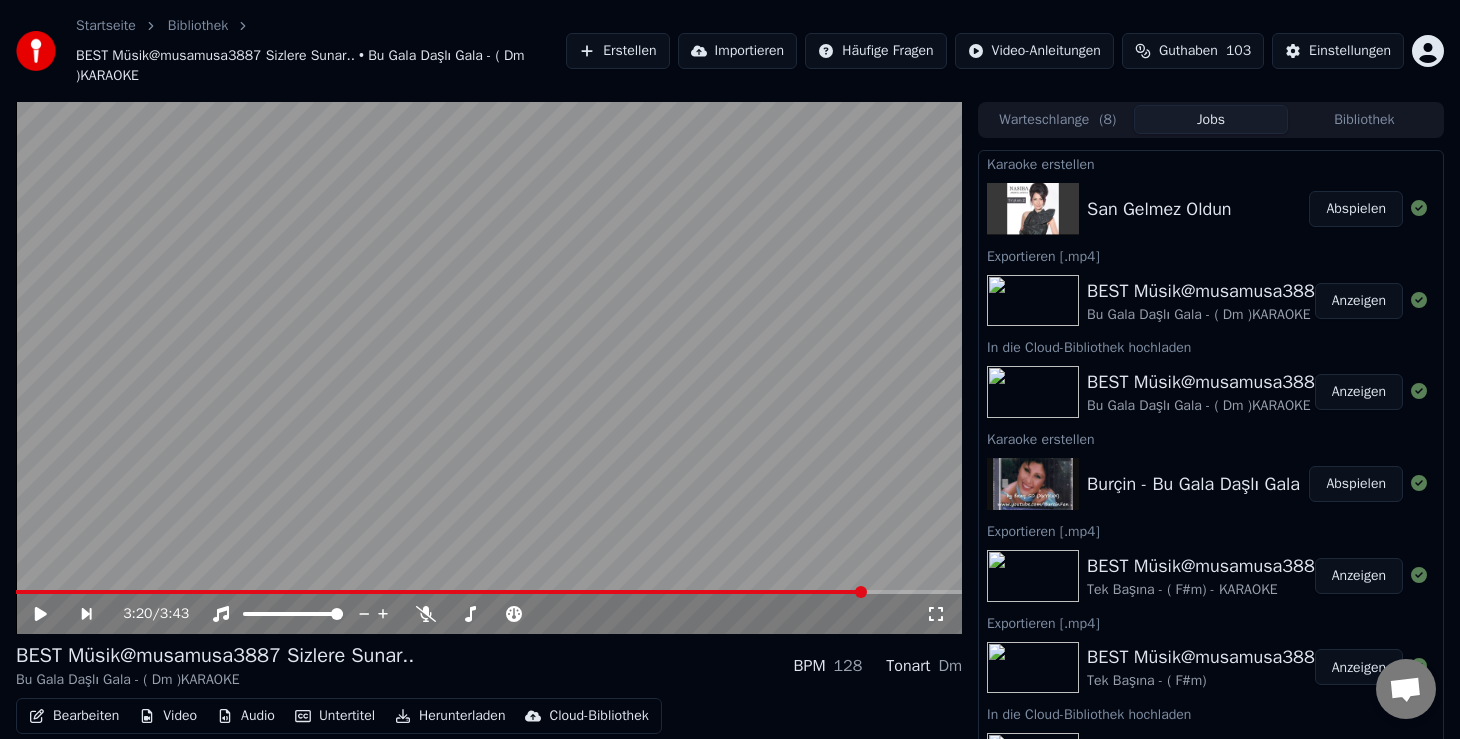 click on "Abspielen" at bounding box center [1356, 209] 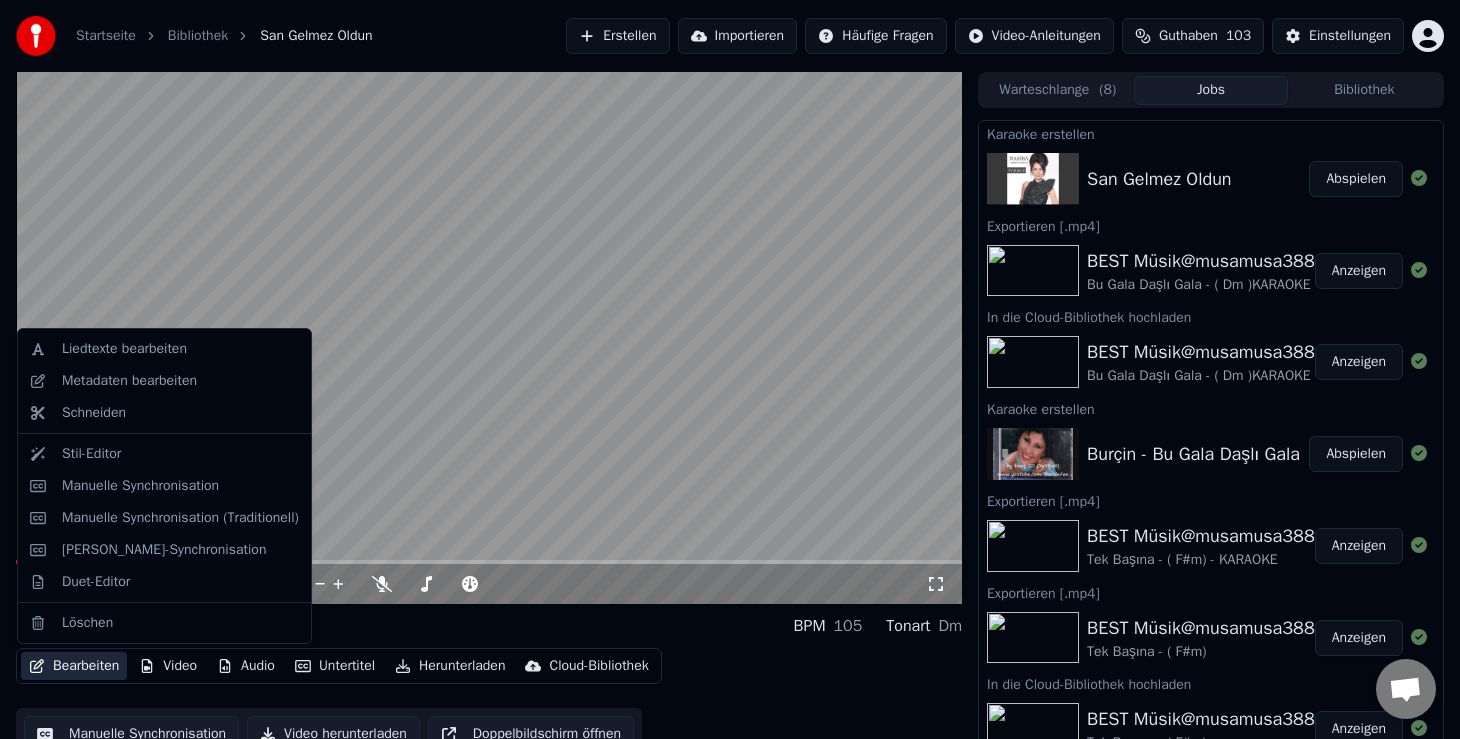 click on "Bearbeiten" at bounding box center (74, 666) 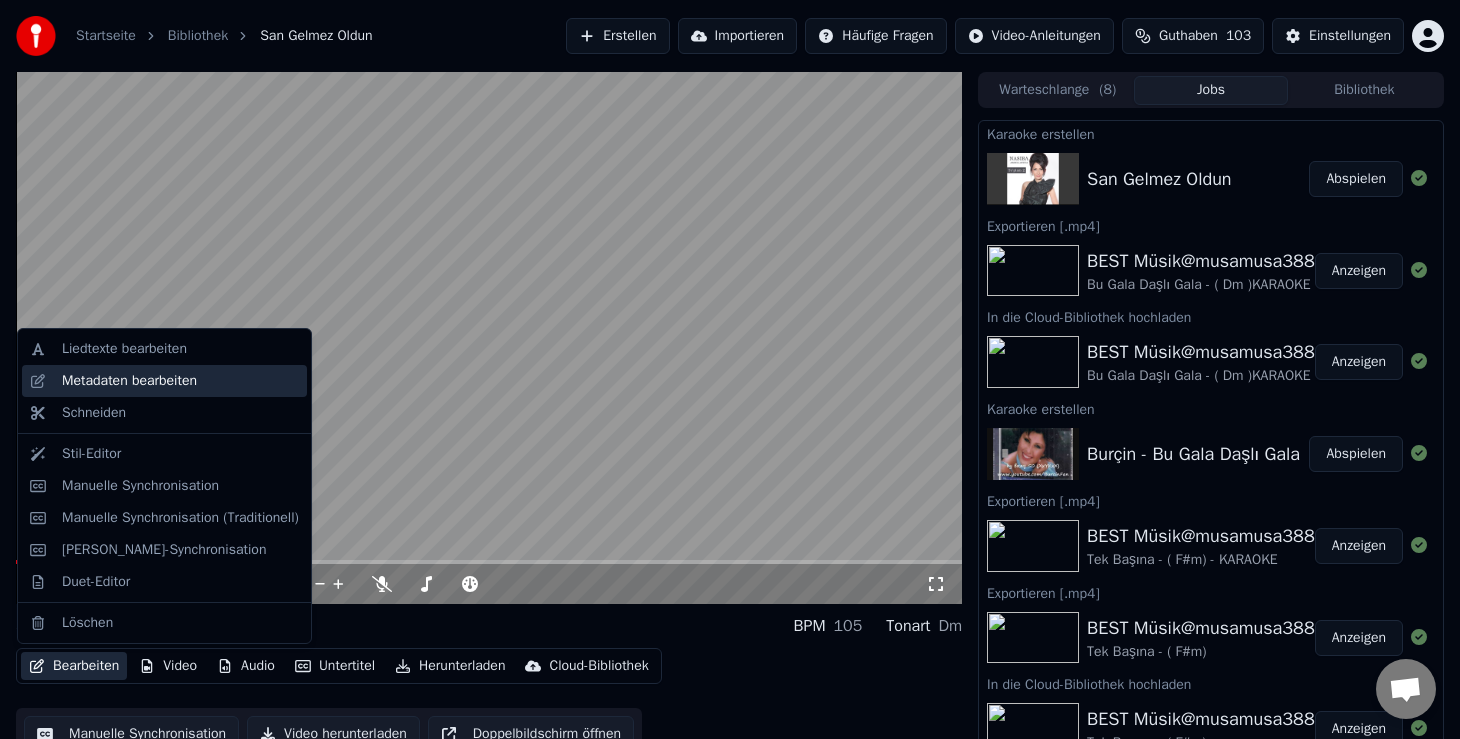 click on "Metadaten bearbeiten" at bounding box center [129, 381] 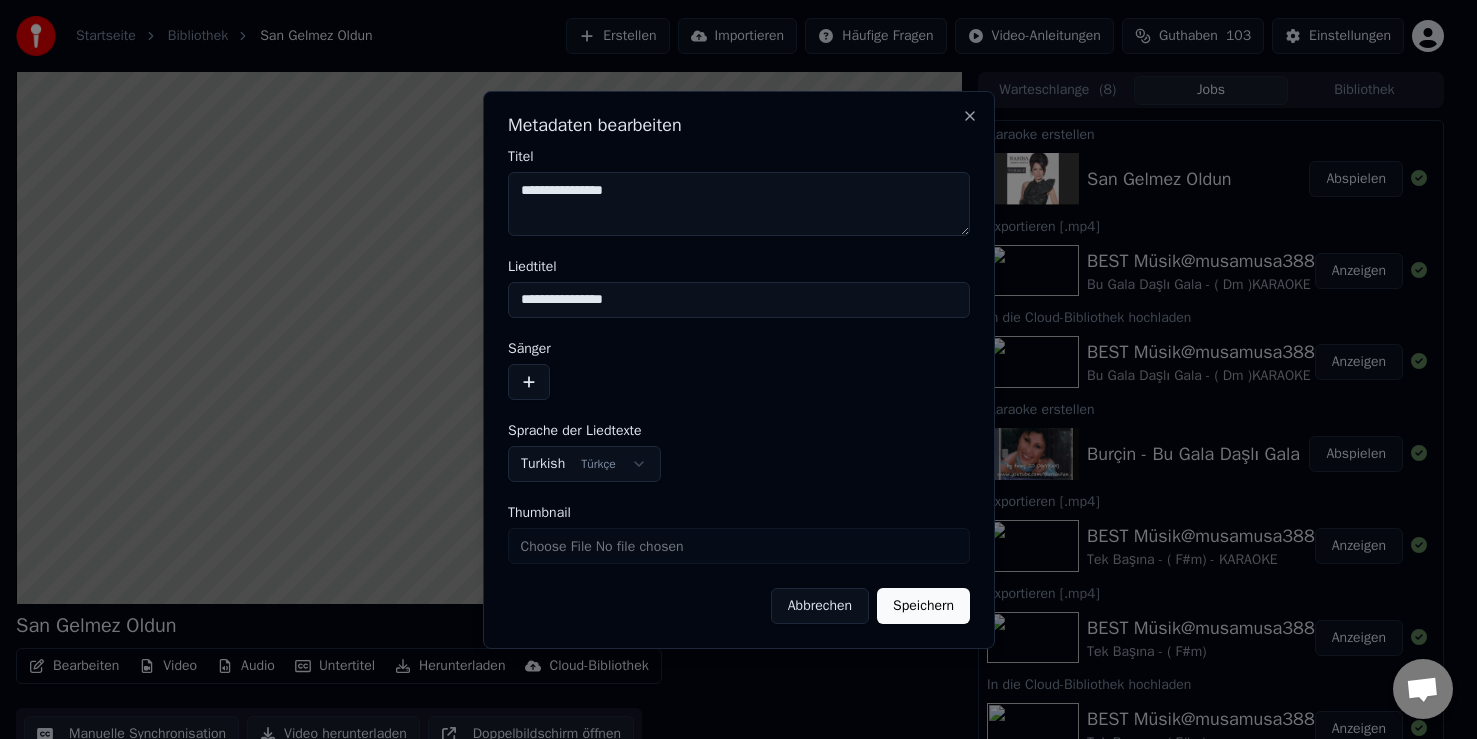 drag, startPoint x: 685, startPoint y: 303, endPoint x: 345, endPoint y: 295, distance: 340.09412 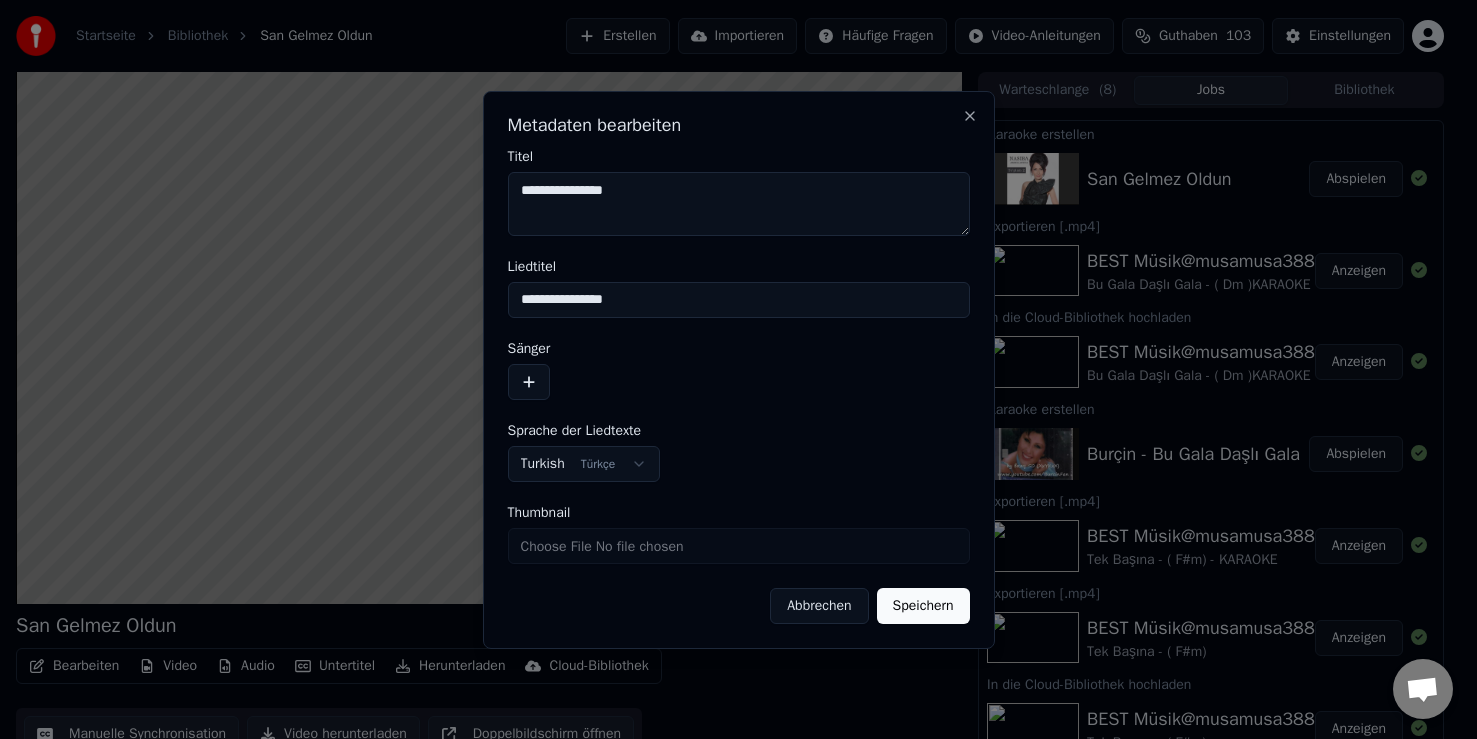 paste on "**********" 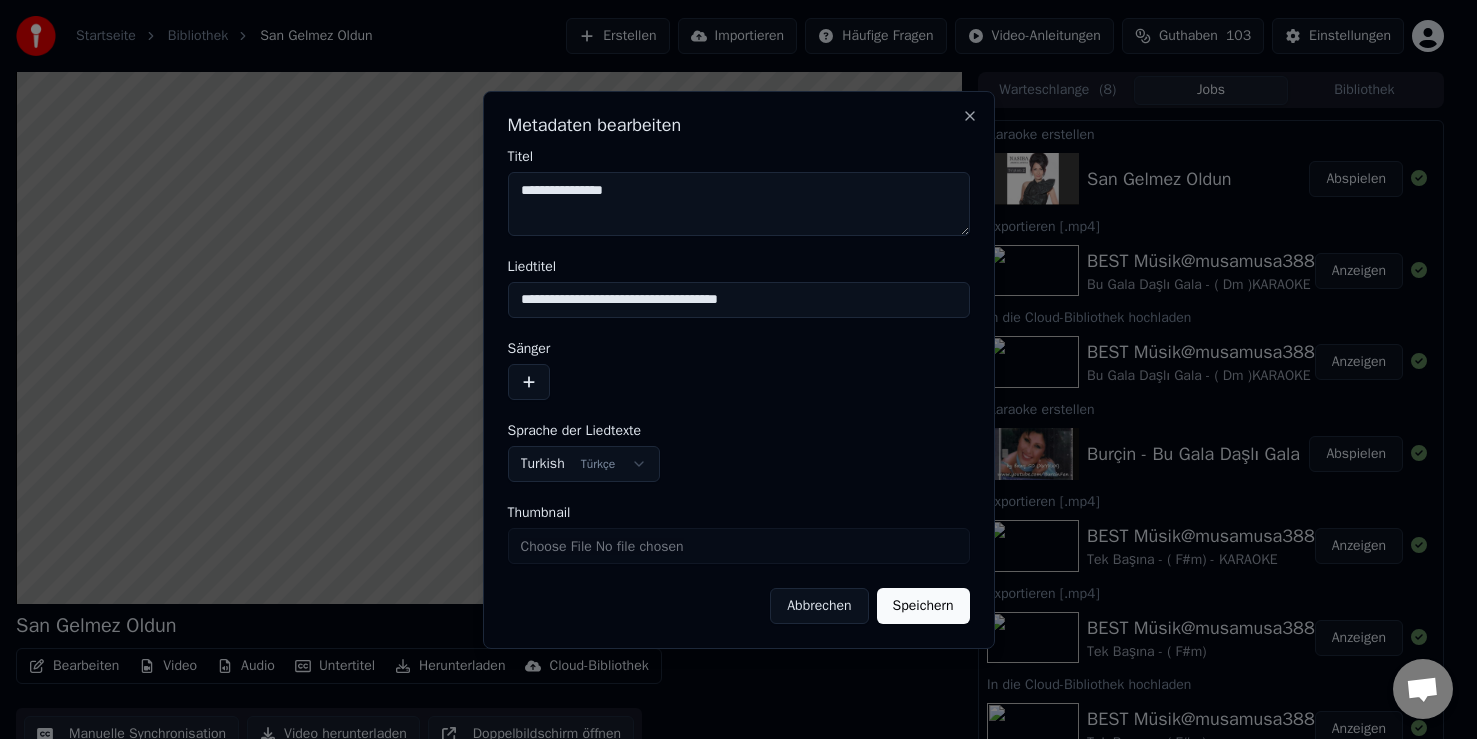 type on "**********" 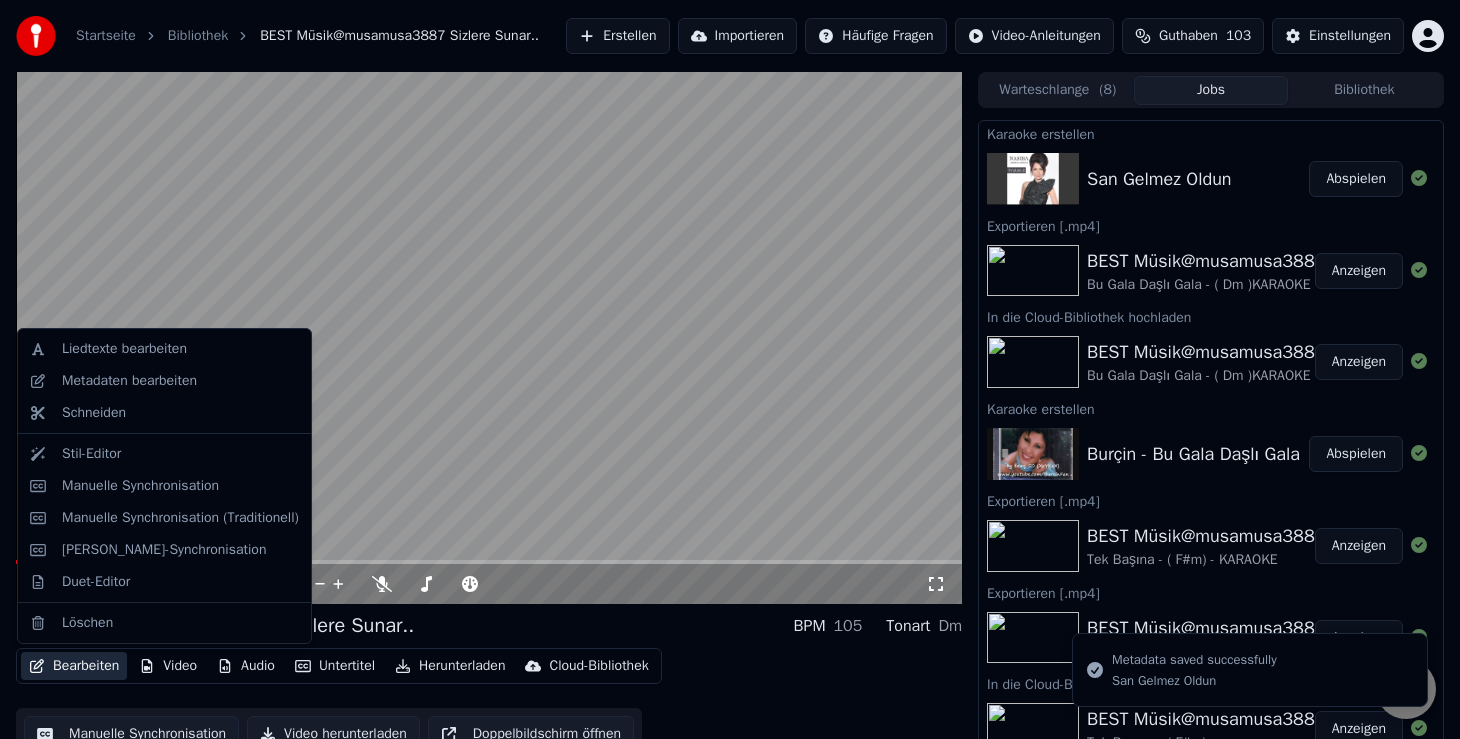 click on "Bearbeiten" at bounding box center (74, 666) 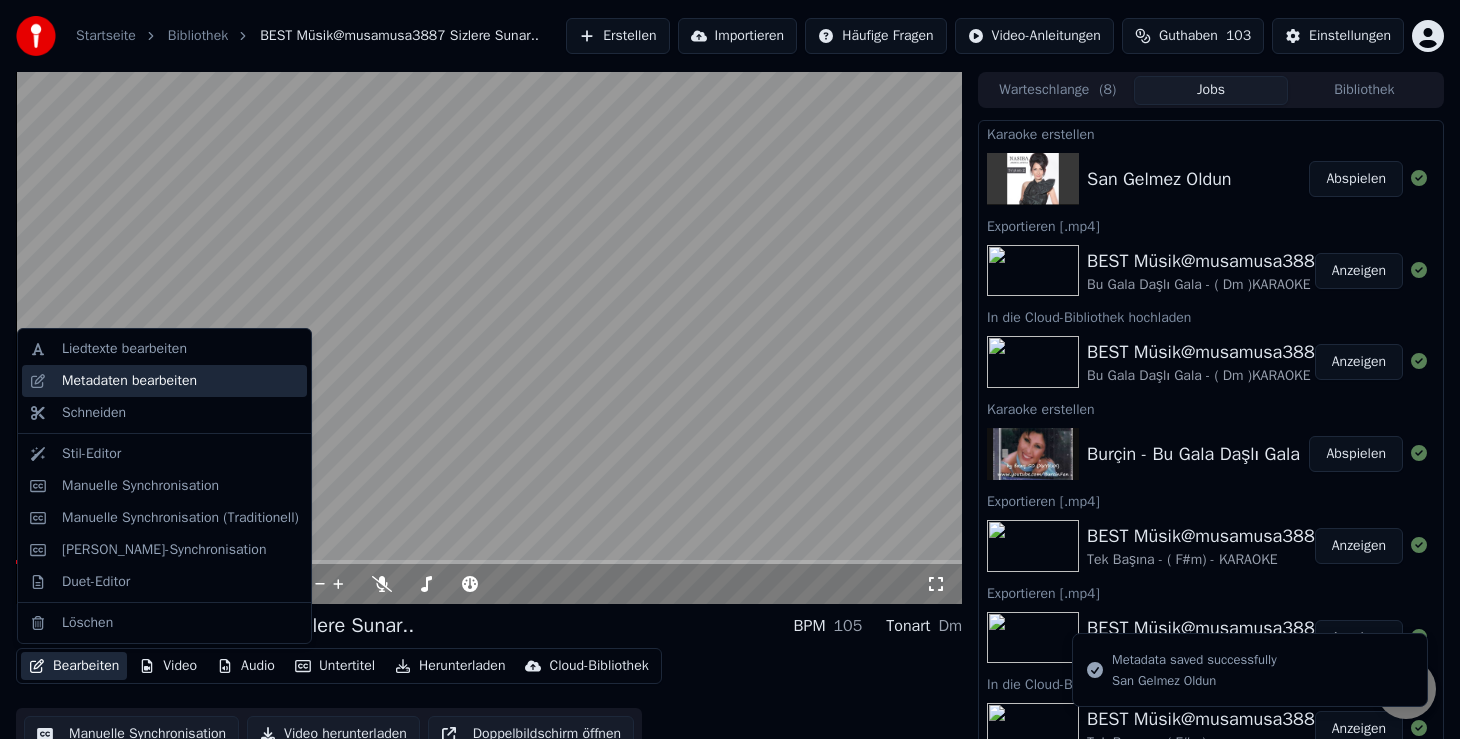 click on "Metadaten bearbeiten" at bounding box center (129, 381) 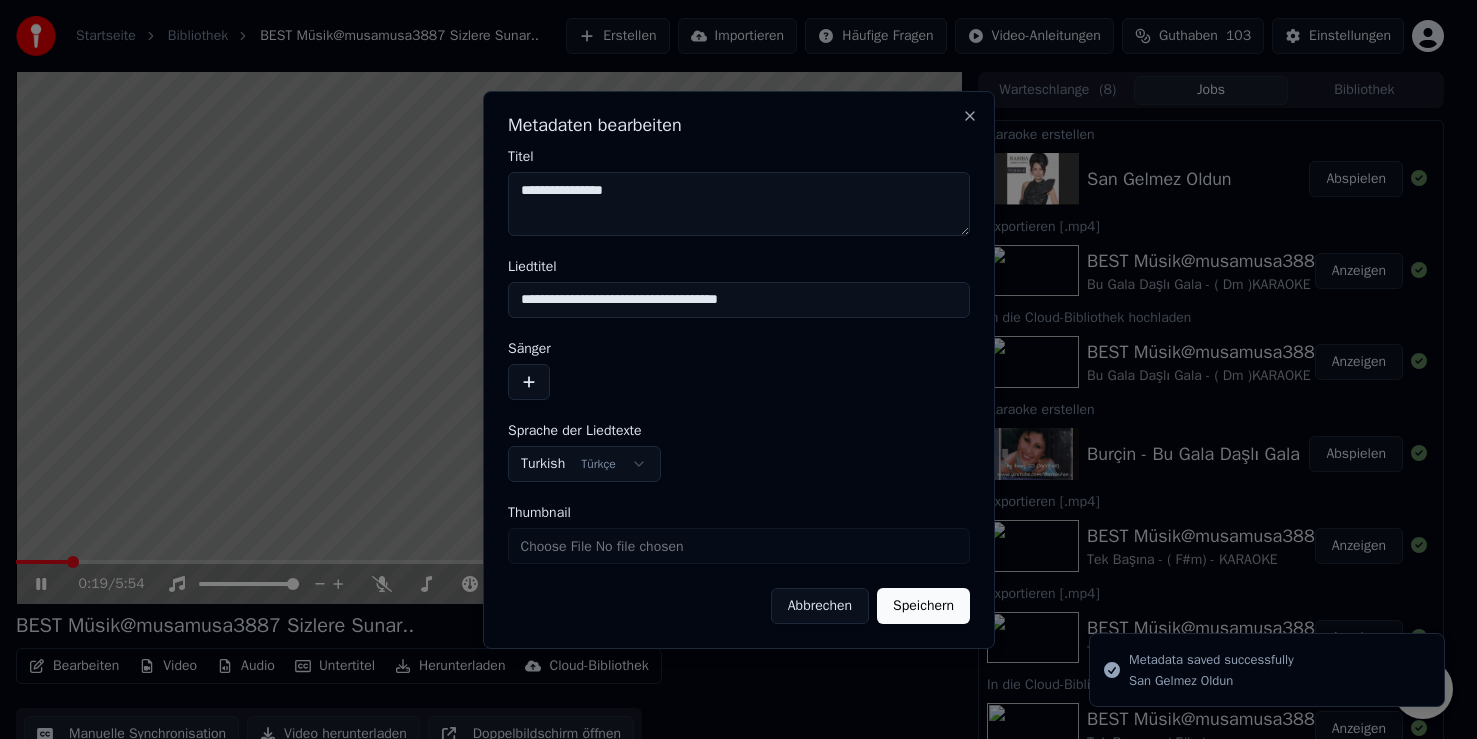 click on "**********" at bounding box center [739, 204] 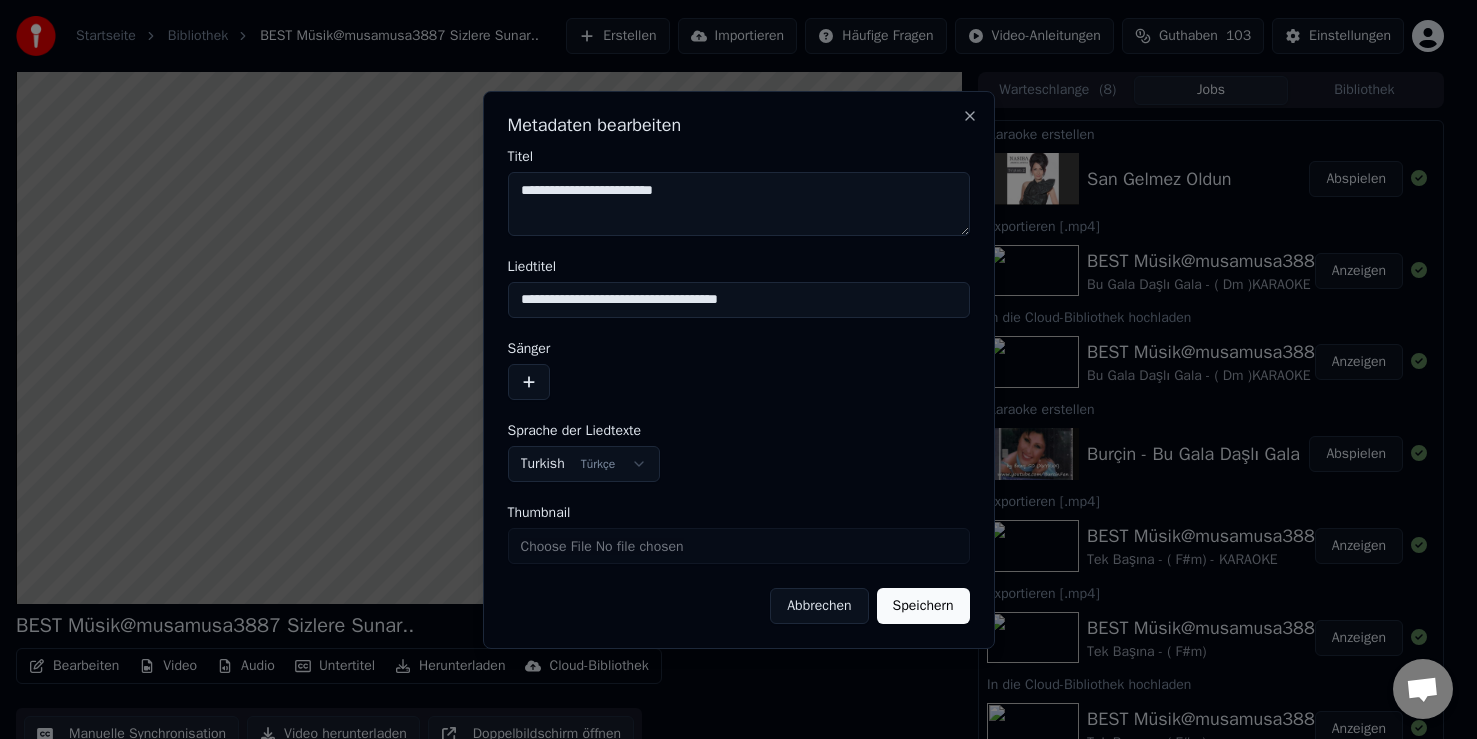 type on "**********" 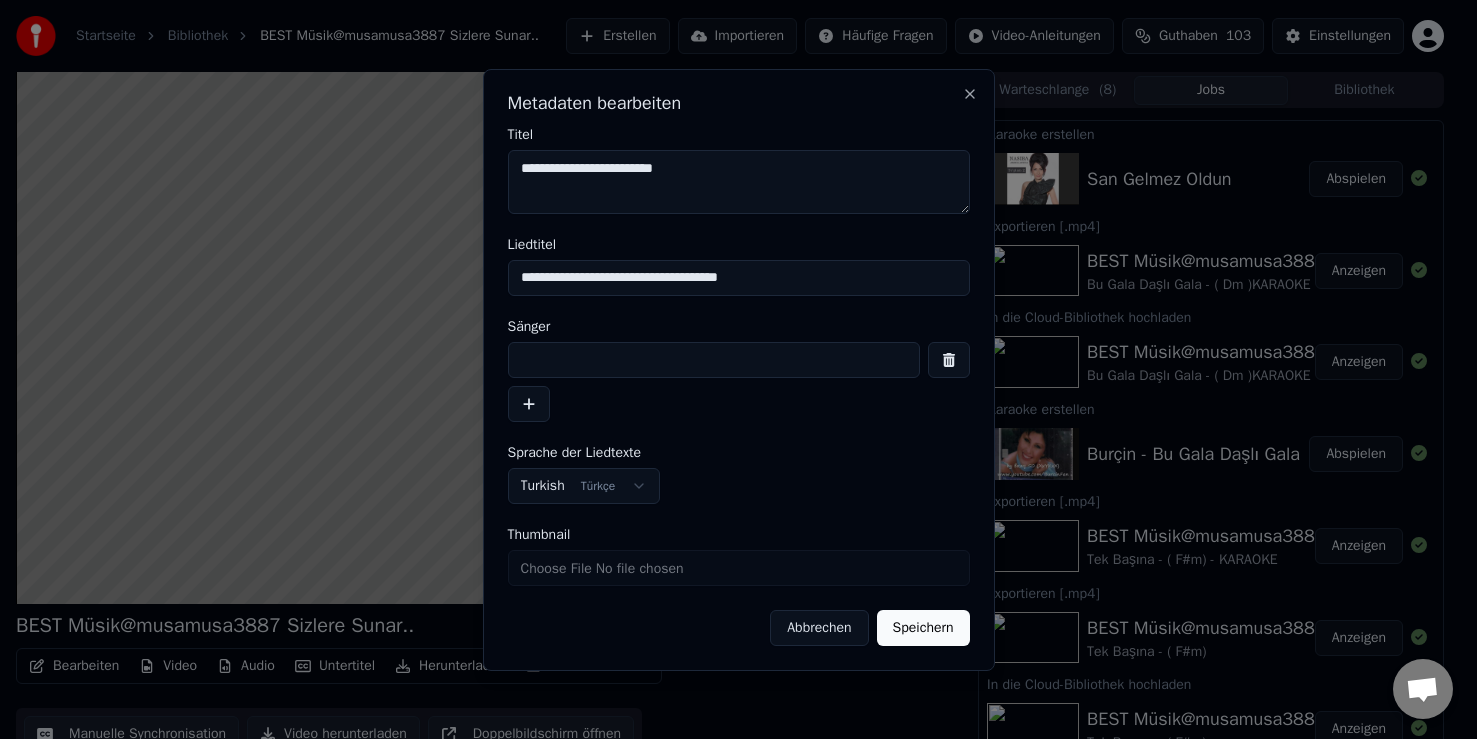 drag, startPoint x: 751, startPoint y: 171, endPoint x: 455, endPoint y: 177, distance: 296.0608 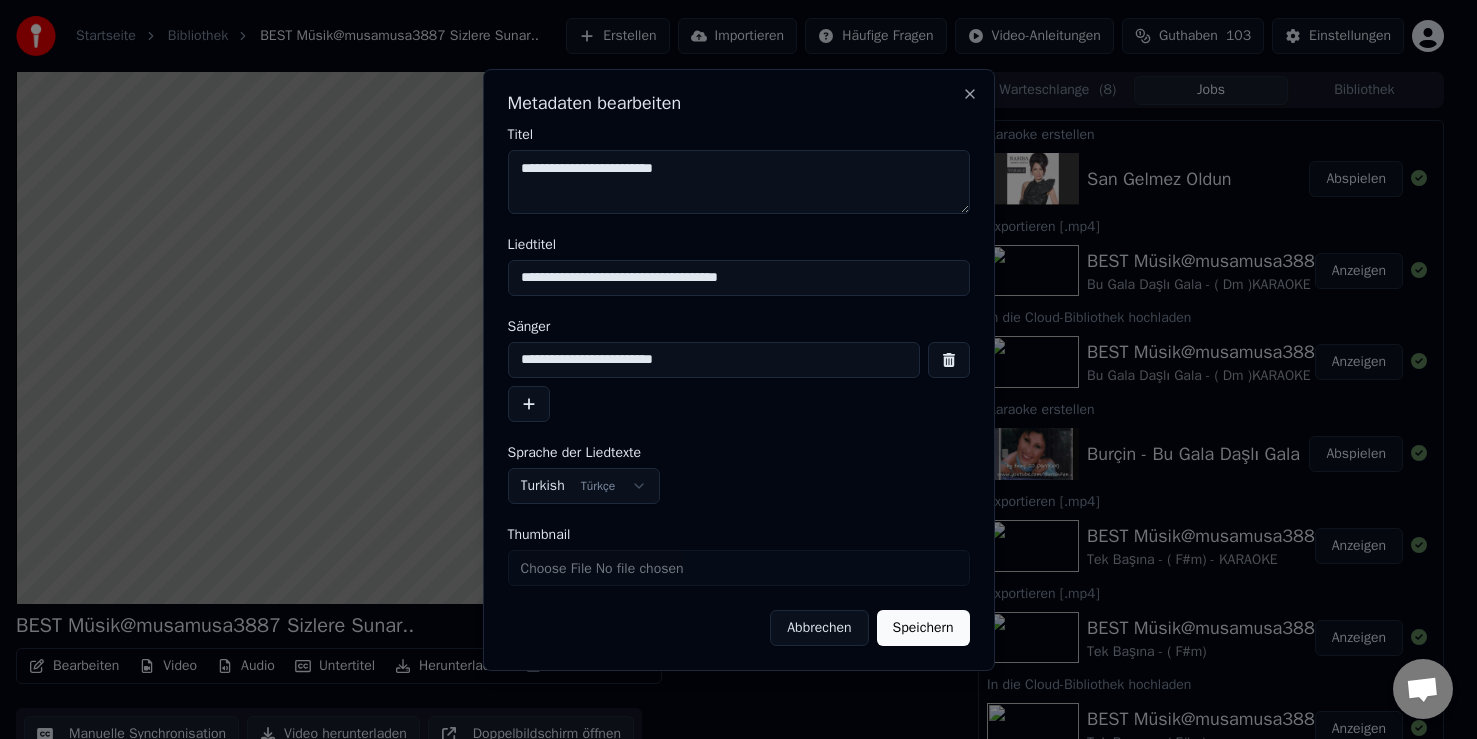 click on "**********" at bounding box center [714, 360] 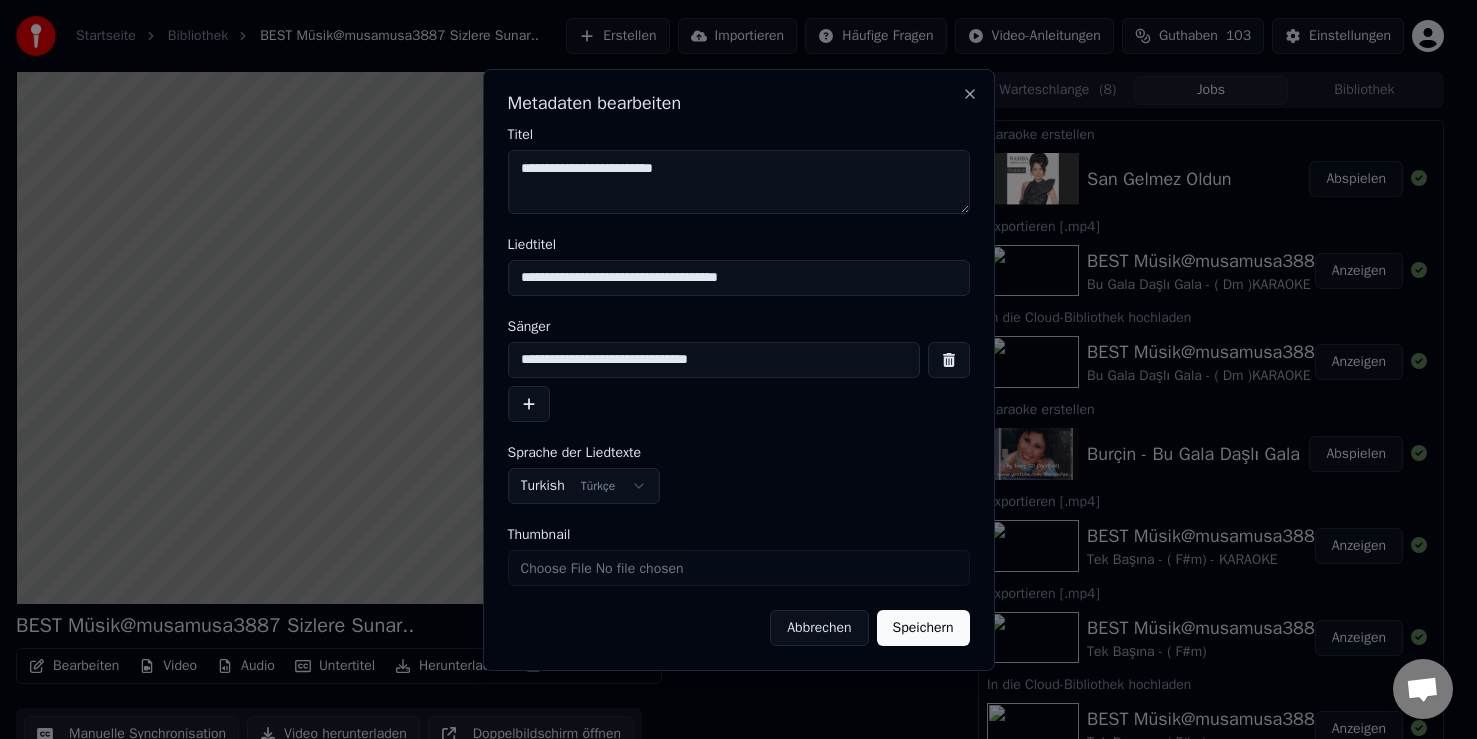 click on "**********" at bounding box center [714, 360] 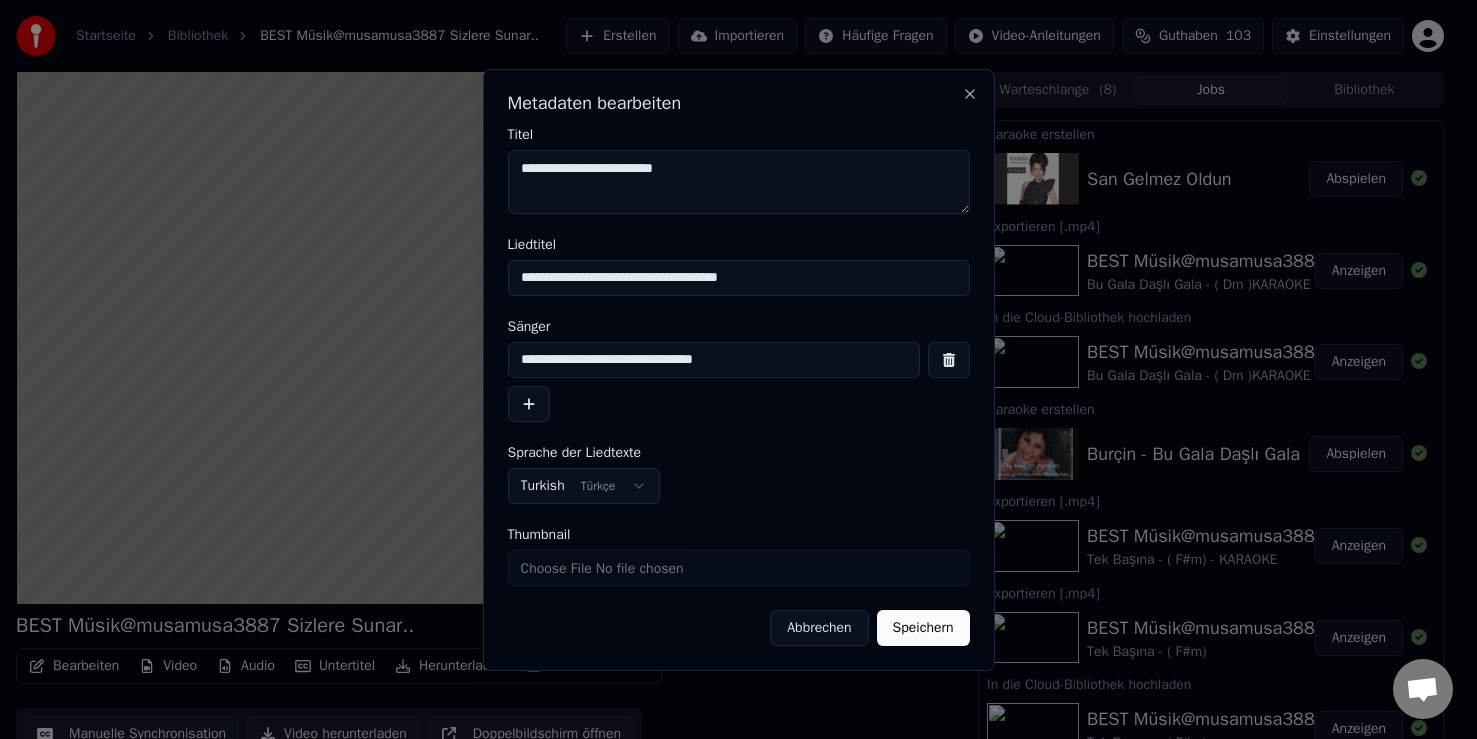 type on "**********" 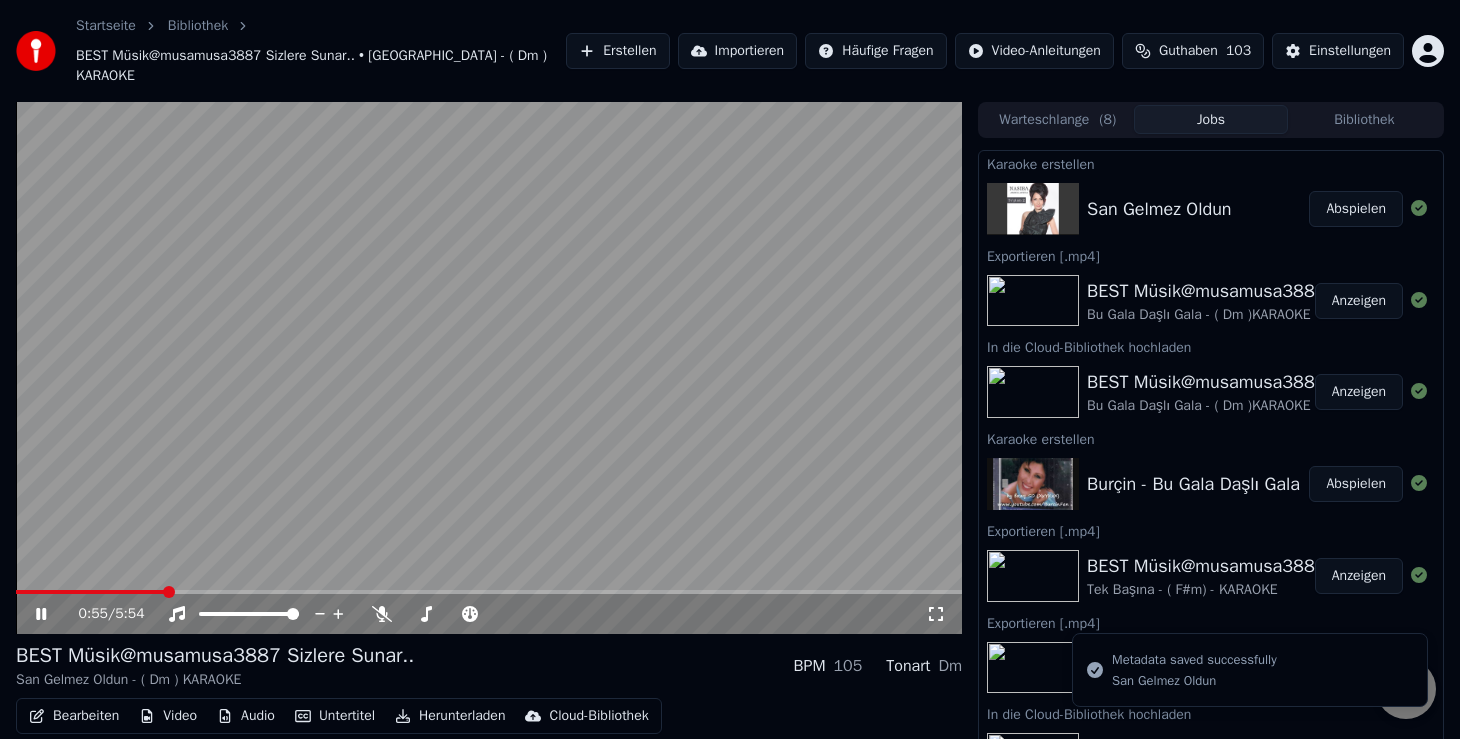 click on "Bearbeiten" at bounding box center (74, 716) 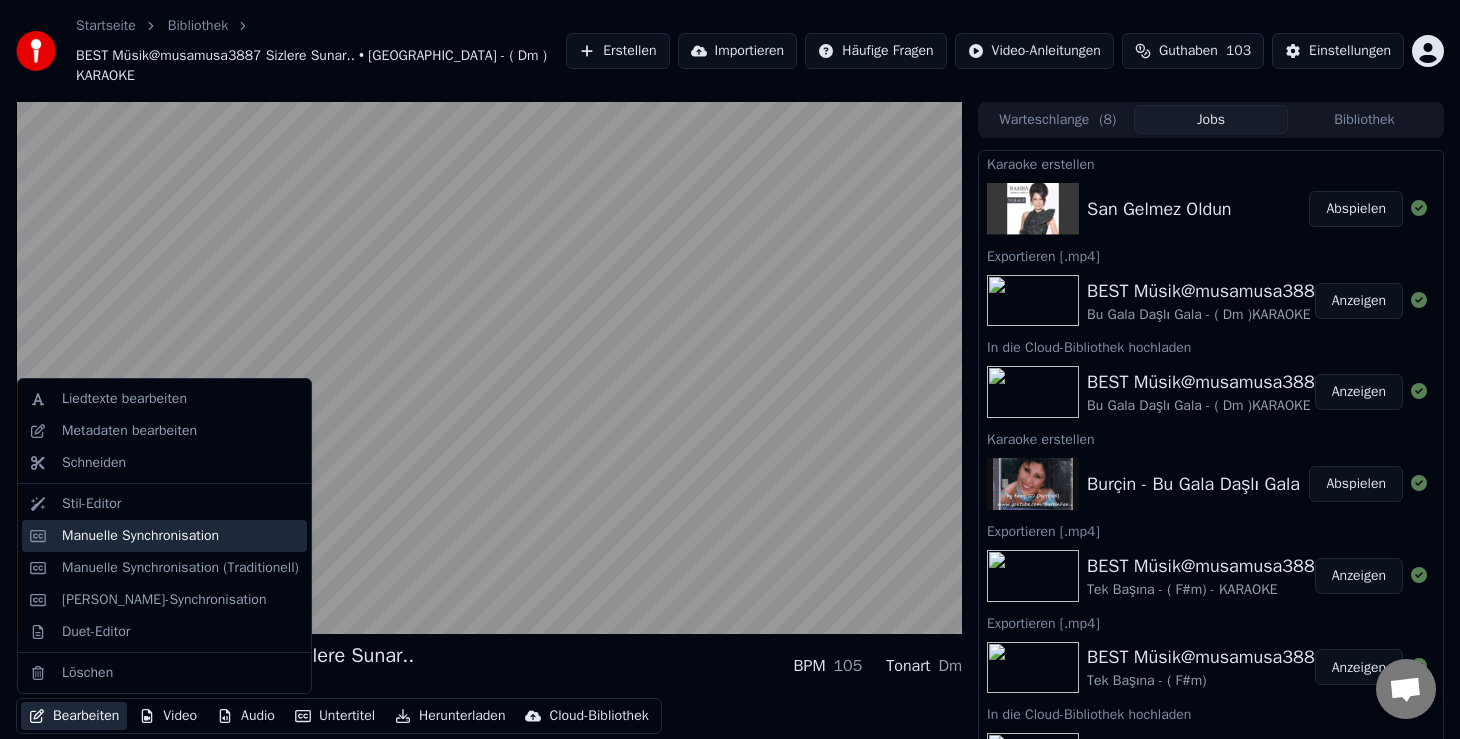 click on "Manuelle Synchronisation" at bounding box center [140, 536] 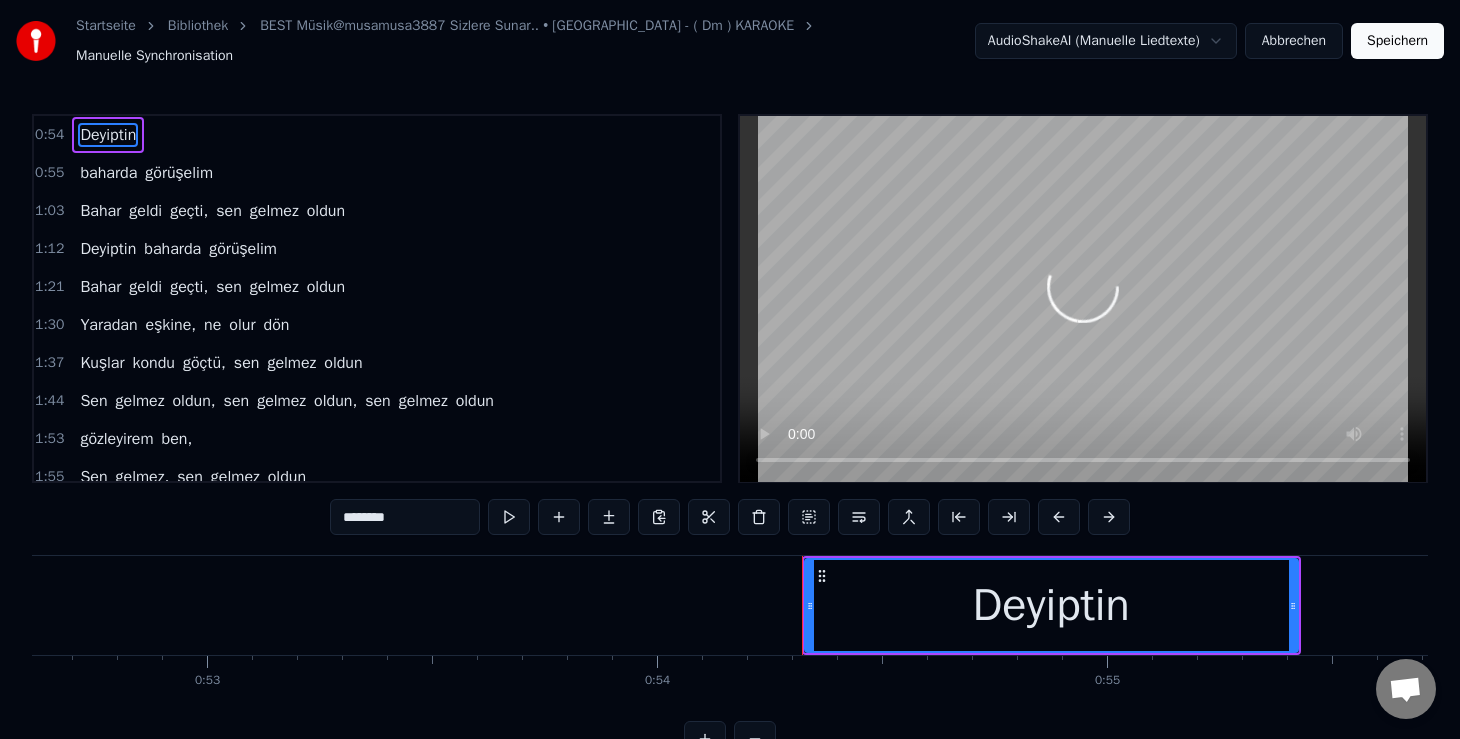 scroll, scrollTop: 0, scrollLeft: 24344, axis: horizontal 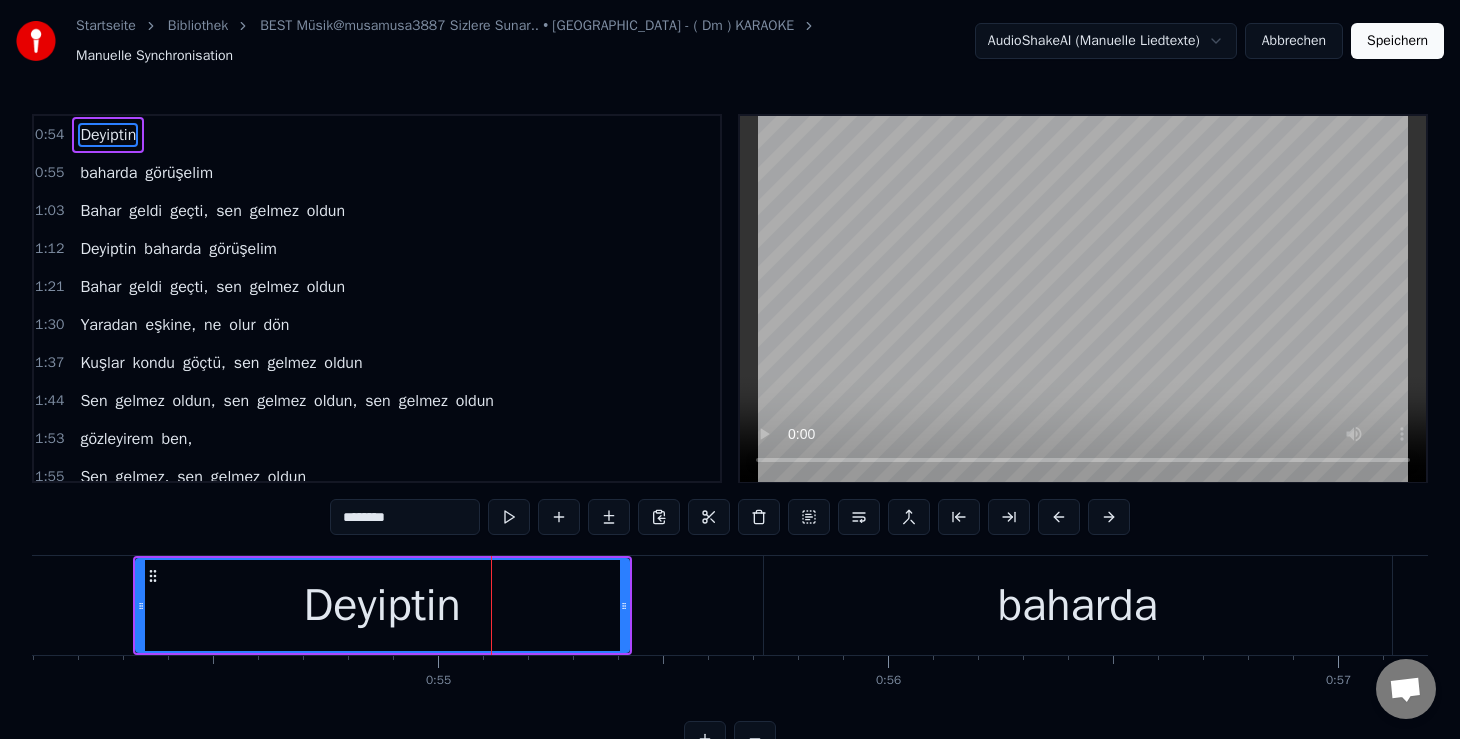 click on "Abbrechen" at bounding box center [1294, 41] 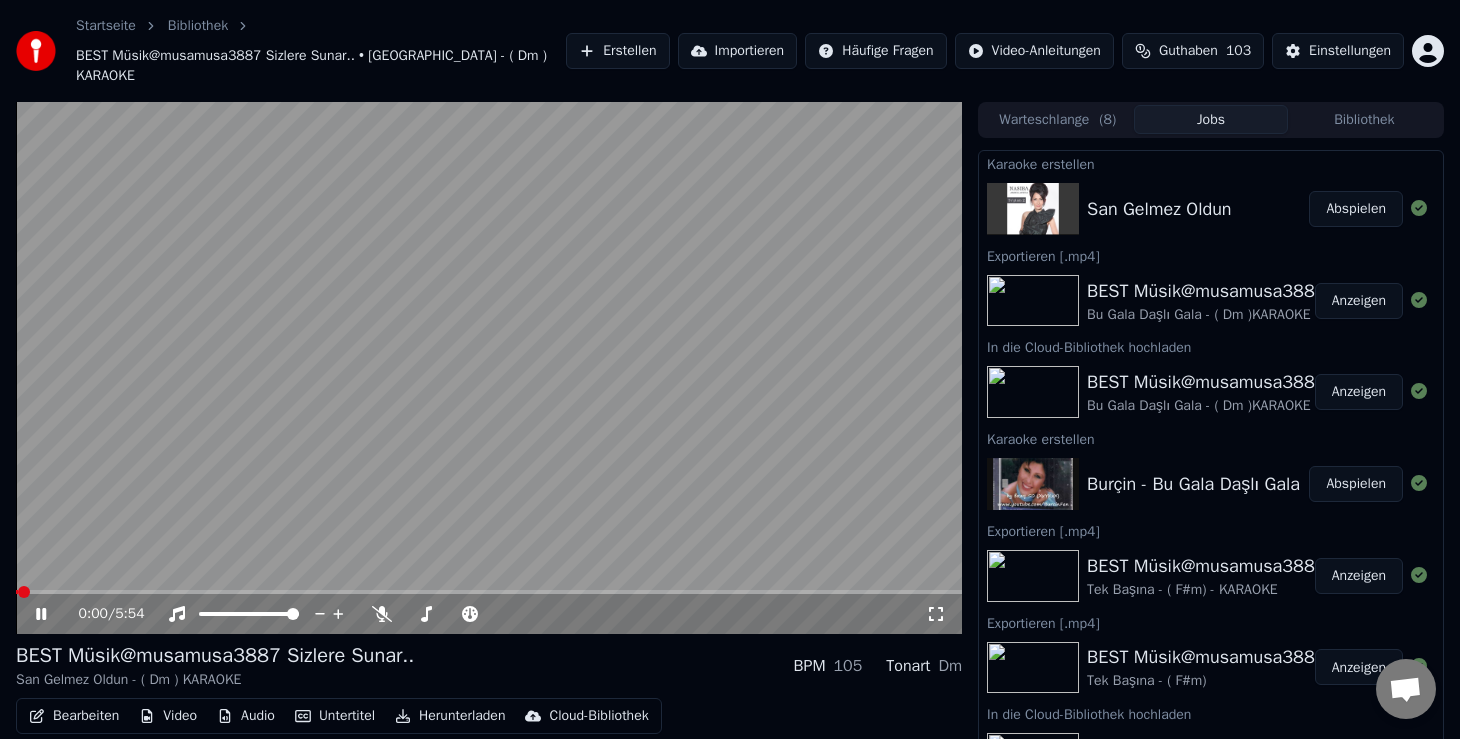 click on "Untertitel" at bounding box center [335, 716] 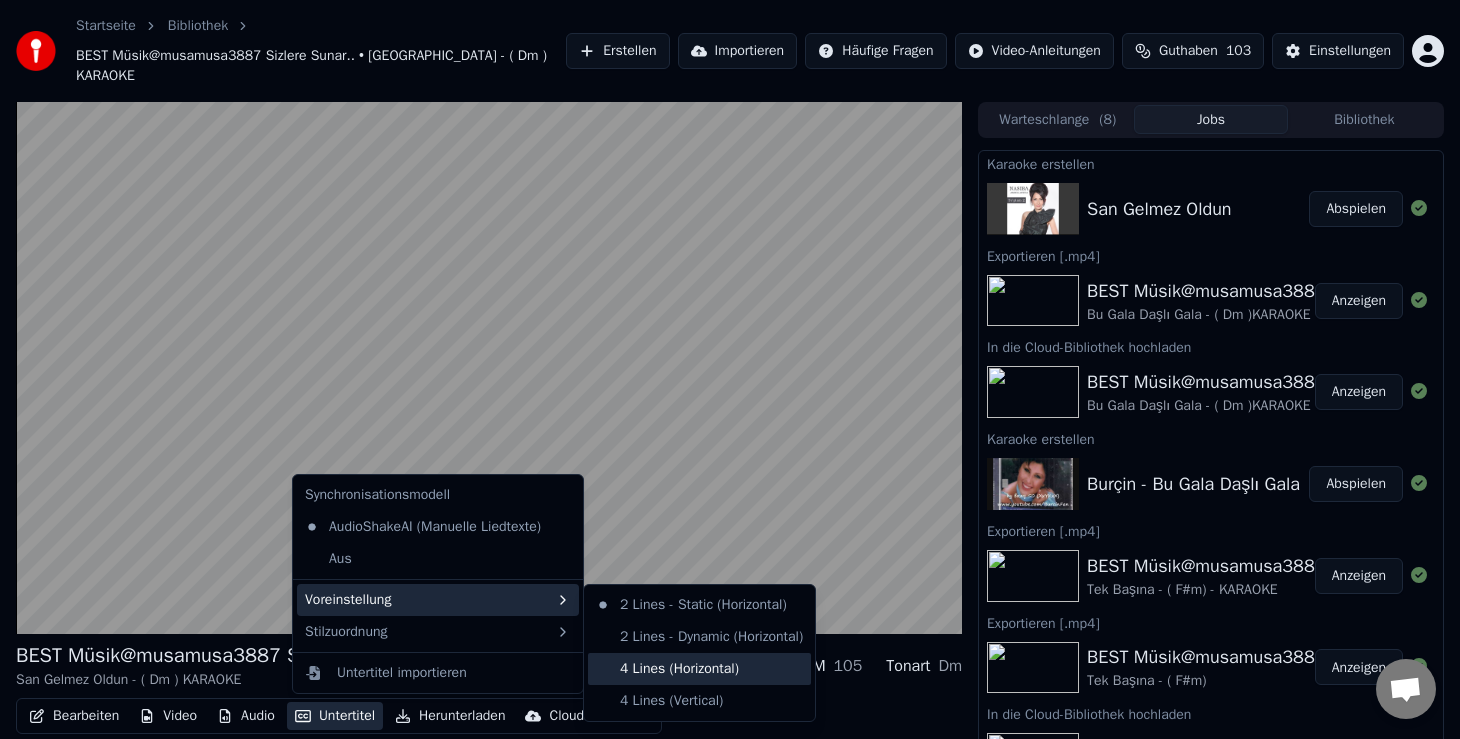 click on "4 Lines (Horizontal)" at bounding box center [699, 669] 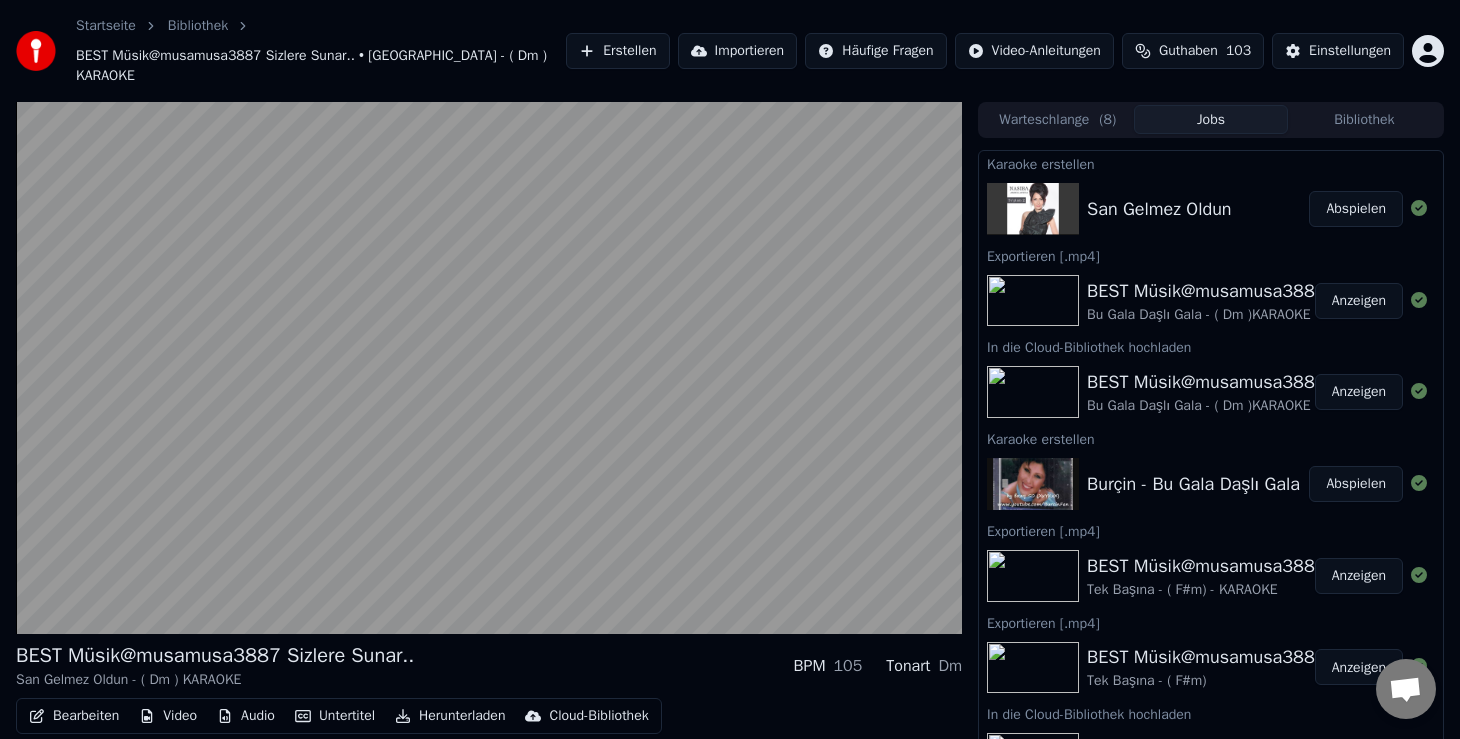 click on "Bearbeiten" at bounding box center (74, 716) 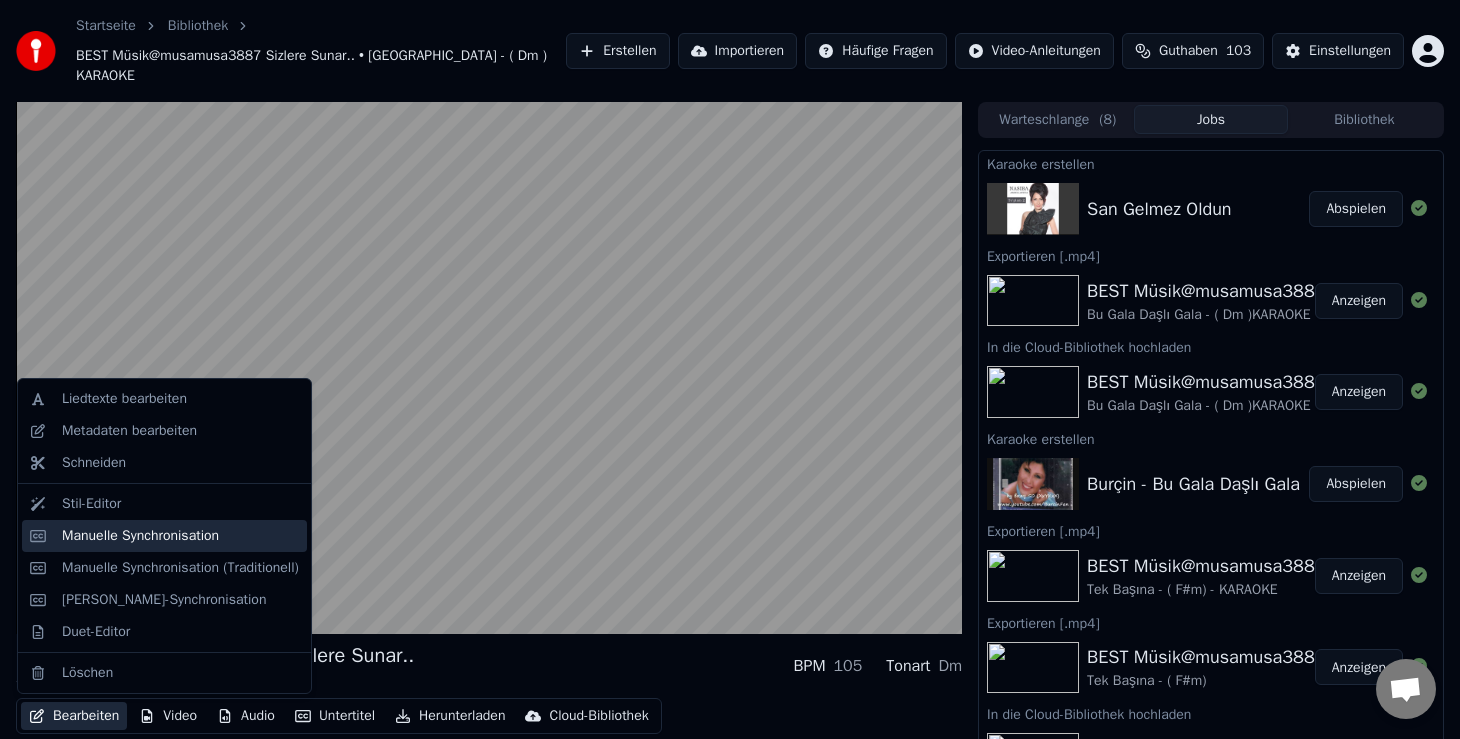 click on "Manuelle Synchronisation" at bounding box center (140, 536) 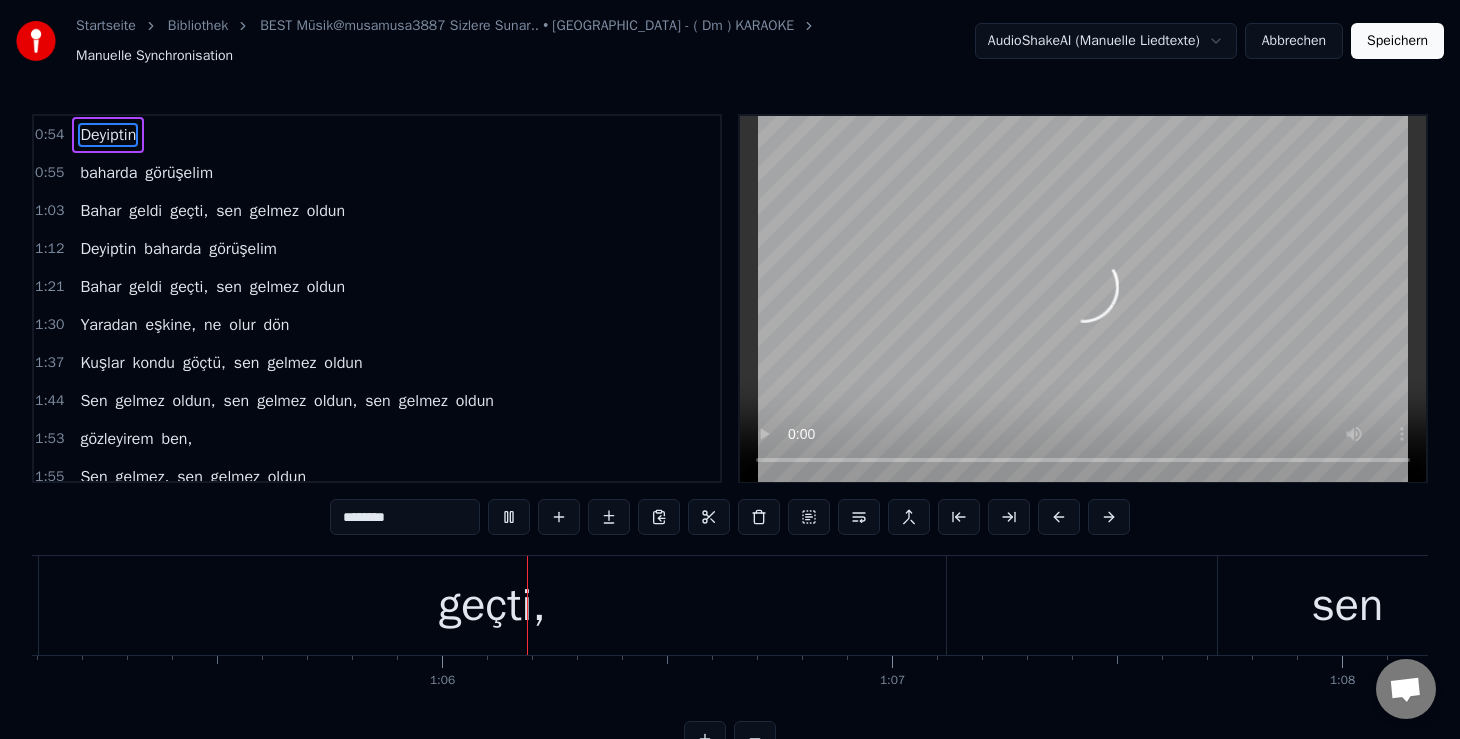 scroll, scrollTop: 0, scrollLeft: 29442, axis: horizontal 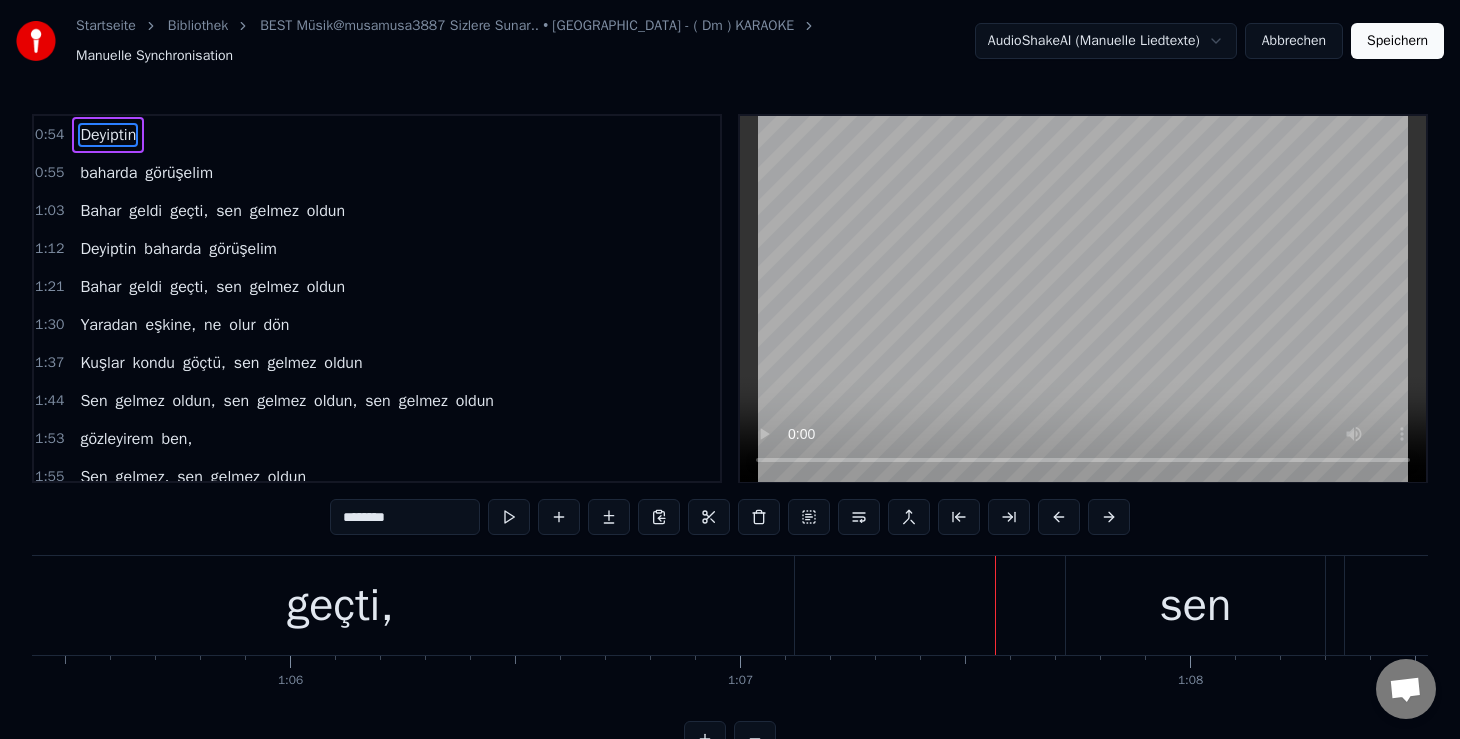 drag, startPoint x: 1214, startPoint y: 603, endPoint x: 1099, endPoint y: 572, distance: 119.104996 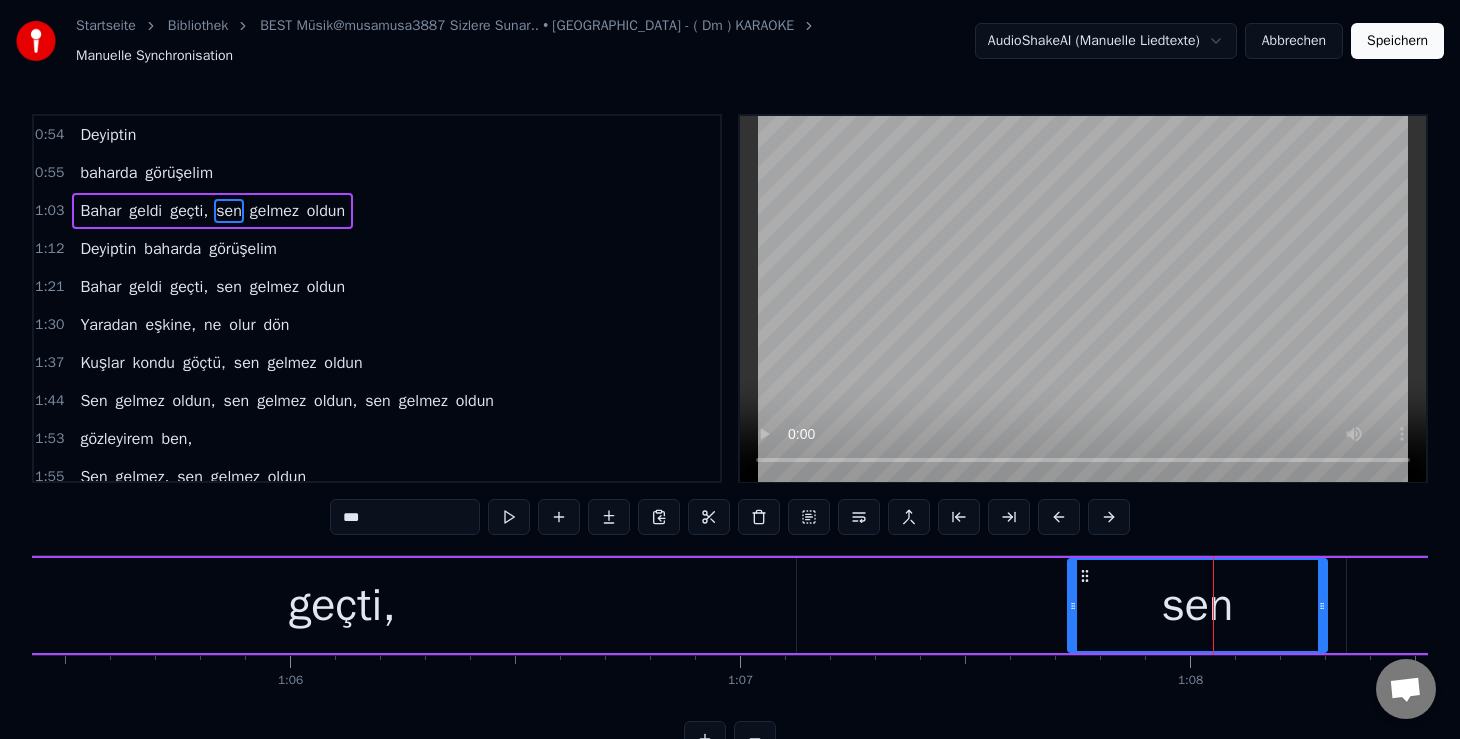 drag, startPoint x: 349, startPoint y: 506, endPoint x: 337, endPoint y: 507, distance: 12.0415945 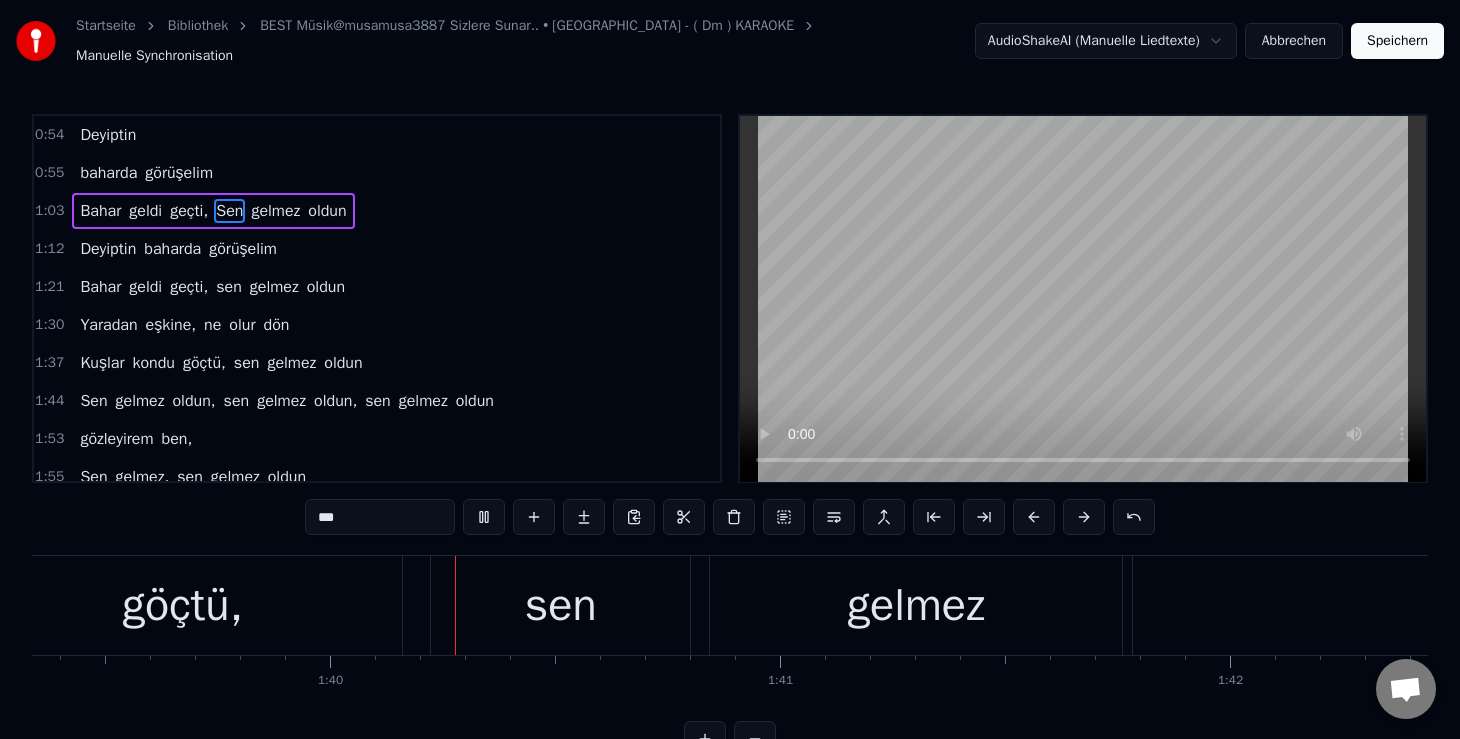 scroll, scrollTop: 0, scrollLeft: 44705, axis: horizontal 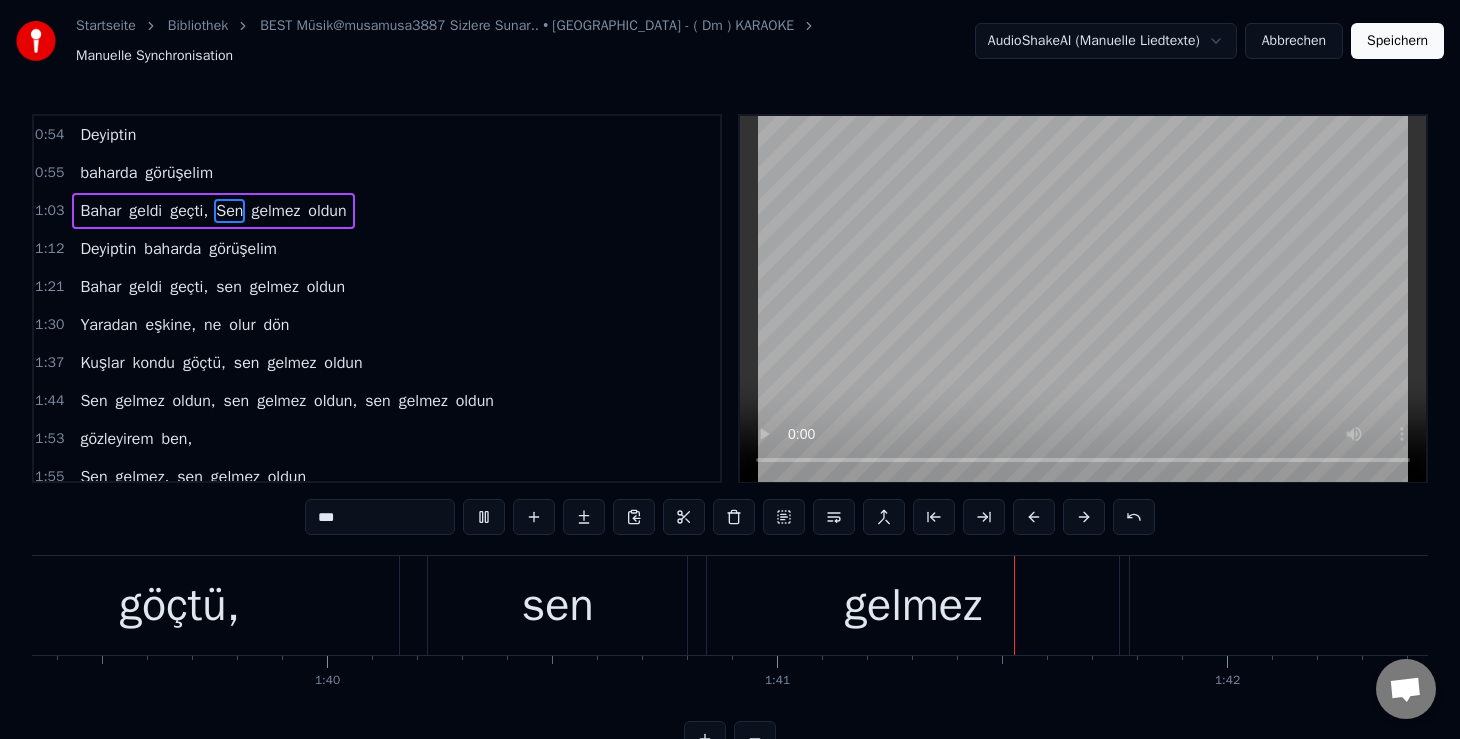 click on "sen" at bounding box center [557, 605] 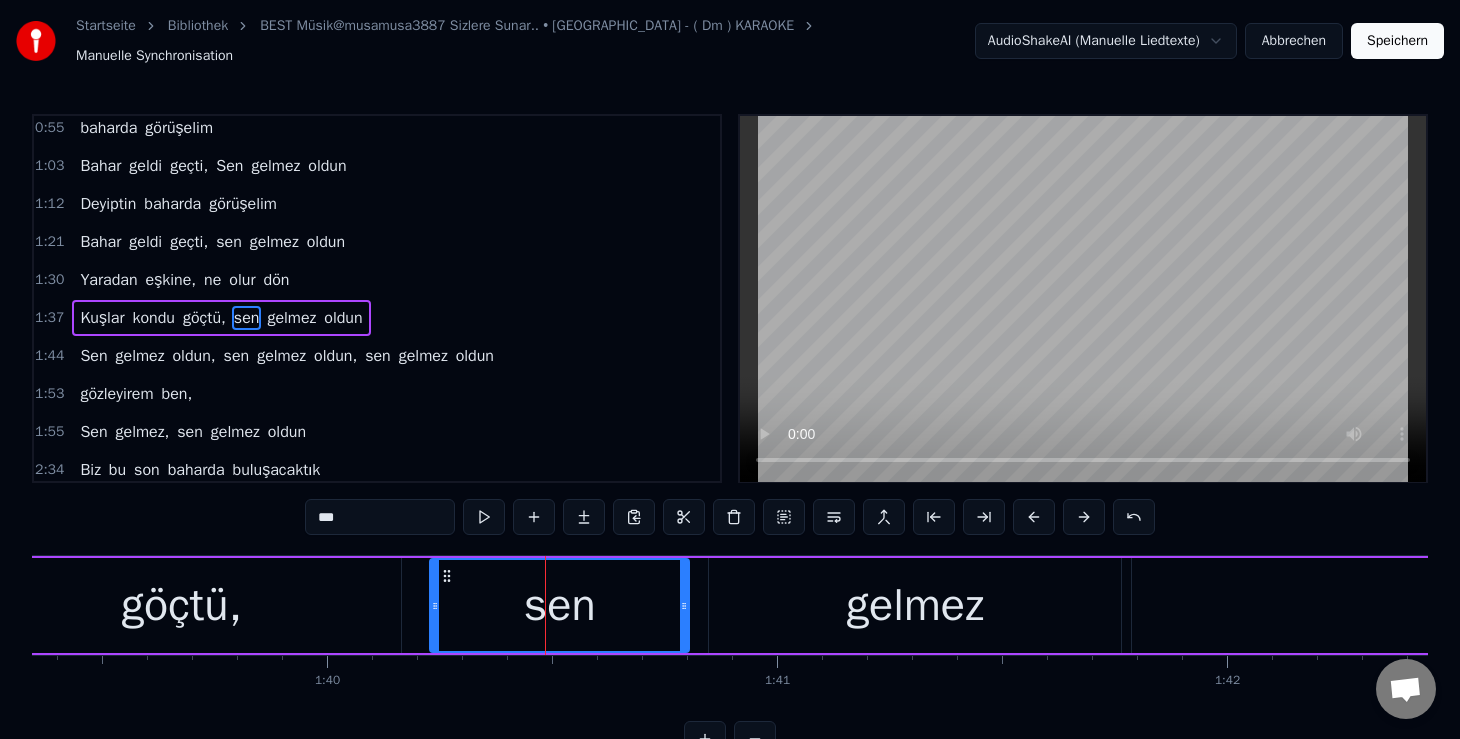scroll, scrollTop: 64, scrollLeft: 0, axis: vertical 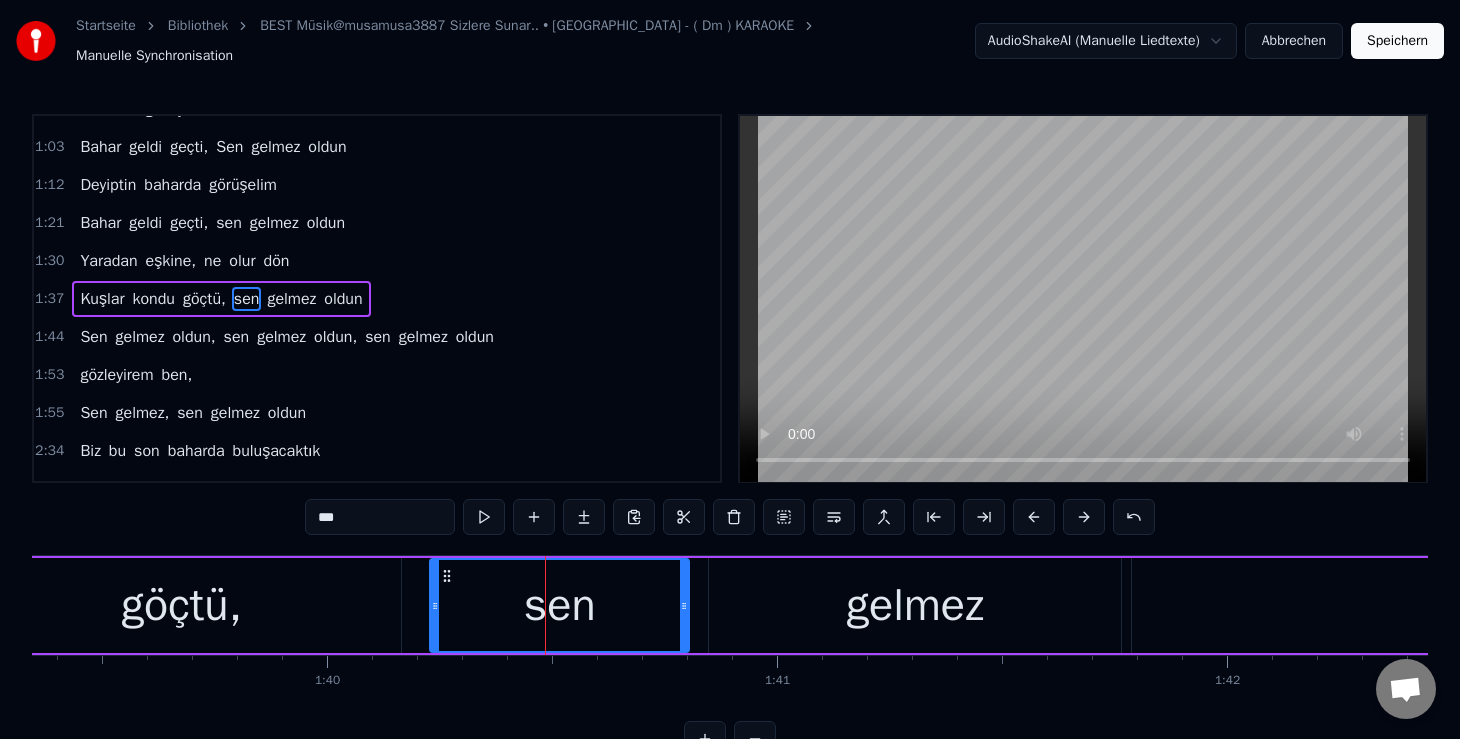 drag, startPoint x: 323, startPoint y: 510, endPoint x: 294, endPoint y: 511, distance: 29.017237 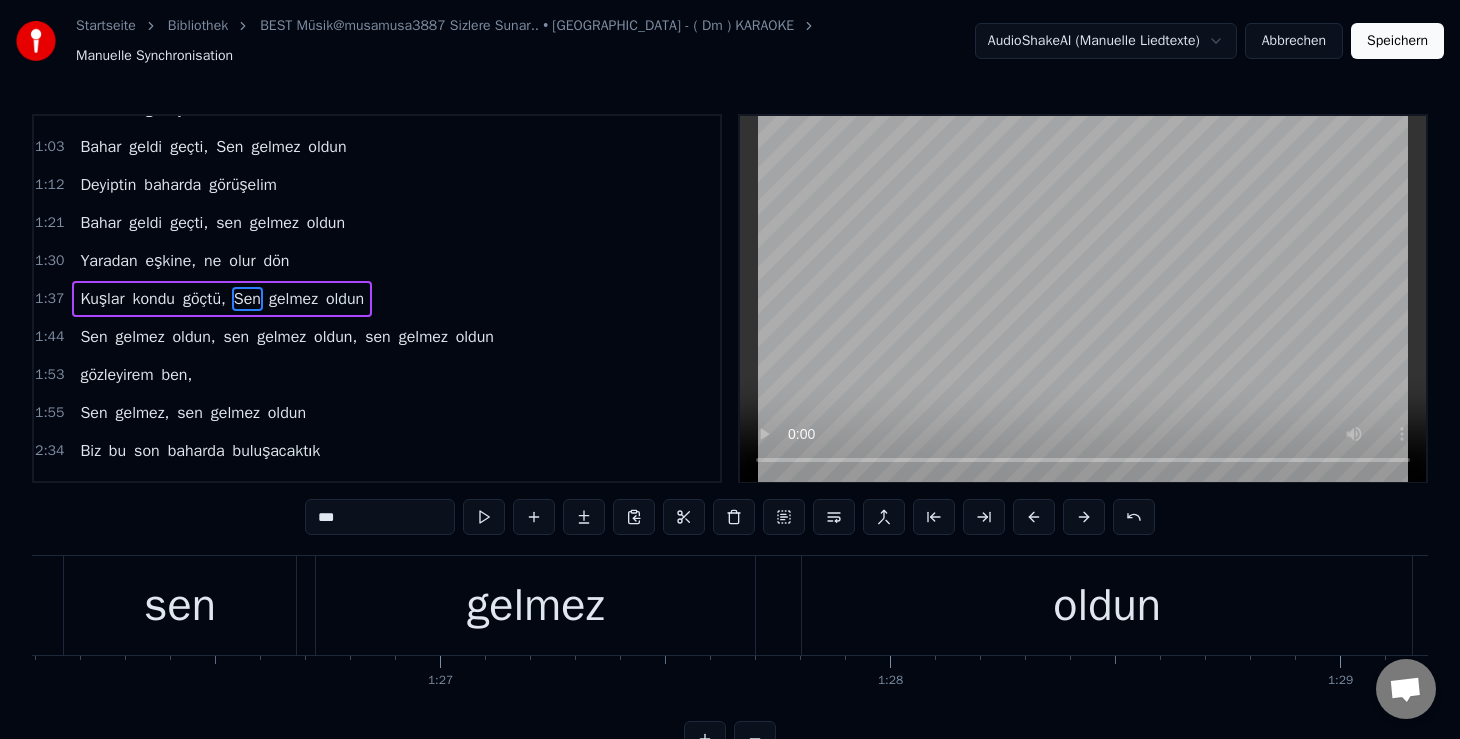 scroll, scrollTop: 0, scrollLeft: 35807, axis: horizontal 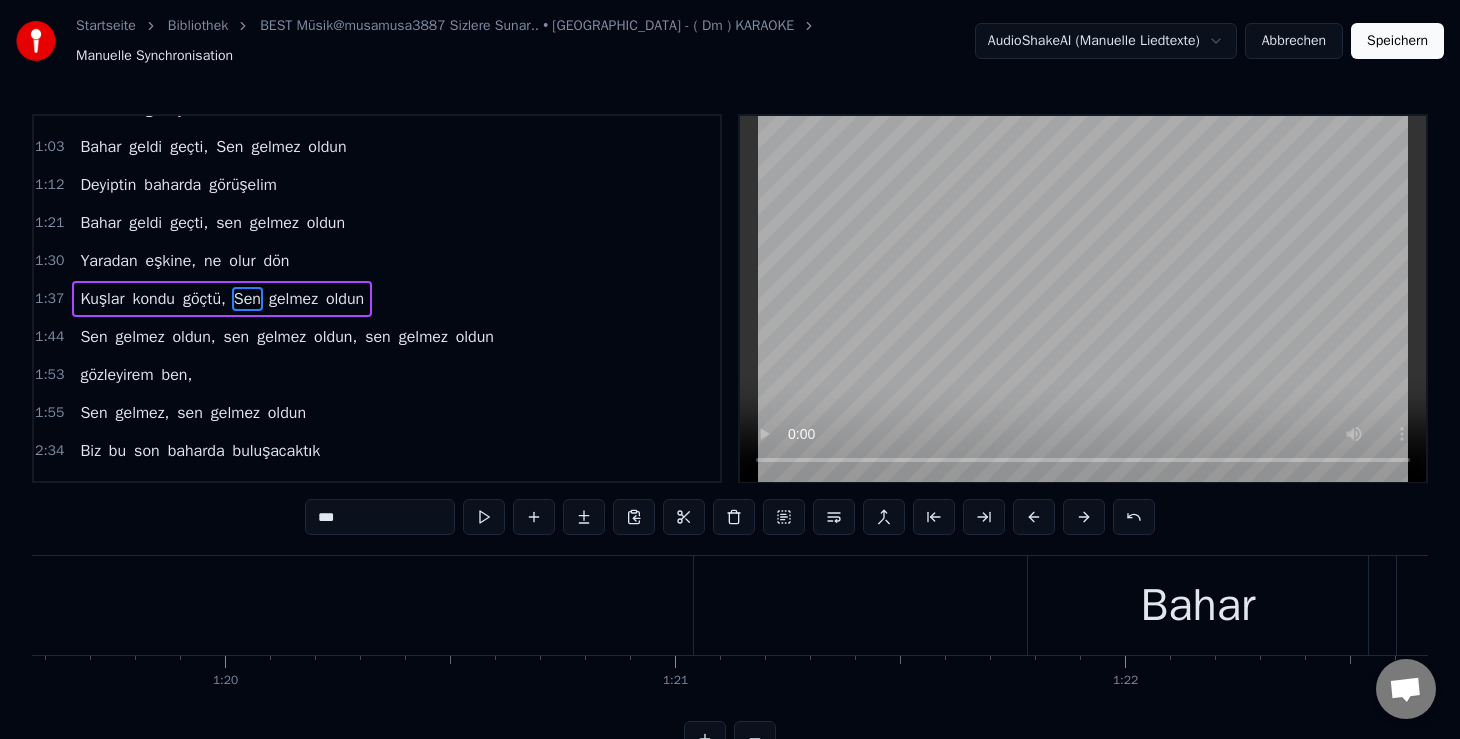 click on "Bahar" at bounding box center (1197, 606) 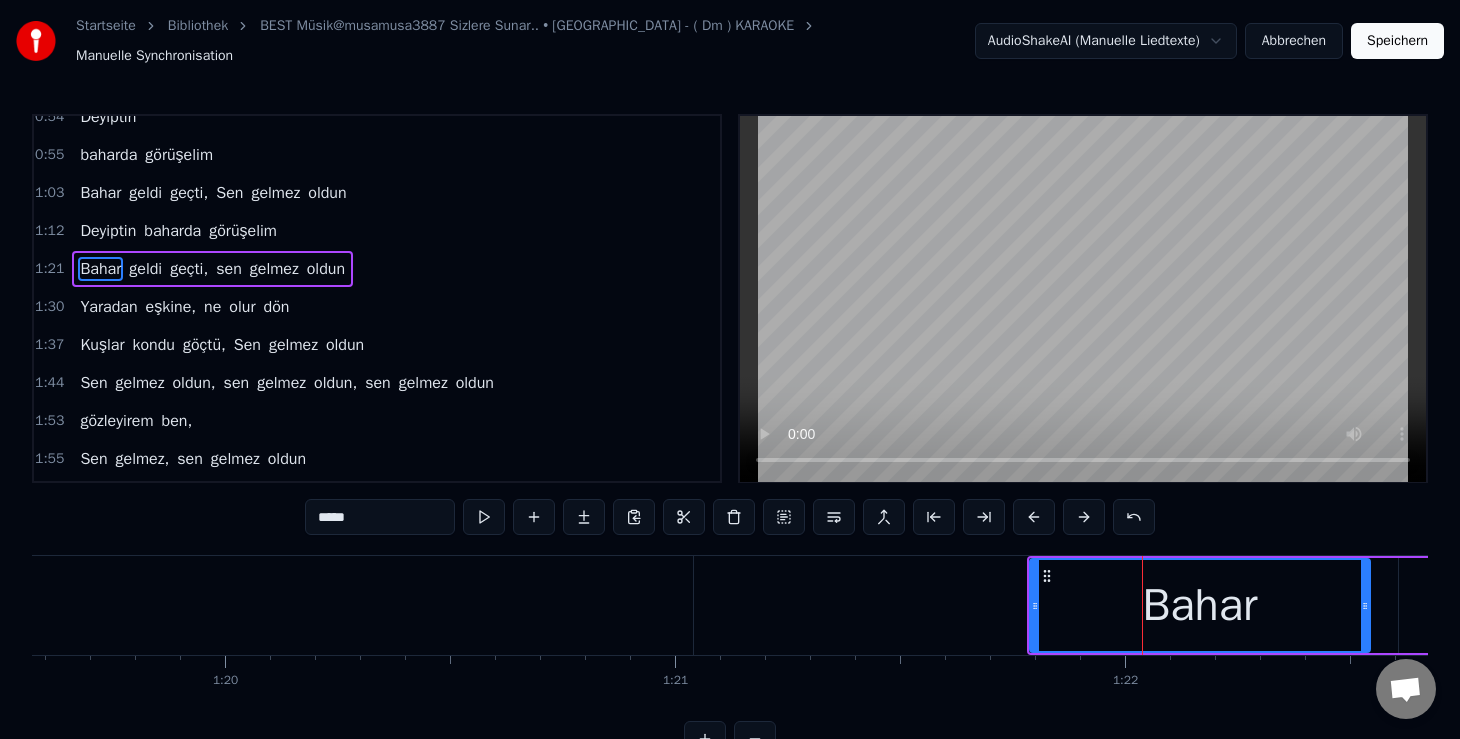 scroll, scrollTop: 0, scrollLeft: 0, axis: both 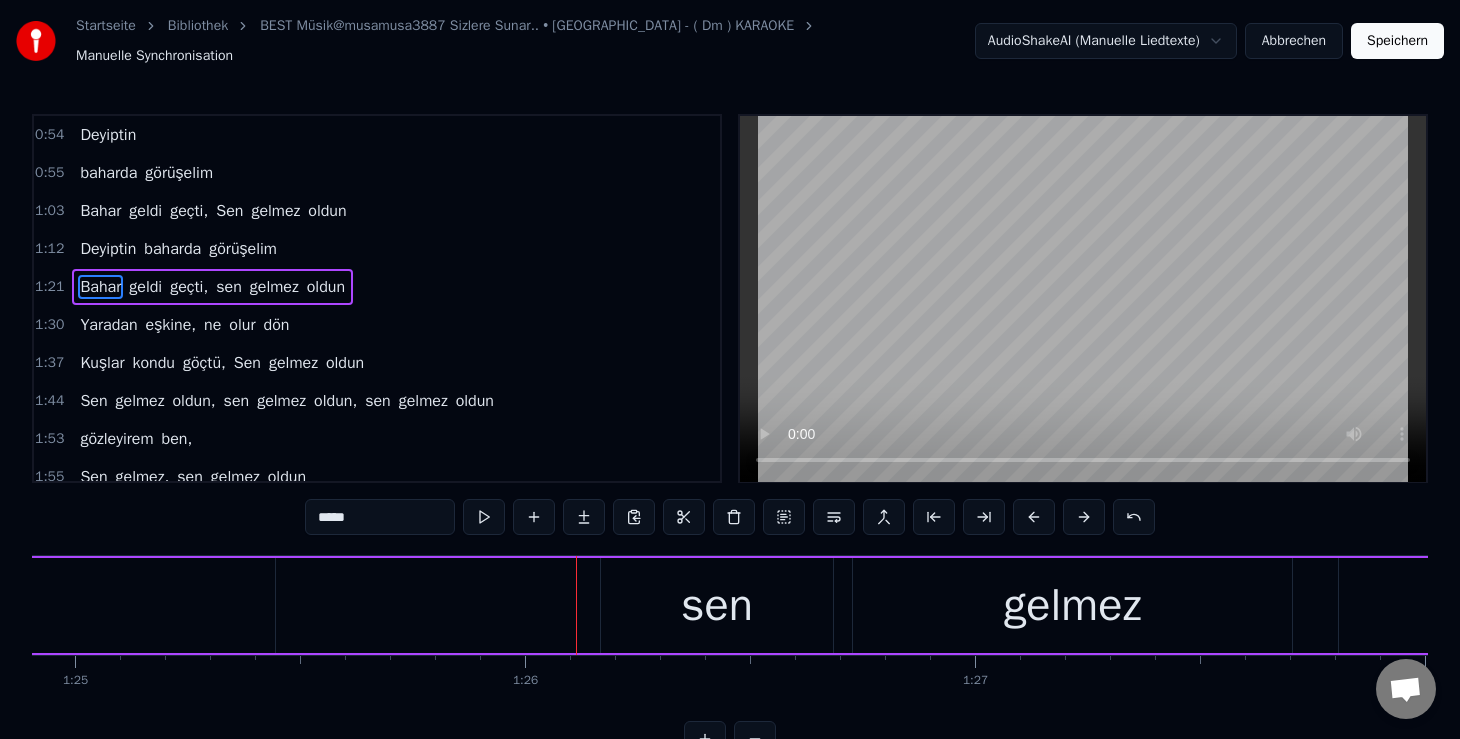 drag, startPoint x: 774, startPoint y: 582, endPoint x: 621, endPoint y: 553, distance: 155.72412 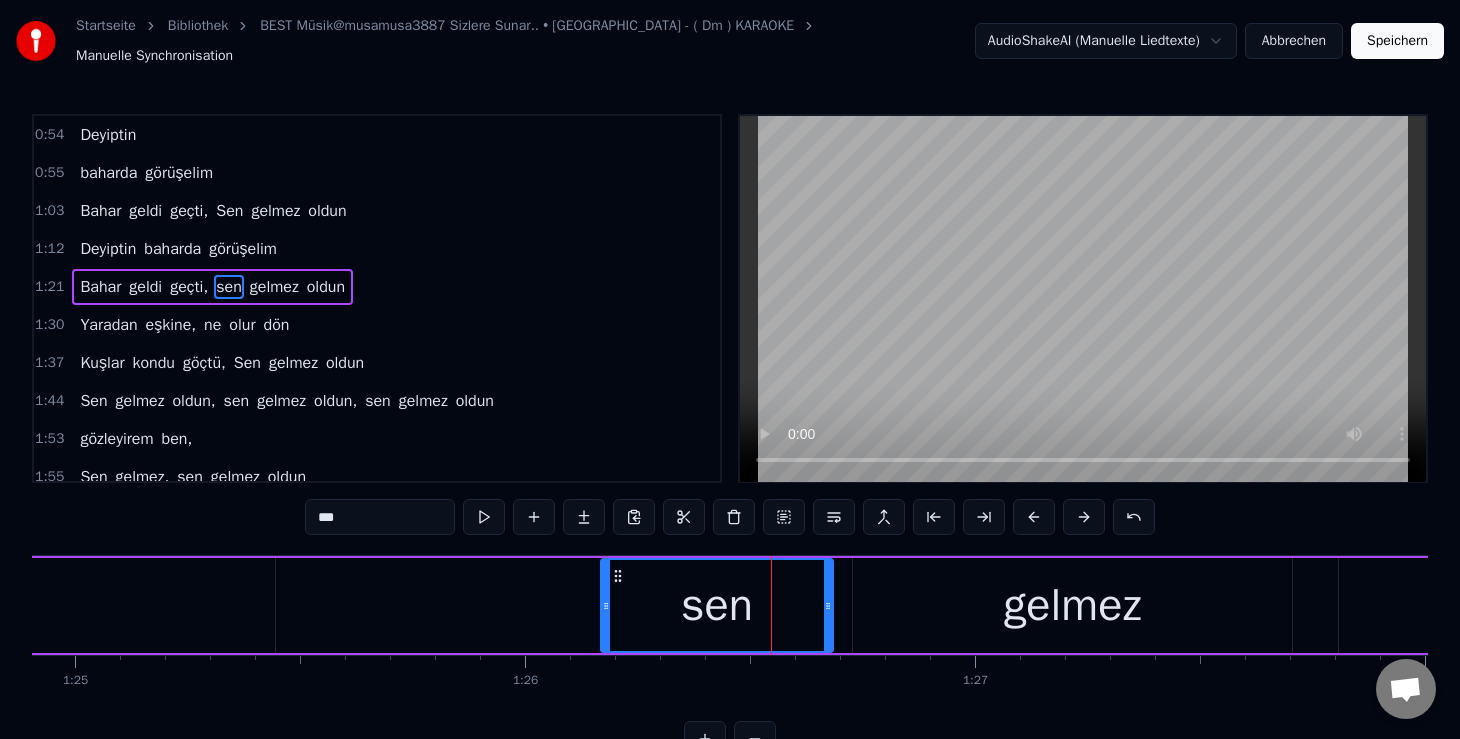 drag, startPoint x: 325, startPoint y: 508, endPoint x: 292, endPoint y: 509, distance: 33.01515 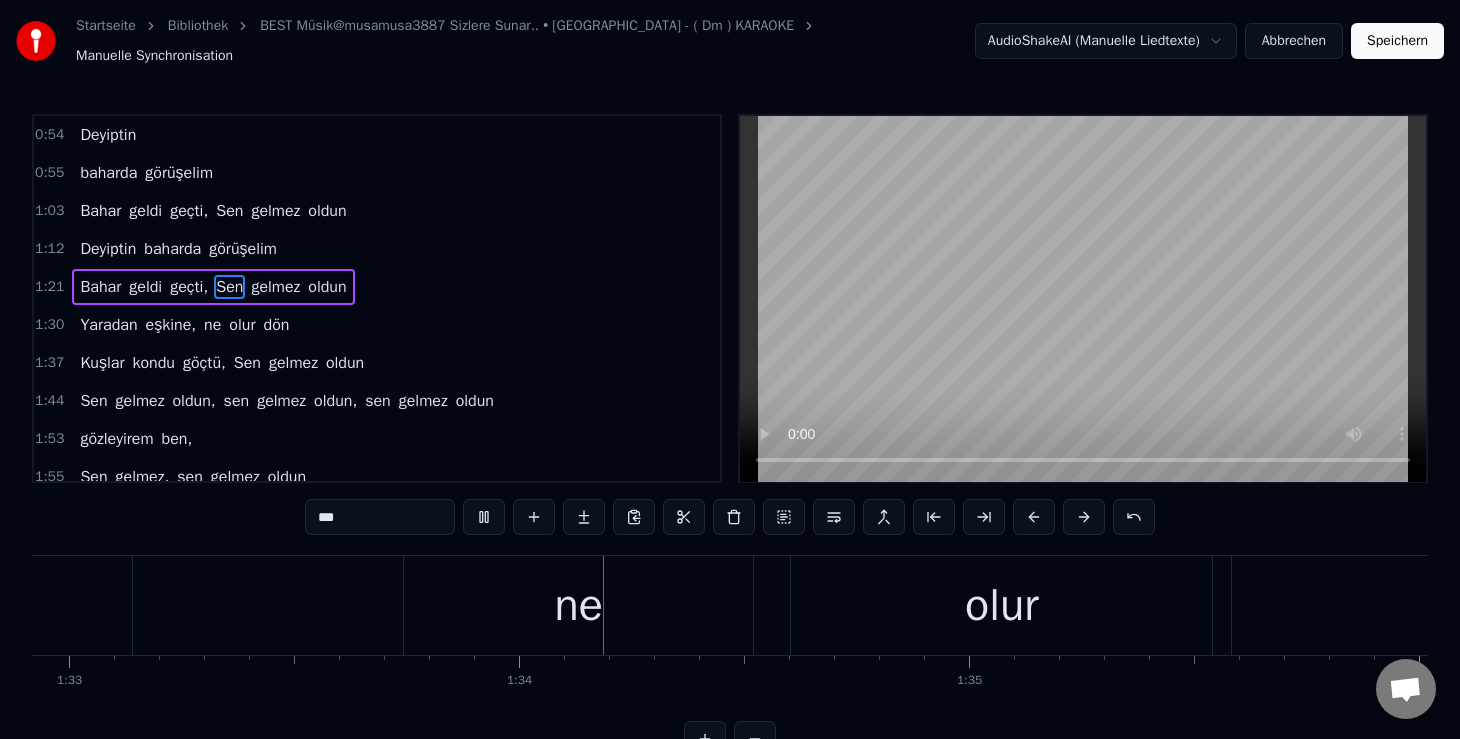 scroll, scrollTop: 0, scrollLeft: 42031, axis: horizontal 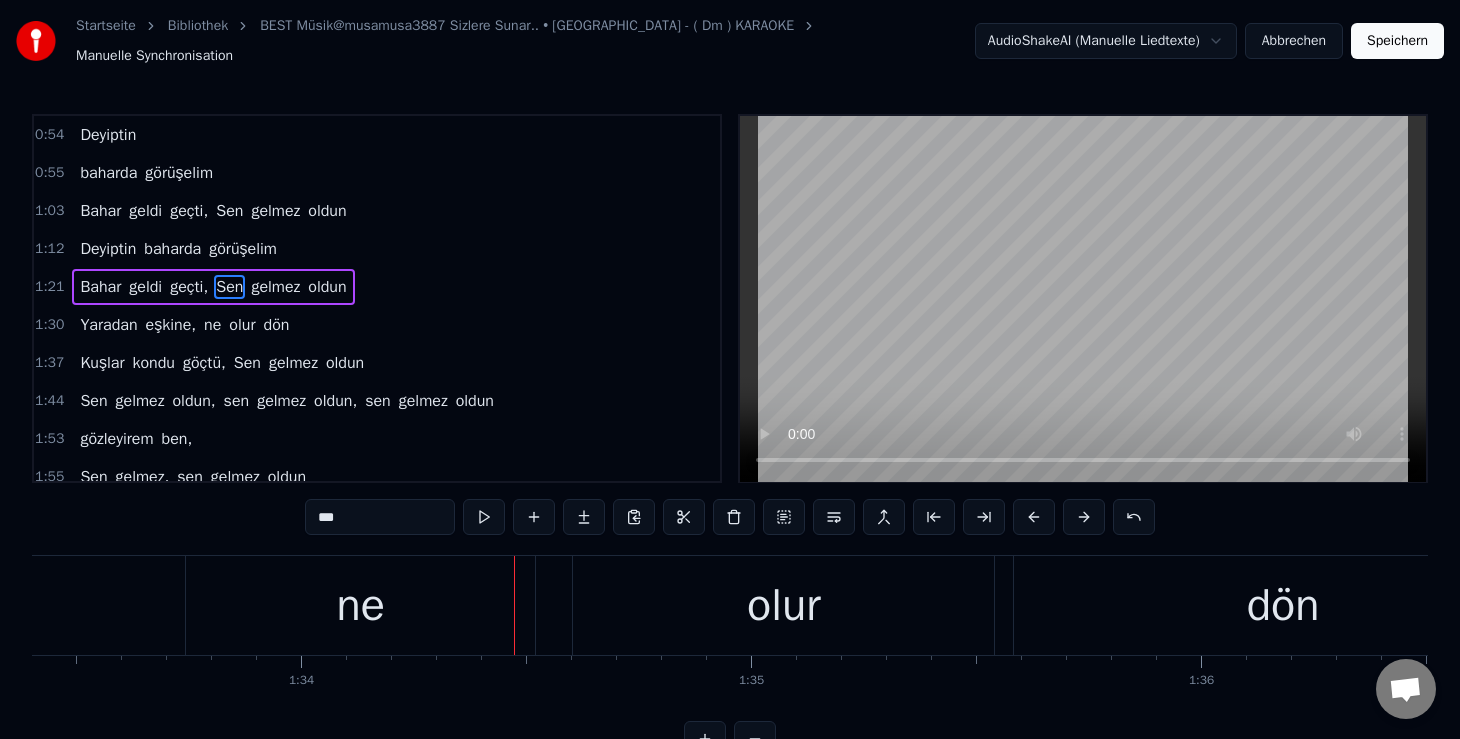 drag, startPoint x: 375, startPoint y: 605, endPoint x: 357, endPoint y: 542, distance: 65.52099 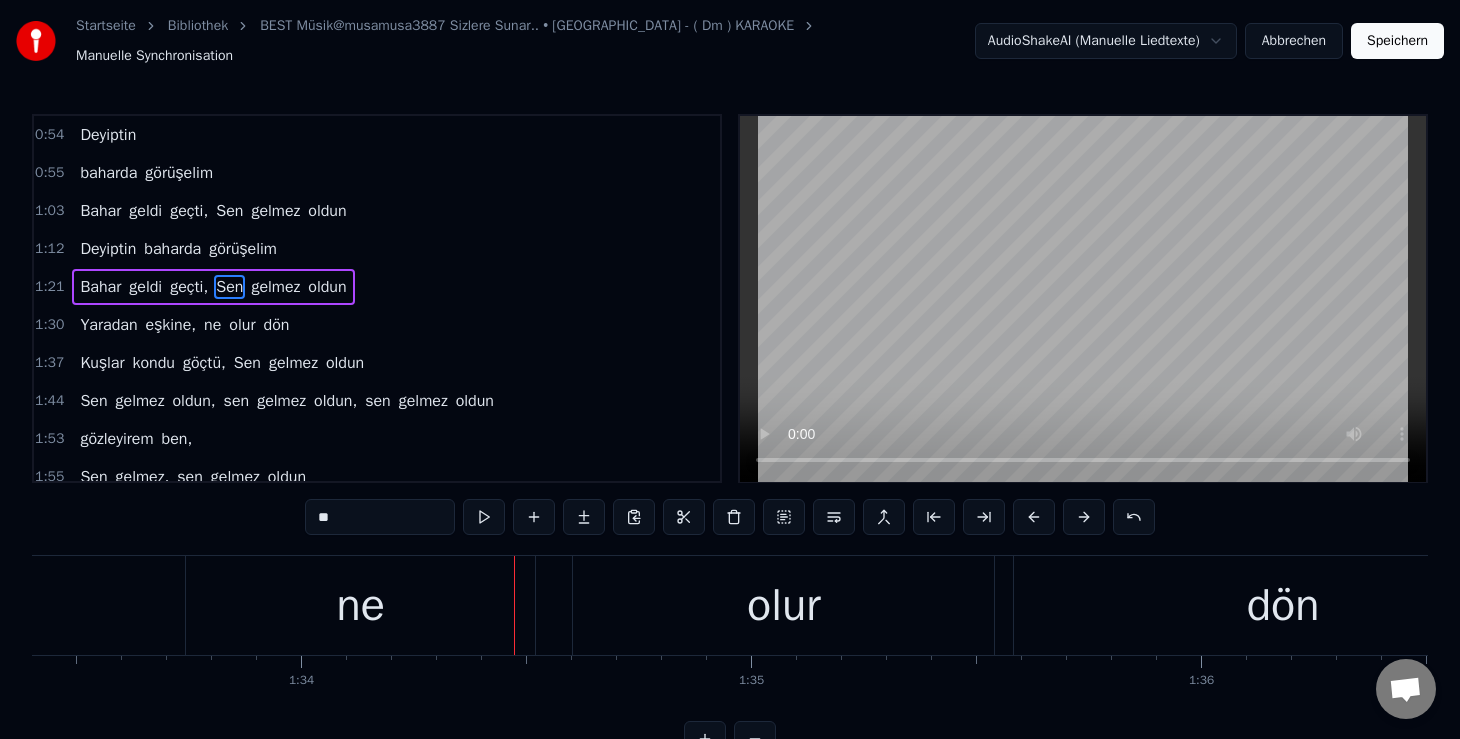scroll, scrollTop: 26, scrollLeft: 0, axis: vertical 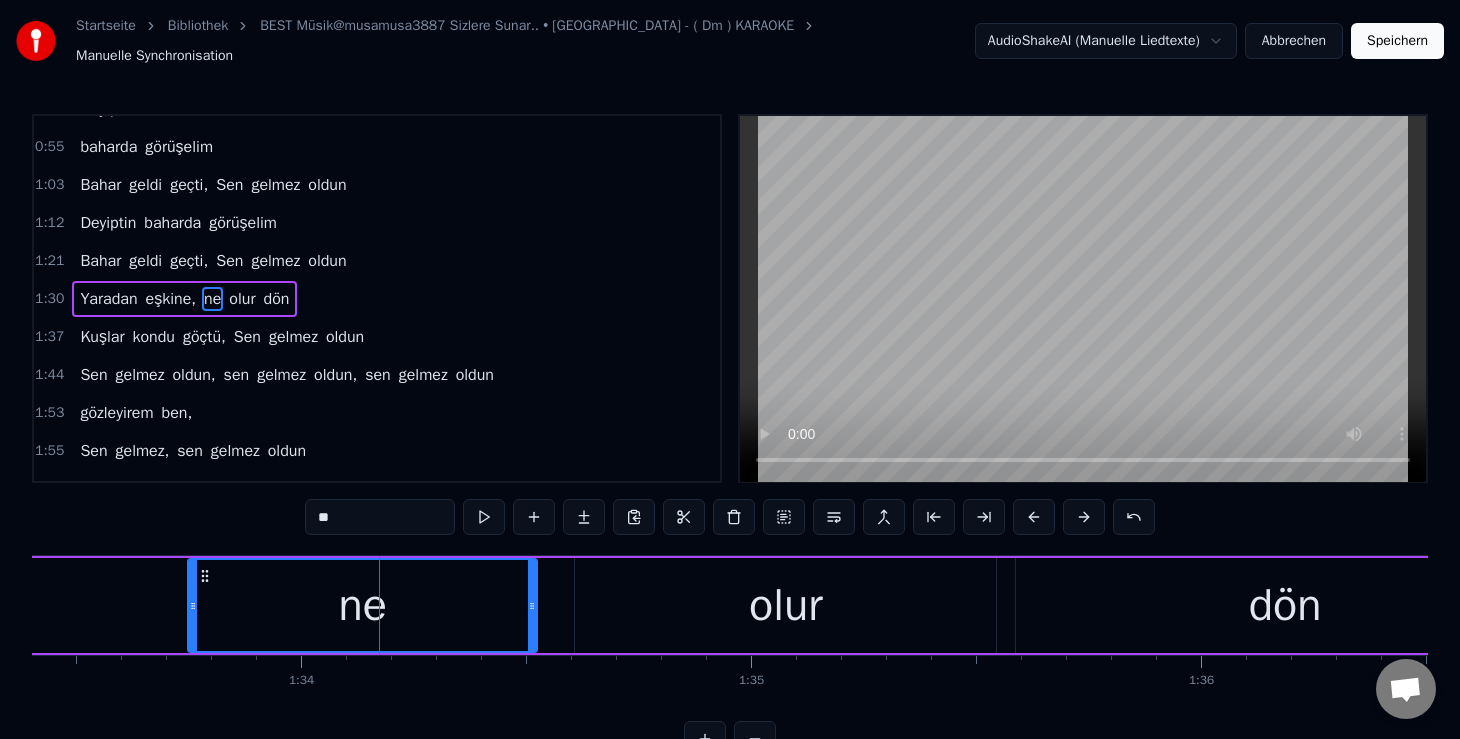 drag, startPoint x: 325, startPoint y: 510, endPoint x: 314, endPoint y: 512, distance: 11.18034 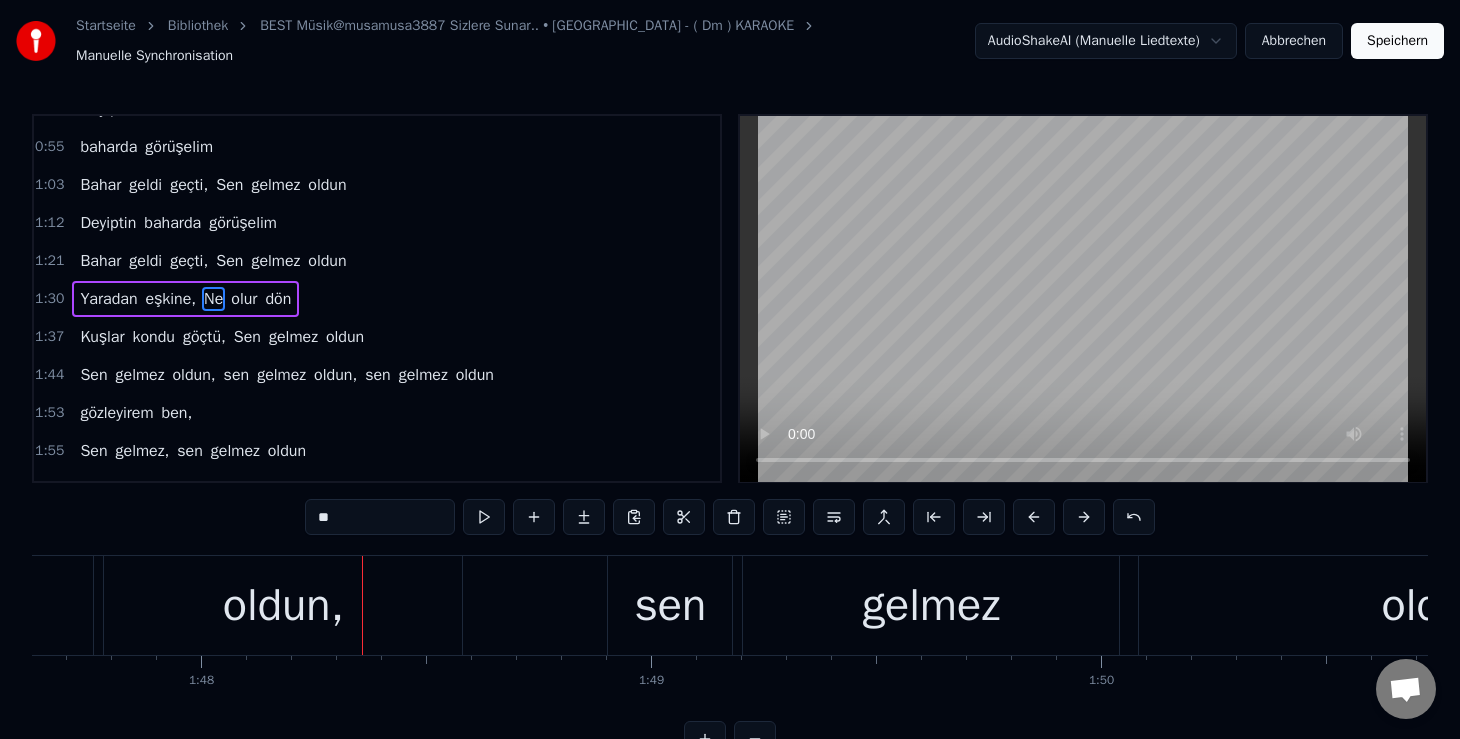 scroll, scrollTop: 0, scrollLeft: 48451, axis: horizontal 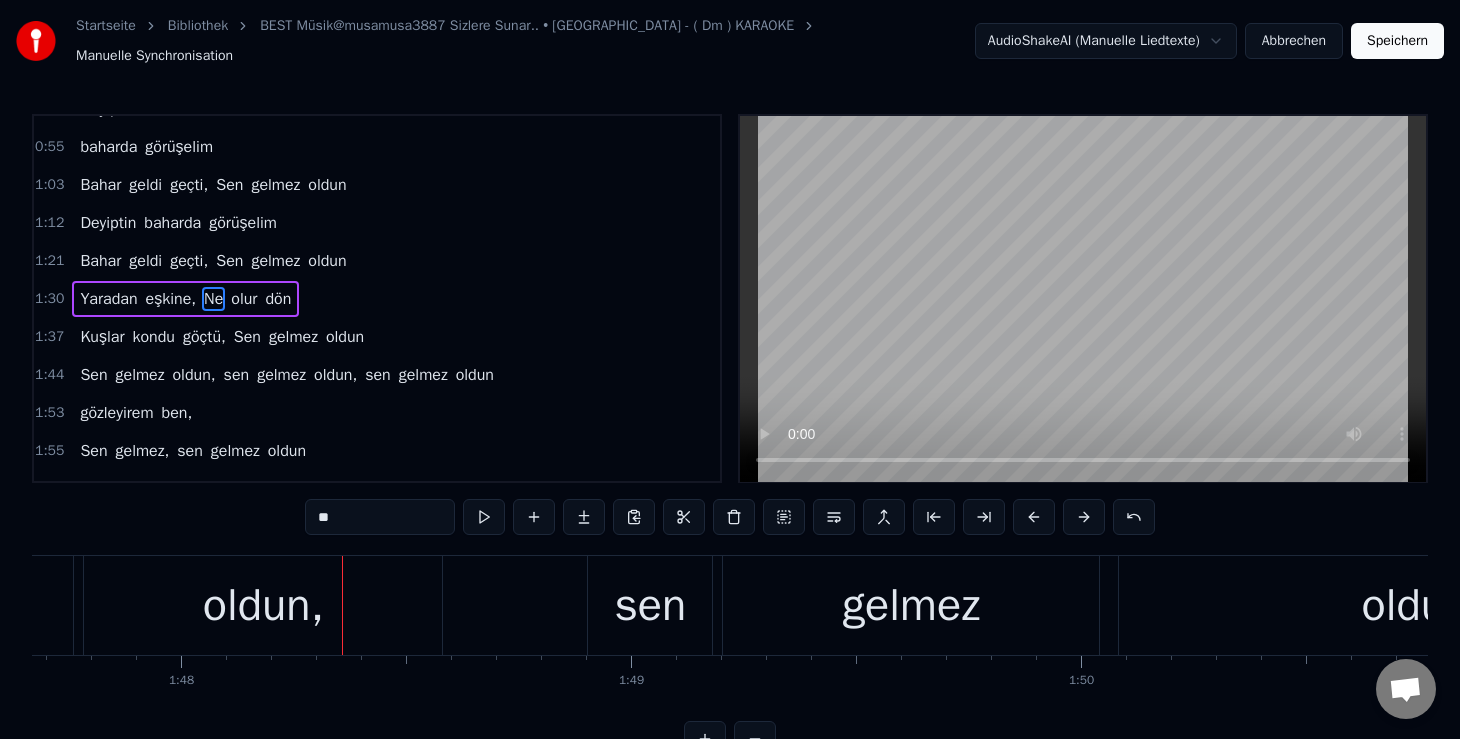 drag, startPoint x: 242, startPoint y: 604, endPoint x: 321, endPoint y: 548, distance: 96.83491 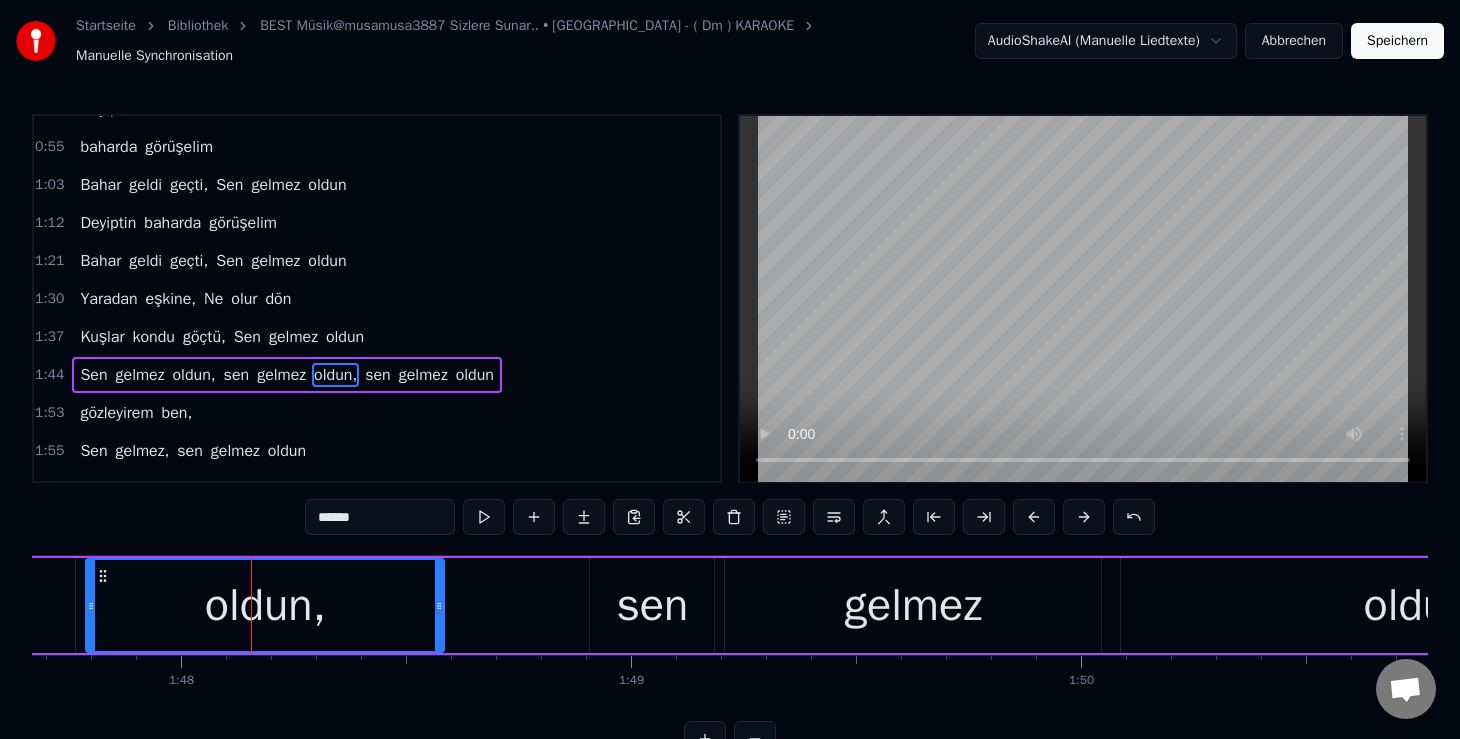 scroll, scrollTop: 102, scrollLeft: 0, axis: vertical 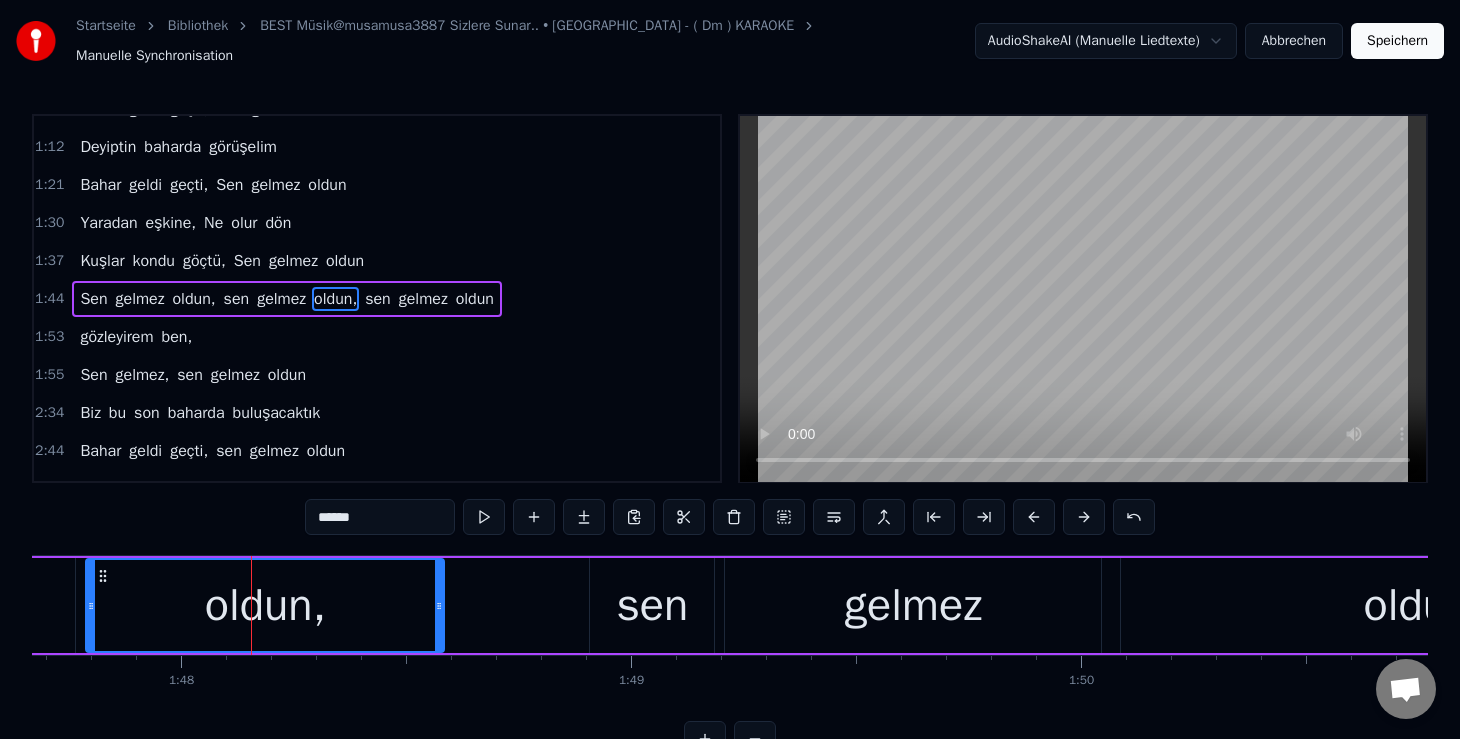drag, startPoint x: 324, startPoint y: 508, endPoint x: 283, endPoint y: 512, distance: 41.19466 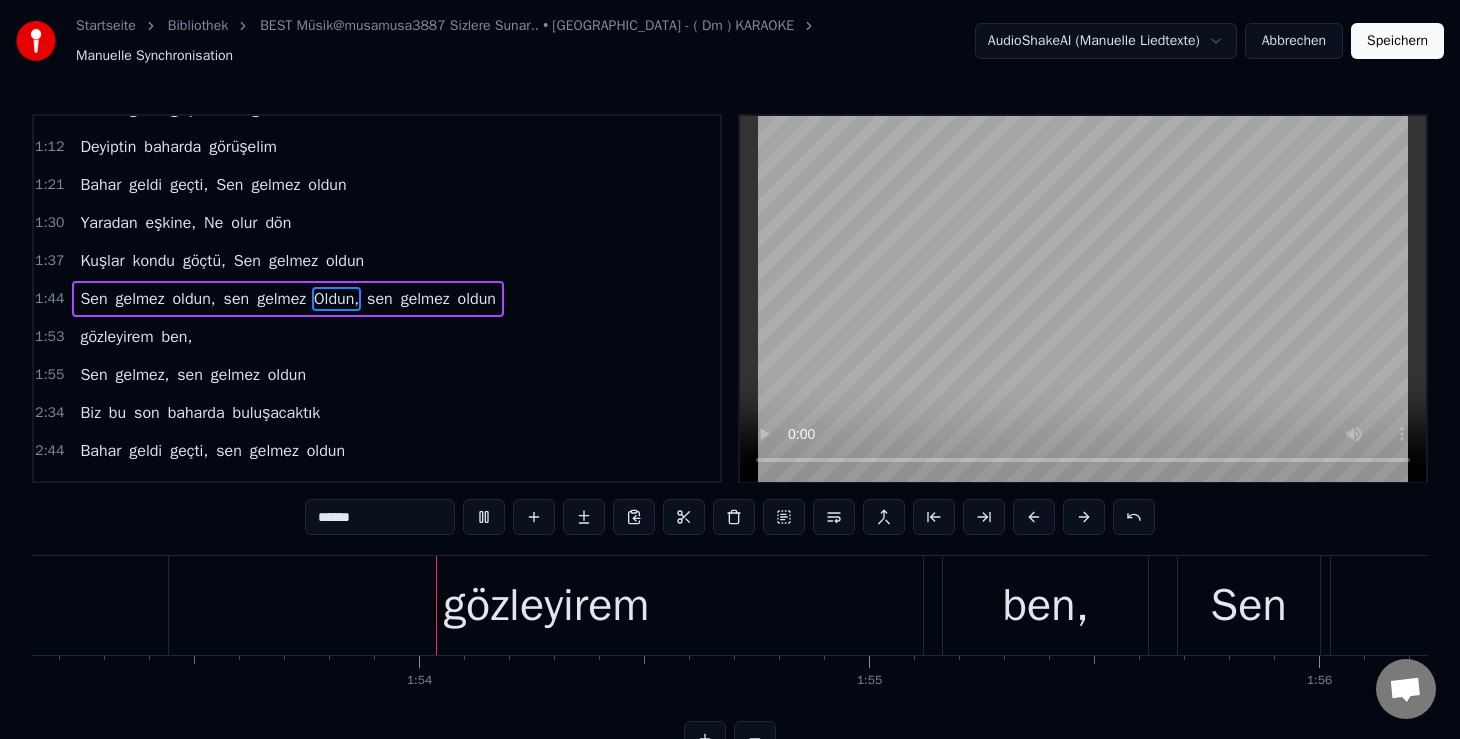 scroll, scrollTop: 0, scrollLeft: 50918, axis: horizontal 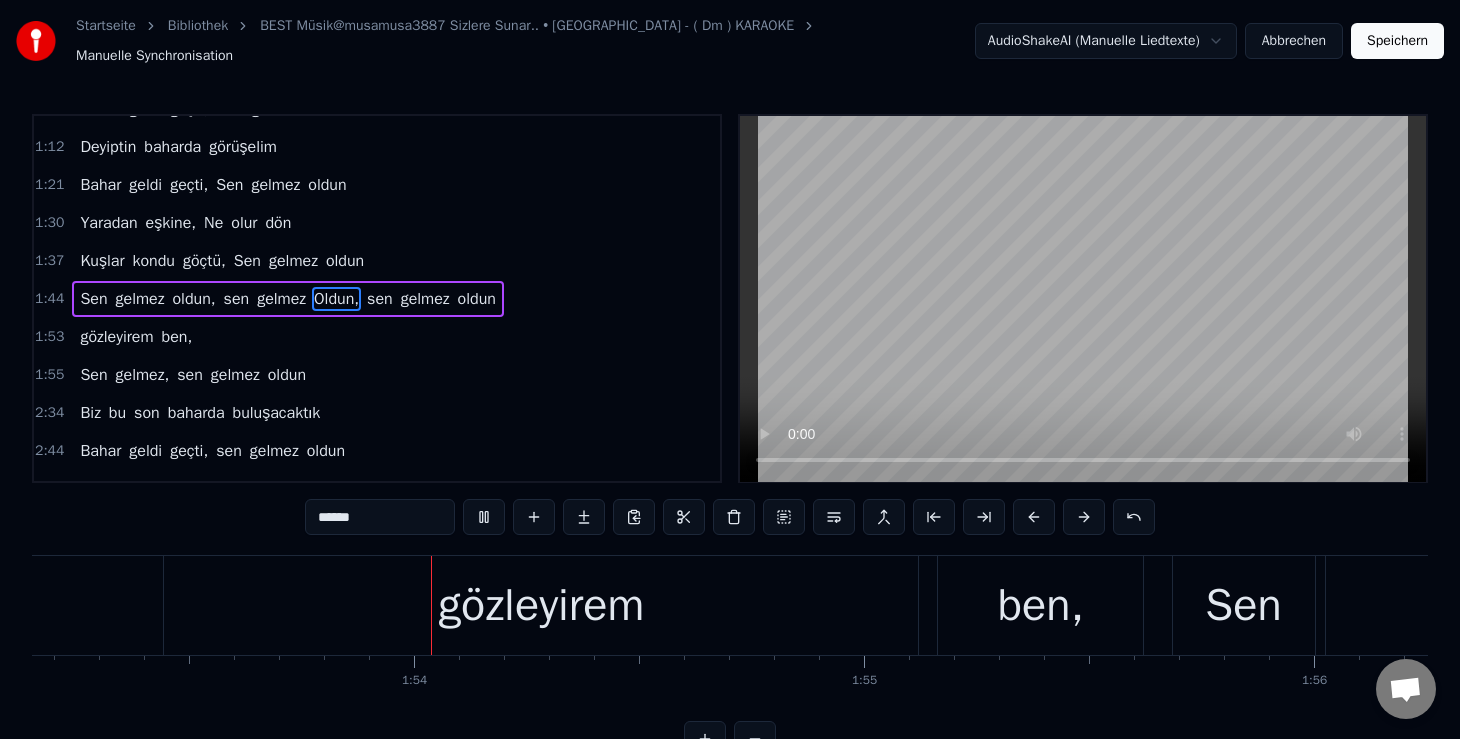 click at bounding box center [1083, 299] 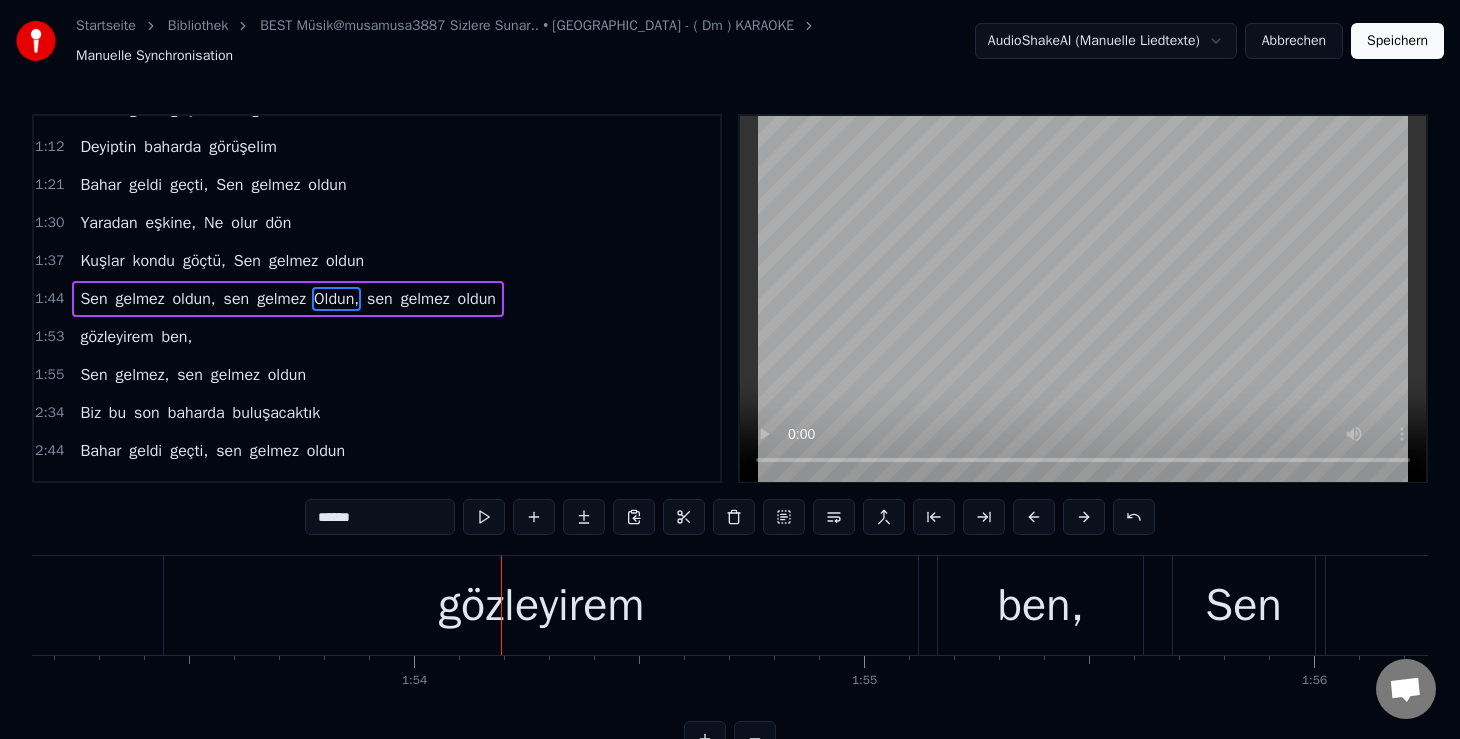 click on "gözleyirem" at bounding box center (541, 606) 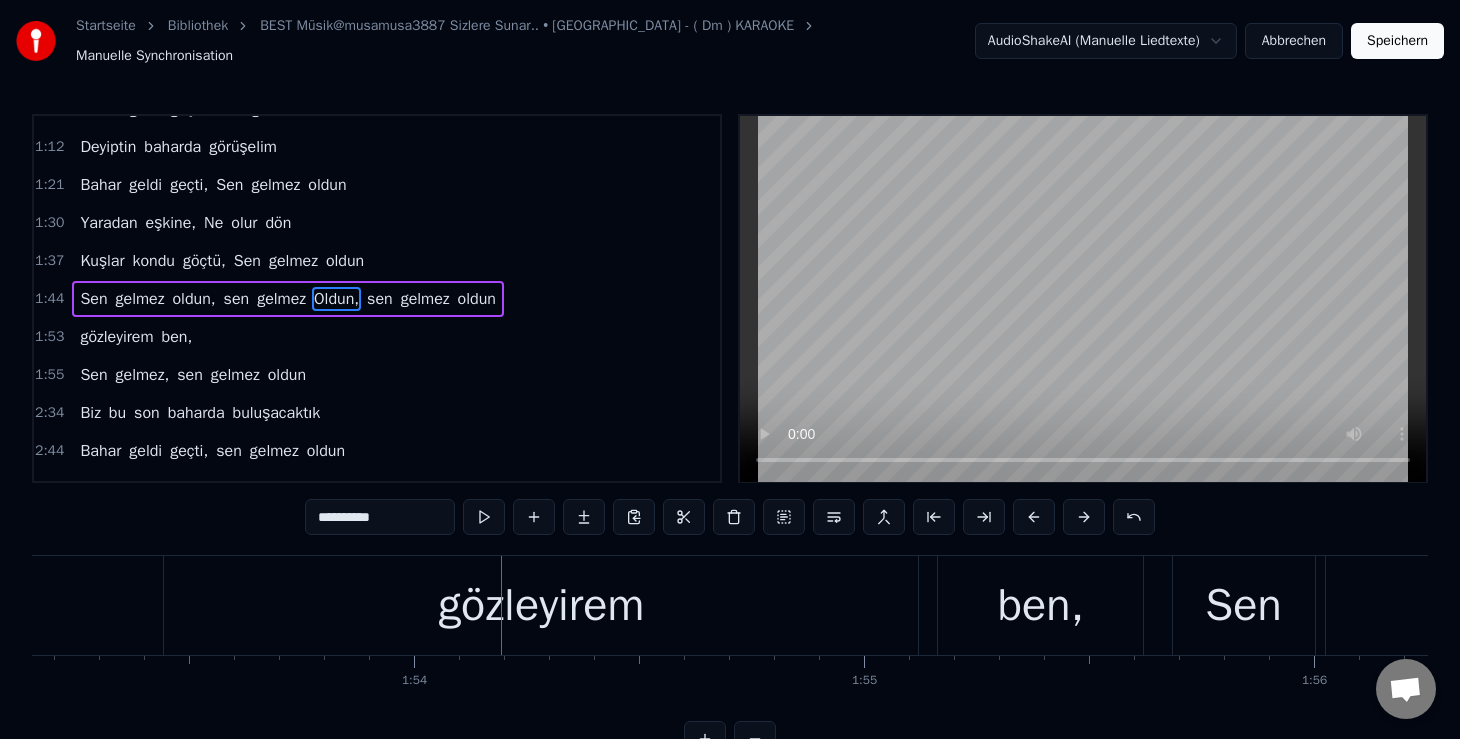 scroll, scrollTop: 140, scrollLeft: 0, axis: vertical 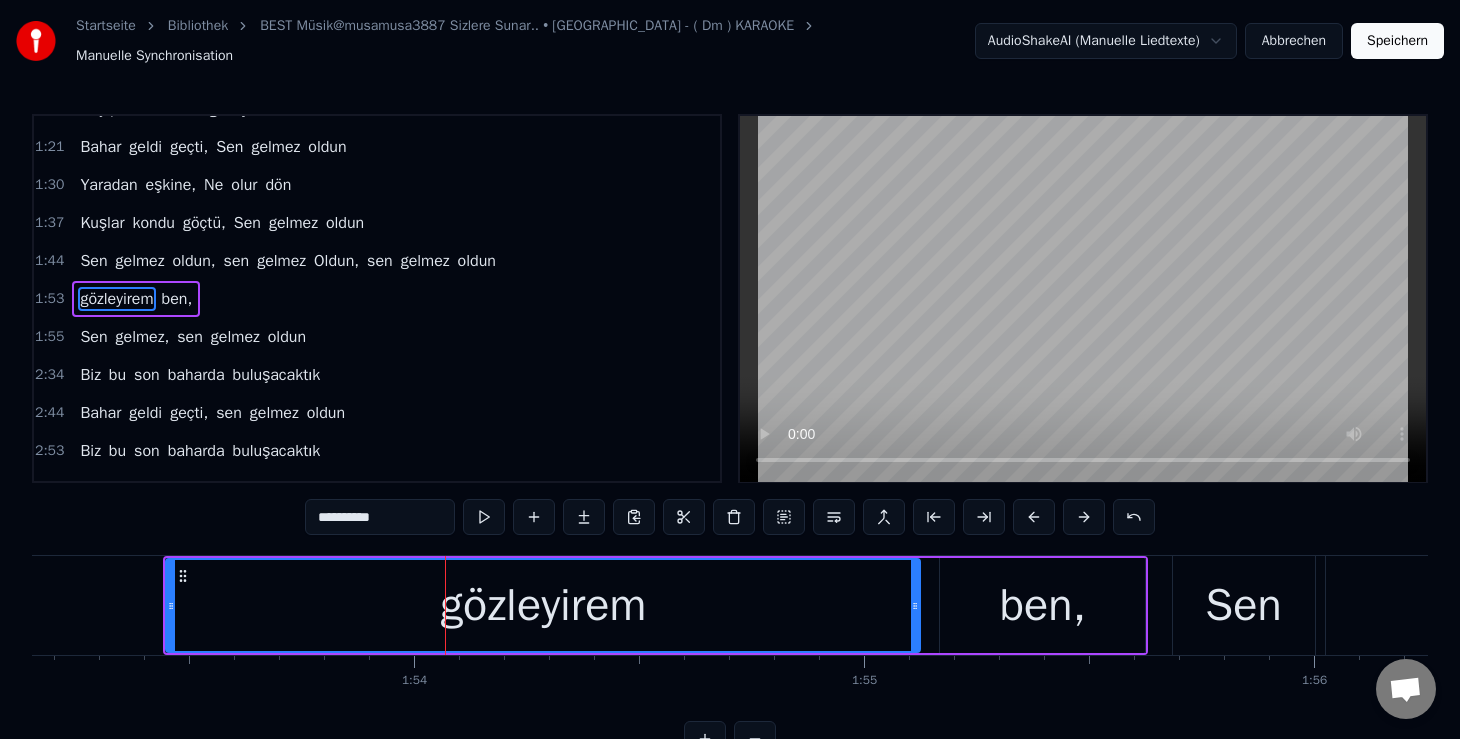 drag, startPoint x: 330, startPoint y: 508, endPoint x: 238, endPoint y: 523, distance: 93.214806 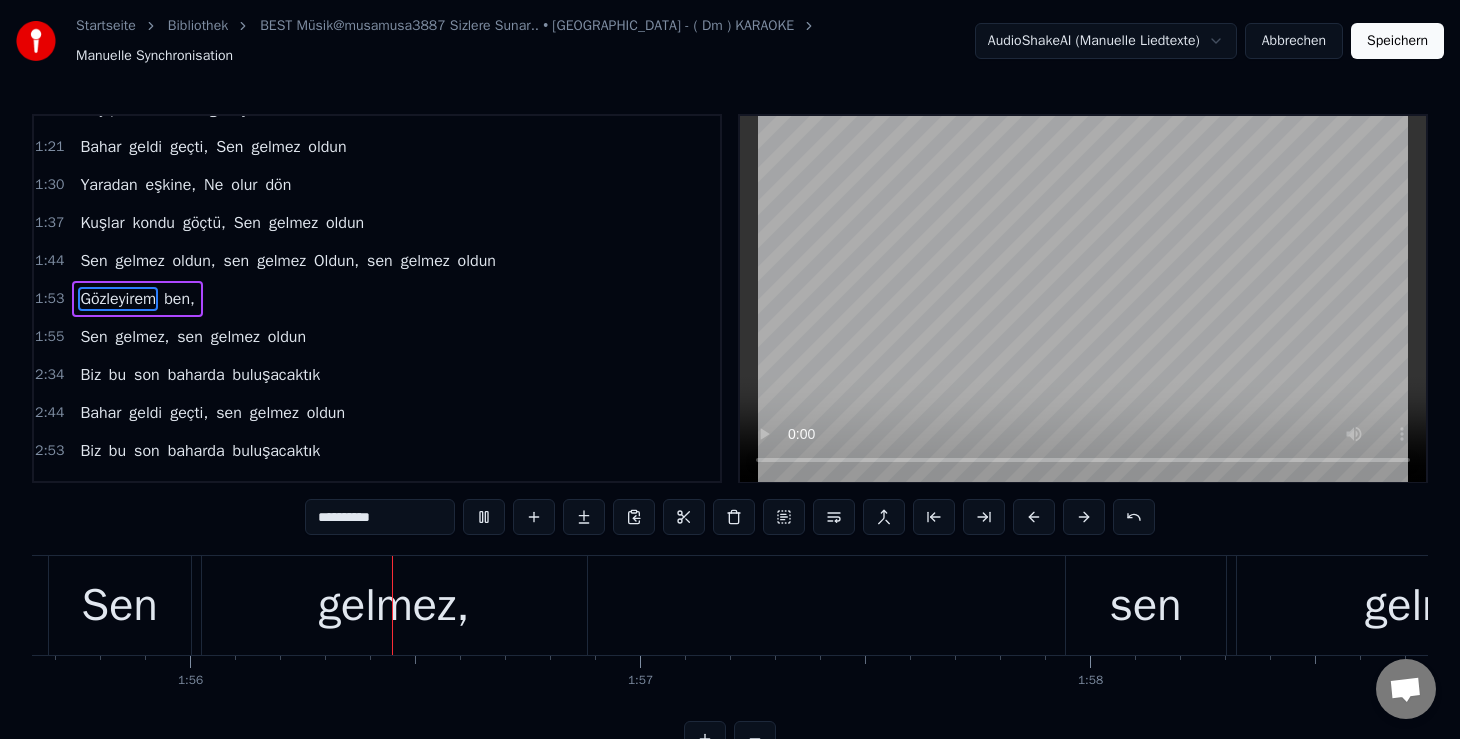scroll, scrollTop: 0, scrollLeft: 52141, axis: horizontal 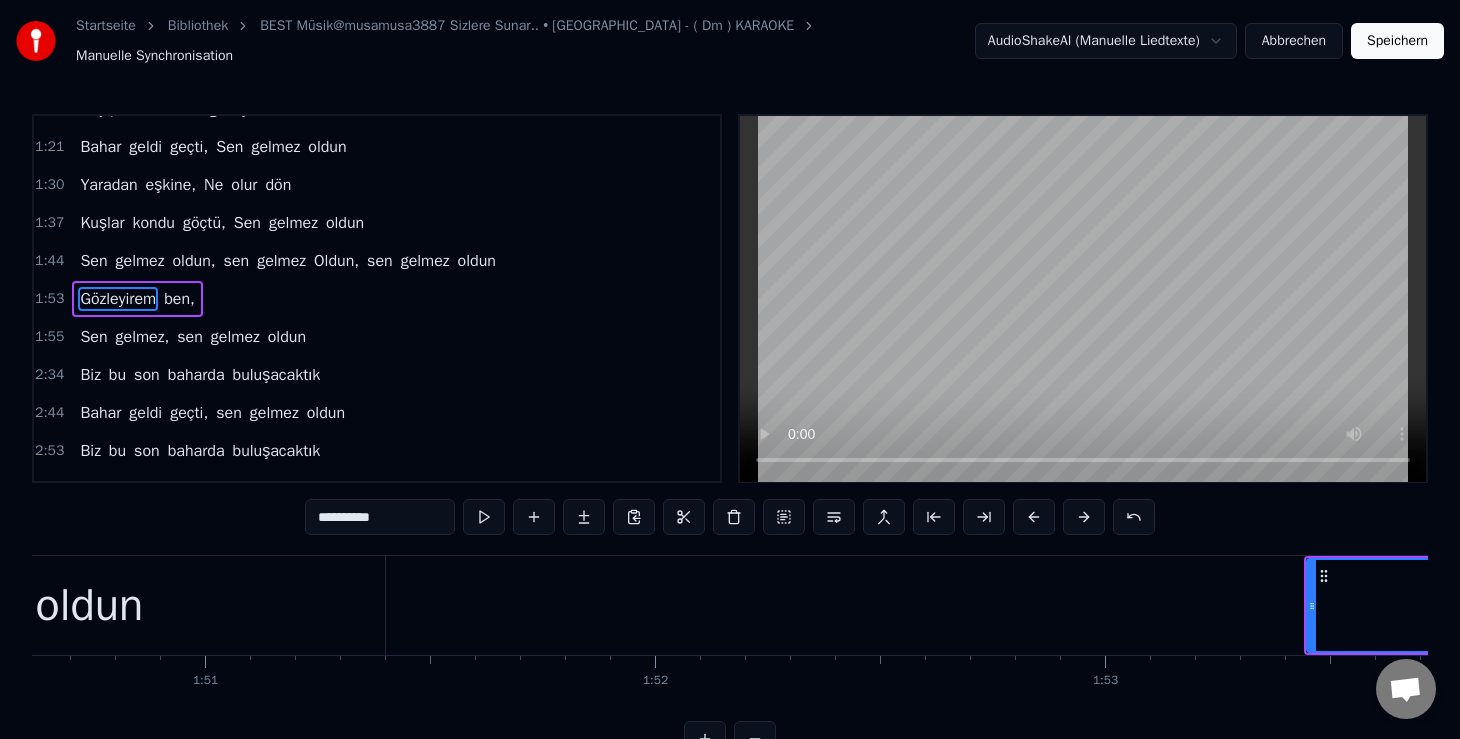 click on "oldun" at bounding box center [89, 605] 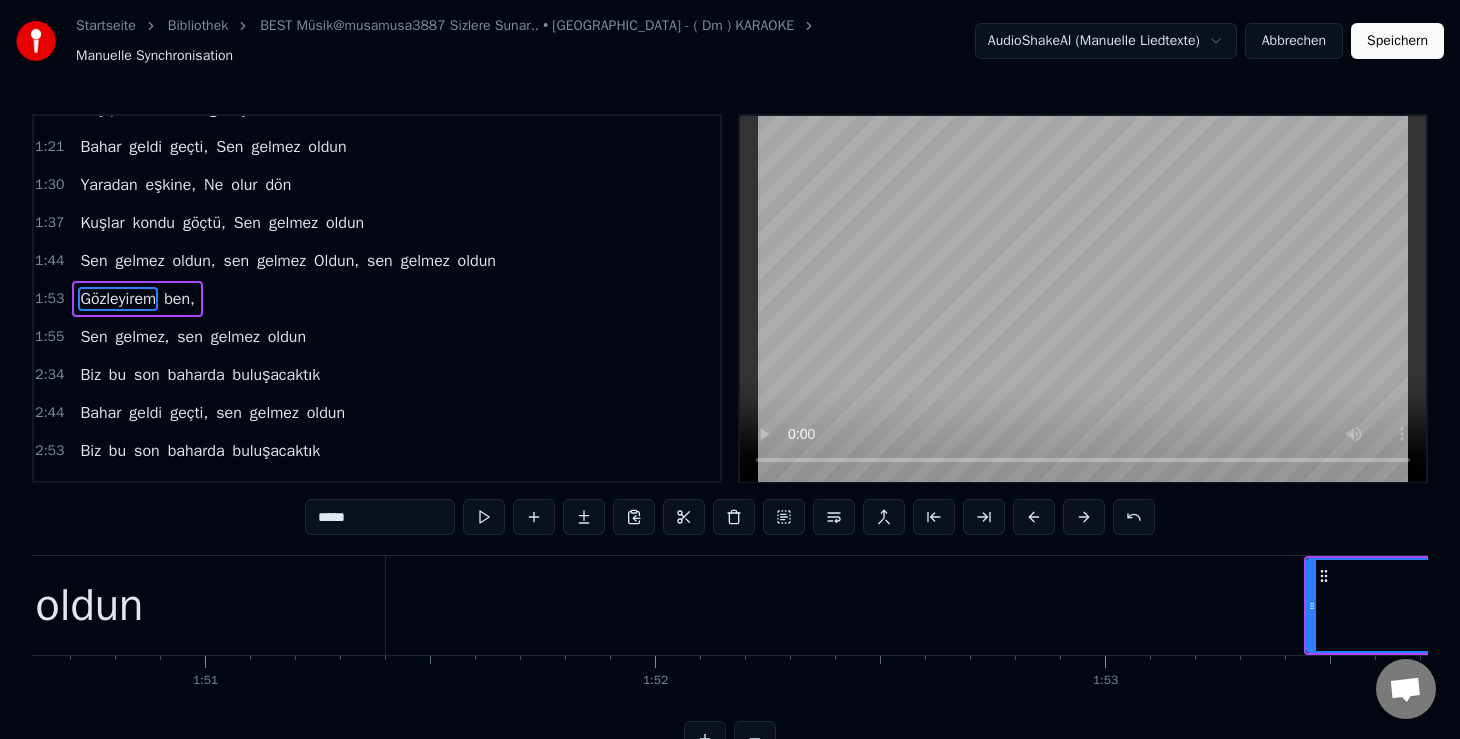 scroll, scrollTop: 102, scrollLeft: 0, axis: vertical 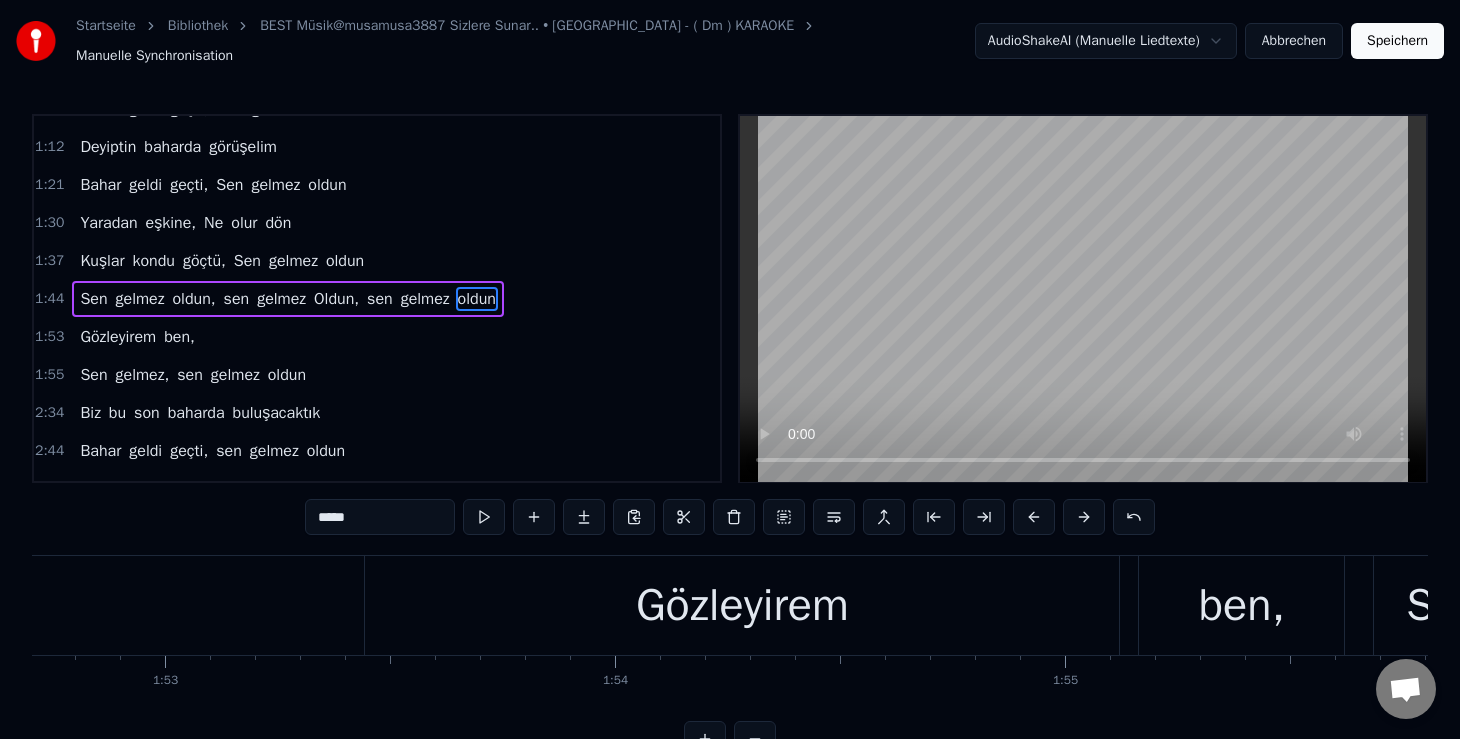 click on "Gözleyirem" at bounding box center [742, 605] 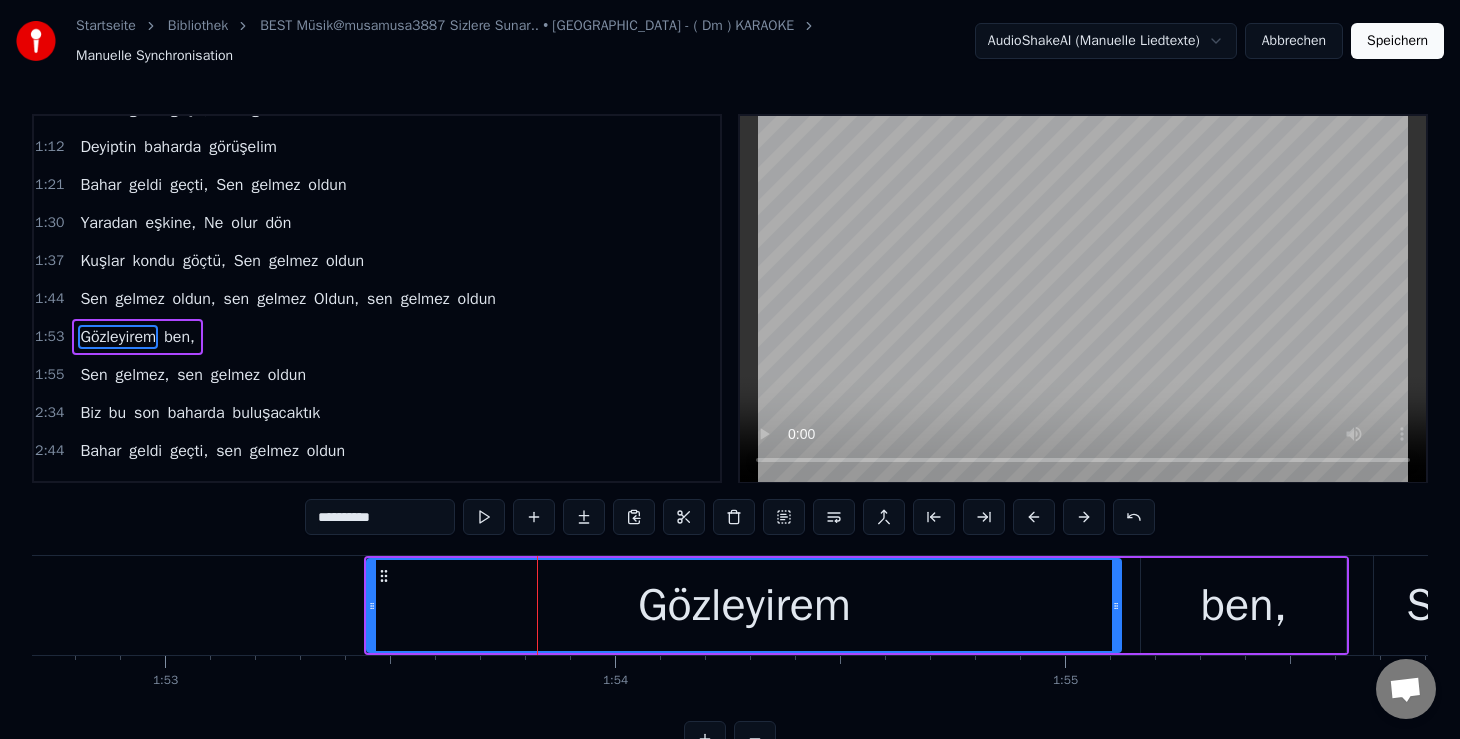 scroll, scrollTop: 140, scrollLeft: 0, axis: vertical 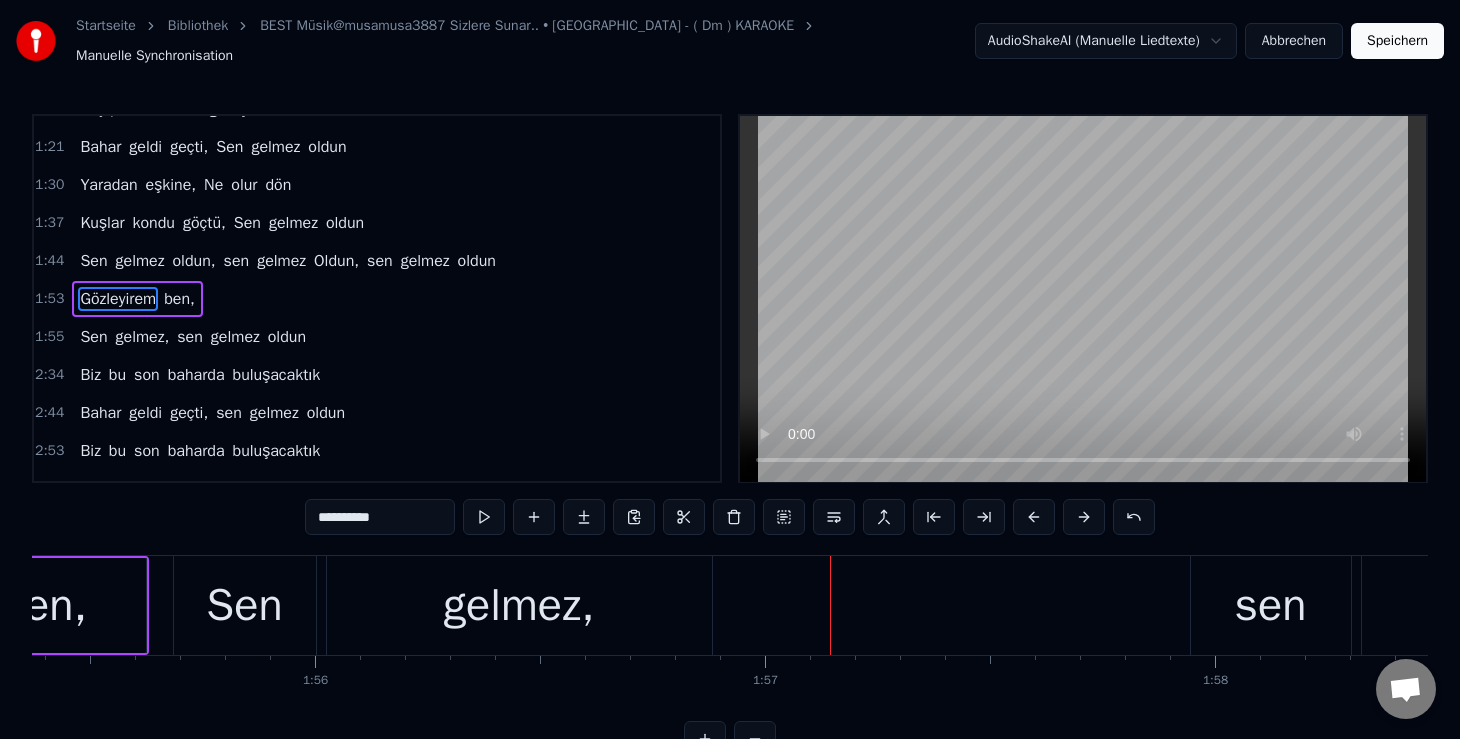 click on "gelmez," at bounding box center (519, 605) 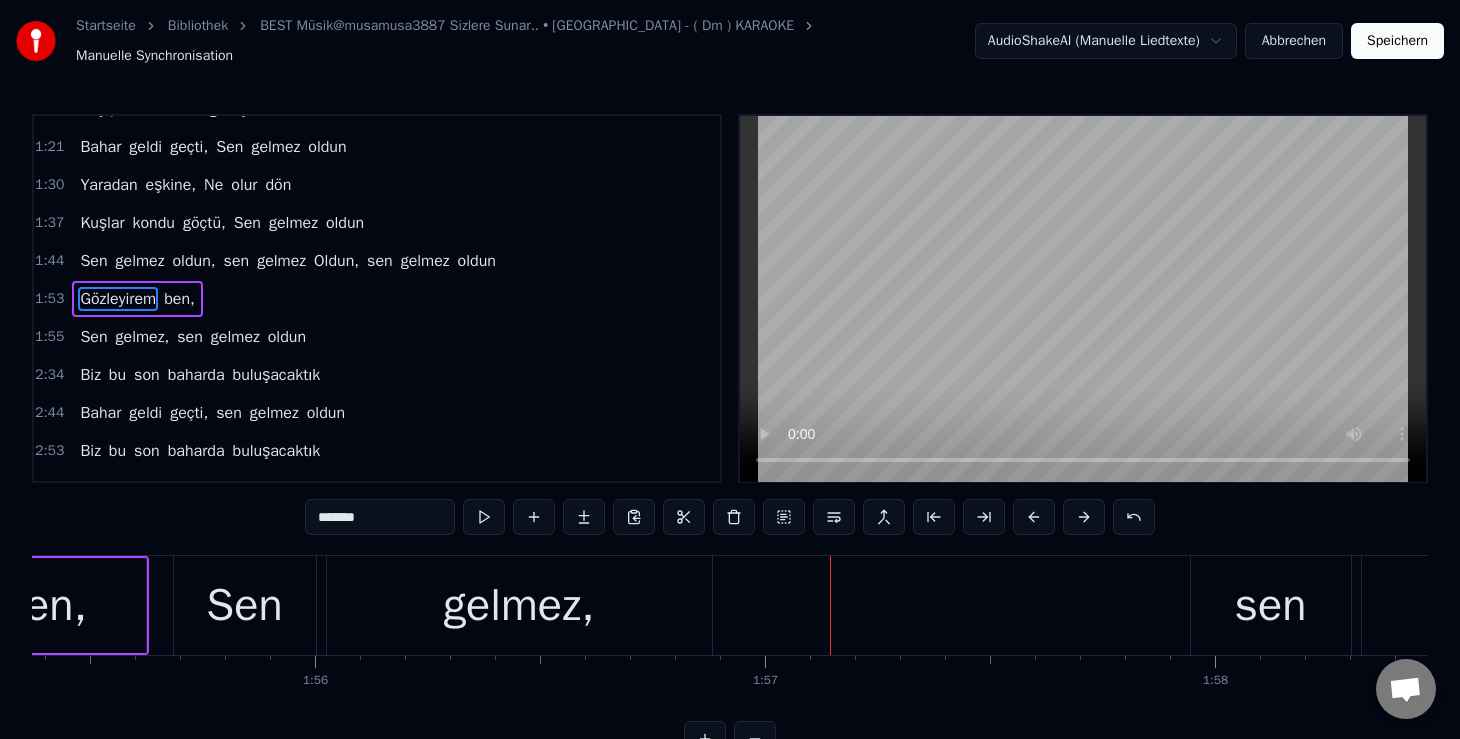 scroll, scrollTop: 178, scrollLeft: 0, axis: vertical 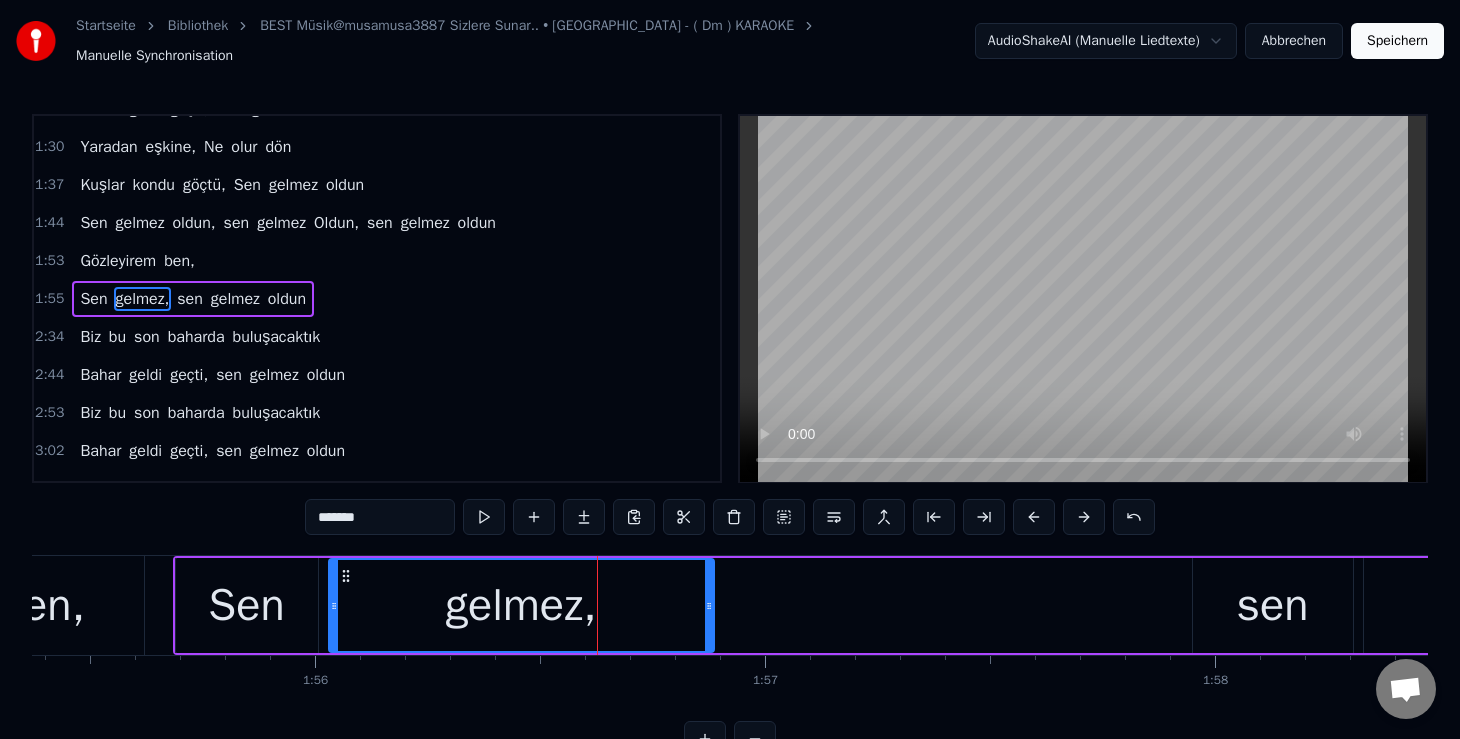 click on "Sen gelmez, sen gelmez oldun" at bounding box center (1394, 605) 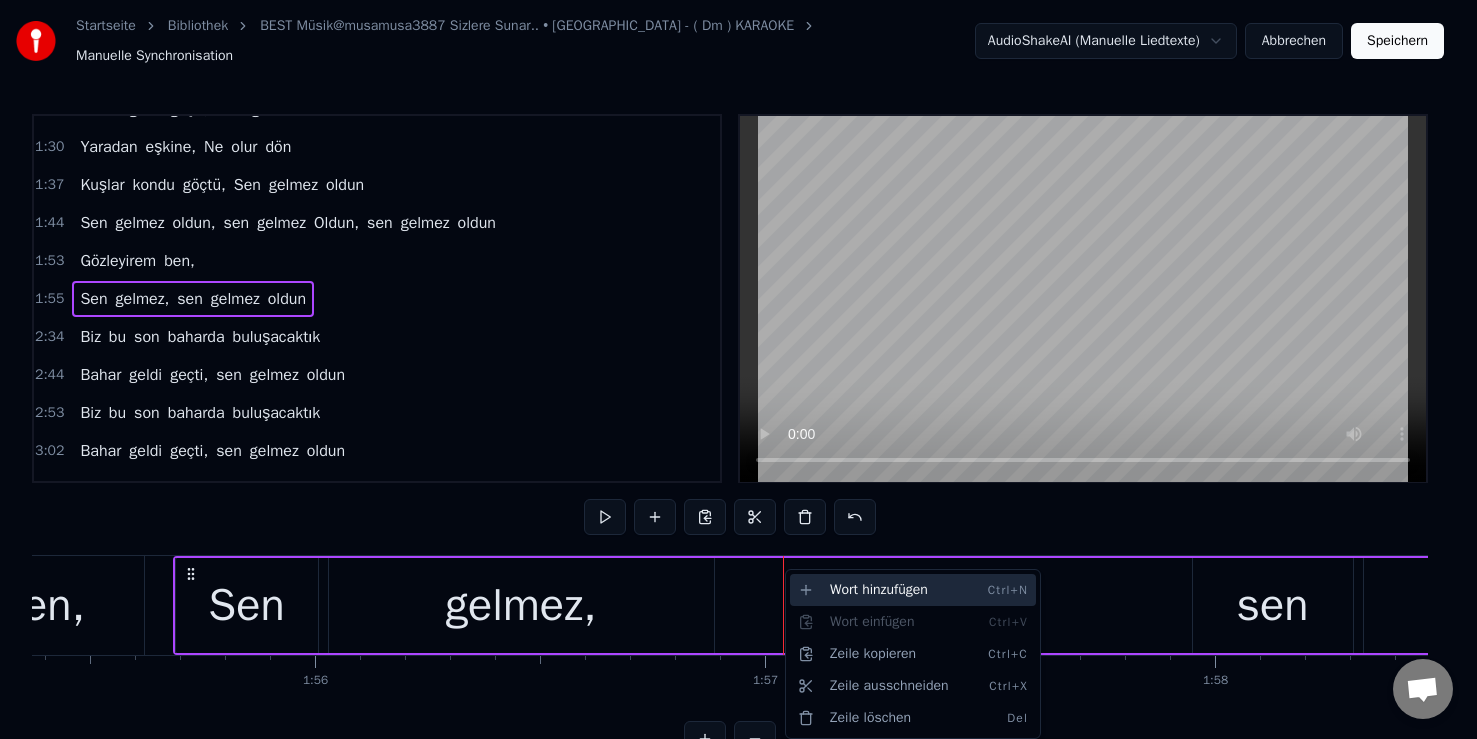 click on "Wort hinzufügen Ctrl+N" at bounding box center [913, 590] 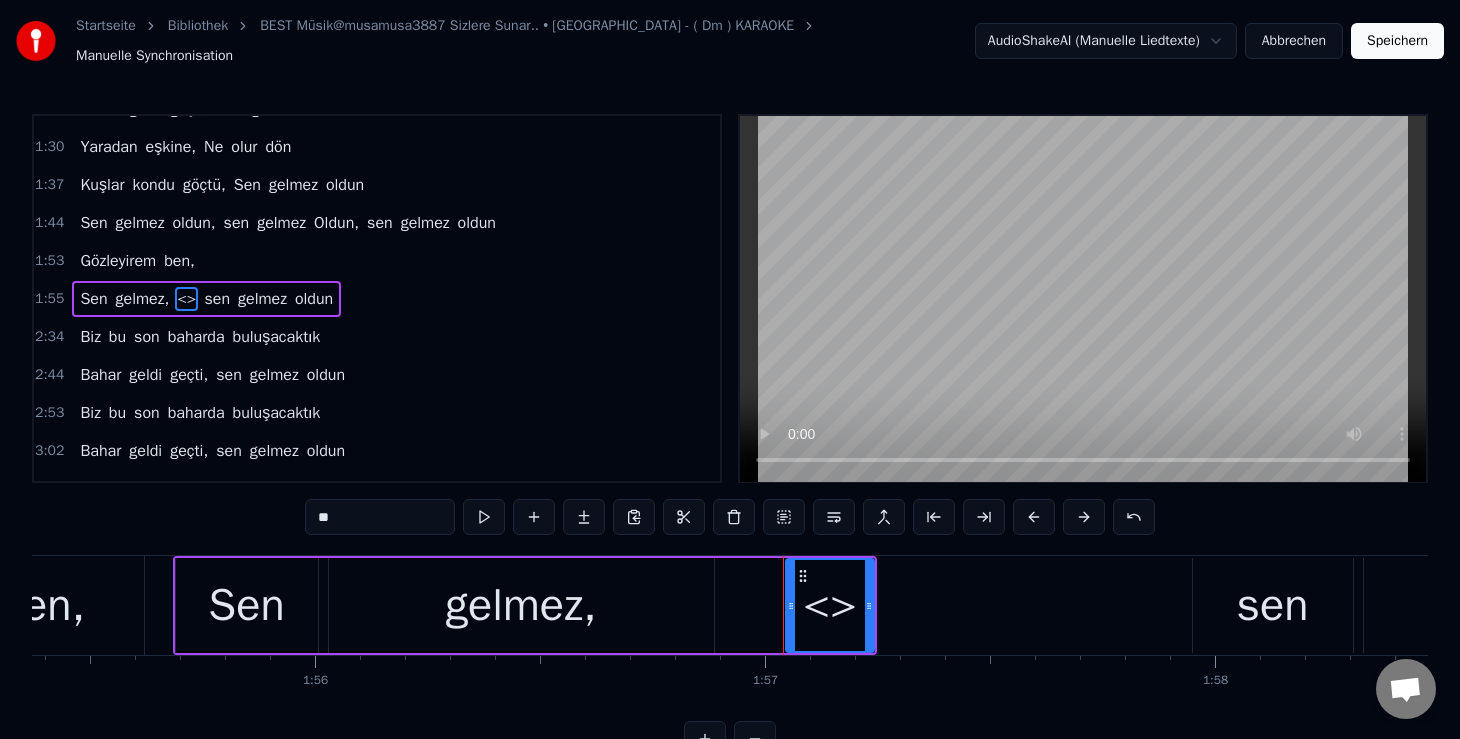 drag, startPoint x: 376, startPoint y: 518, endPoint x: 241, endPoint y: 519, distance: 135.00371 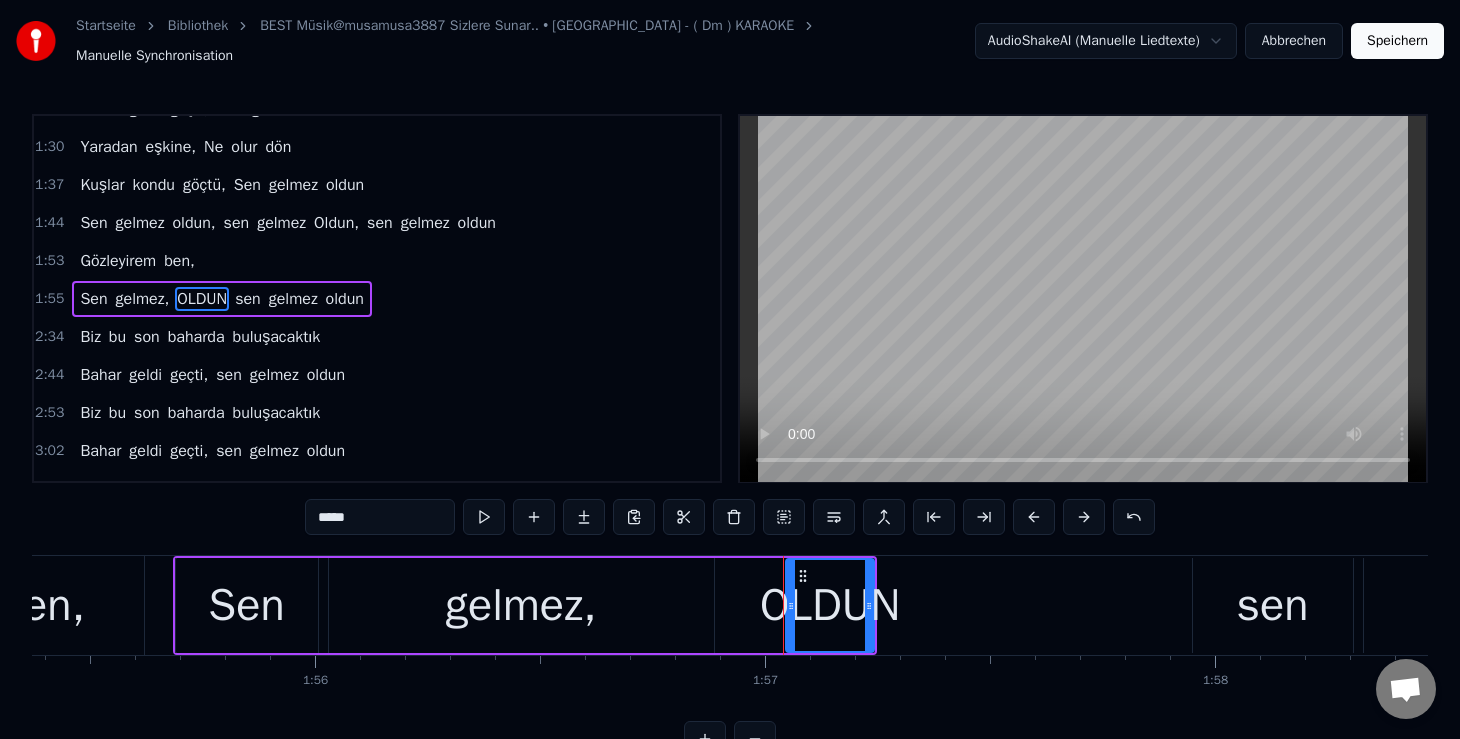 drag, startPoint x: 342, startPoint y: 518, endPoint x: 251, endPoint y: 518, distance: 91 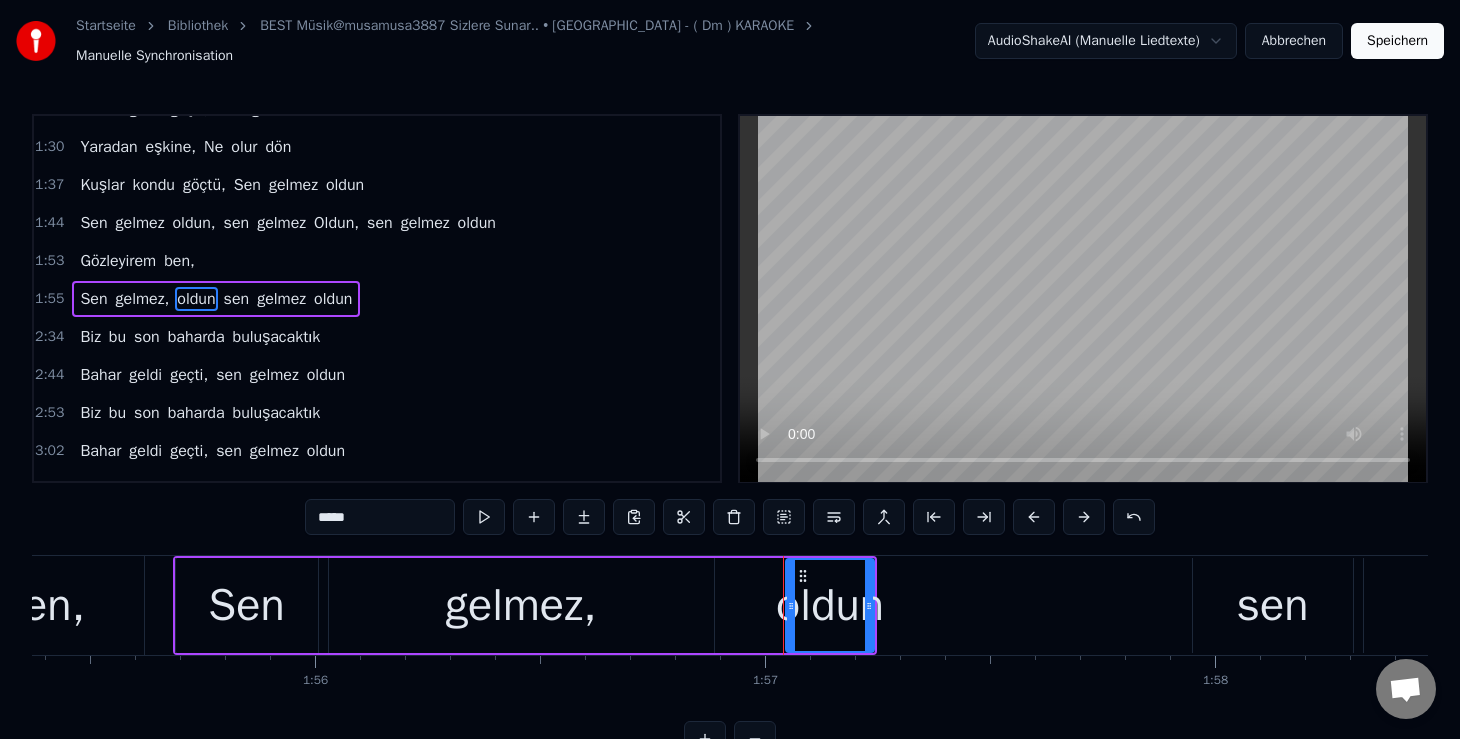 type on "*****" 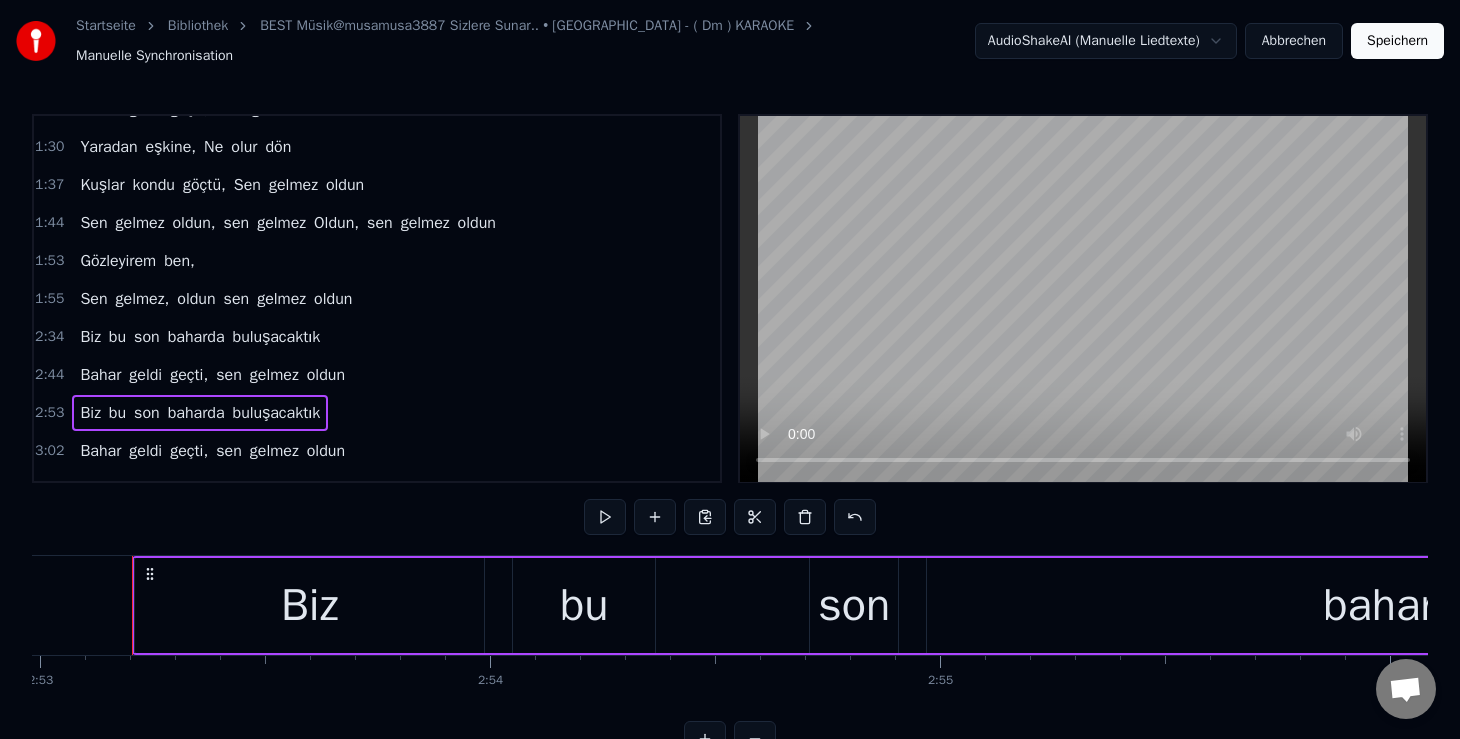 scroll, scrollTop: 0, scrollLeft: 76620, axis: horizontal 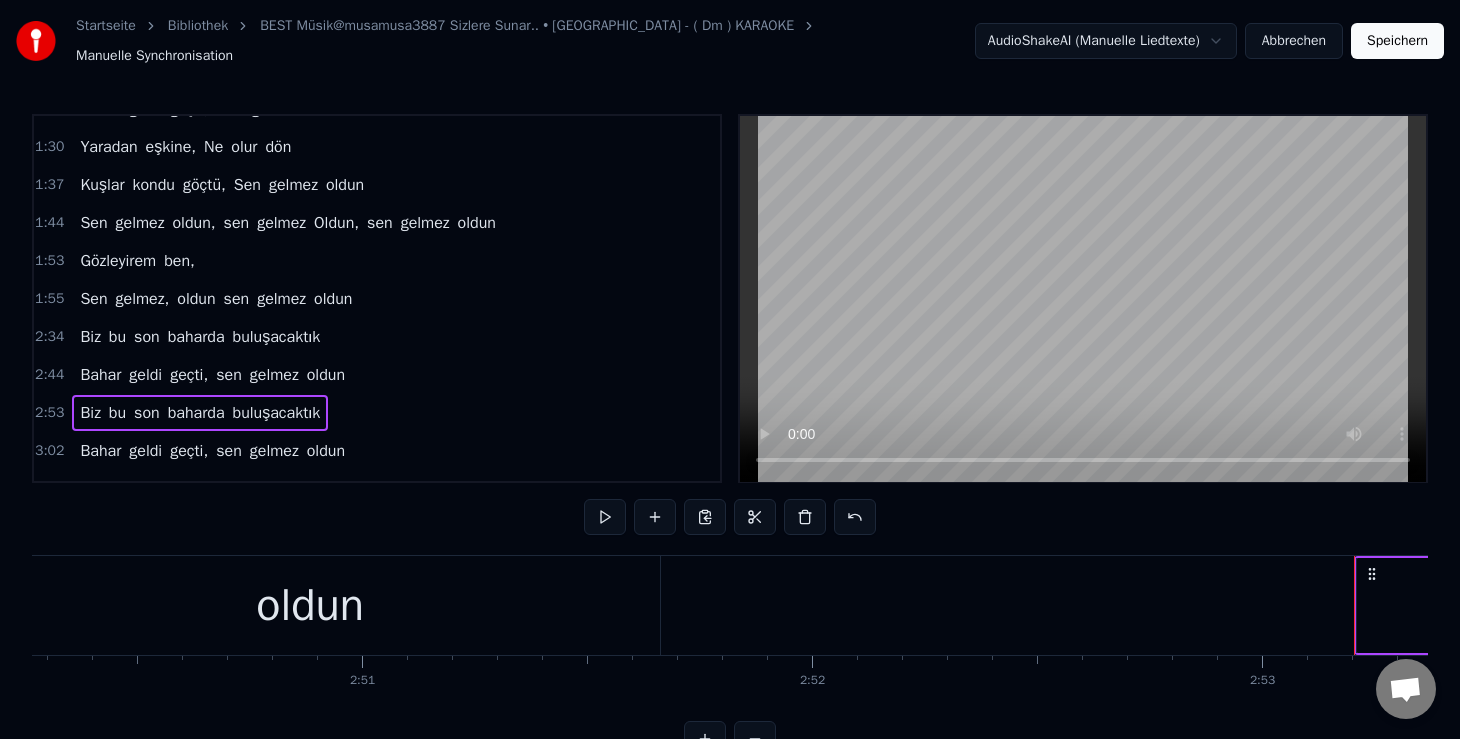 click on "oldun" at bounding box center (310, 606) 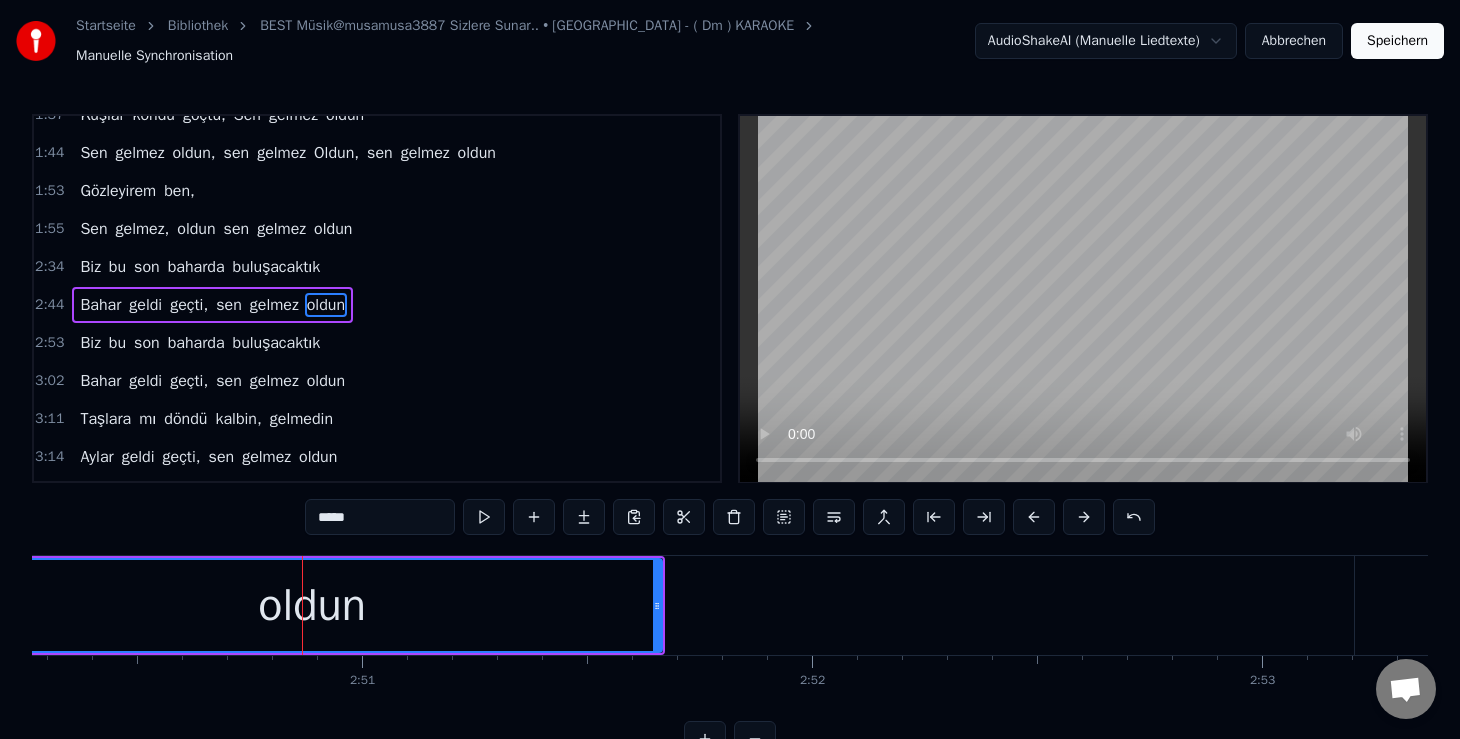 scroll, scrollTop: 254, scrollLeft: 0, axis: vertical 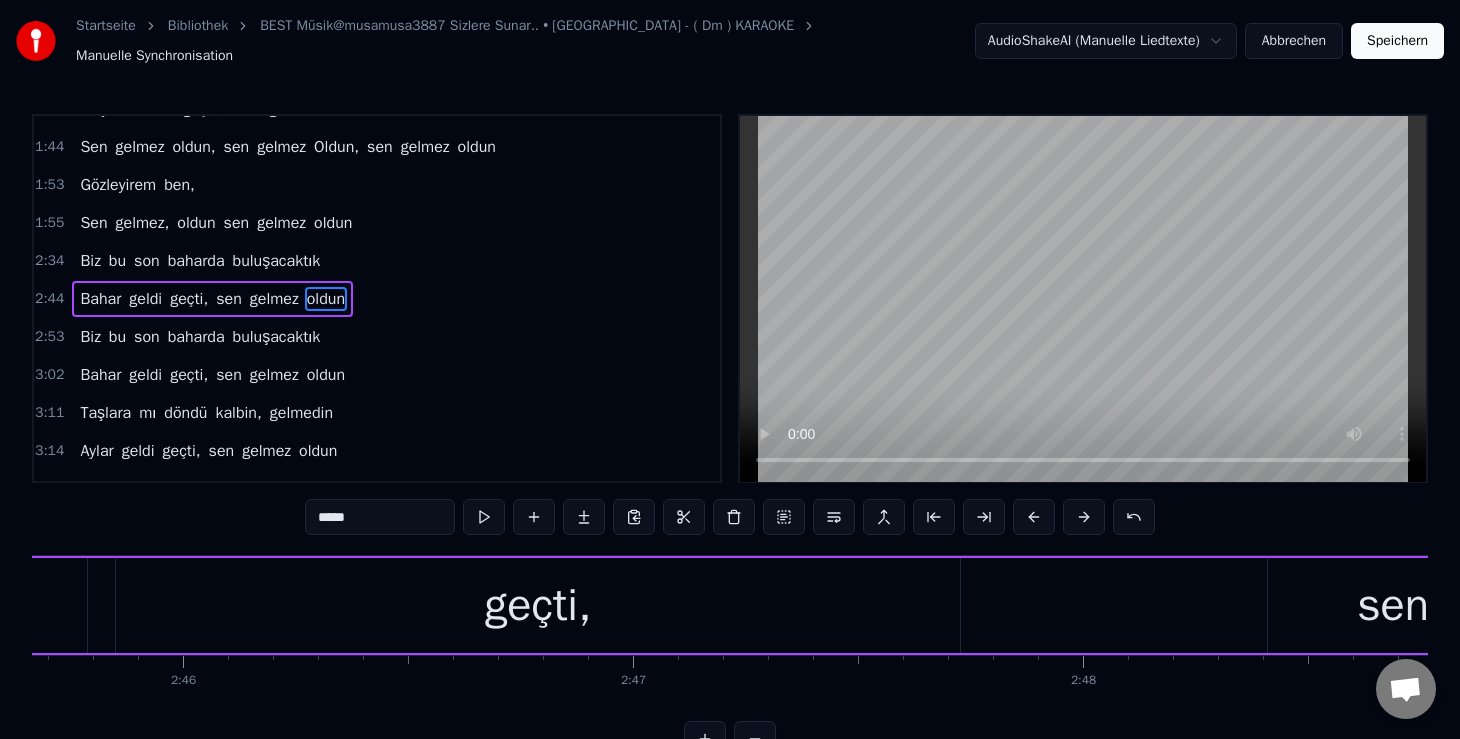 drag, startPoint x: 547, startPoint y: 612, endPoint x: 635, endPoint y: 509, distance: 135.47325 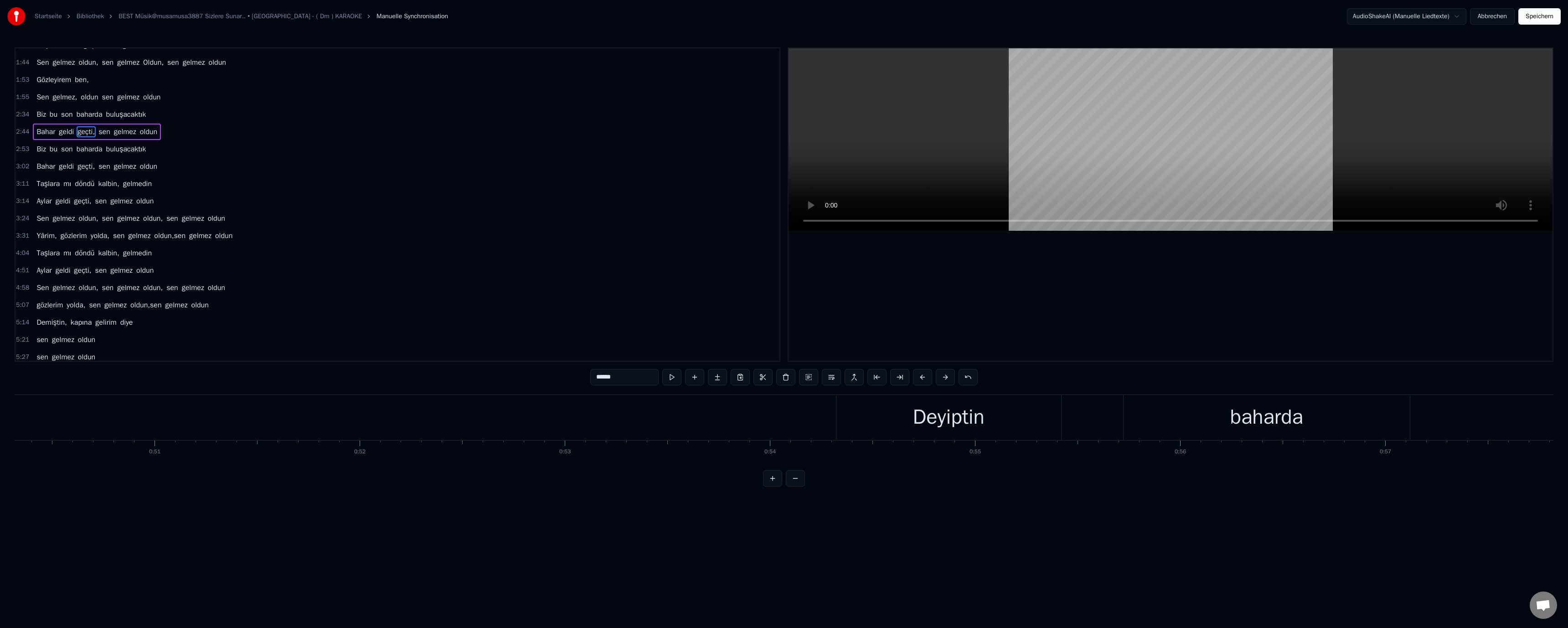scroll, scrollTop: 0, scrollLeft: 11081, axis: horizontal 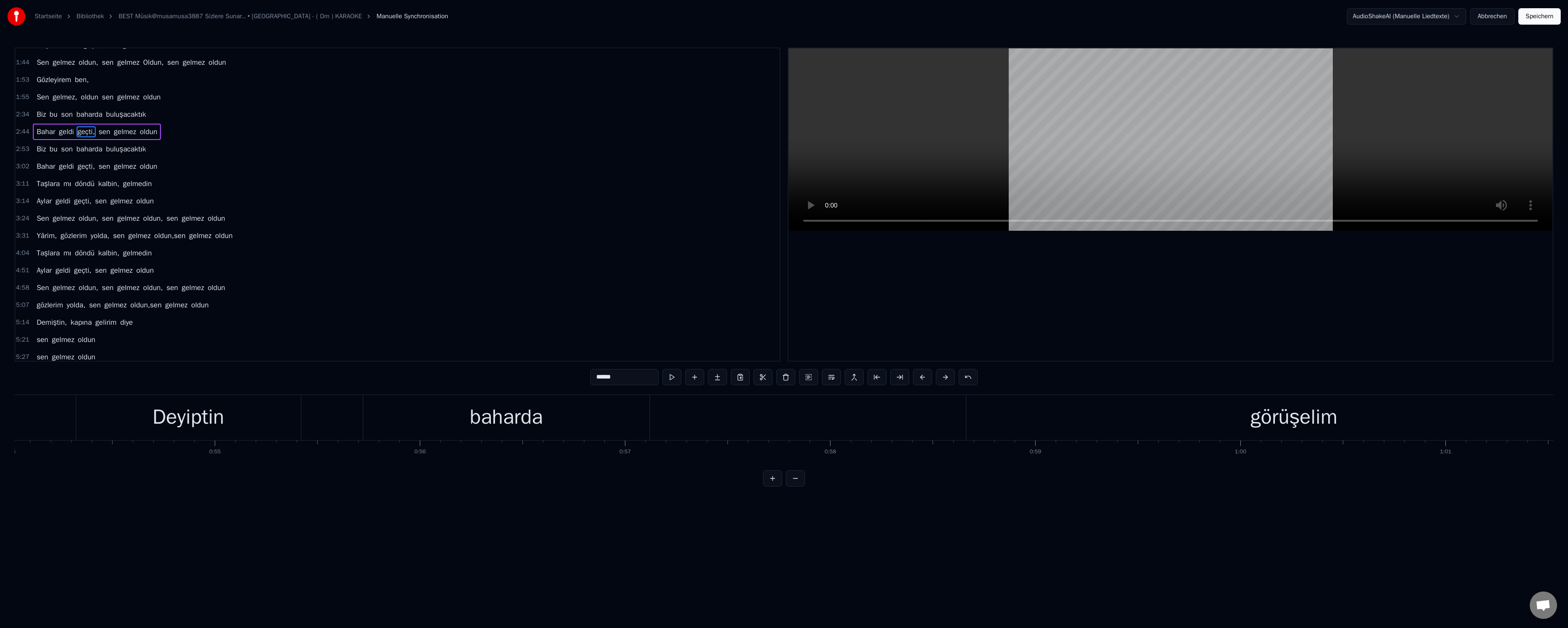 click on "Deyiptin" at bounding box center (188, 417) 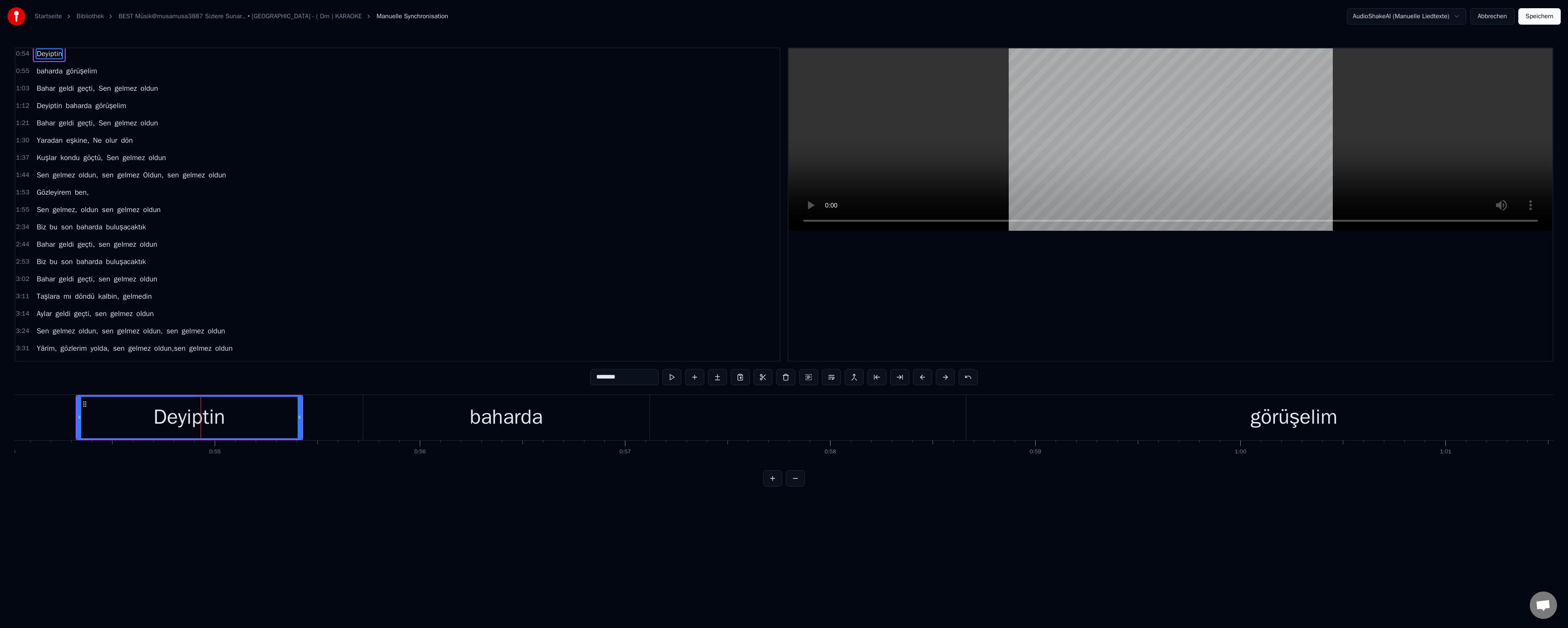 scroll, scrollTop: 0, scrollLeft: 0, axis: both 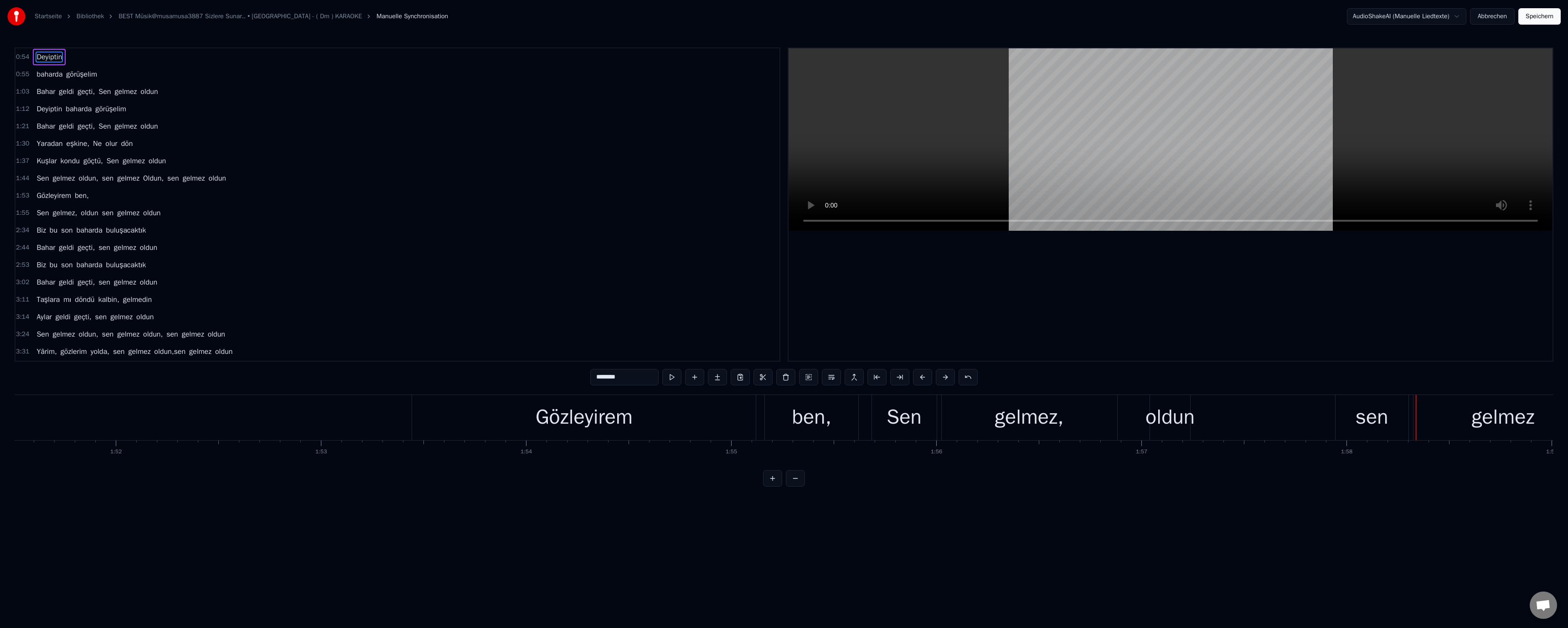 click on "sen" at bounding box center (1372, 417) 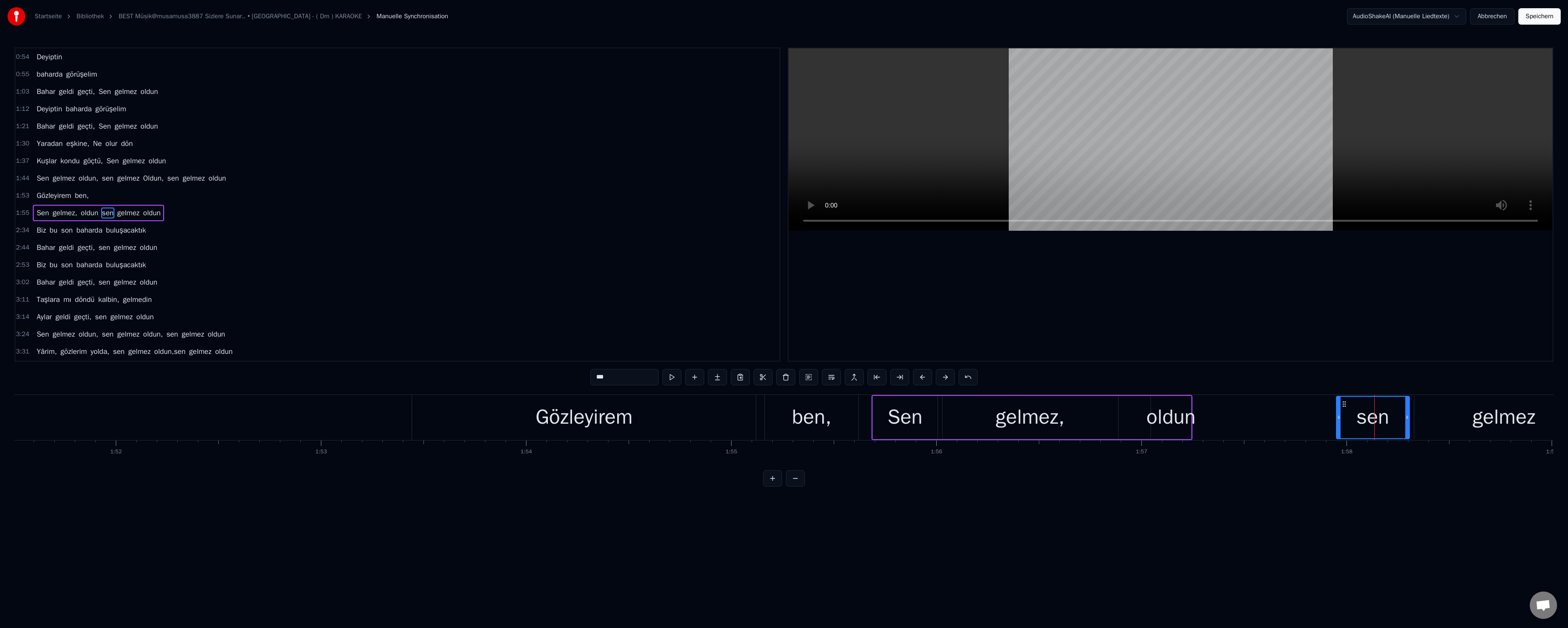 scroll, scrollTop: 8, scrollLeft: 0, axis: vertical 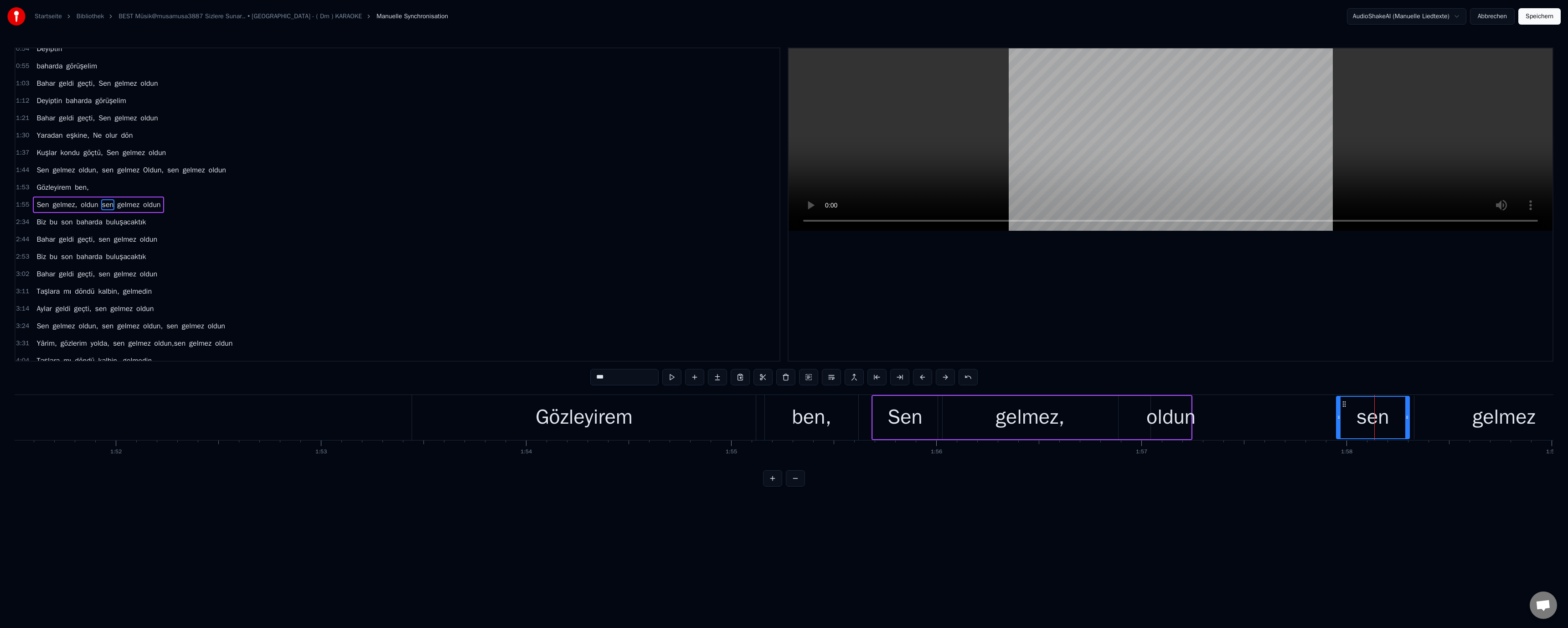 click on "***" at bounding box center [624, 377] 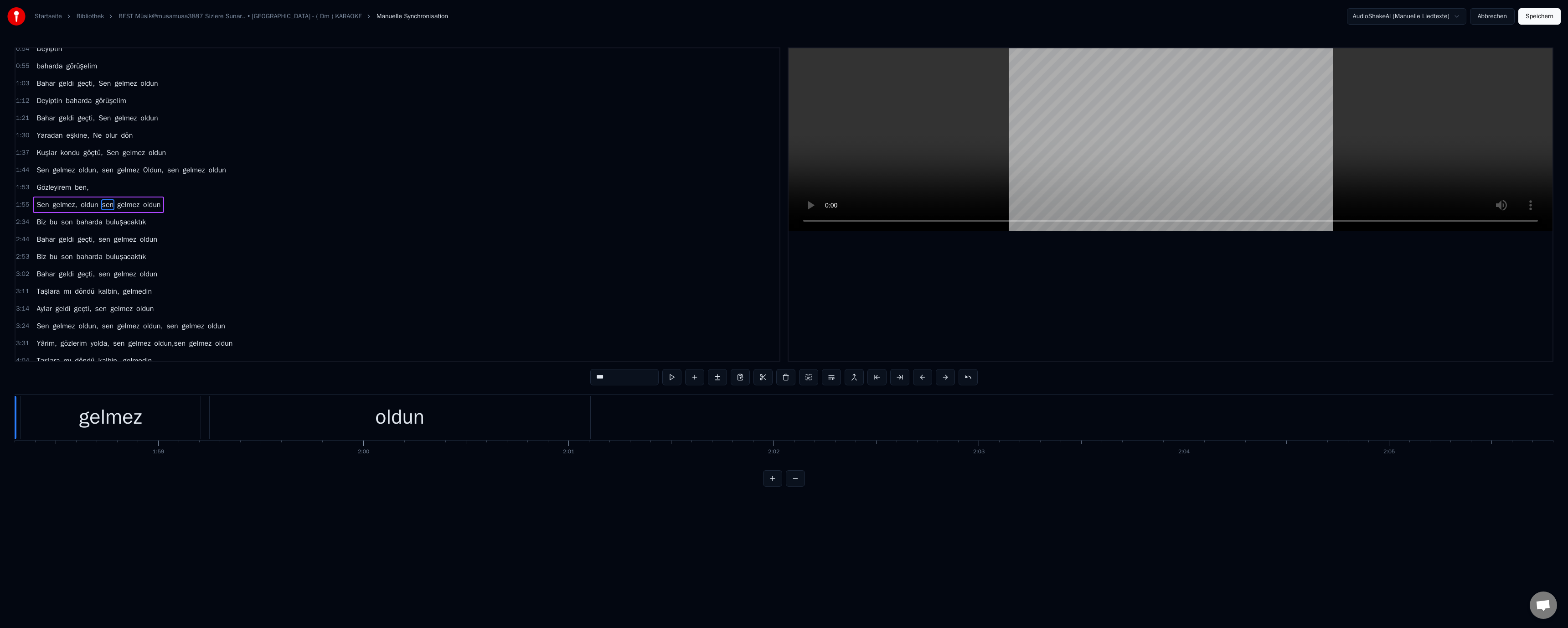 scroll, scrollTop: 0, scrollLeft: 24346, axis: horizontal 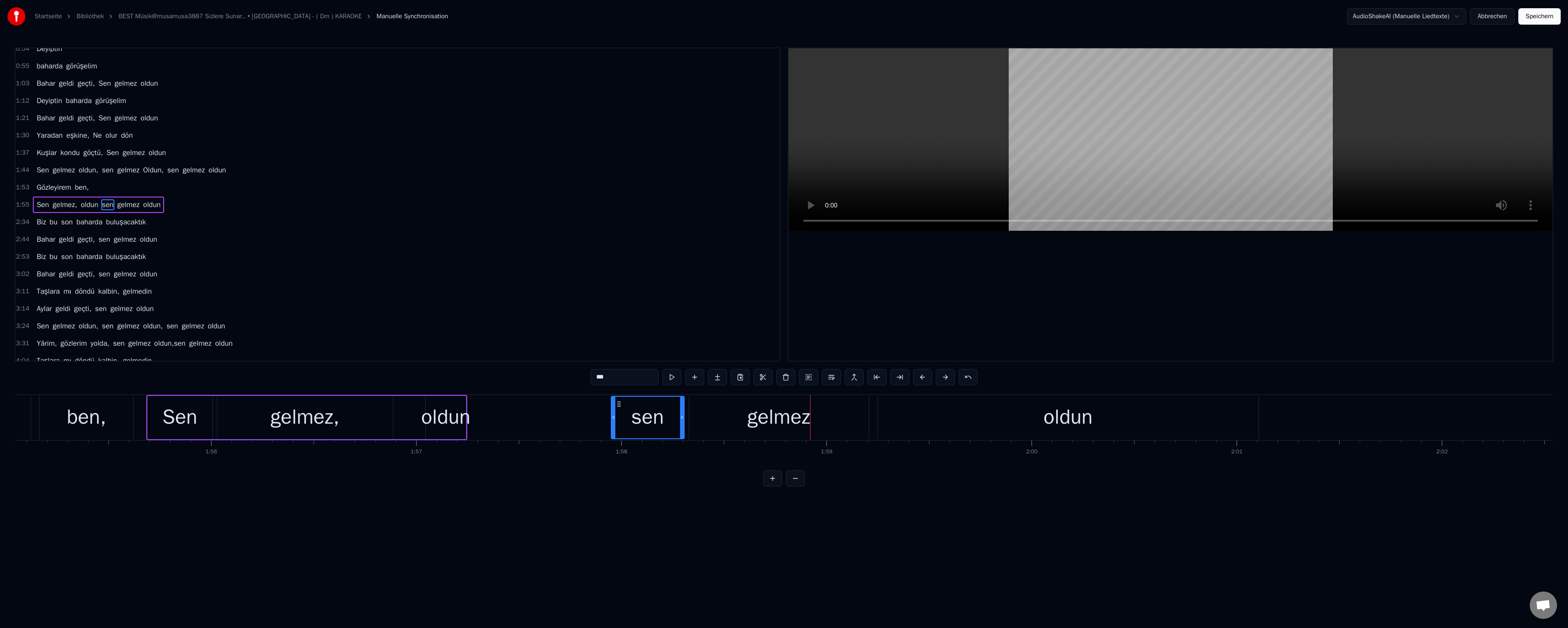 click on "sen" at bounding box center (648, 417) 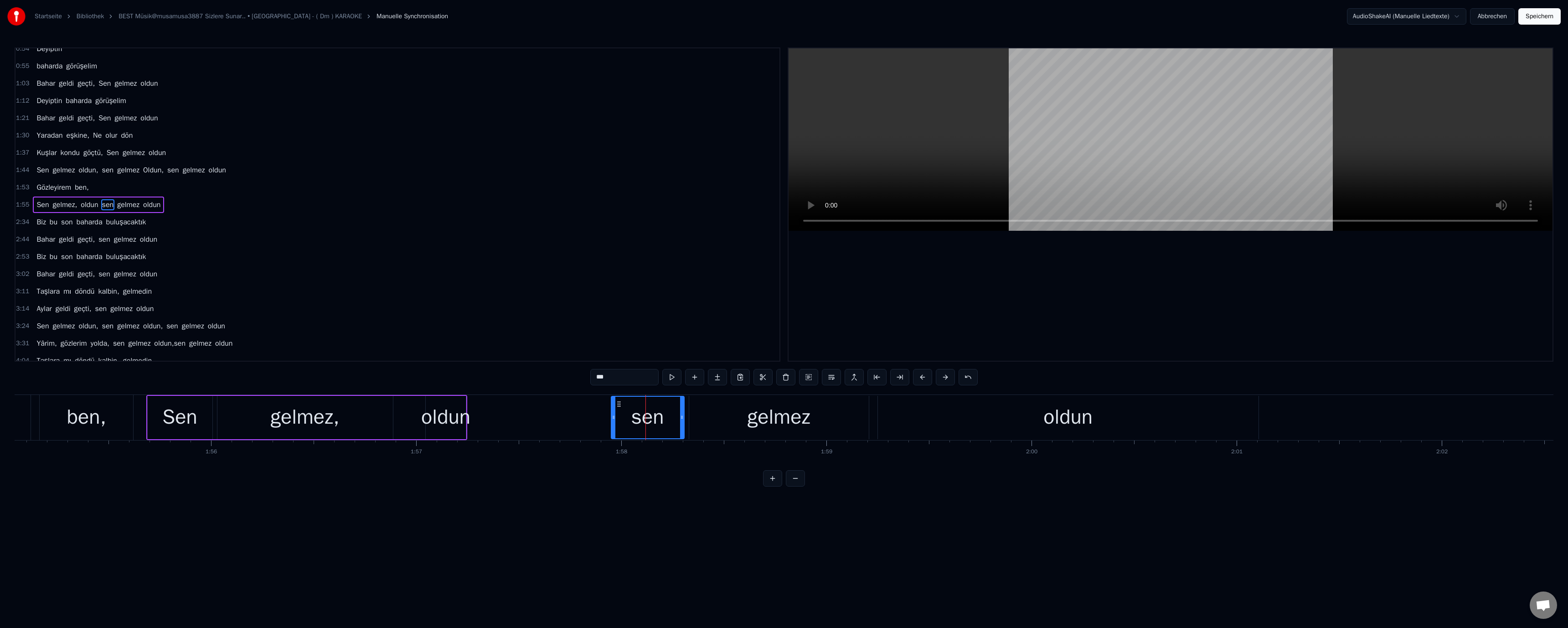 drag, startPoint x: 599, startPoint y: 379, endPoint x: 587, endPoint y: 379, distance: 12 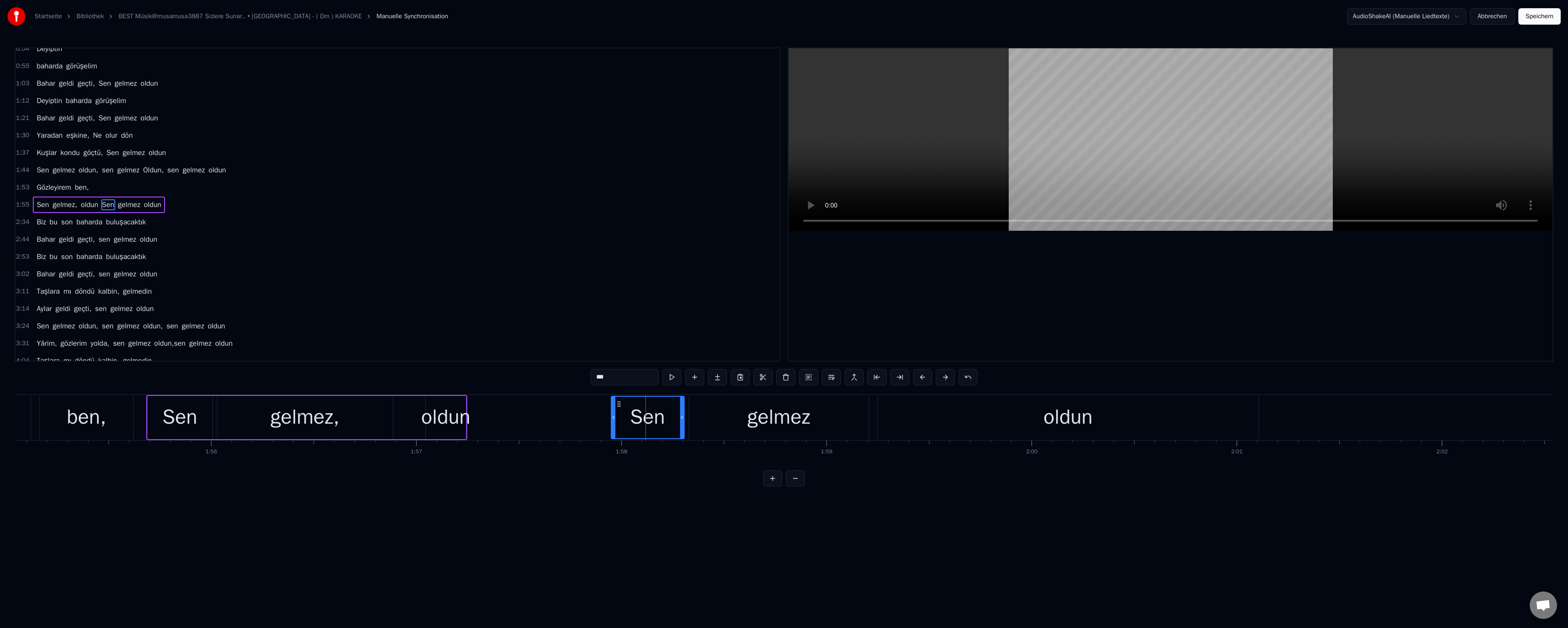 type on "***" 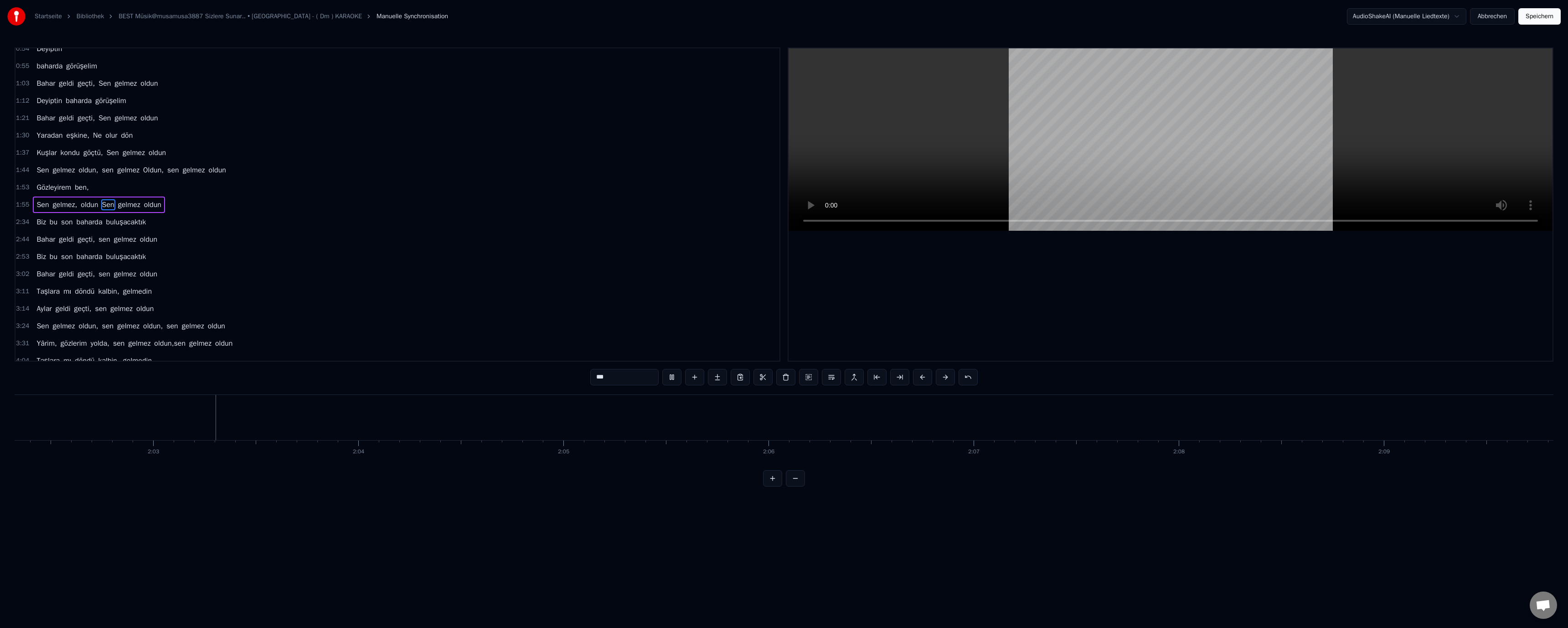 type 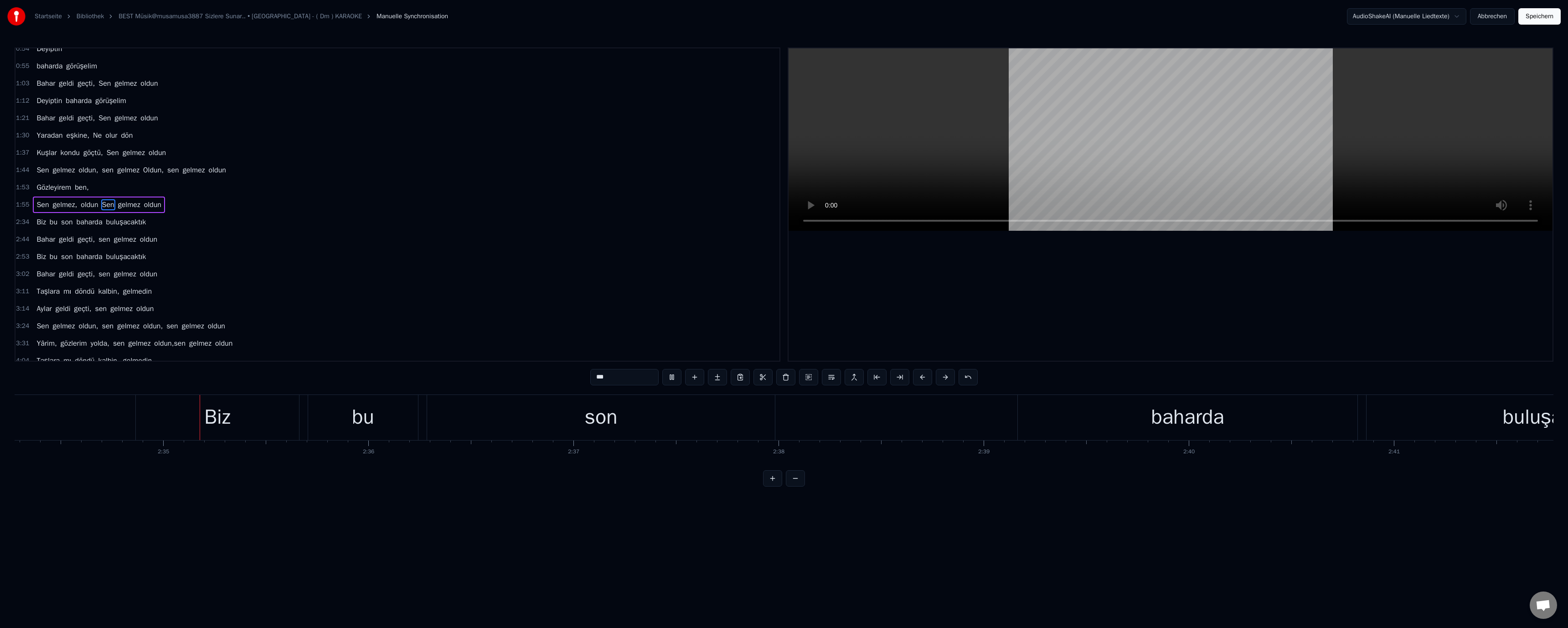 scroll, scrollTop: 0, scrollLeft: 31651, axis: horizontal 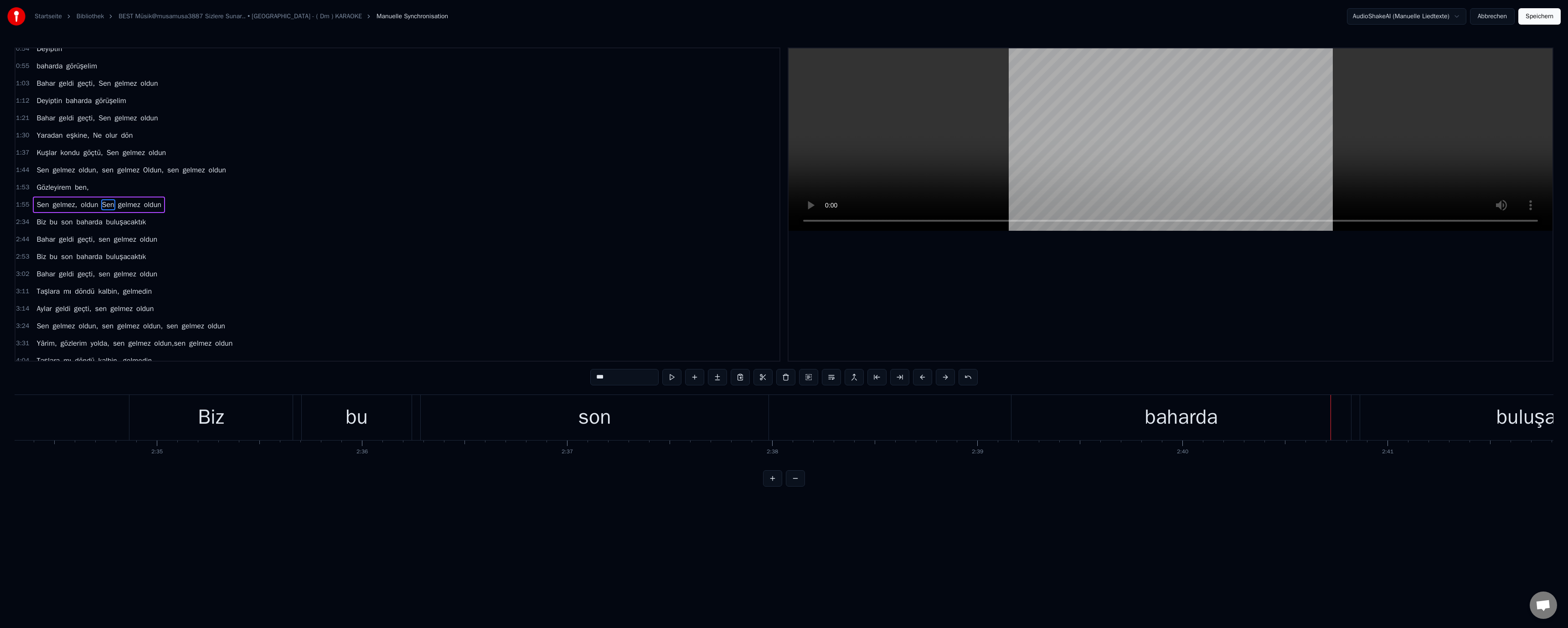 click on "Biz" at bounding box center (211, 417) 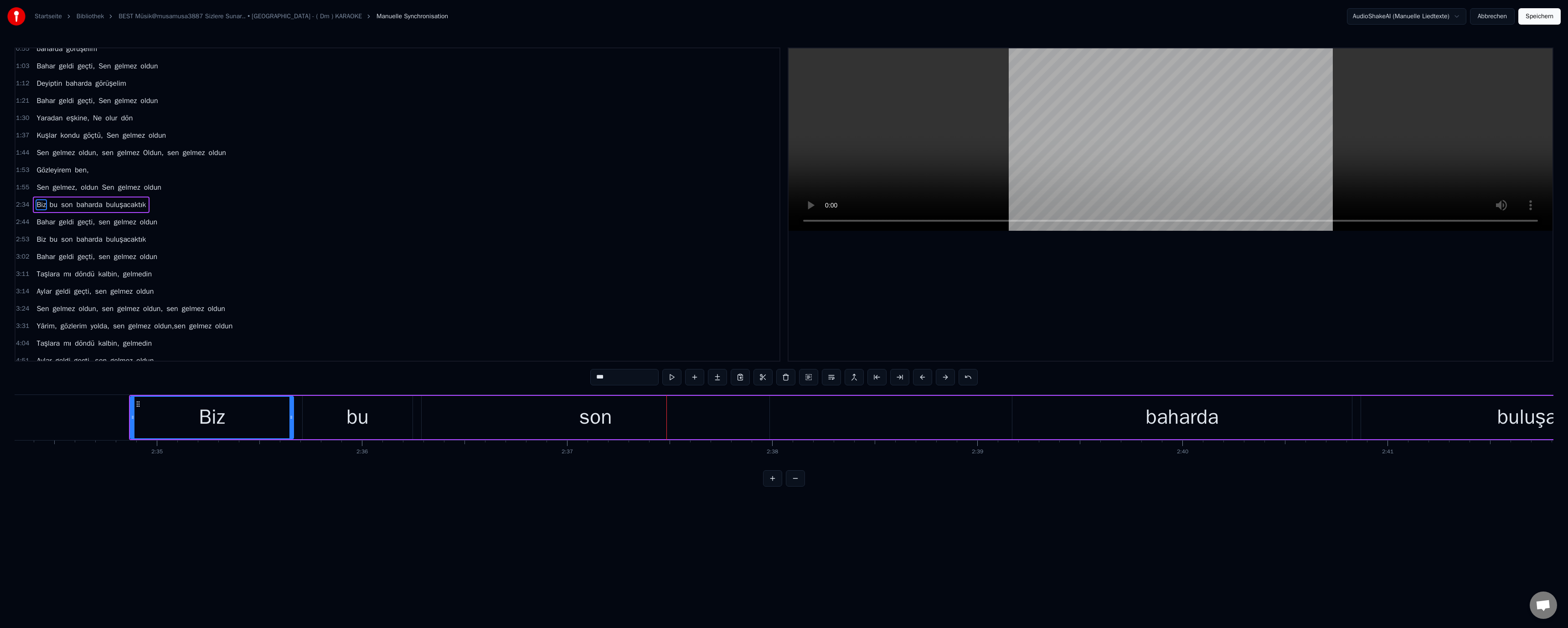 click on "son" at bounding box center [596, 417] 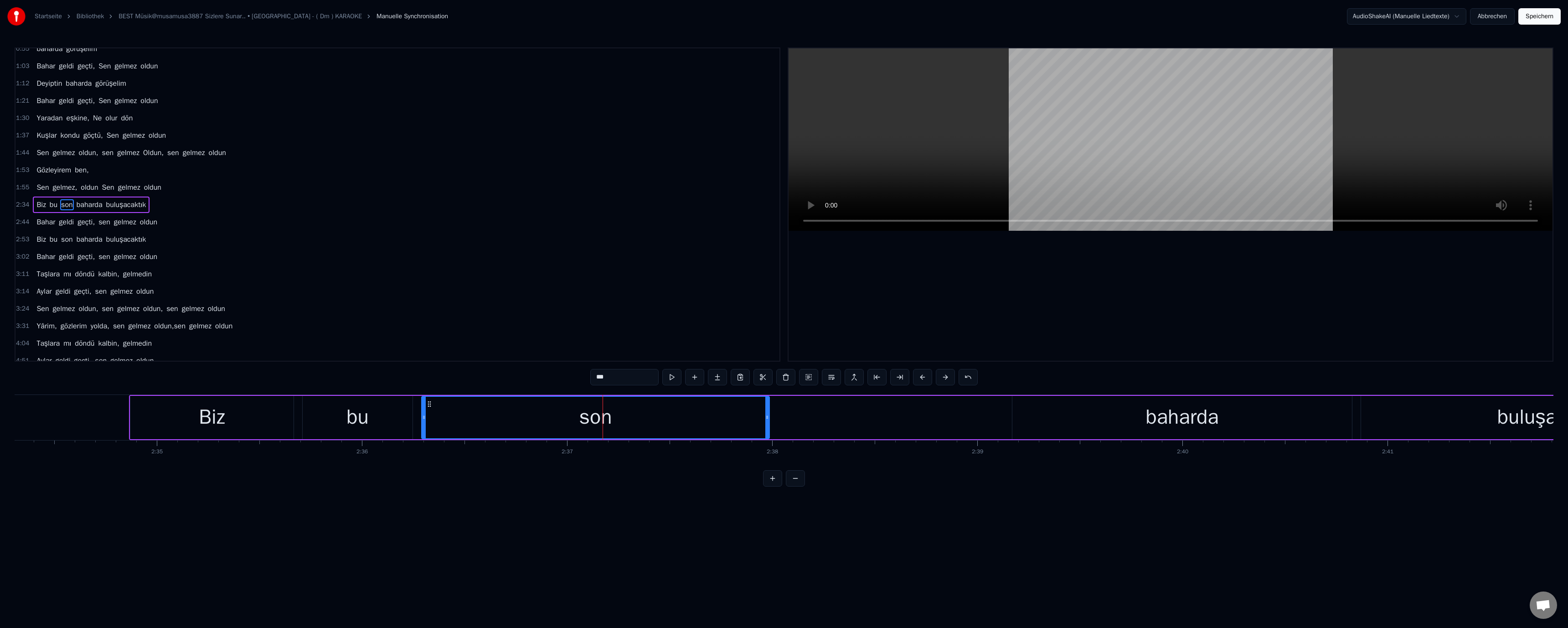 click on "***" at bounding box center [624, 377] 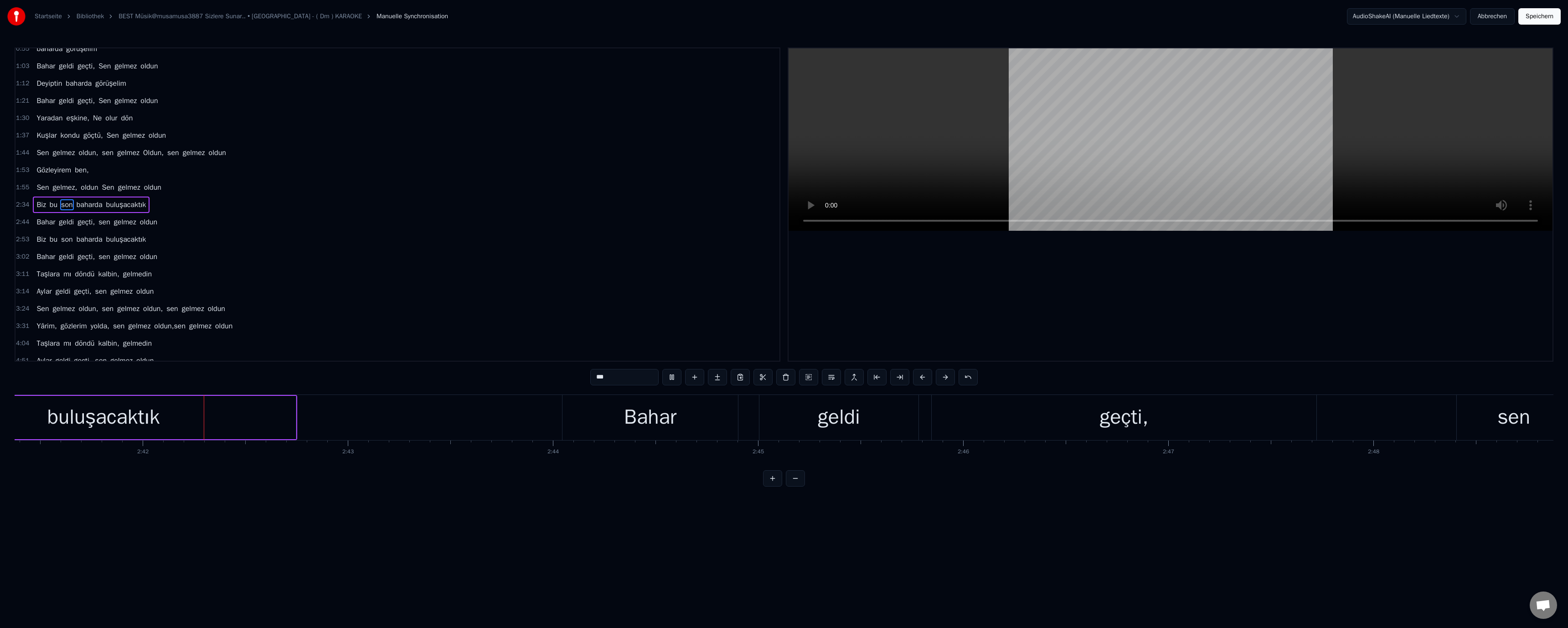 scroll, scrollTop: 0, scrollLeft: 33102, axis: horizontal 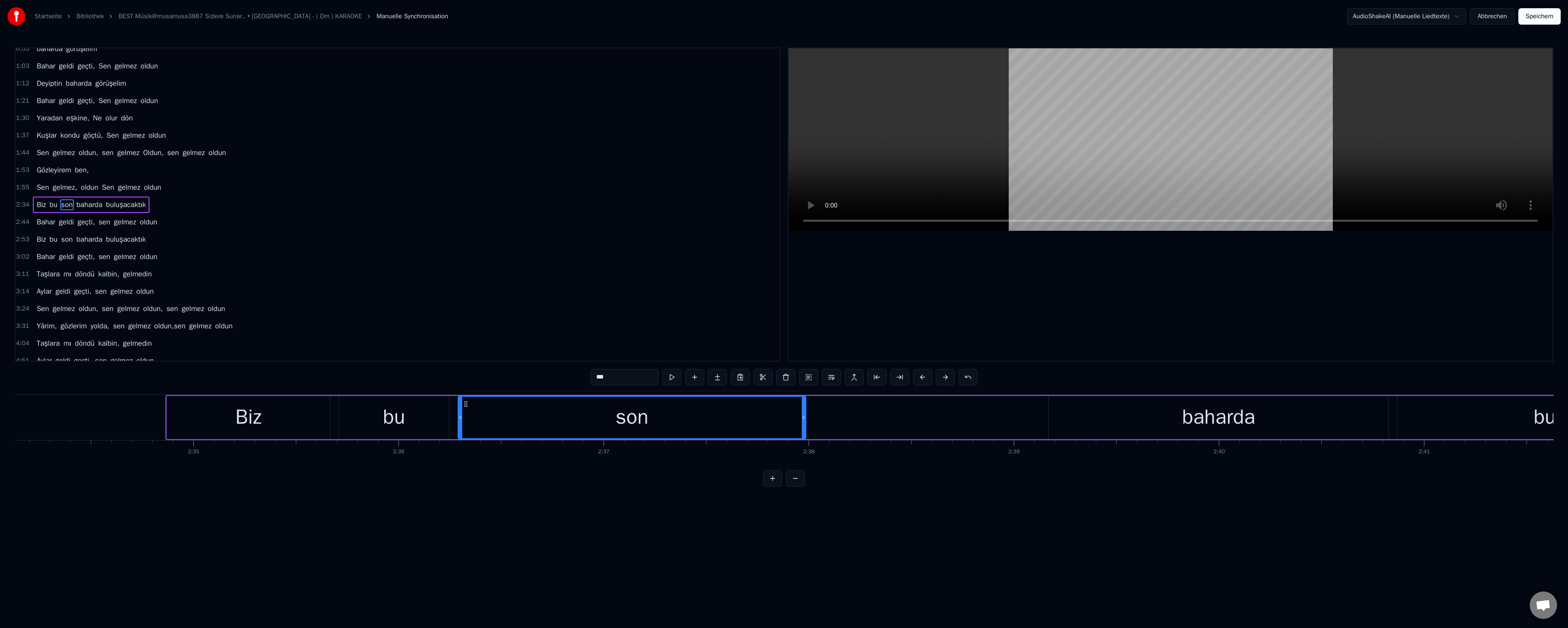 drag, startPoint x: 244, startPoint y: 425, endPoint x: 508, endPoint y: 335, distance: 278.9193 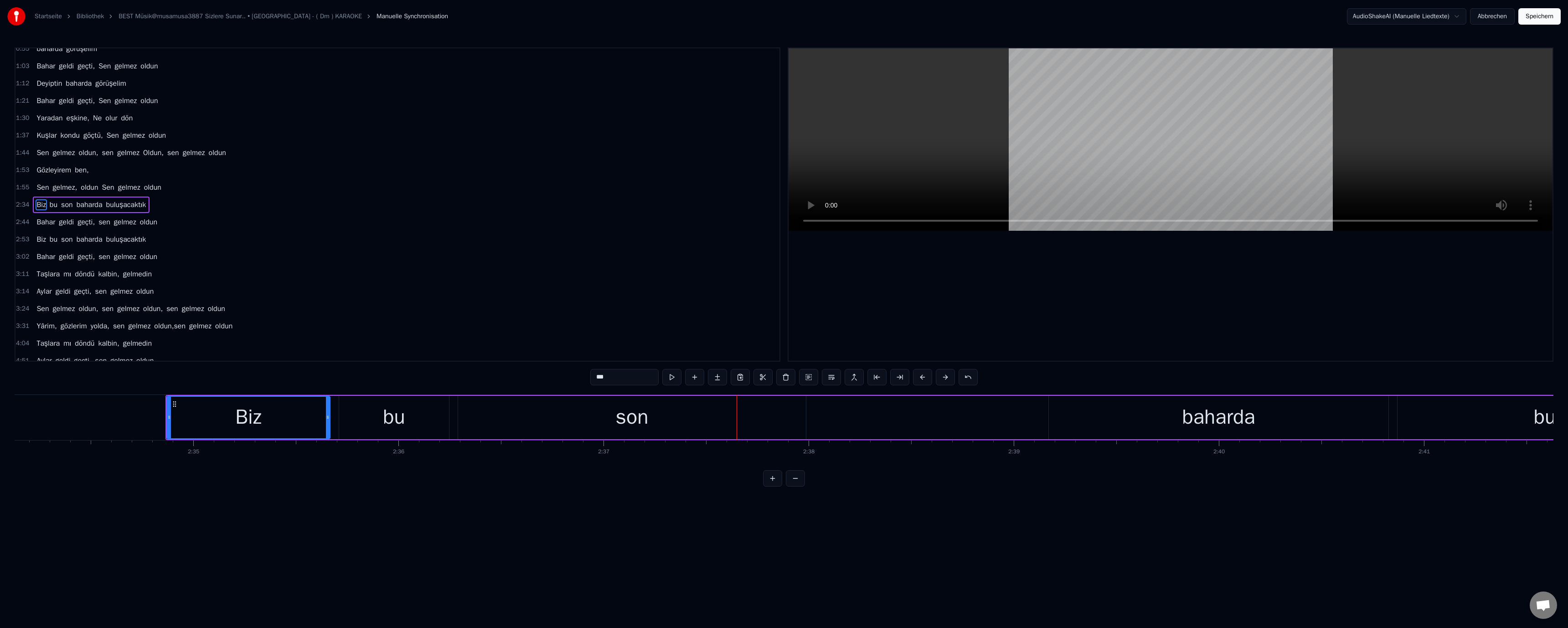 click on "son" at bounding box center (632, 417) 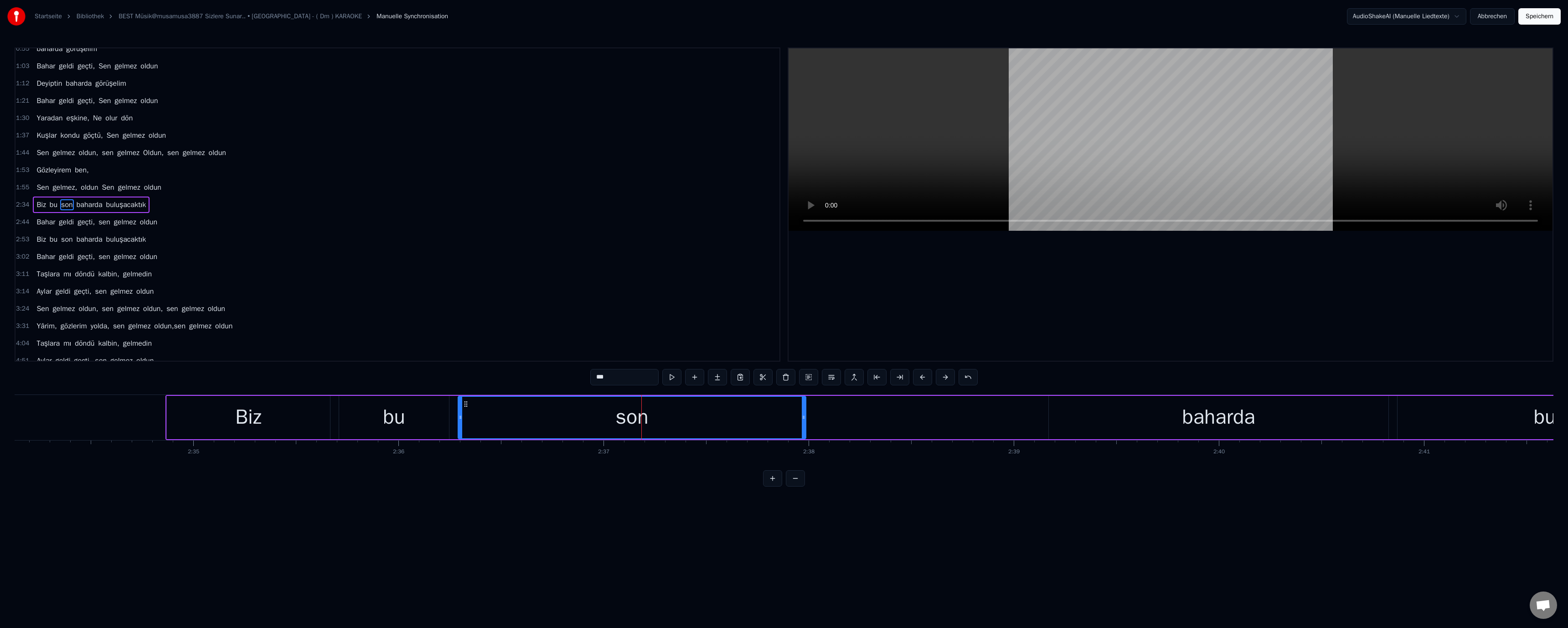 click on "***" at bounding box center (624, 377) 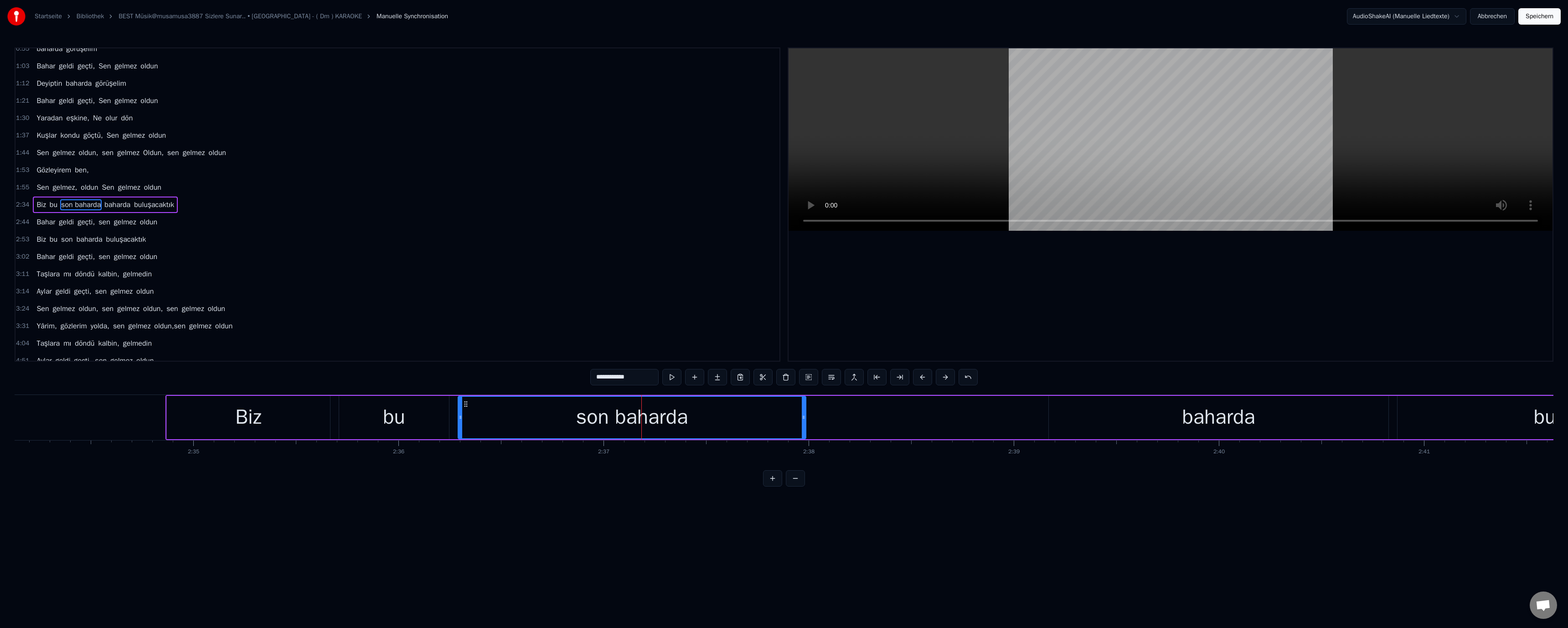 click on "Biz" at bounding box center (248, 417) 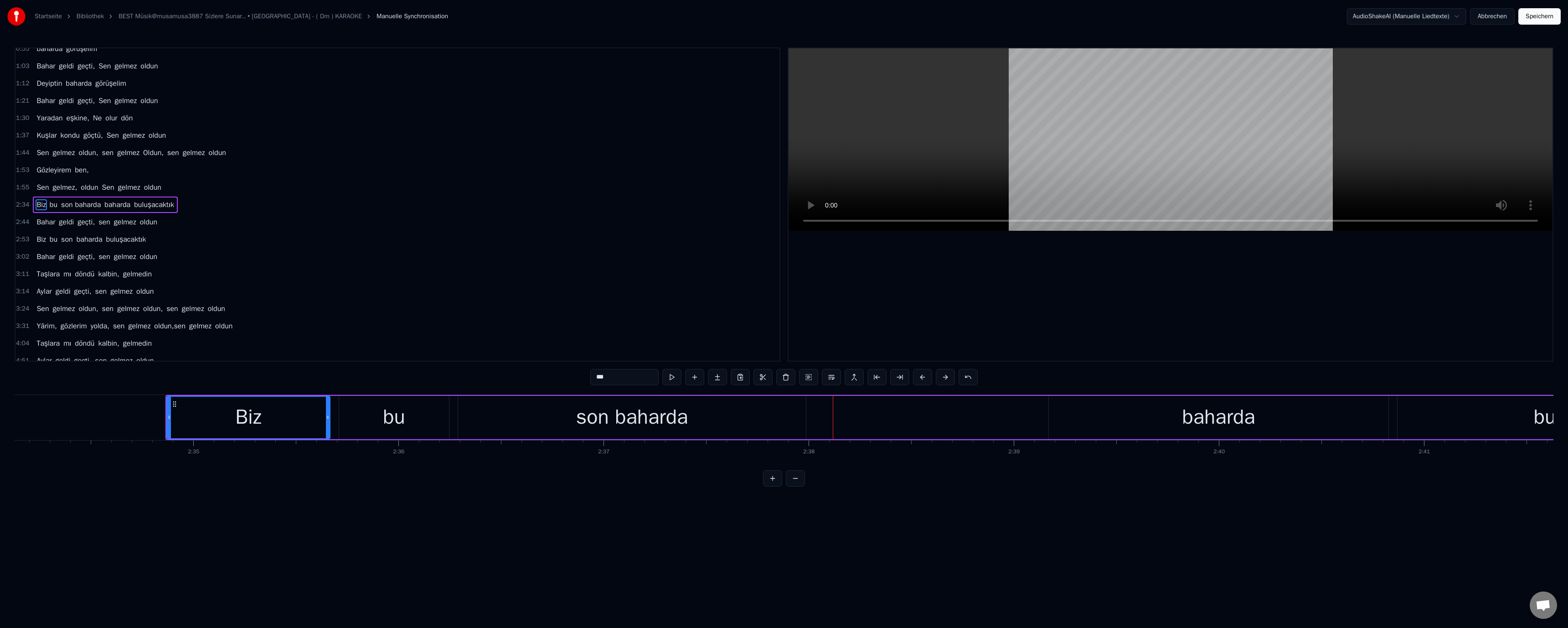 click on "son  baharda" at bounding box center (632, 417) 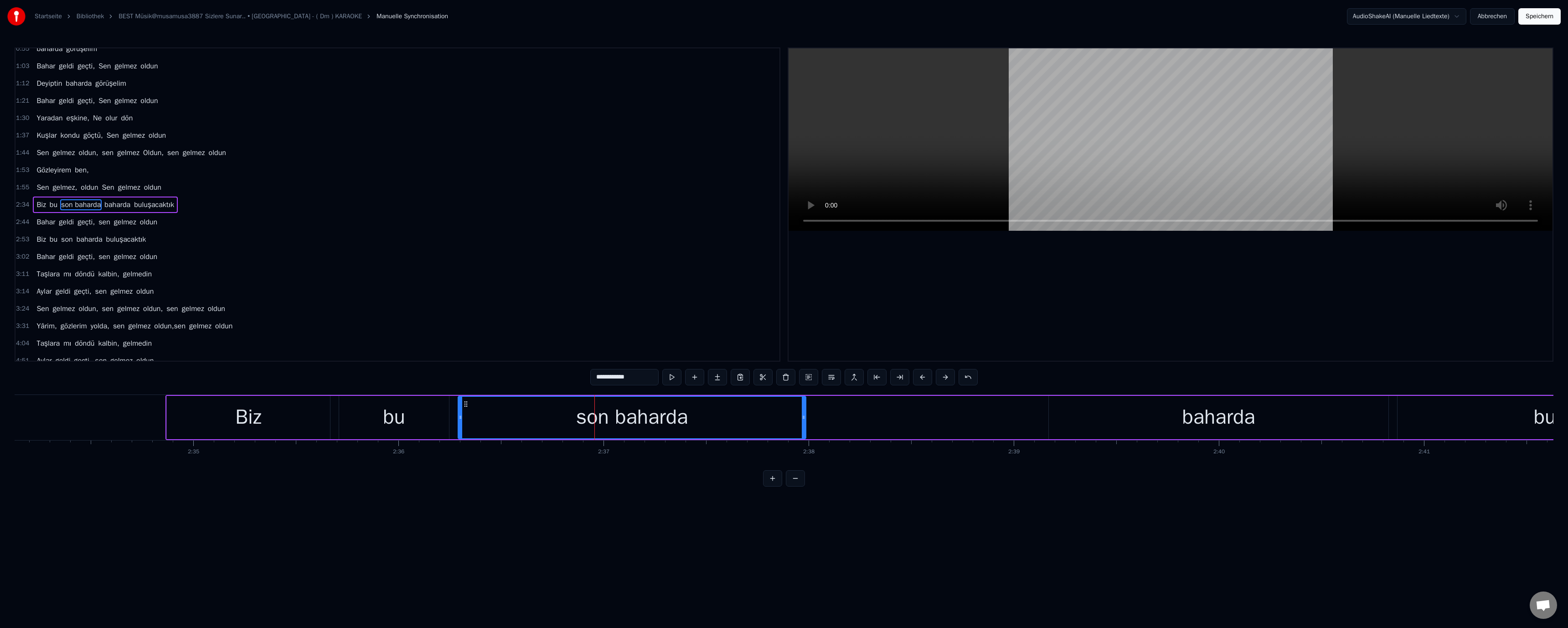 click on "Biz" at bounding box center [248, 417] 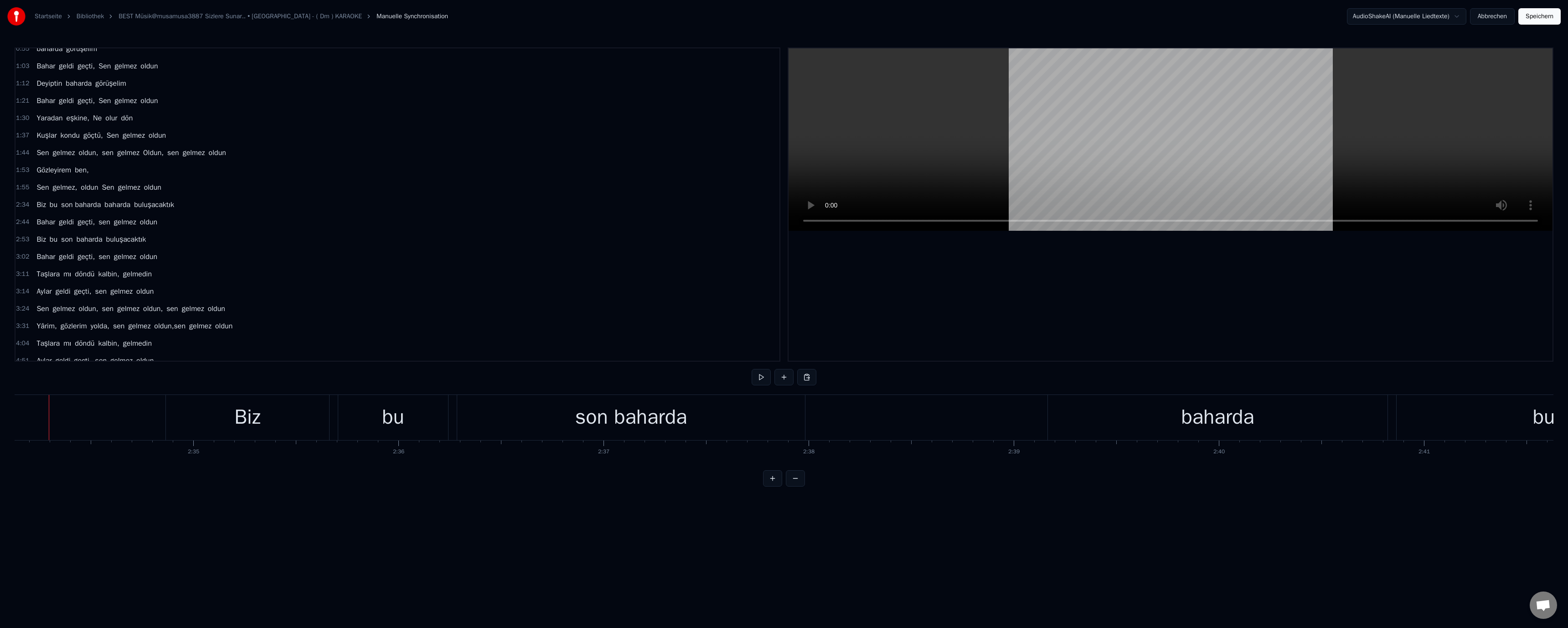 scroll, scrollTop: 0, scrollLeft: 31603, axis: horizontal 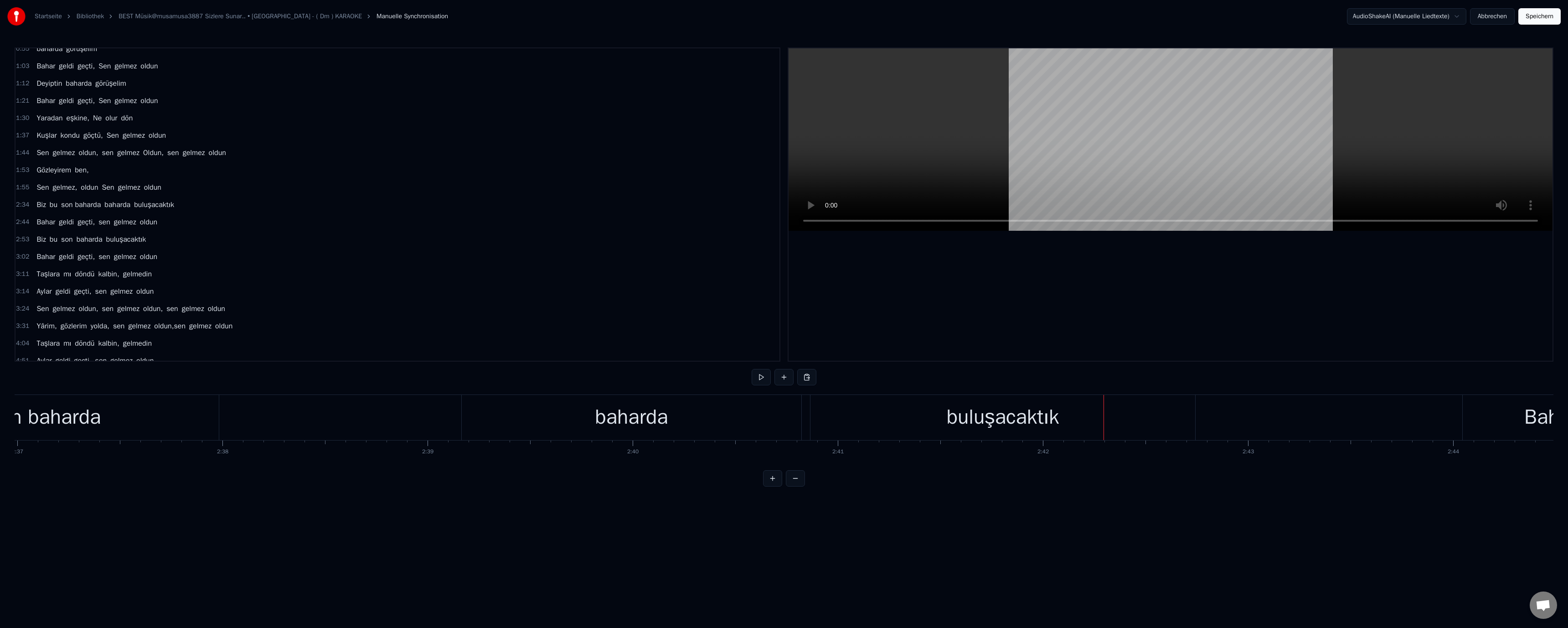 click on "buluşacaktık" at bounding box center [1003, 417] 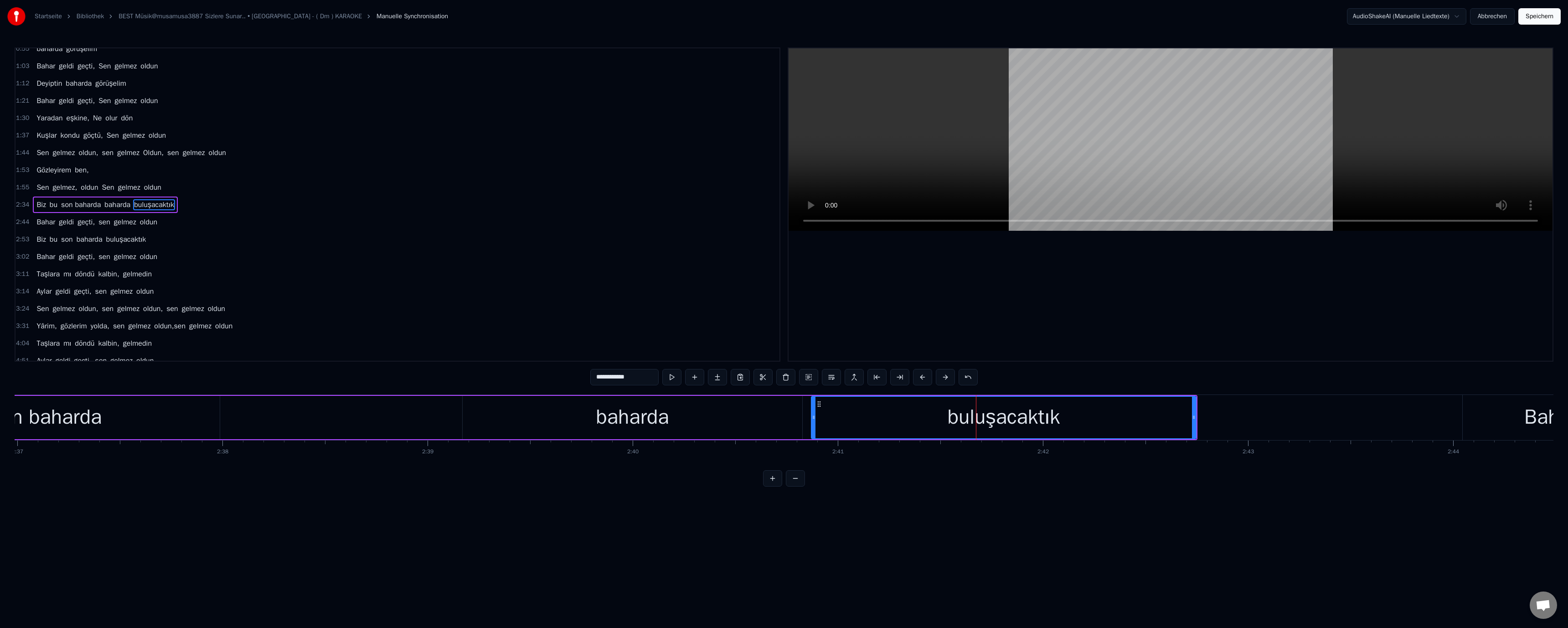 drag, startPoint x: 641, startPoint y: 377, endPoint x: 597, endPoint y: 379, distance: 44.045431 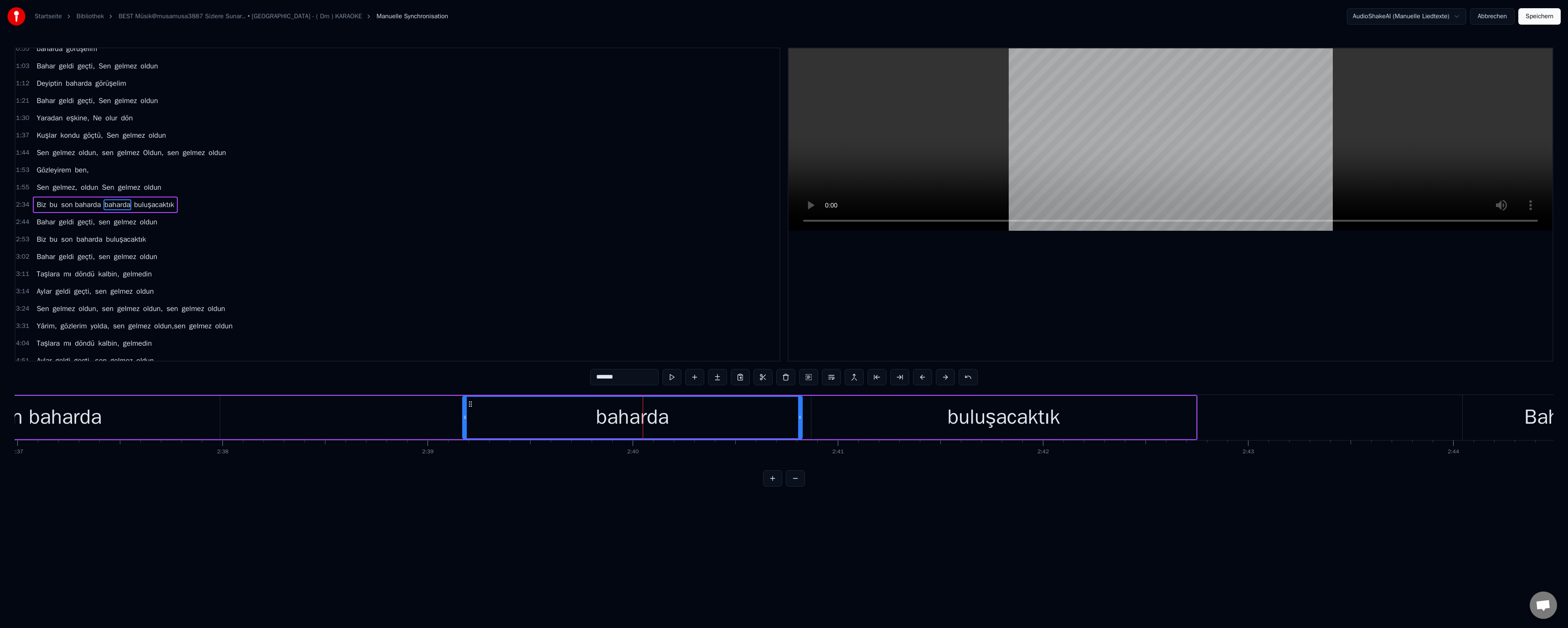 drag, startPoint x: 630, startPoint y: 376, endPoint x: 587, endPoint y: 375, distance: 43.01163 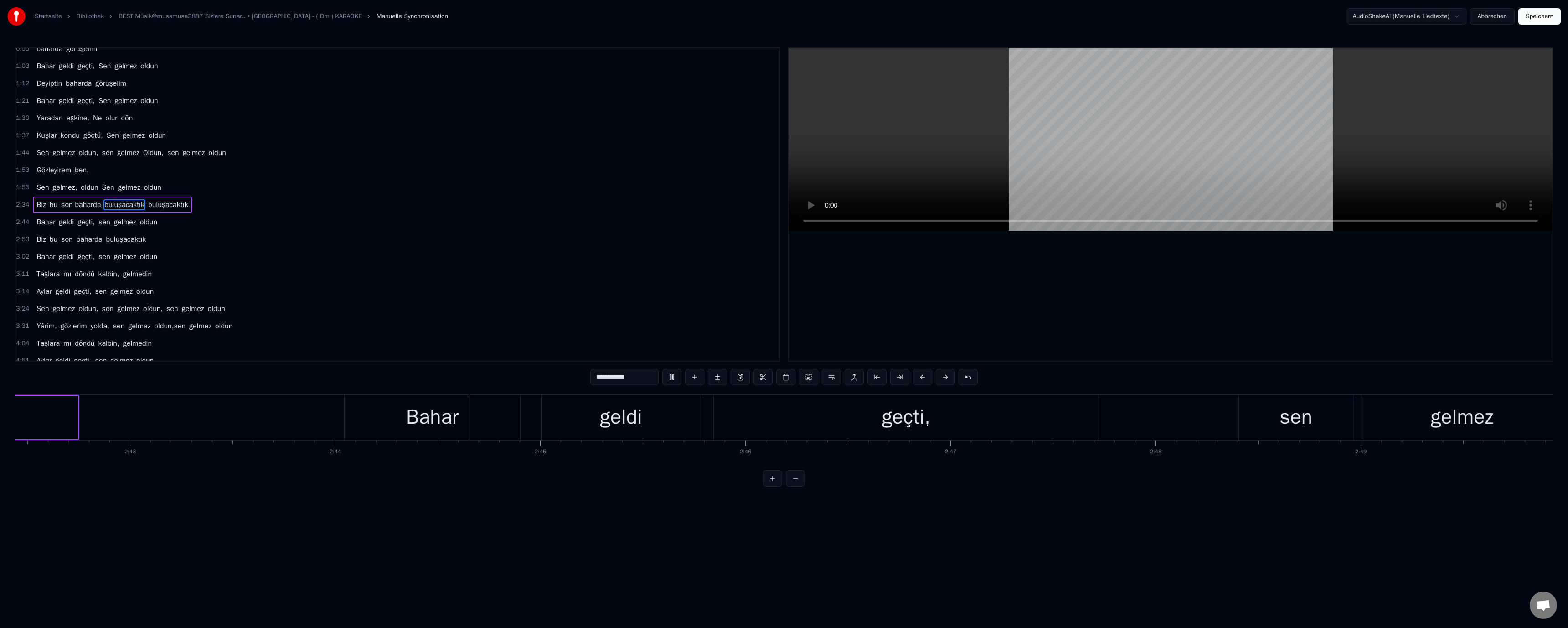 scroll, scrollTop: 0, scrollLeft: 33655, axis: horizontal 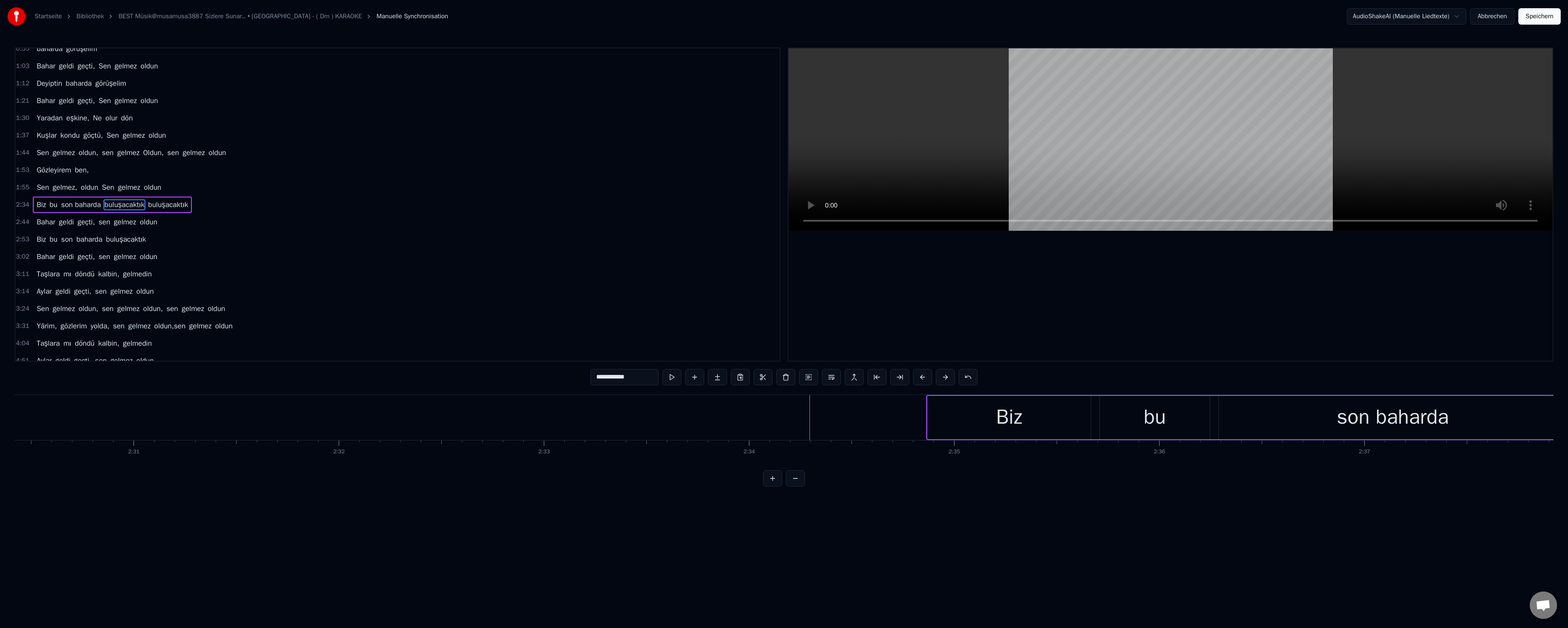 drag, startPoint x: 964, startPoint y: 410, endPoint x: 954, endPoint y: 387, distance: 25.079872 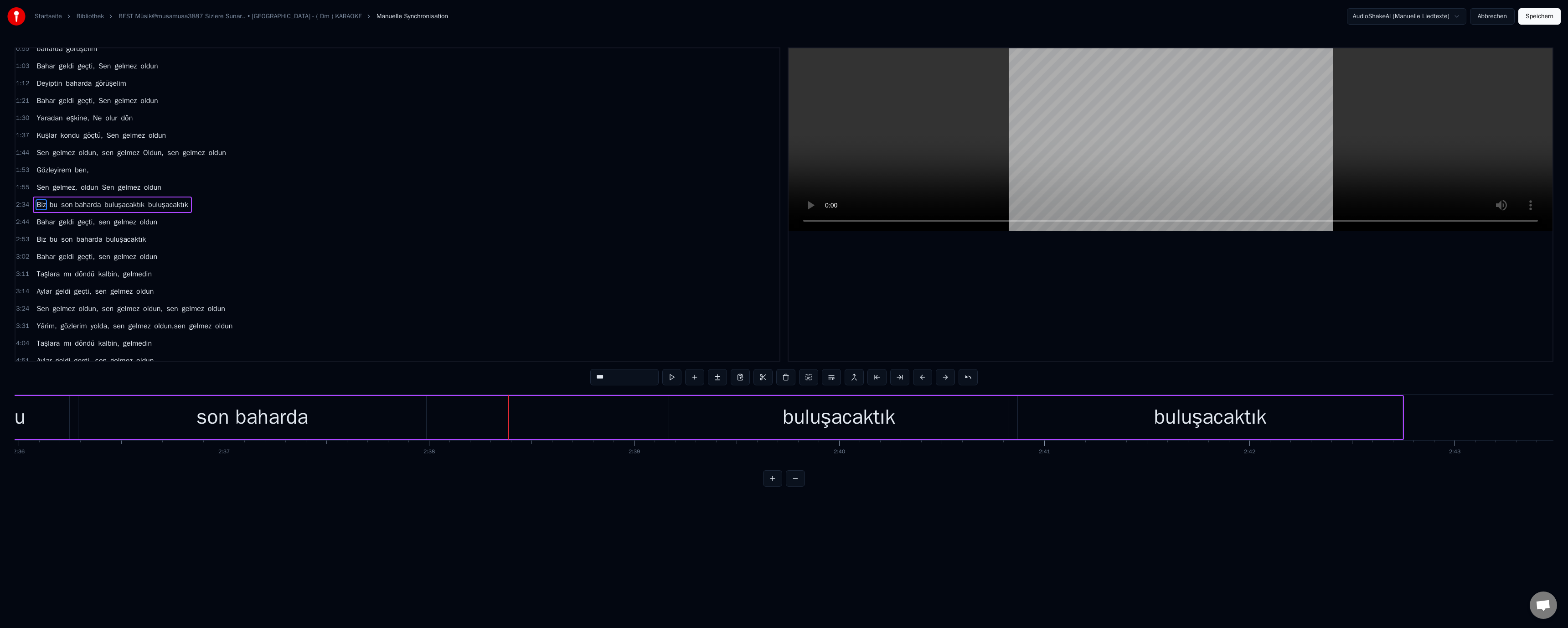 scroll, scrollTop: 0, scrollLeft: 32337, axis: horizontal 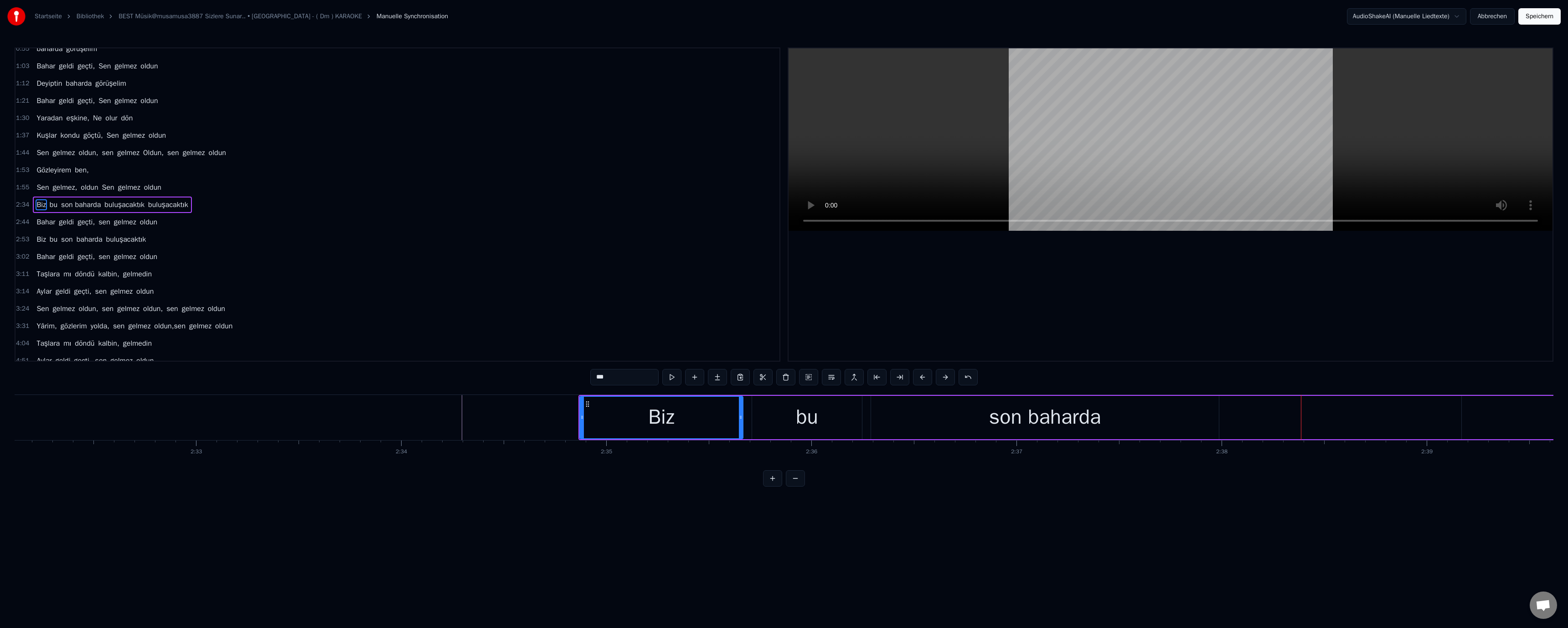 click at bounding box center (5119, 417) 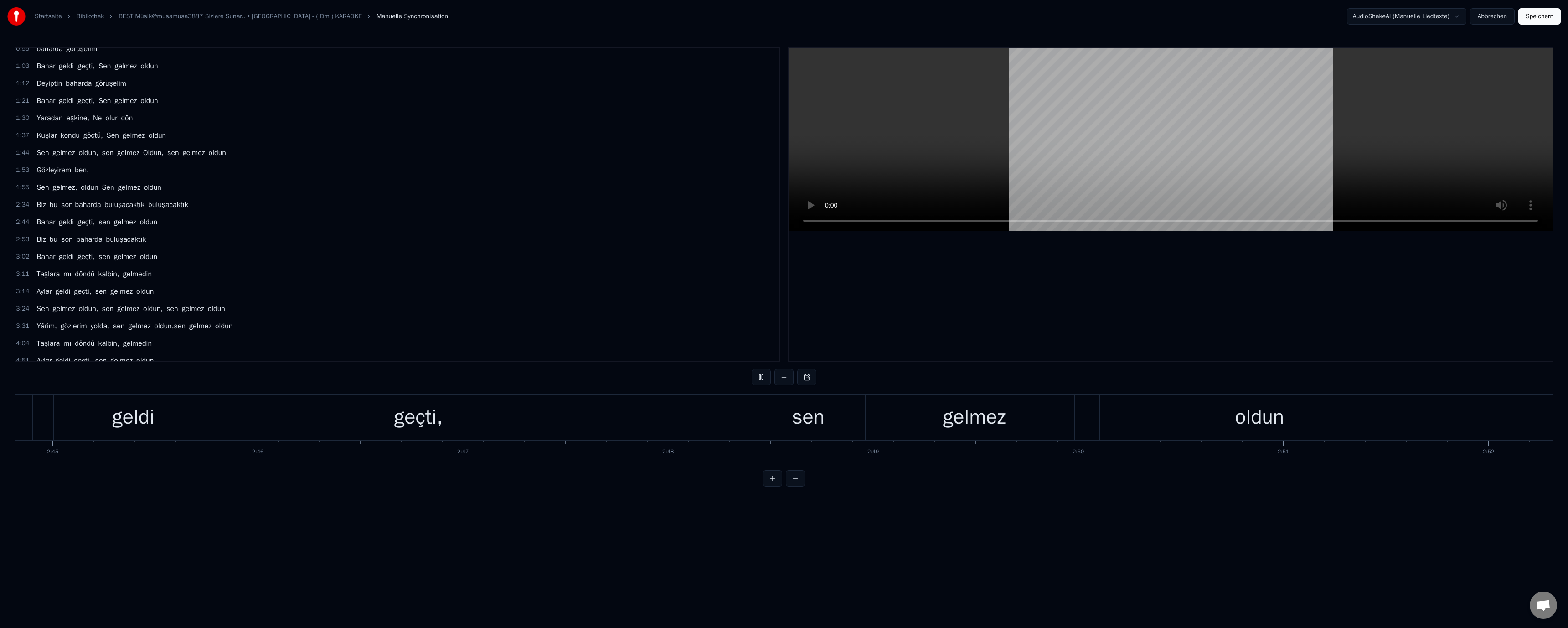 scroll, scrollTop: 0, scrollLeft: 34146, axis: horizontal 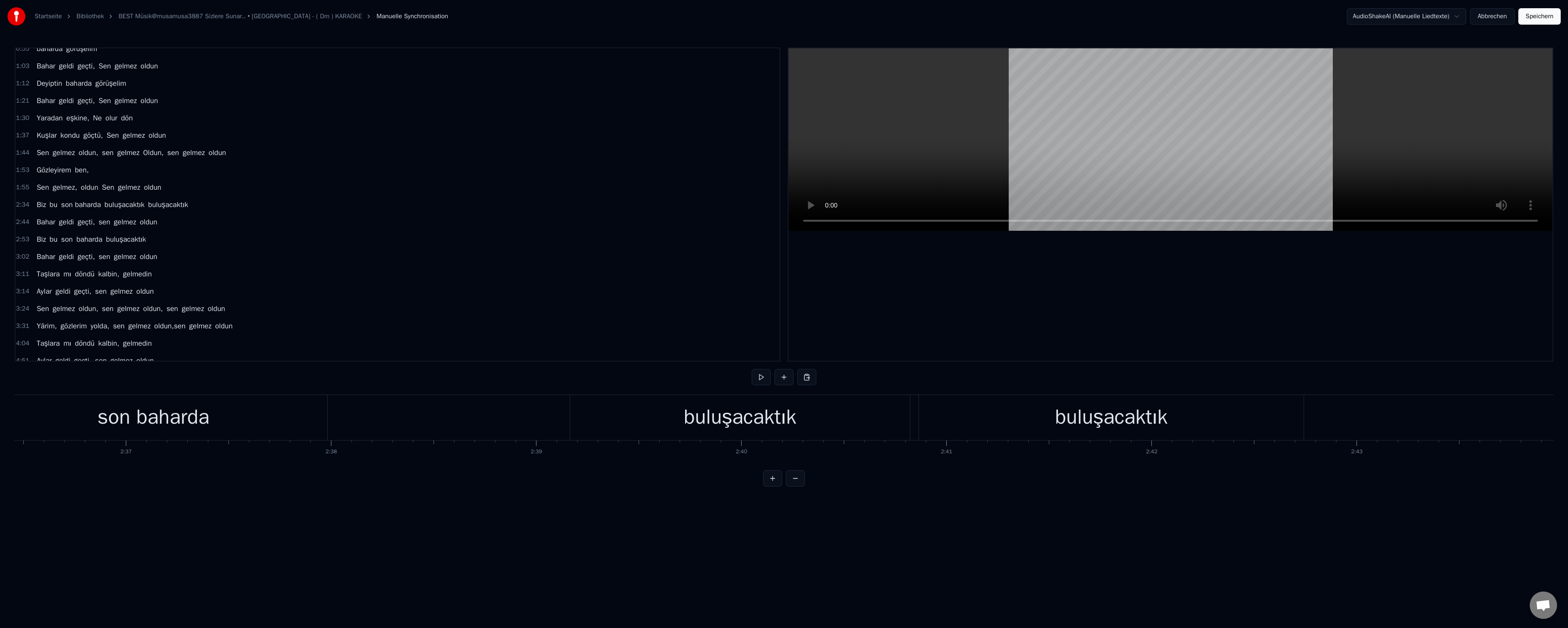 click on "buluşacaktık" at bounding box center [1111, 417] 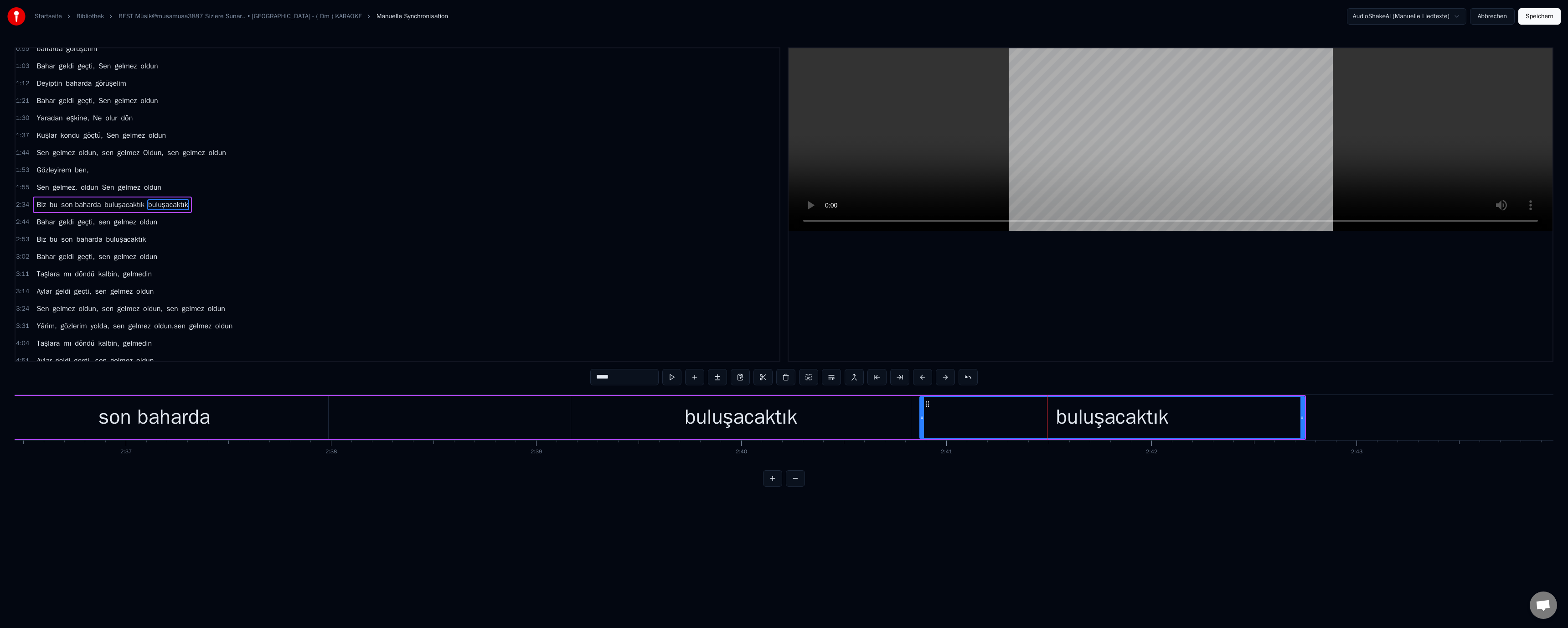 scroll, scrollTop: 43, scrollLeft: 0, axis: vertical 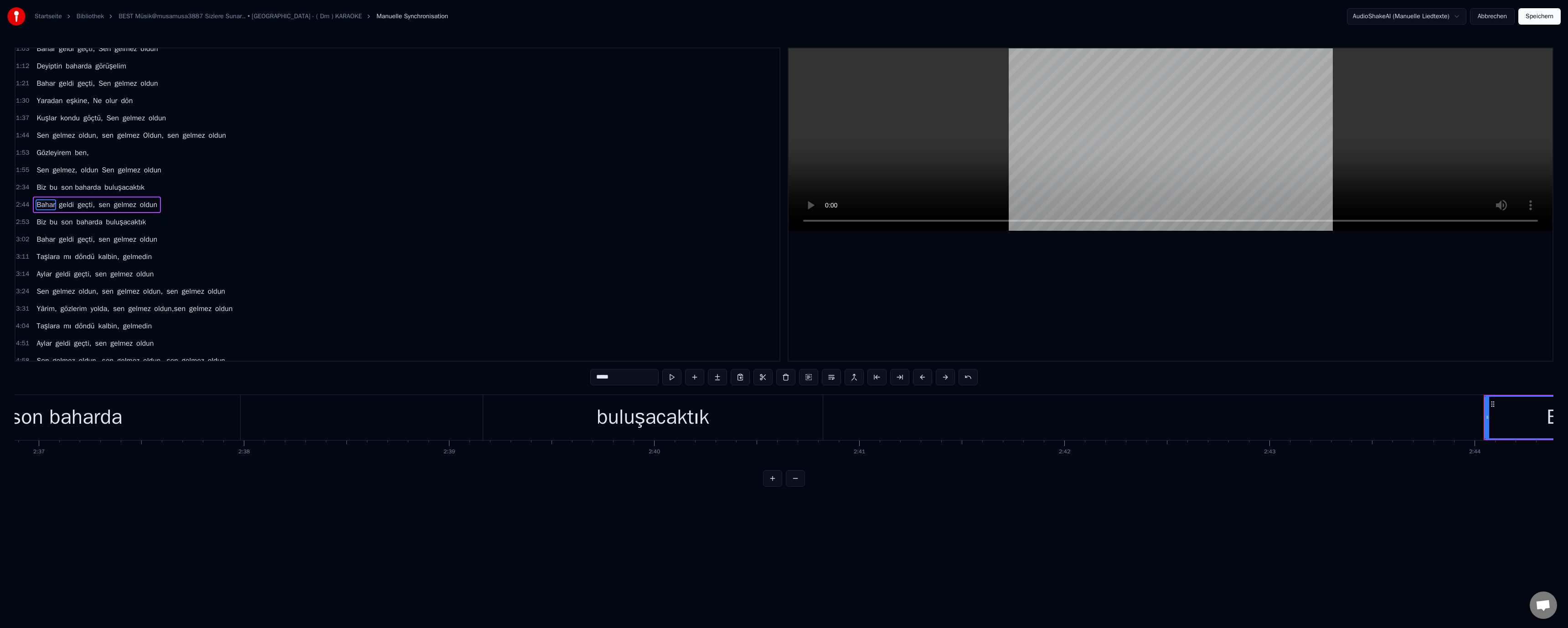 click on "buluşacaktık" at bounding box center (653, 417) 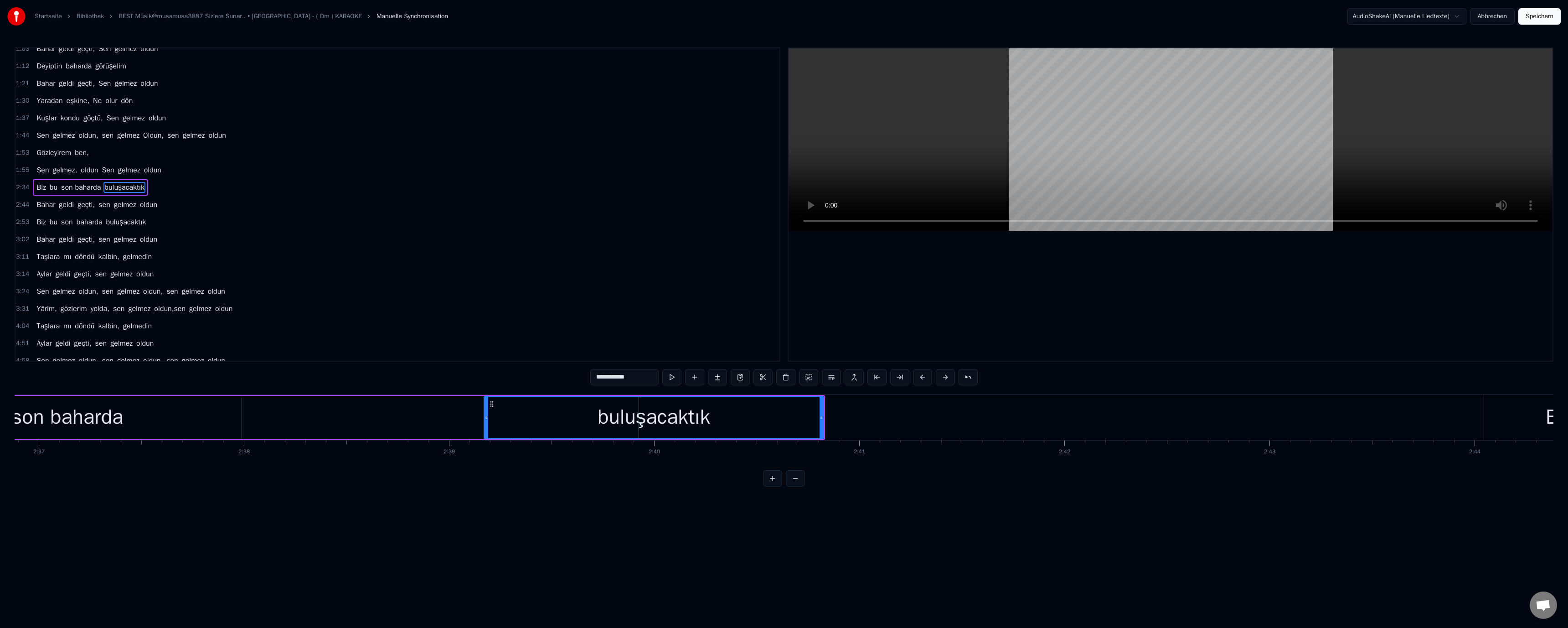 scroll, scrollTop: 26, scrollLeft: 0, axis: vertical 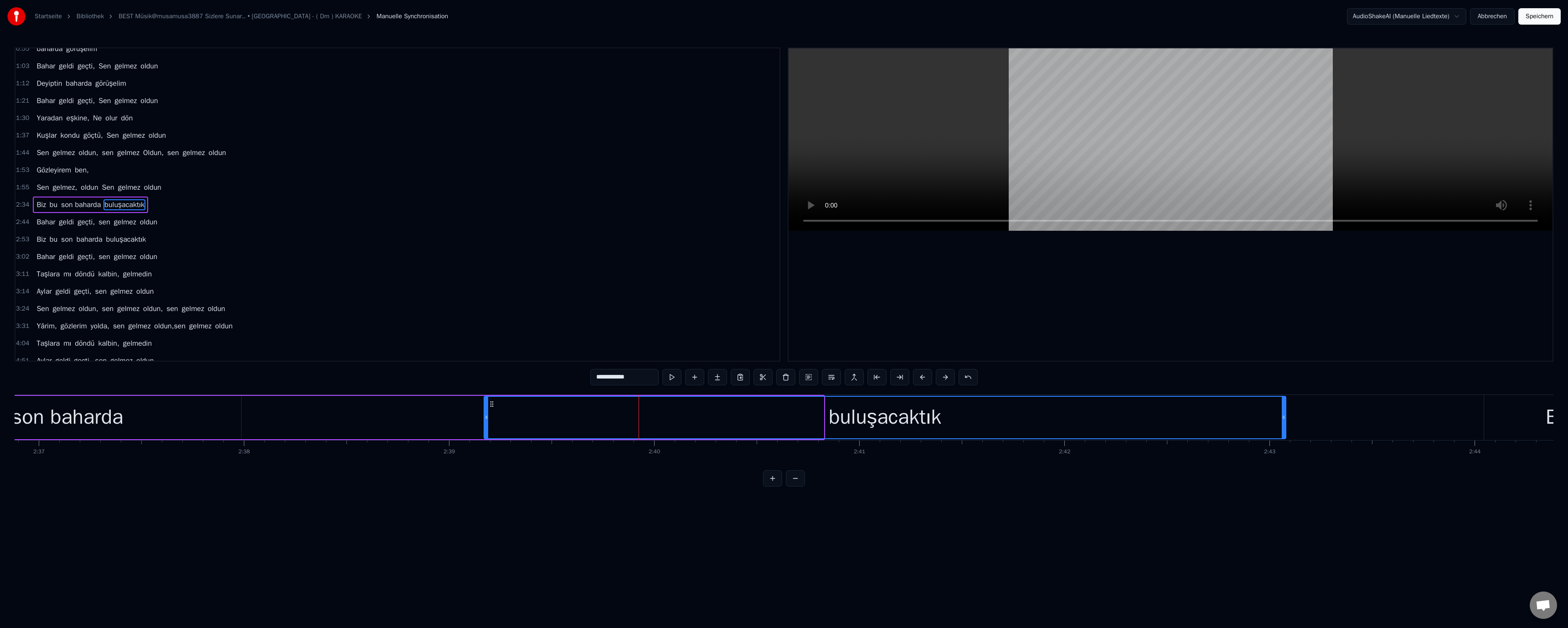 drag, startPoint x: 821, startPoint y: 419, endPoint x: 1260, endPoint y: 418, distance: 439.0011 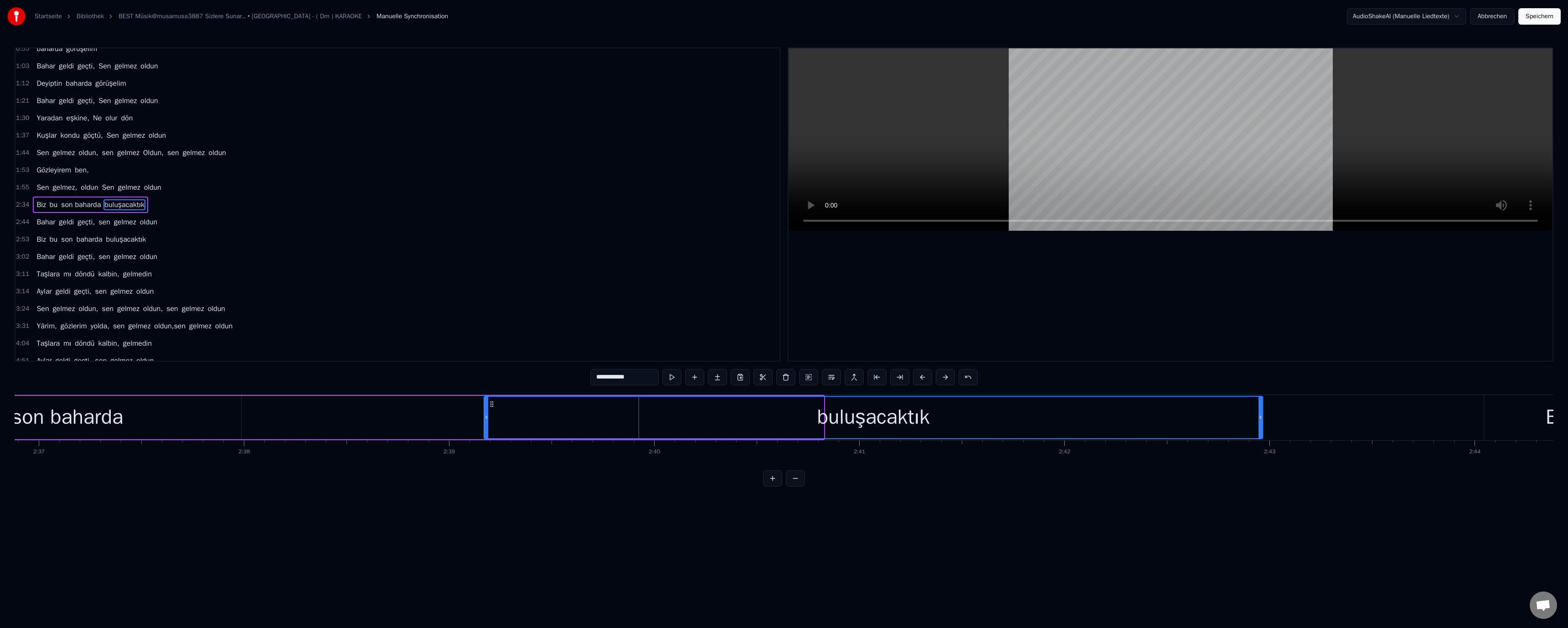 click 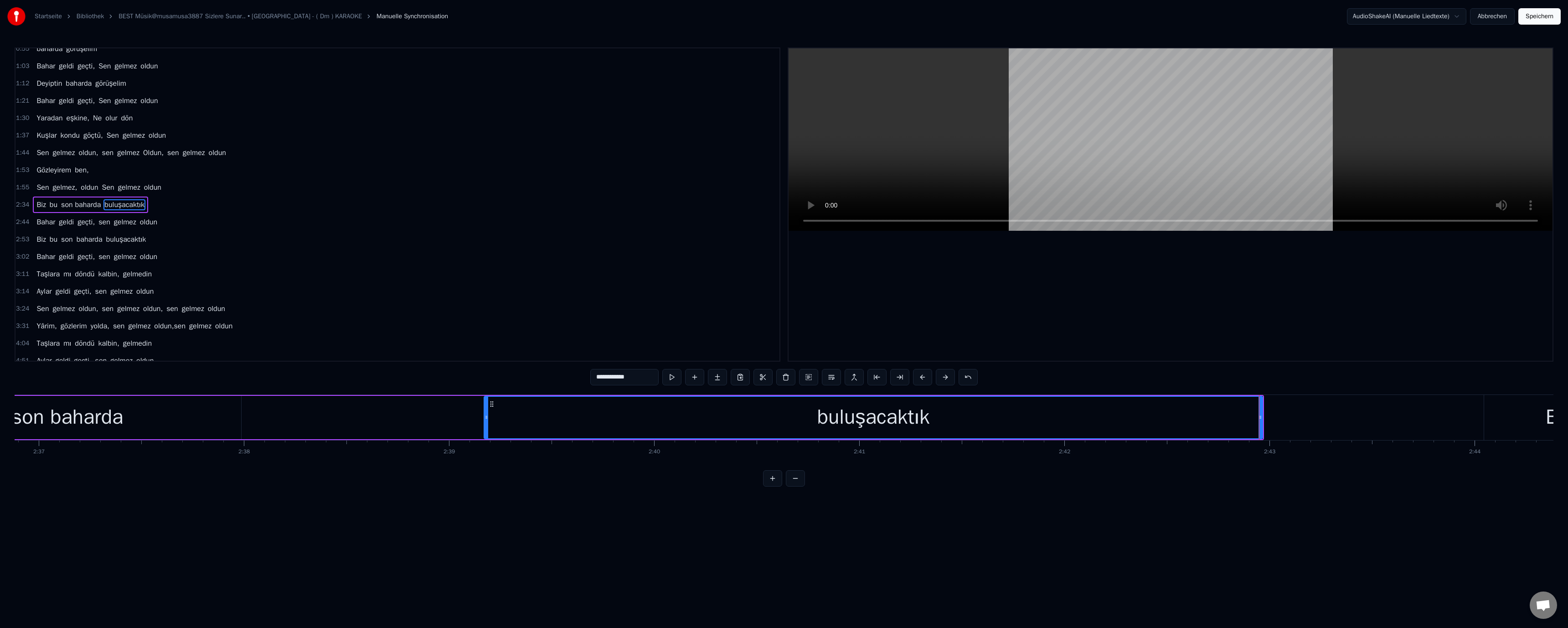 click on "son  baharda" at bounding box center (67, 417) 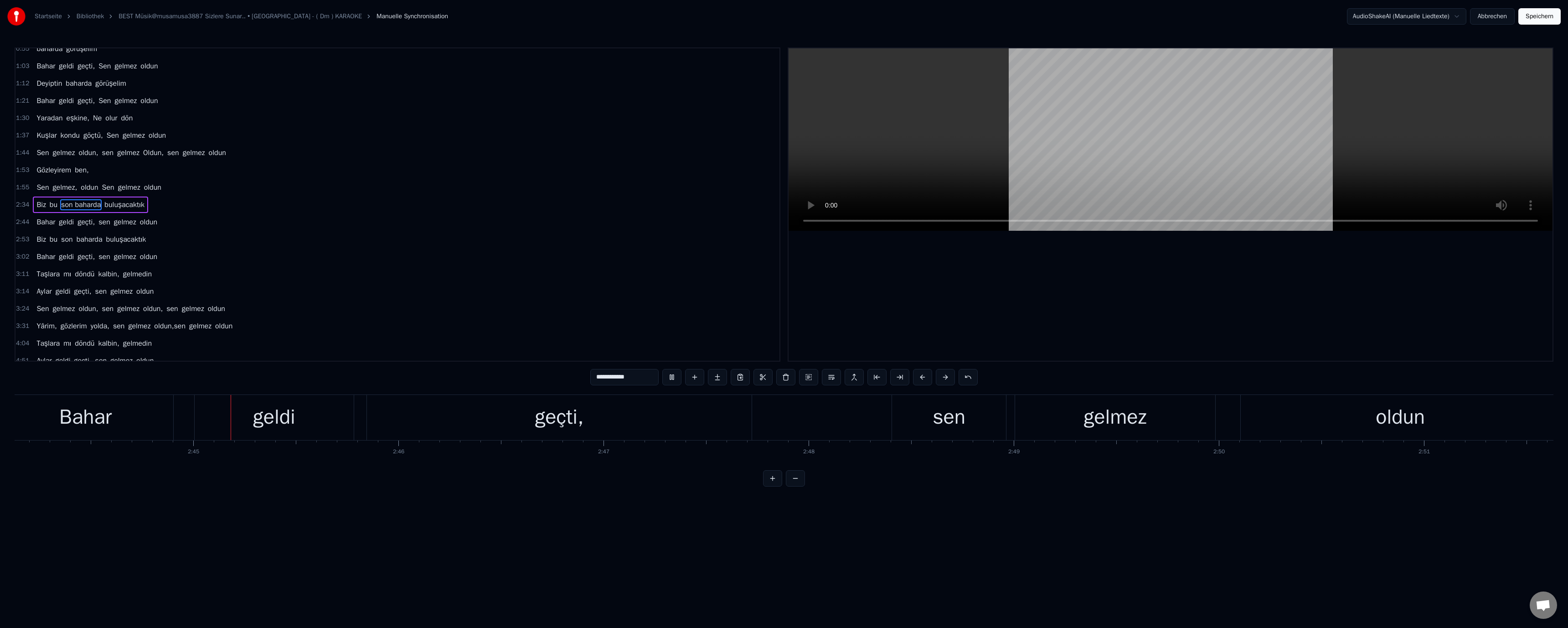 scroll, scrollTop: 0, scrollLeft: 33672, axis: horizontal 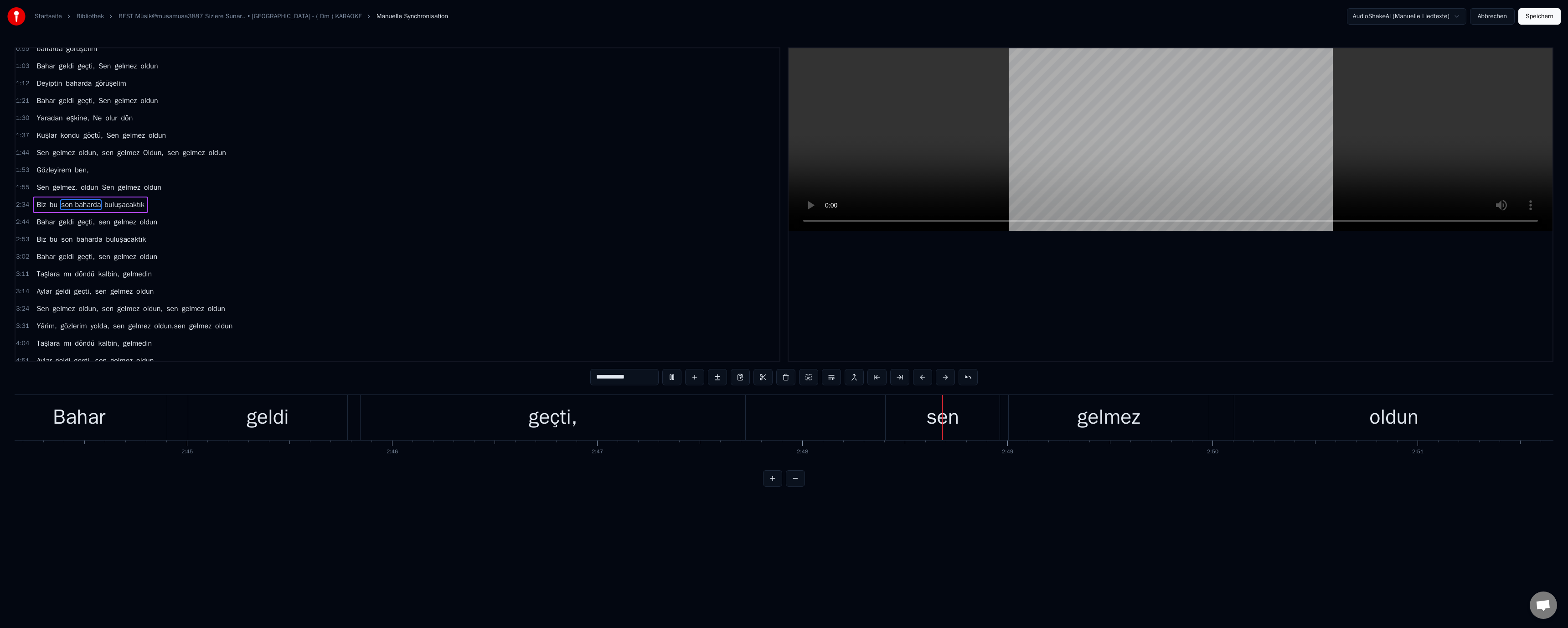 click on "sen" at bounding box center [943, 417] 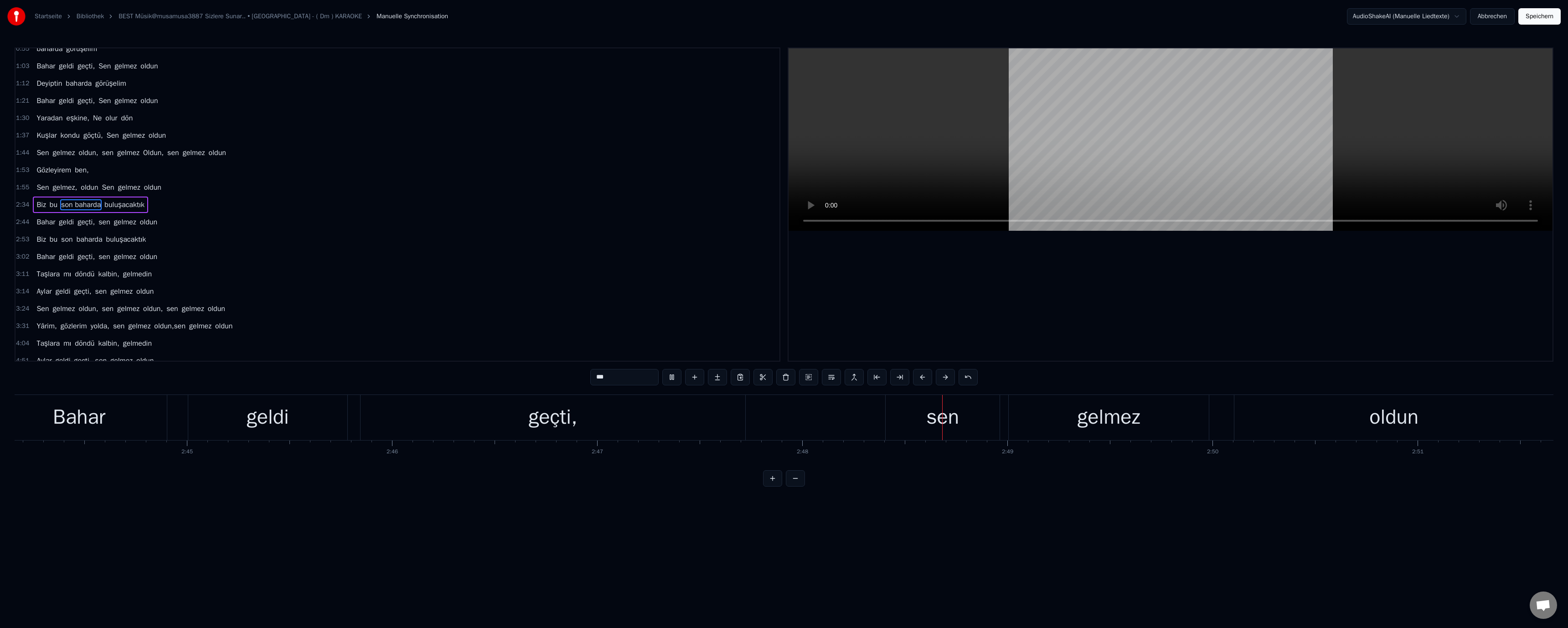 scroll, scrollTop: 43, scrollLeft: 0, axis: vertical 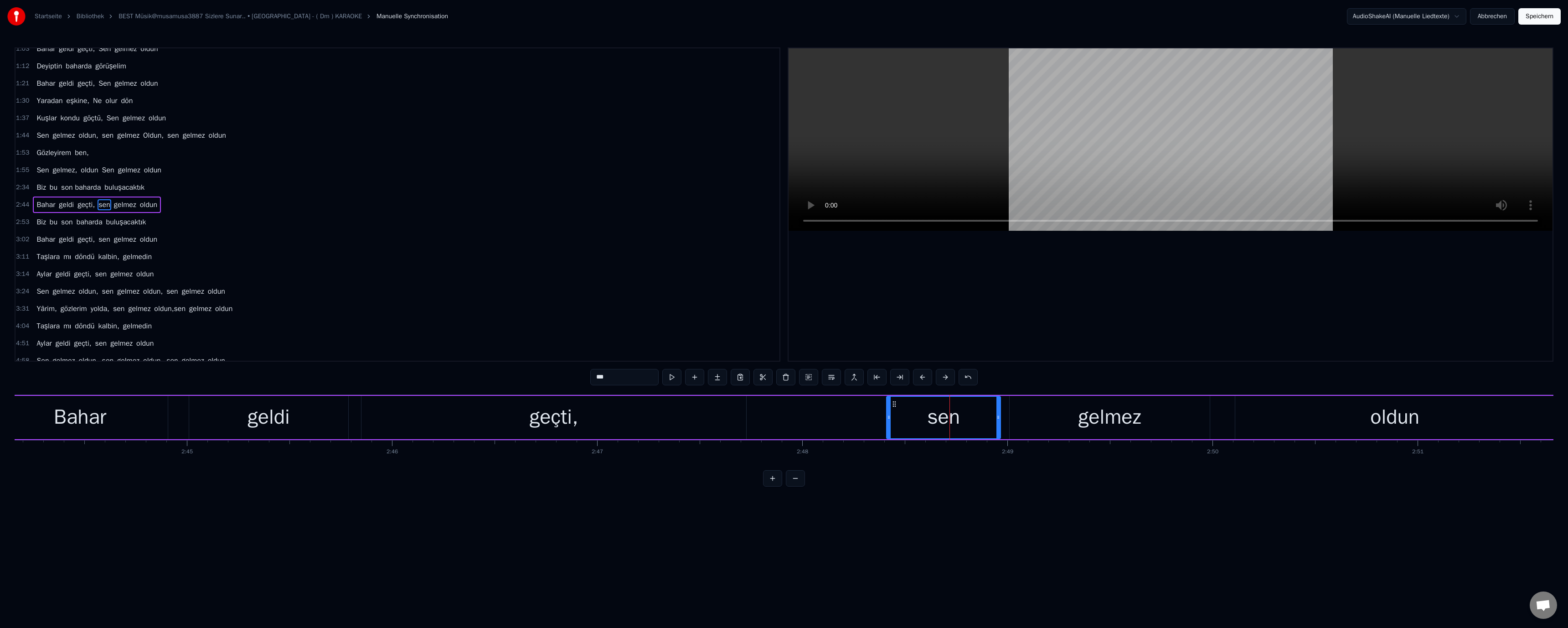 drag, startPoint x: 598, startPoint y: 377, endPoint x: 592, endPoint y: 377, distance: 6 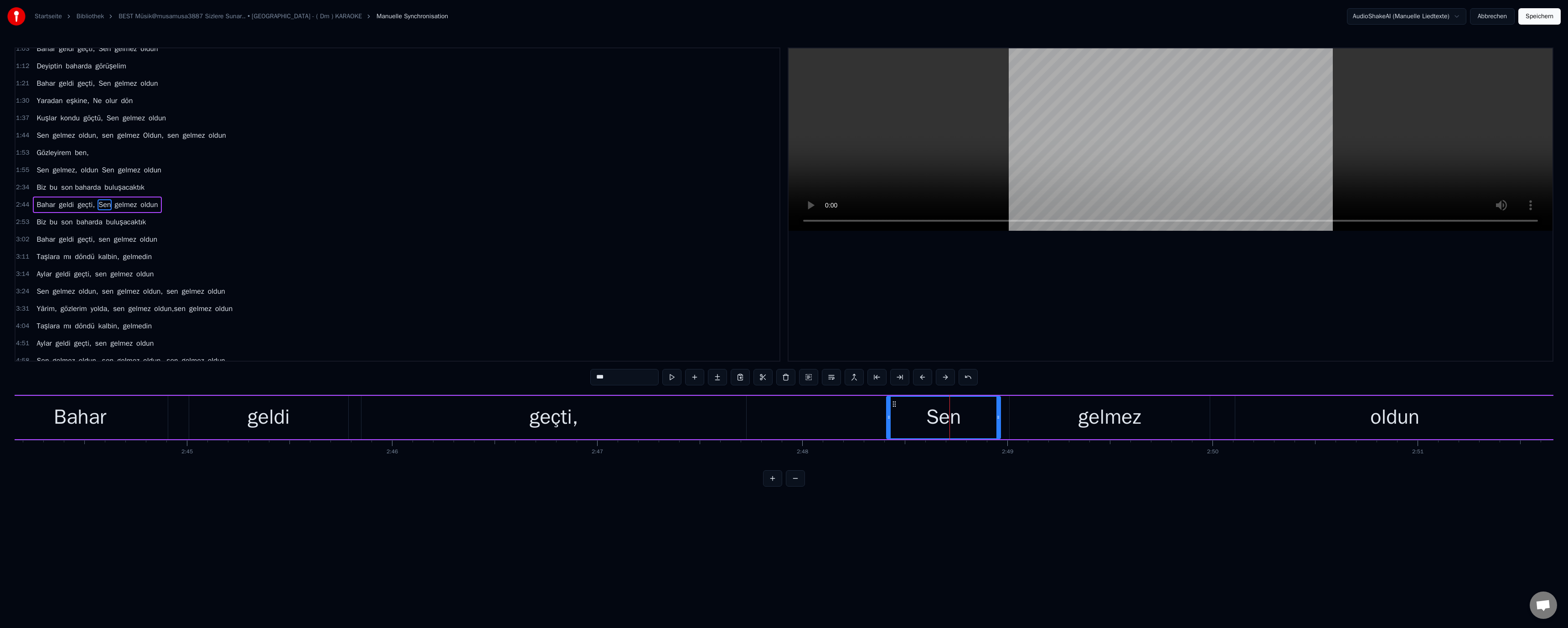 type on "***" 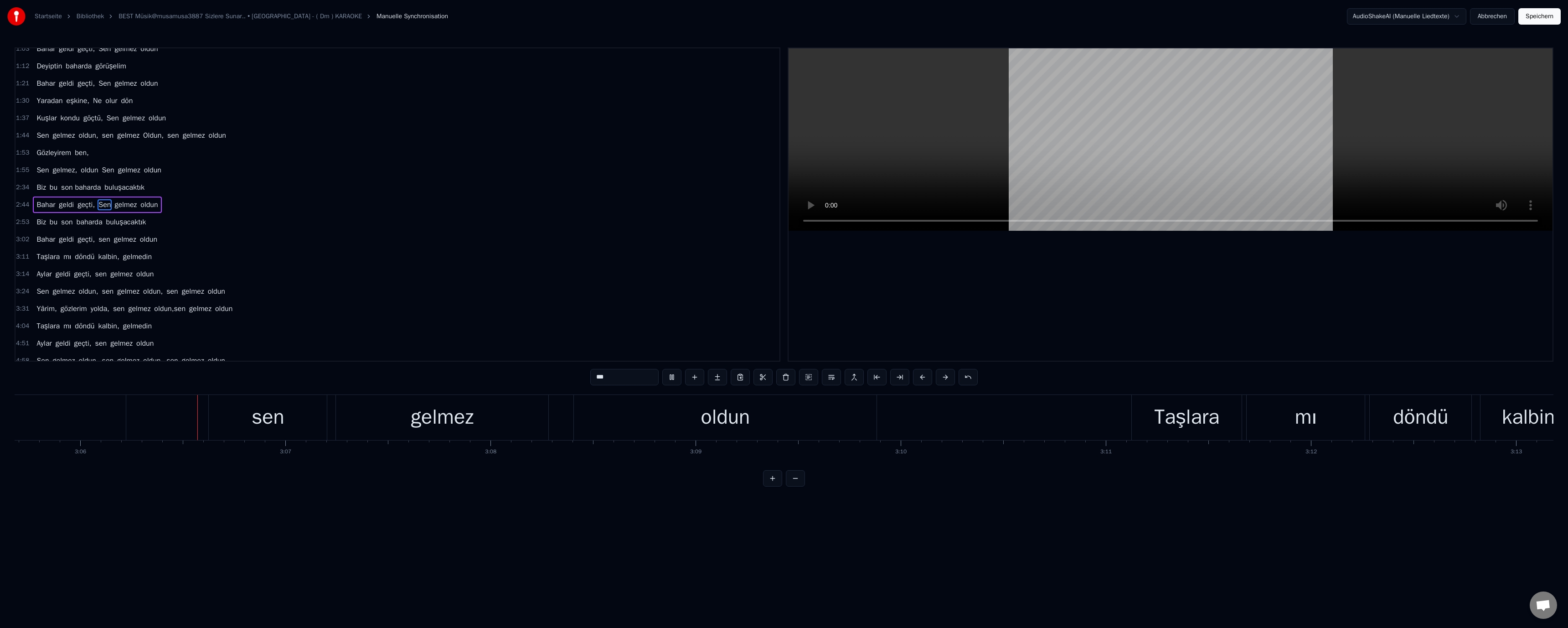 scroll, scrollTop: 0, scrollLeft: 38092, axis: horizontal 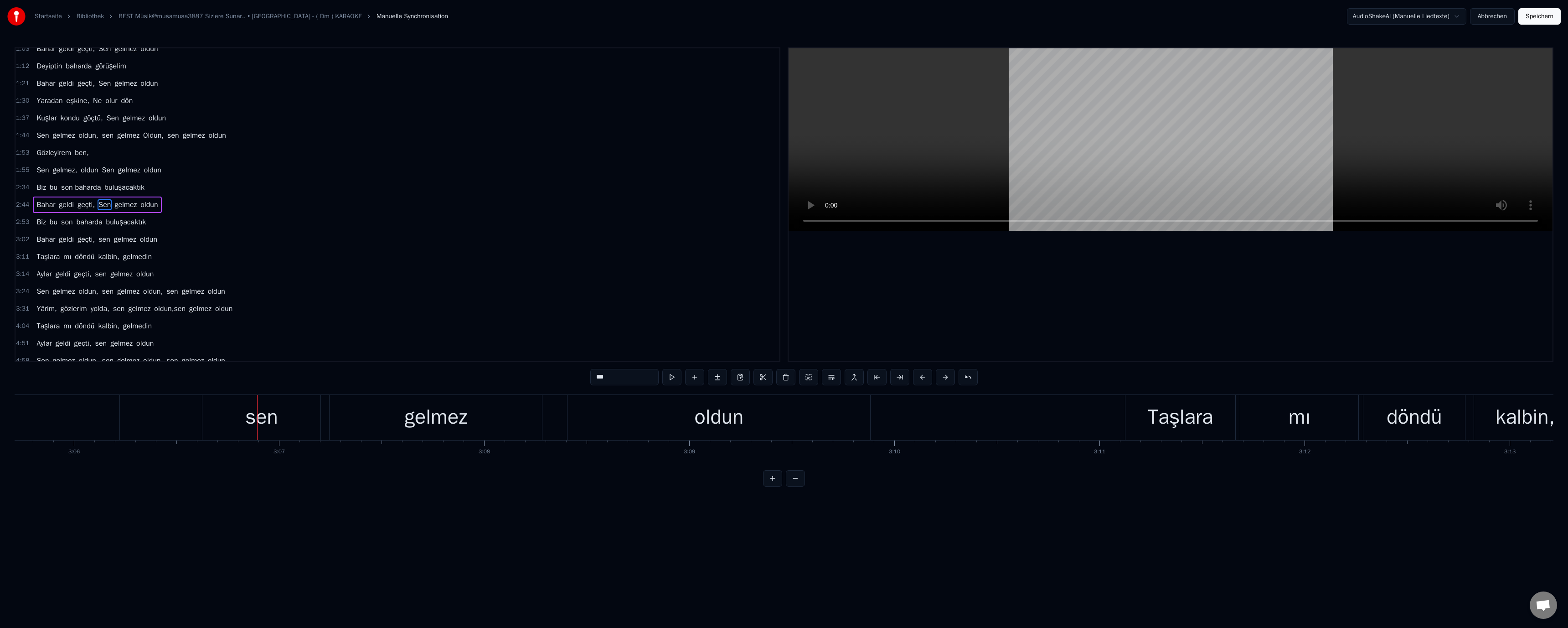 click at bounding box center (257, 417) 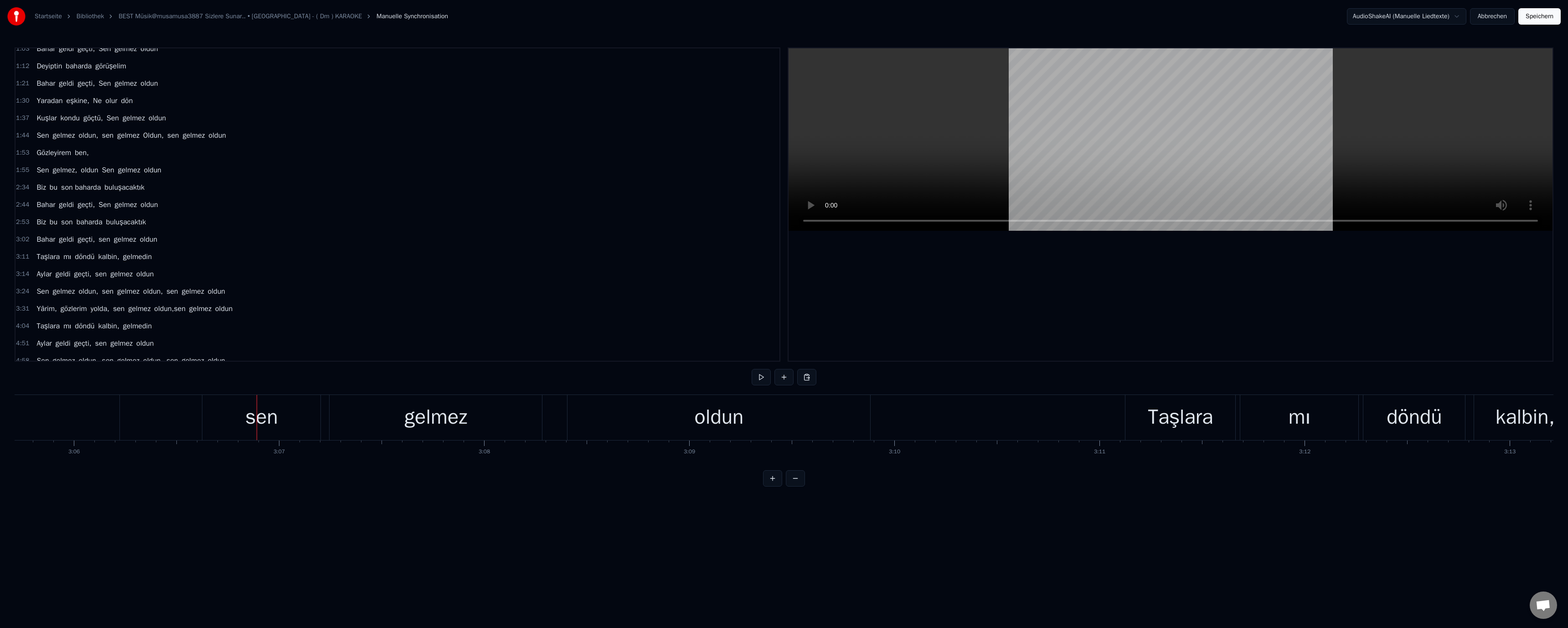 drag, startPoint x: 263, startPoint y: 421, endPoint x: 369, endPoint y: 408, distance: 106.79419 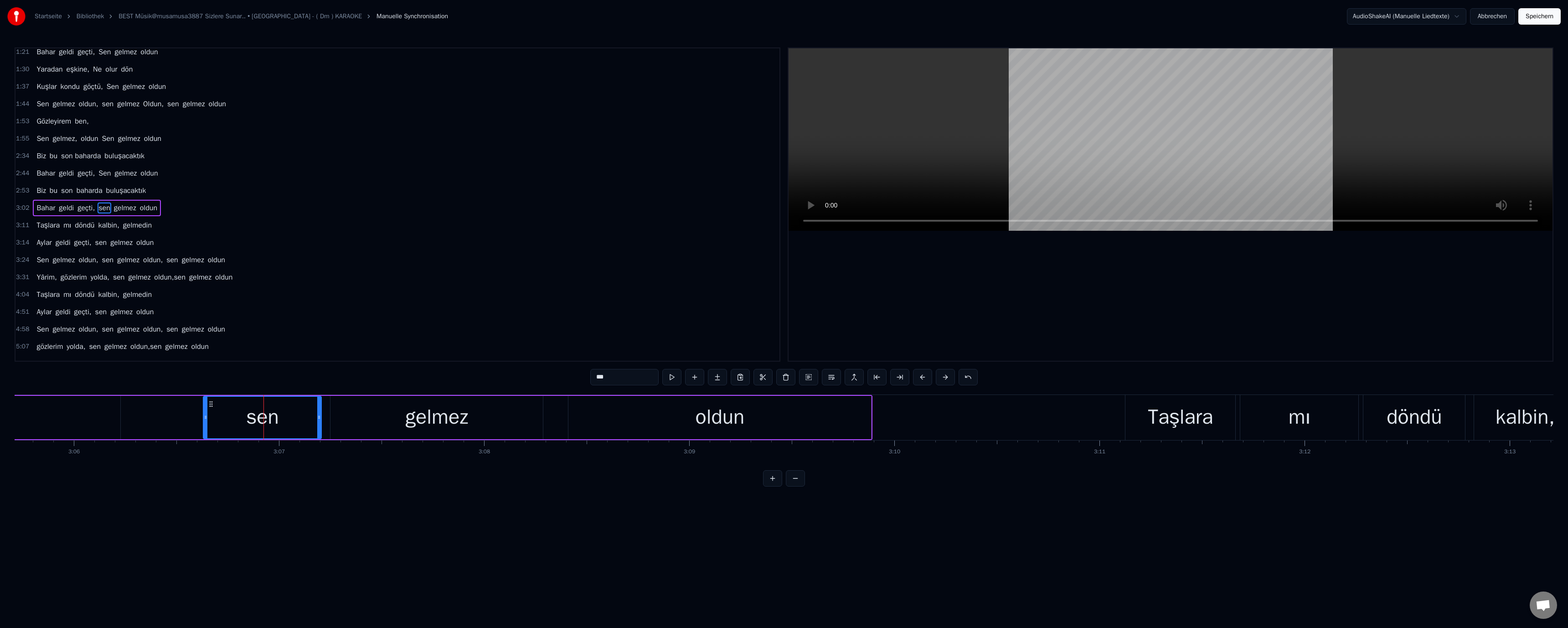 scroll, scrollTop: 78, scrollLeft: 0, axis: vertical 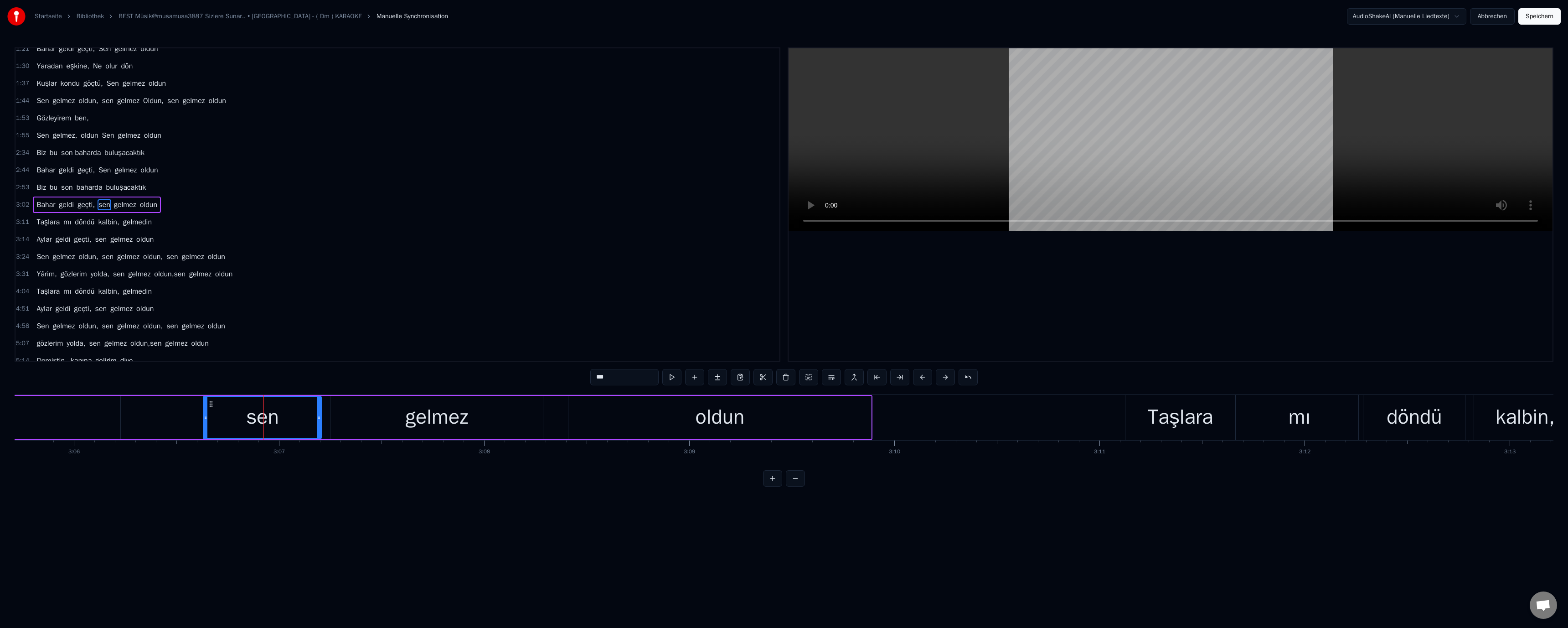 click on "***" at bounding box center [624, 377] 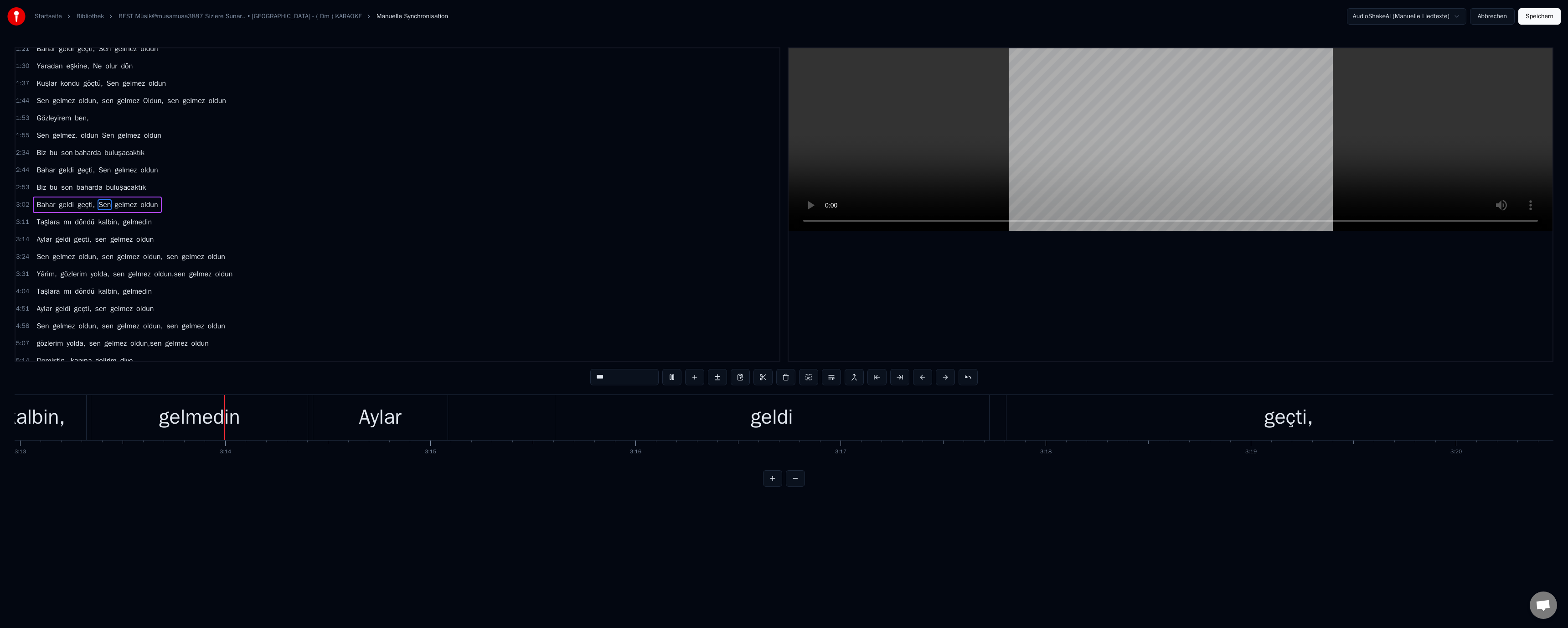 scroll, scrollTop: 0, scrollLeft: 39588, axis: horizontal 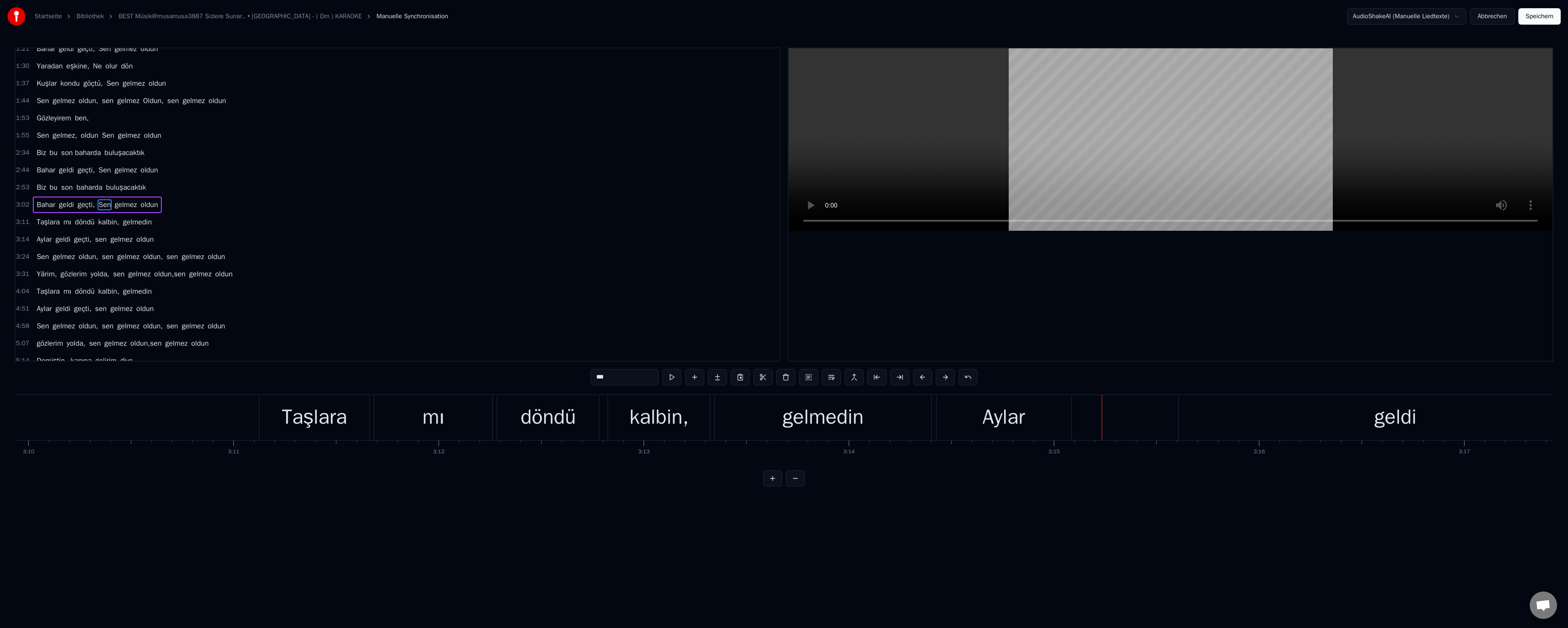 click on "Taşlara" at bounding box center [314, 417] 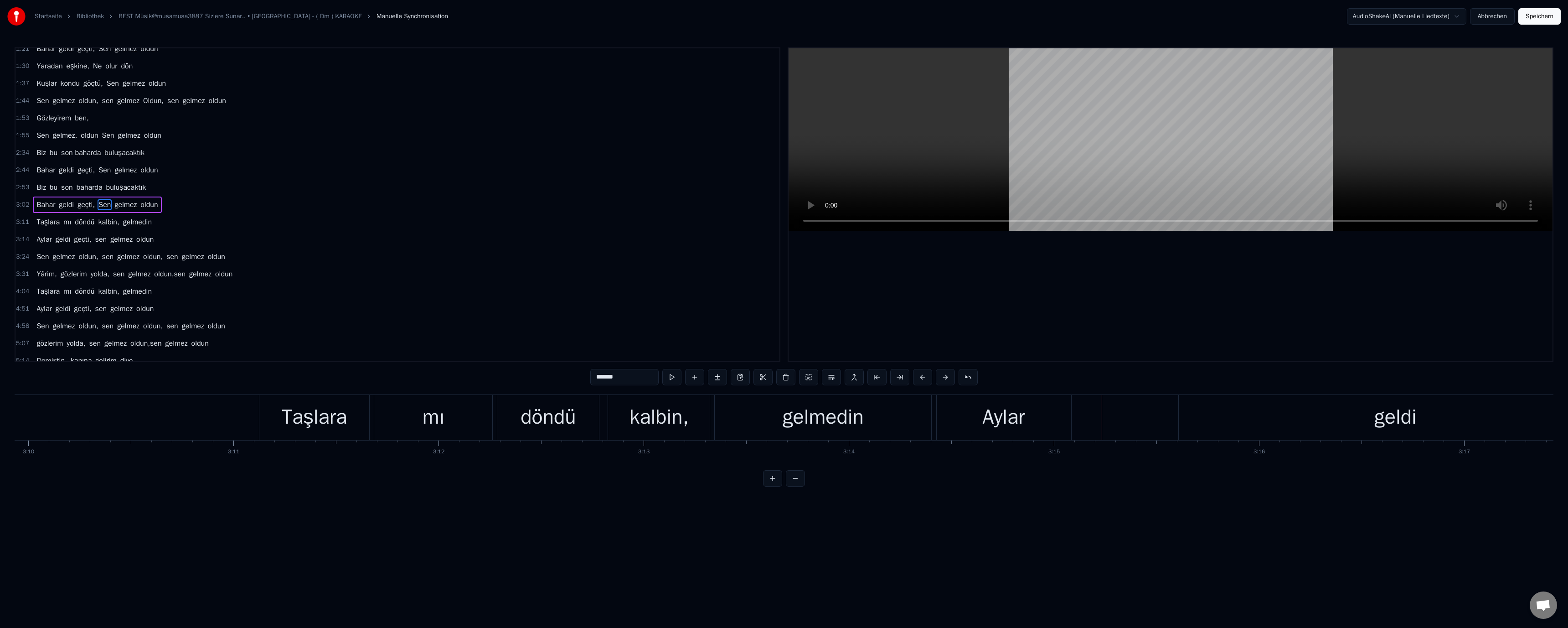 scroll, scrollTop: 95, scrollLeft: 0, axis: vertical 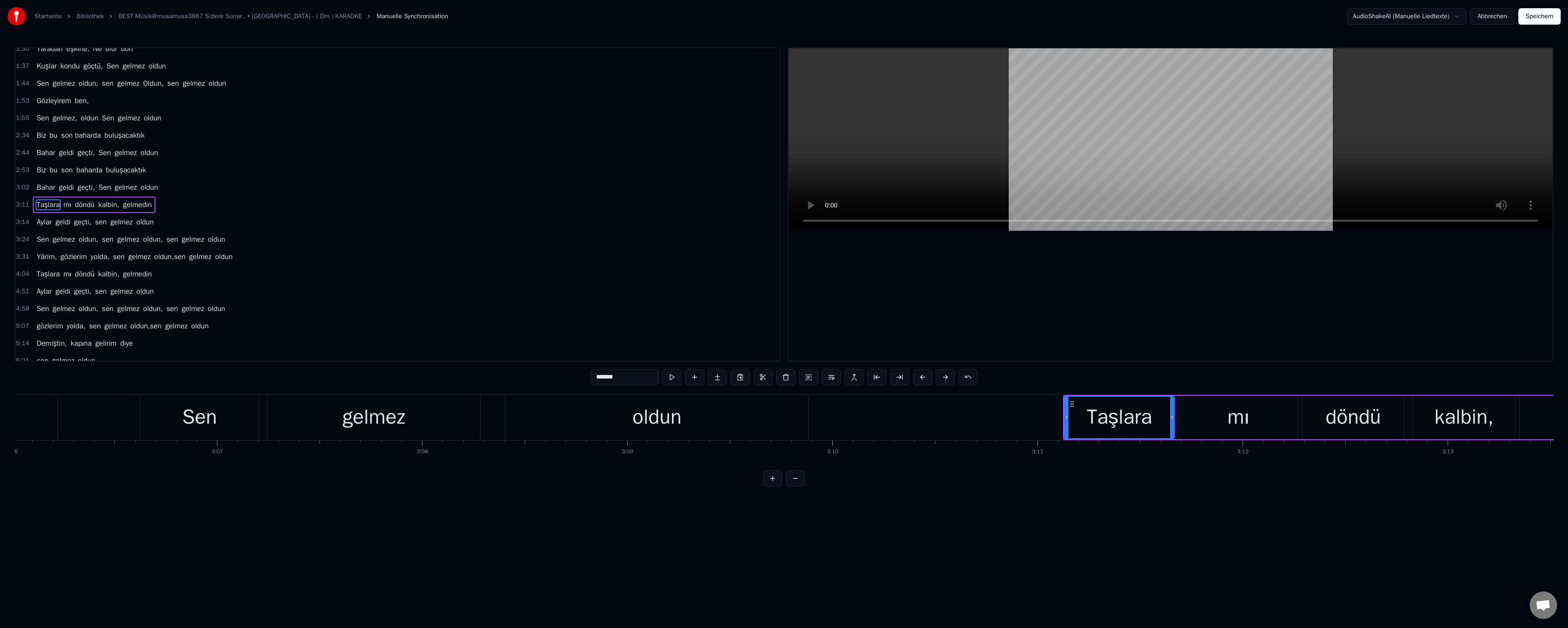 drag, startPoint x: 673, startPoint y: 412, endPoint x: 741, endPoint y: 318, distance: 116.01724 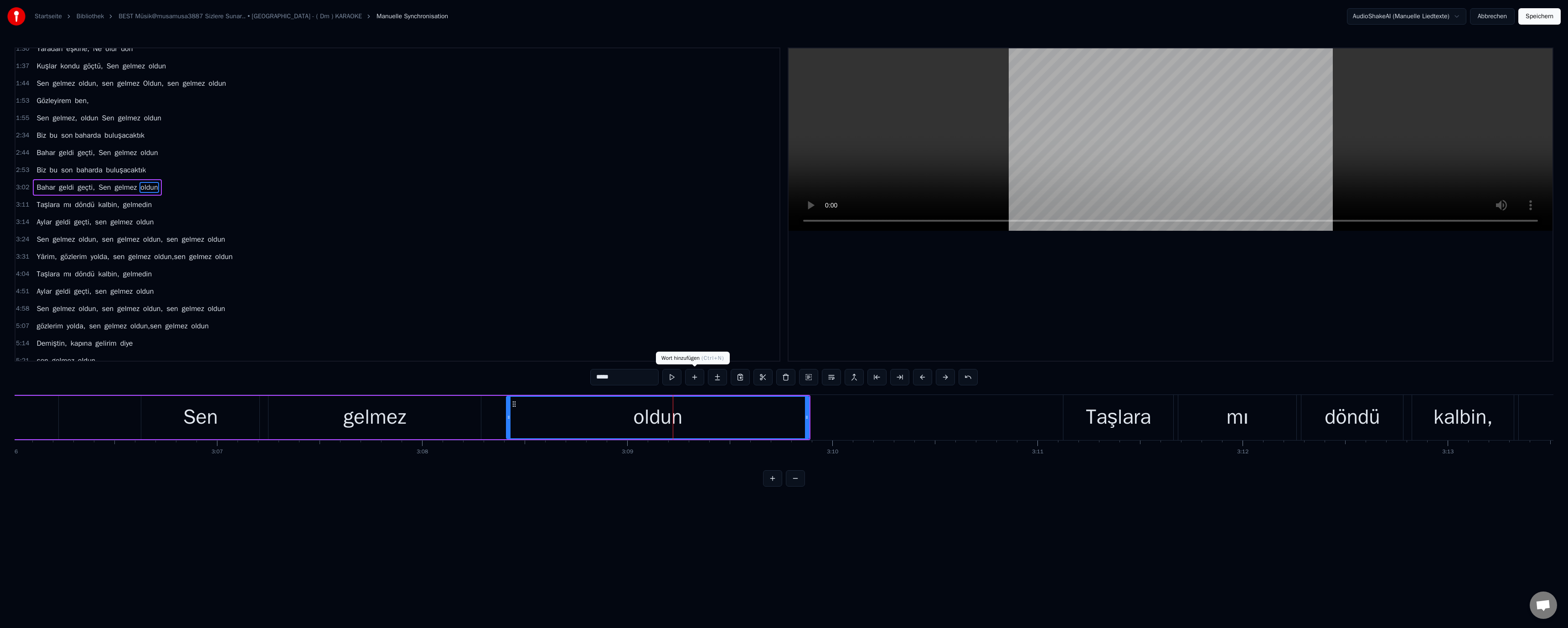 scroll, scrollTop: 78, scrollLeft: 0, axis: vertical 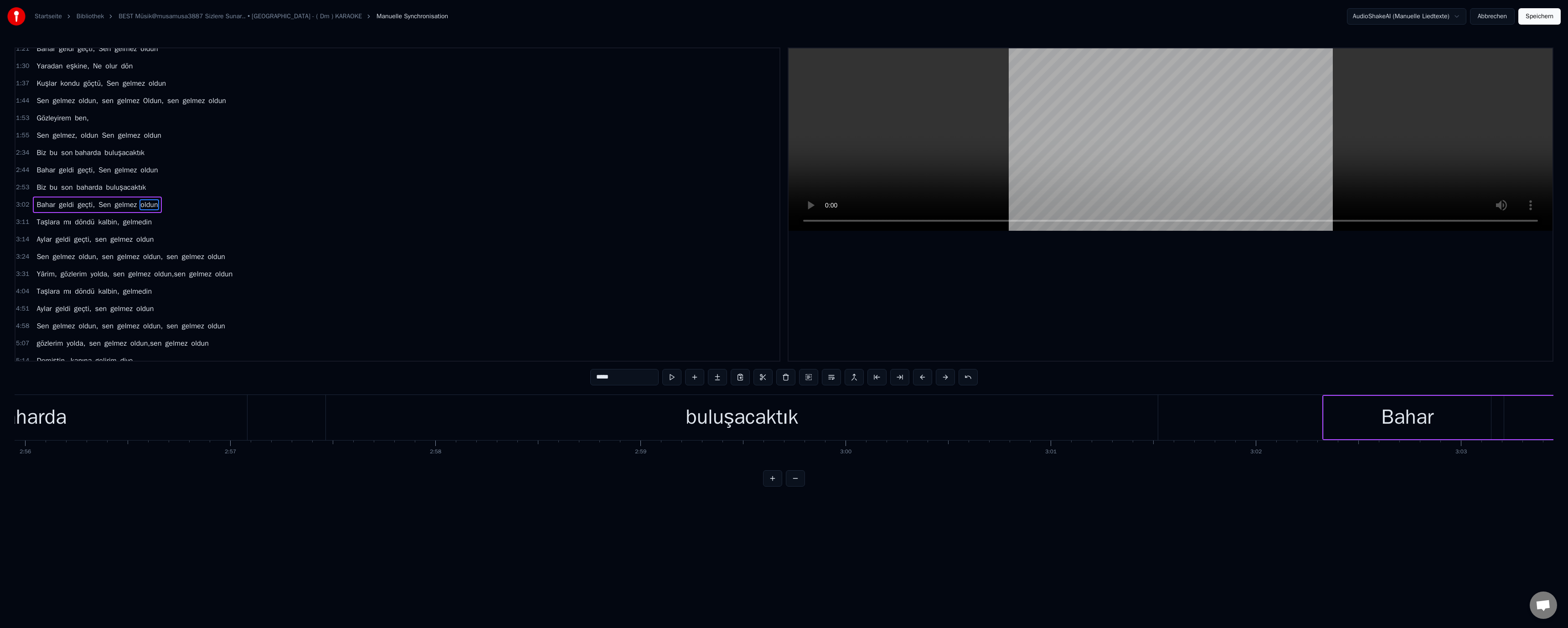 click on "buluşacaktık" at bounding box center (742, 417) 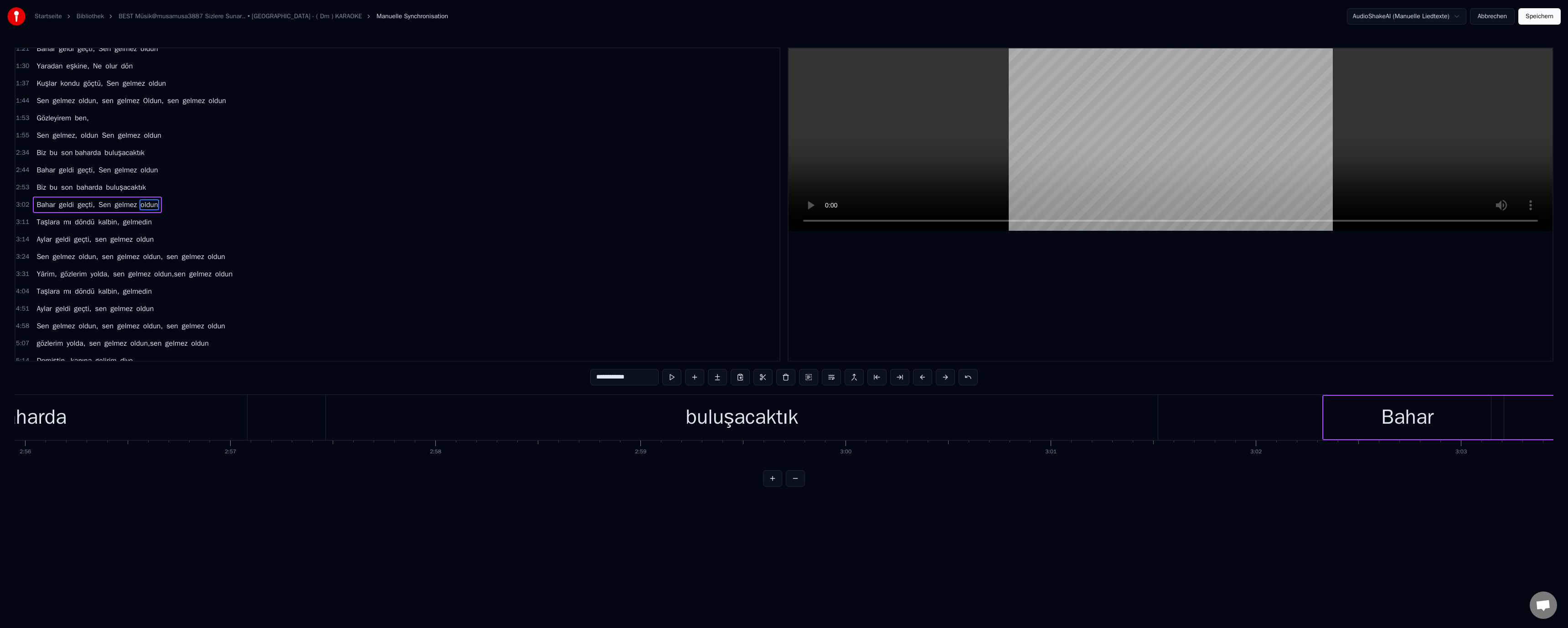 scroll, scrollTop: 60, scrollLeft: 0, axis: vertical 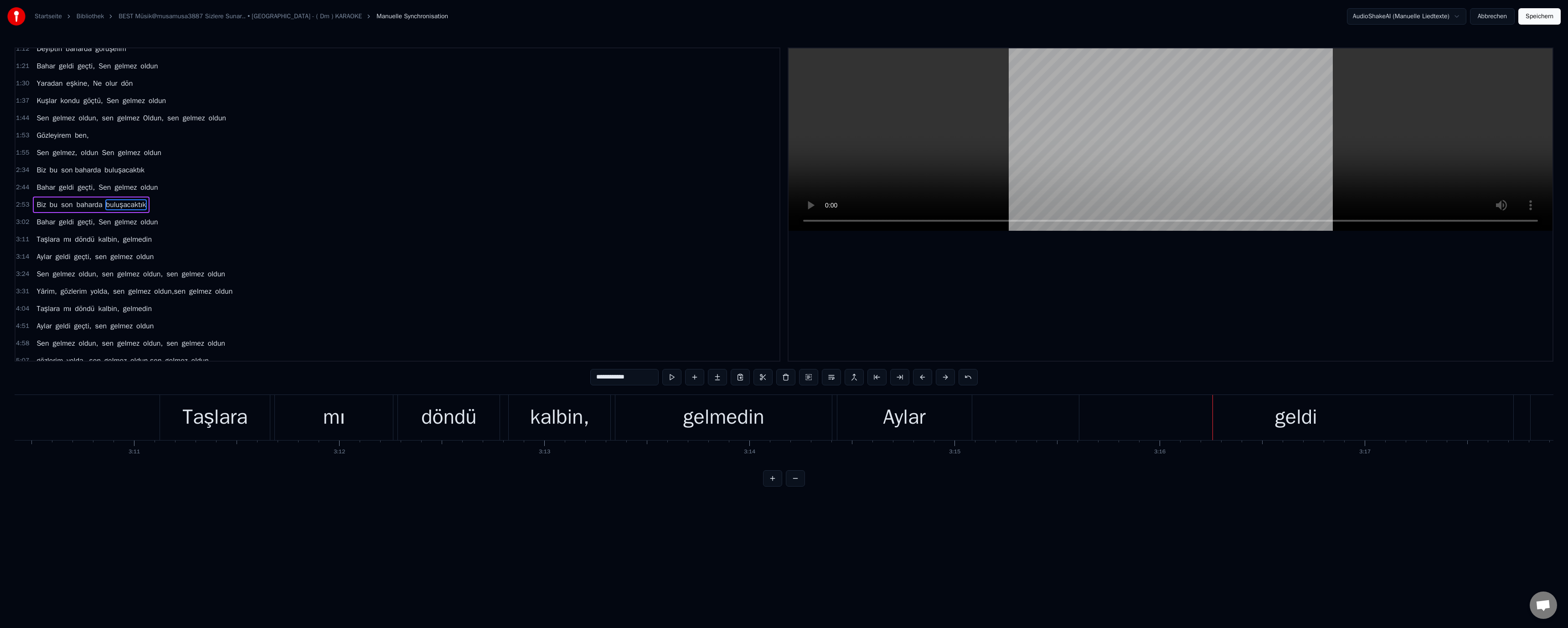click on "Taşlara" at bounding box center [215, 417] 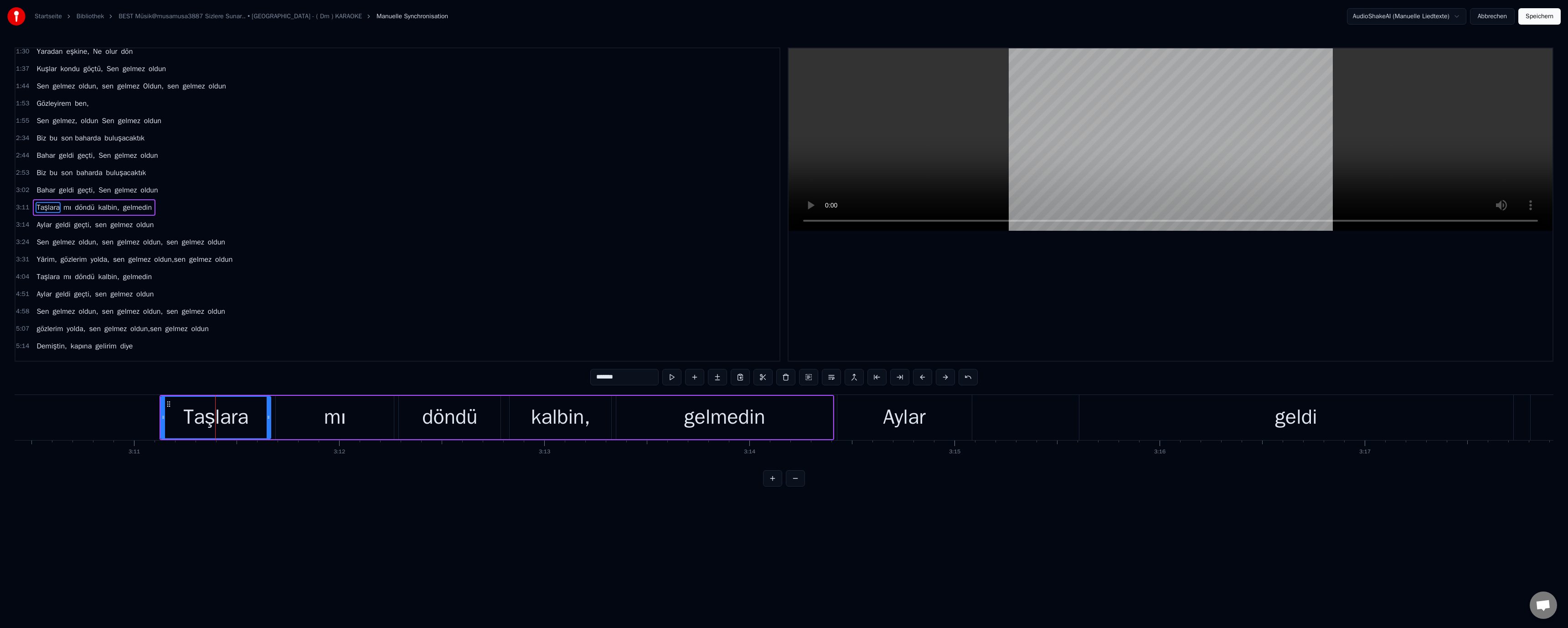 scroll, scrollTop: 95, scrollLeft: 0, axis: vertical 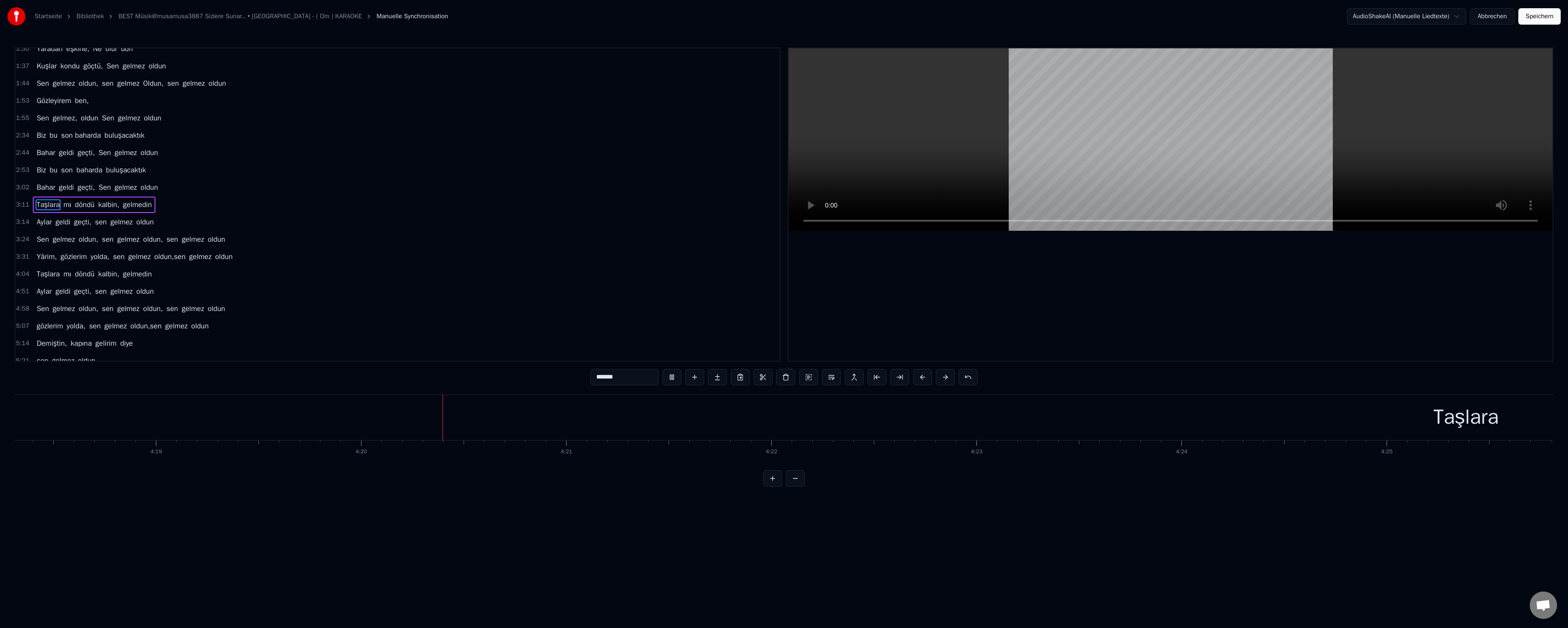 click on "Taşlara" at bounding box center [1466, 417] 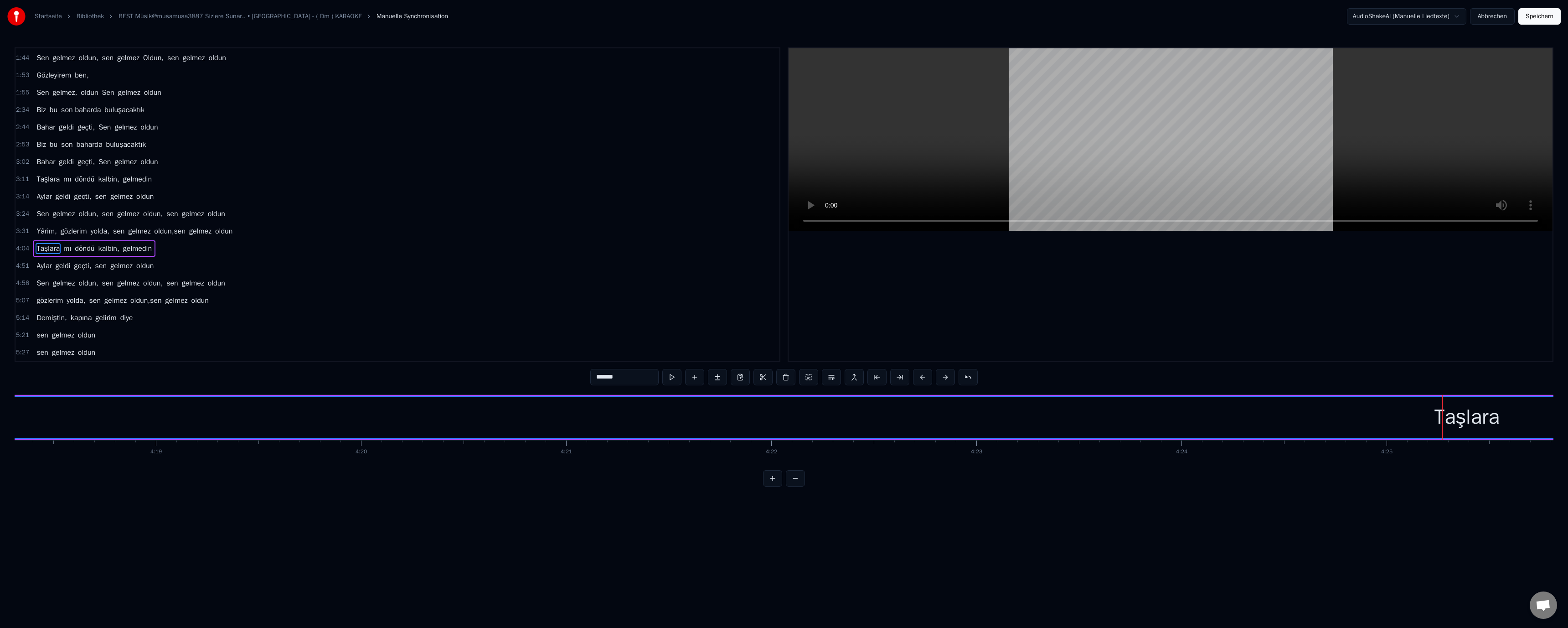 scroll, scrollTop: 121, scrollLeft: 0, axis: vertical 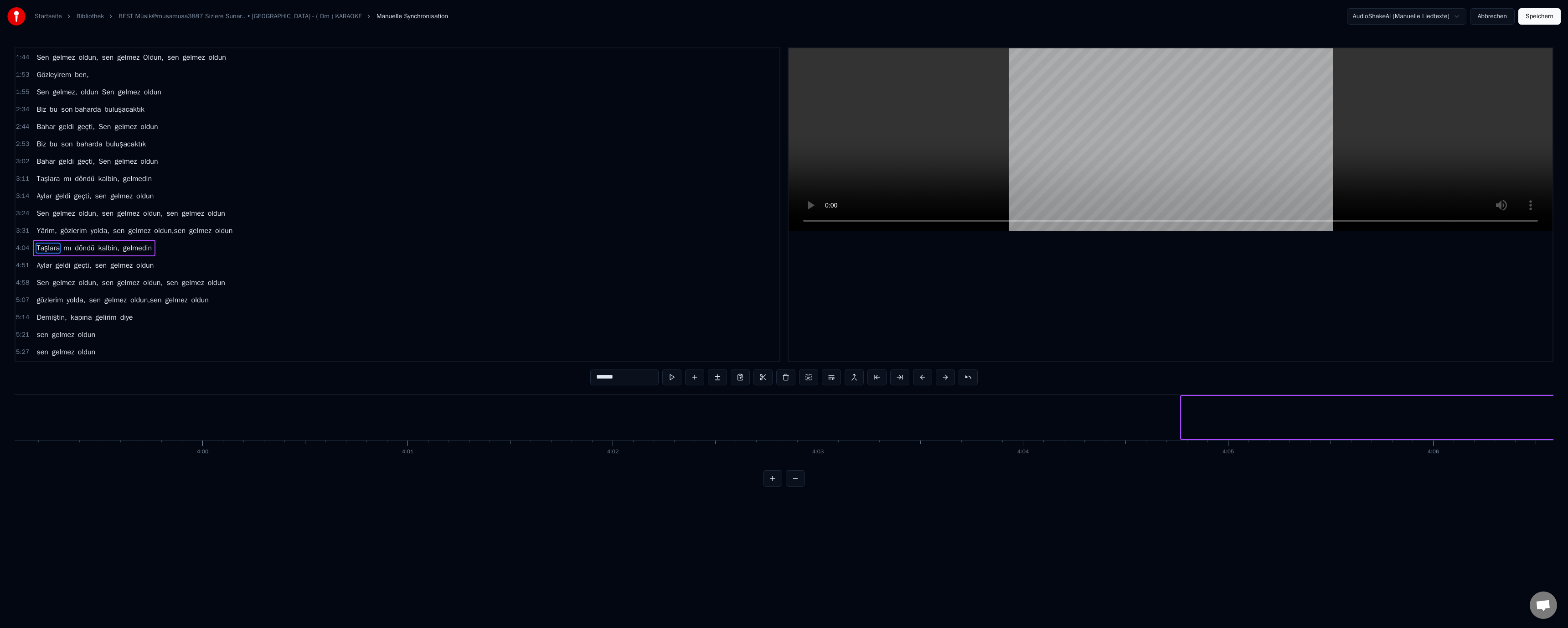 drag, startPoint x: 1182, startPoint y: 417, endPoint x: 1568, endPoint y: 422, distance: 386.0324 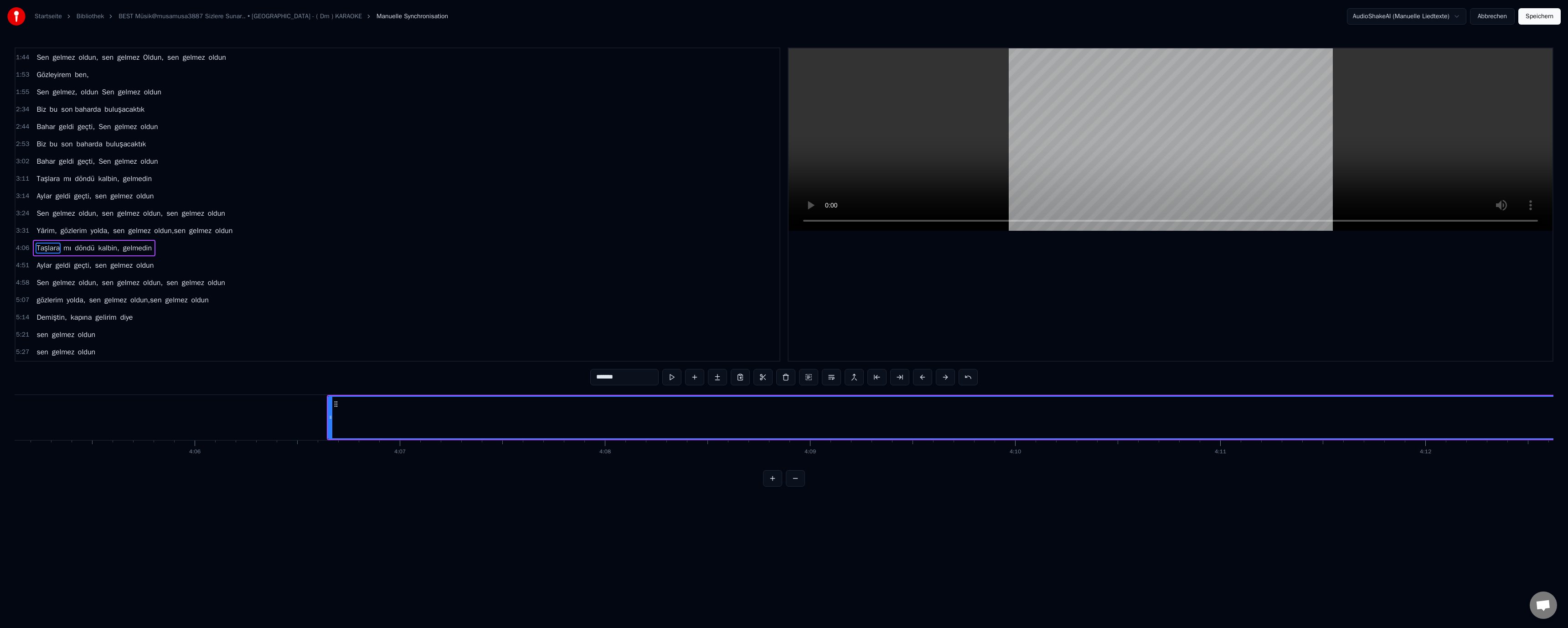 scroll, scrollTop: 0, scrollLeft: 50300, axis: horizontal 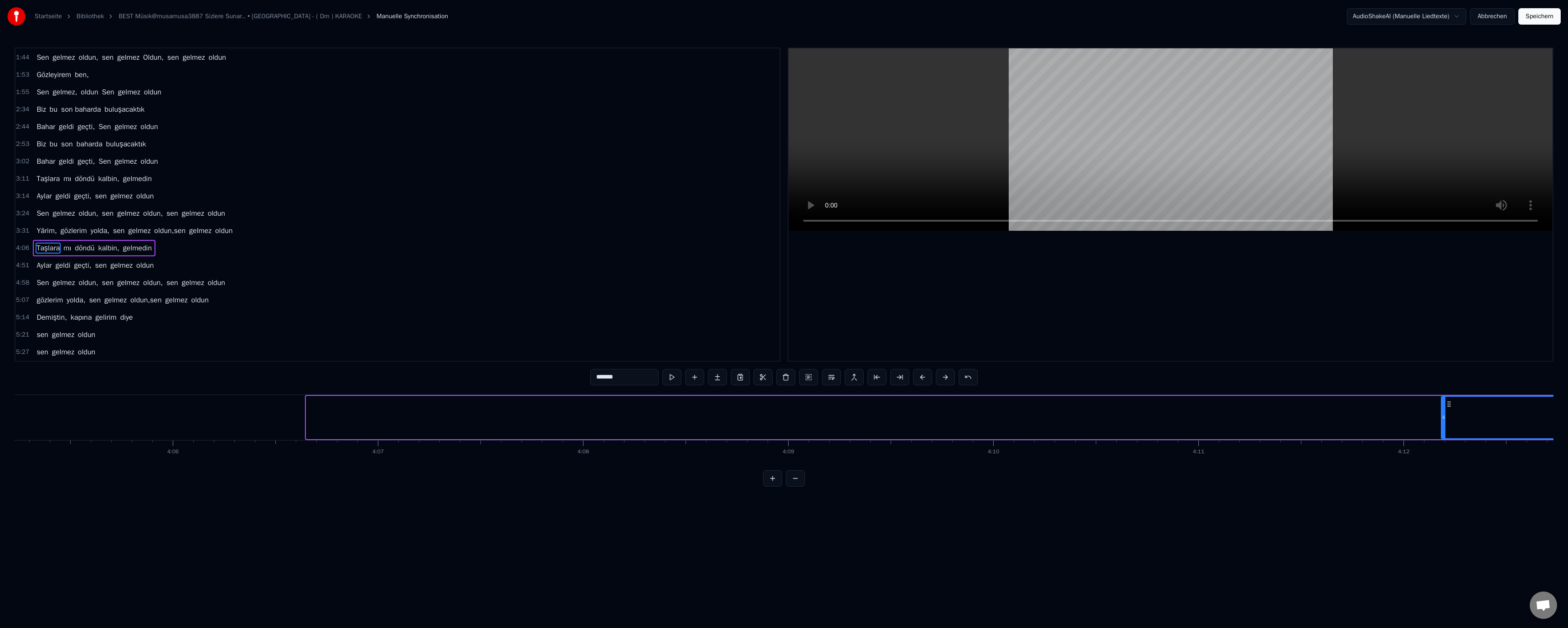 drag, startPoint x: 309, startPoint y: 415, endPoint x: 1471, endPoint y: 426, distance: 1162.052 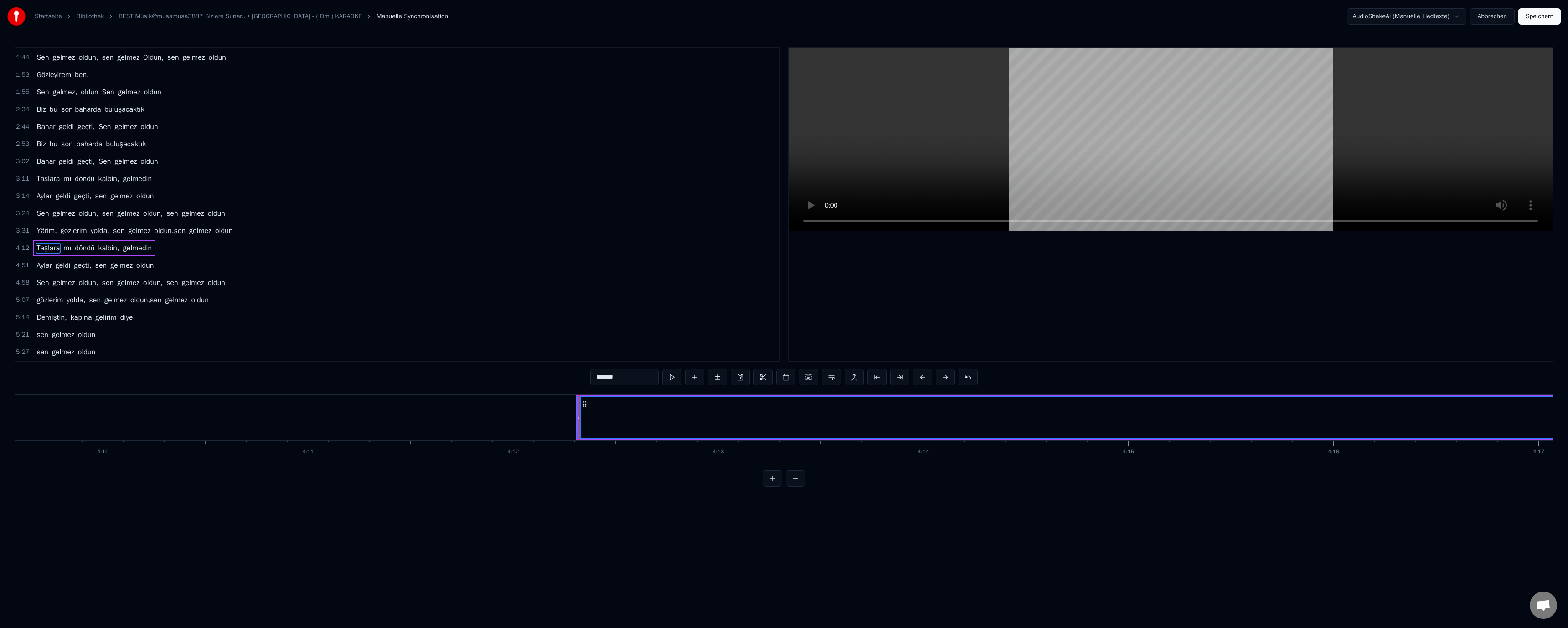 scroll, scrollTop: 0, scrollLeft: 51452, axis: horizontal 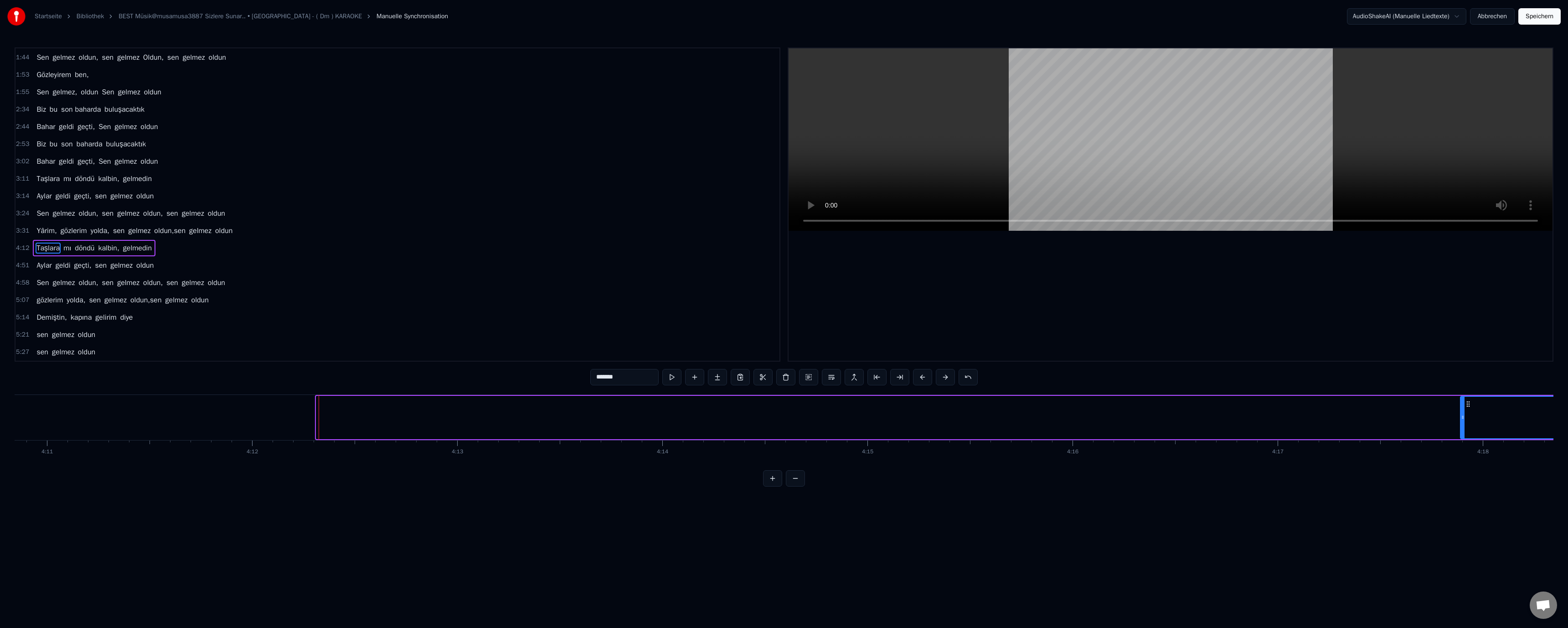 drag, startPoint x: 361, startPoint y: 418, endPoint x: 1462, endPoint y: 428, distance: 1101.0454 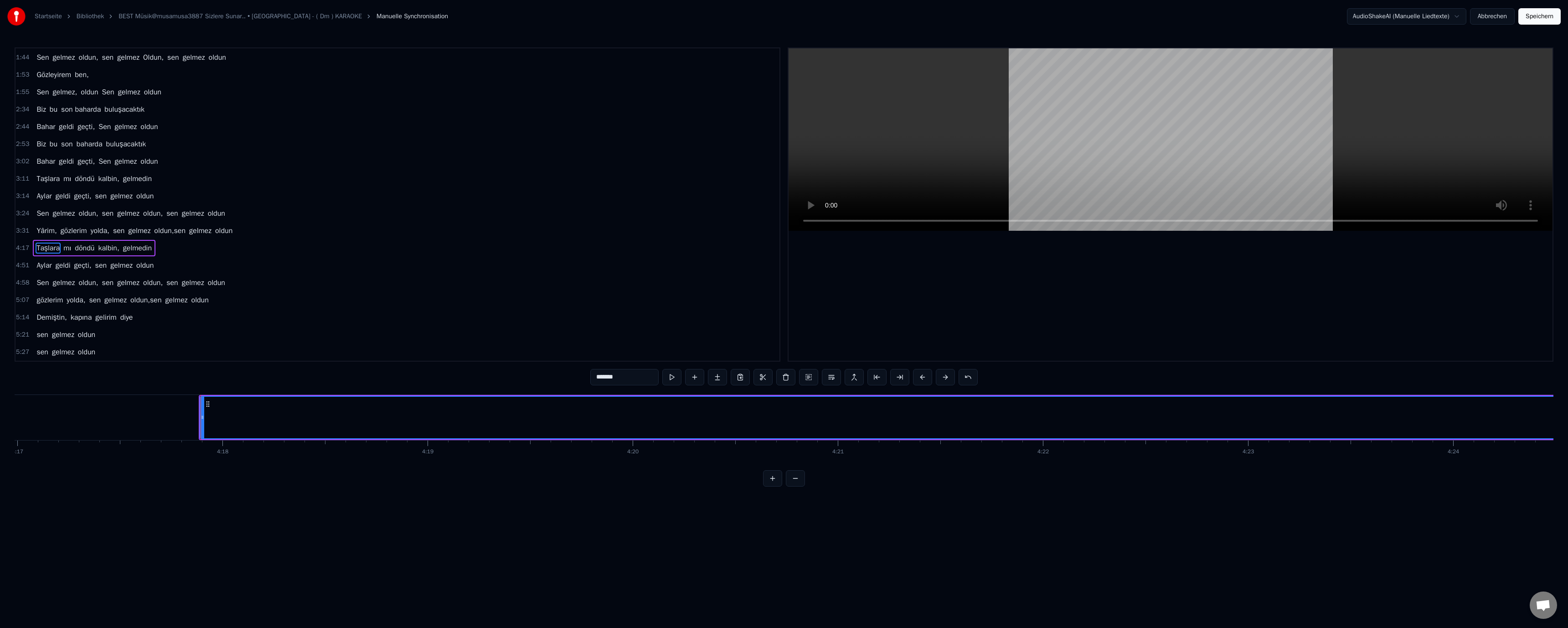 scroll, scrollTop: 0, scrollLeft: 52908, axis: horizontal 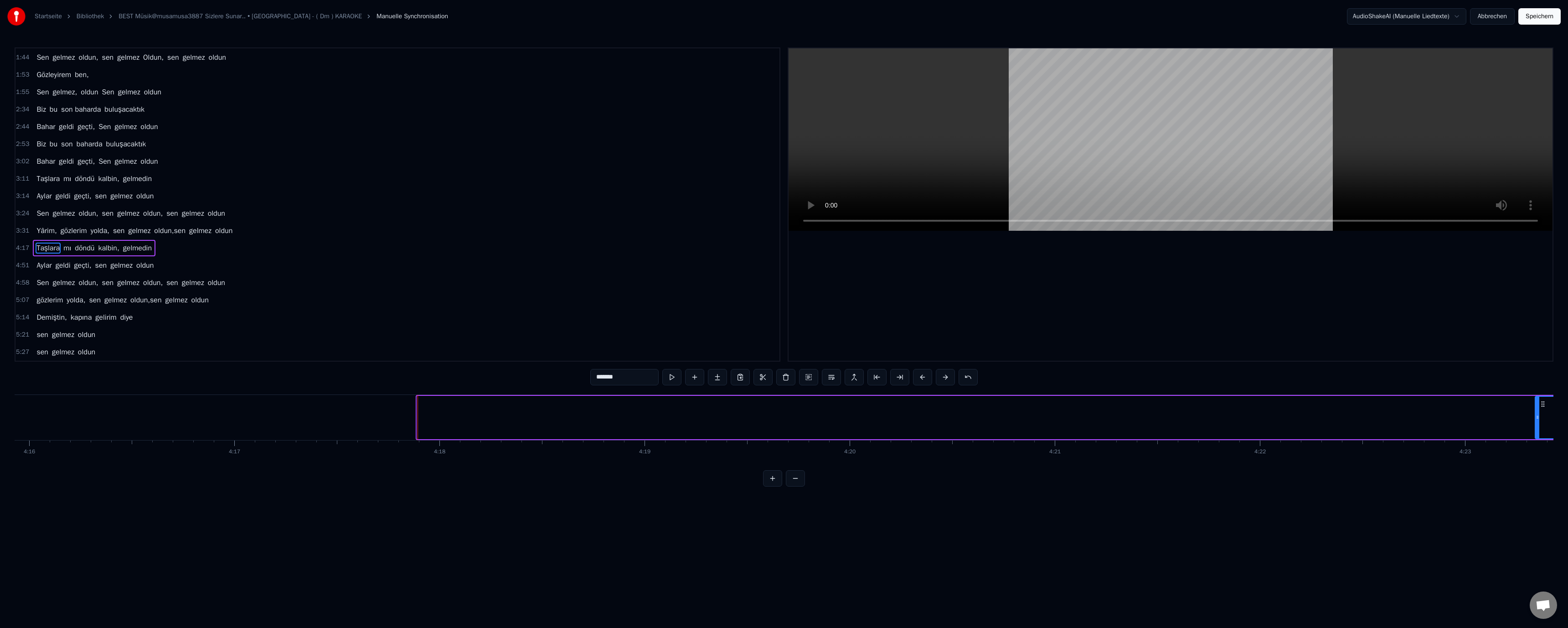 drag, startPoint x: 418, startPoint y: 419, endPoint x: 1537, endPoint y: 434, distance: 1119.1005 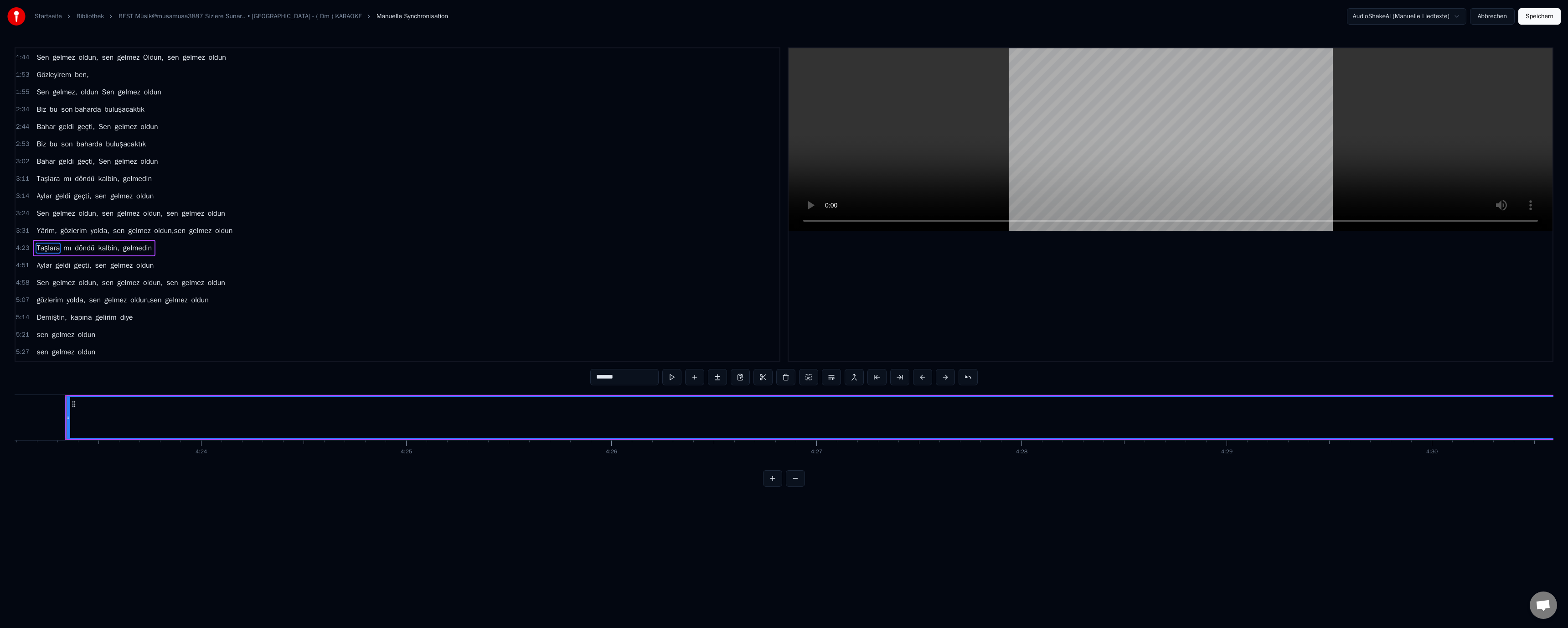 scroll, scrollTop: 0, scrollLeft: 53971, axis: horizontal 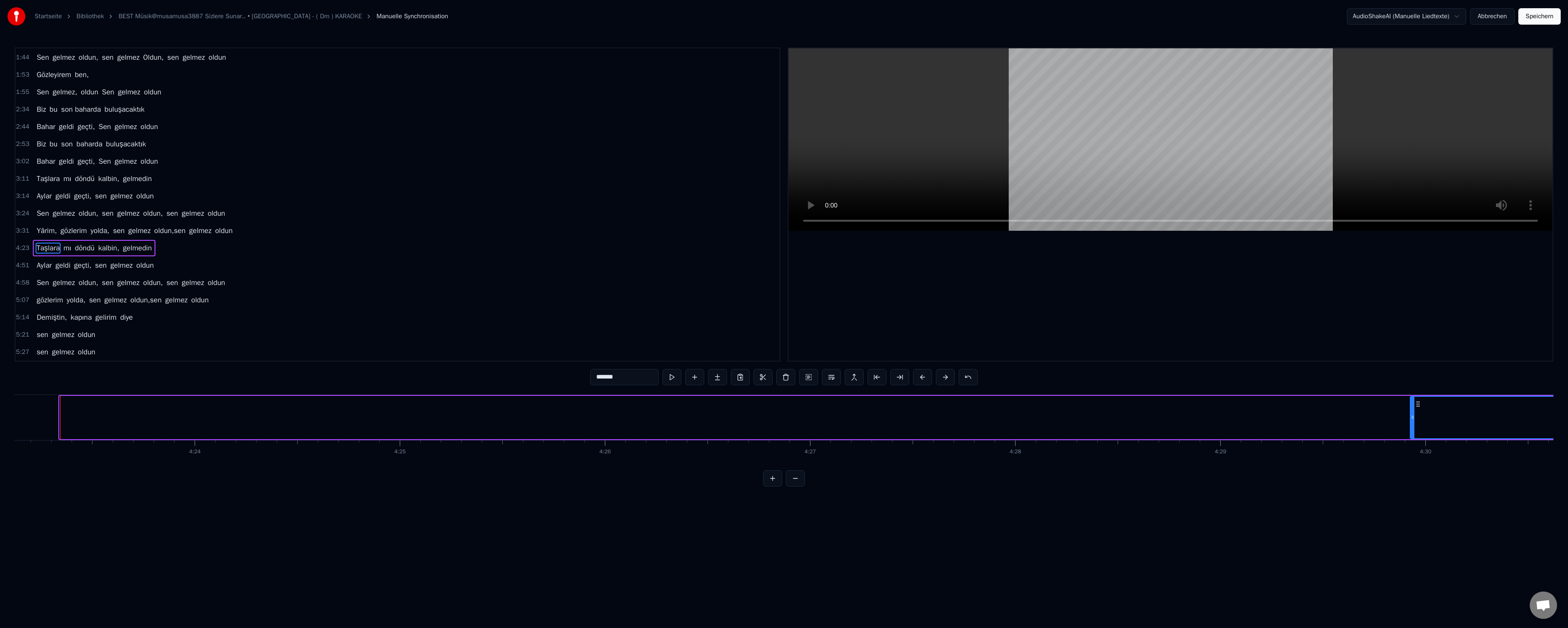 drag, startPoint x: 61, startPoint y: 414, endPoint x: 1412, endPoint y: 421, distance: 1351.0181 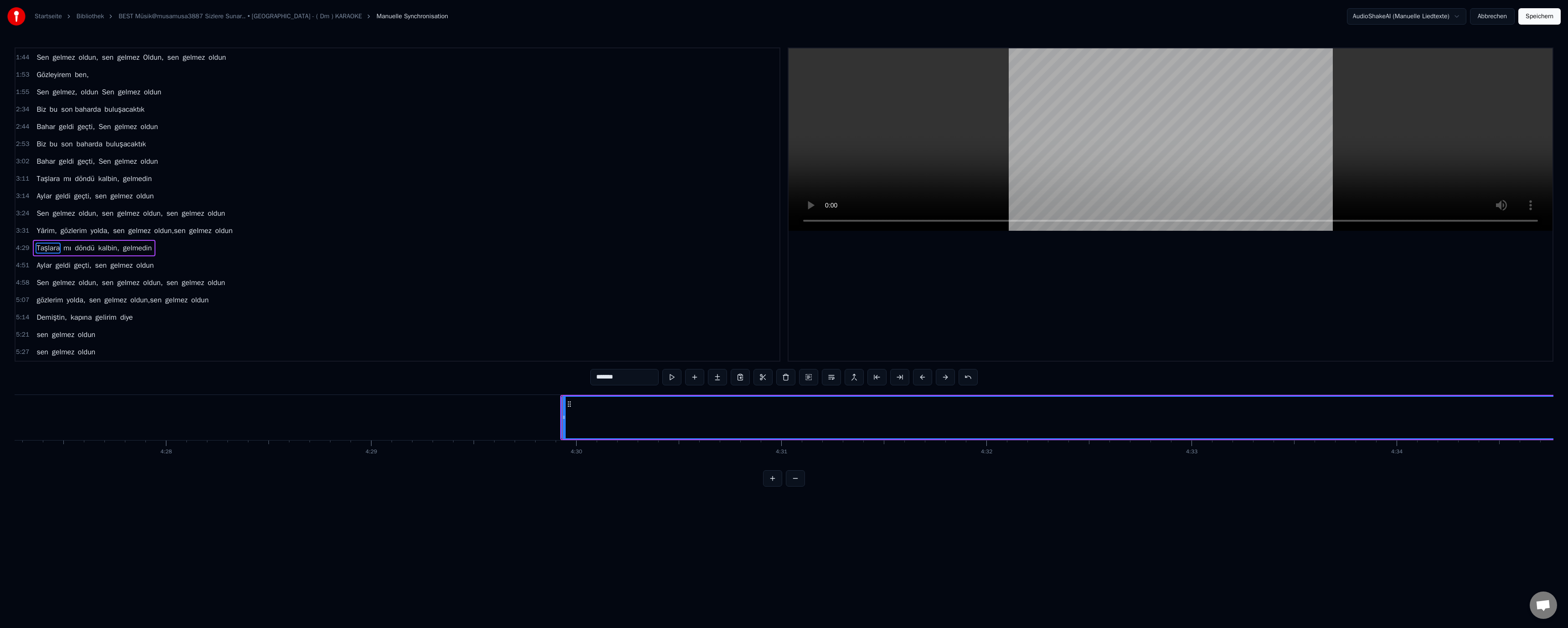 scroll, scrollTop: 0, scrollLeft: 54798, axis: horizontal 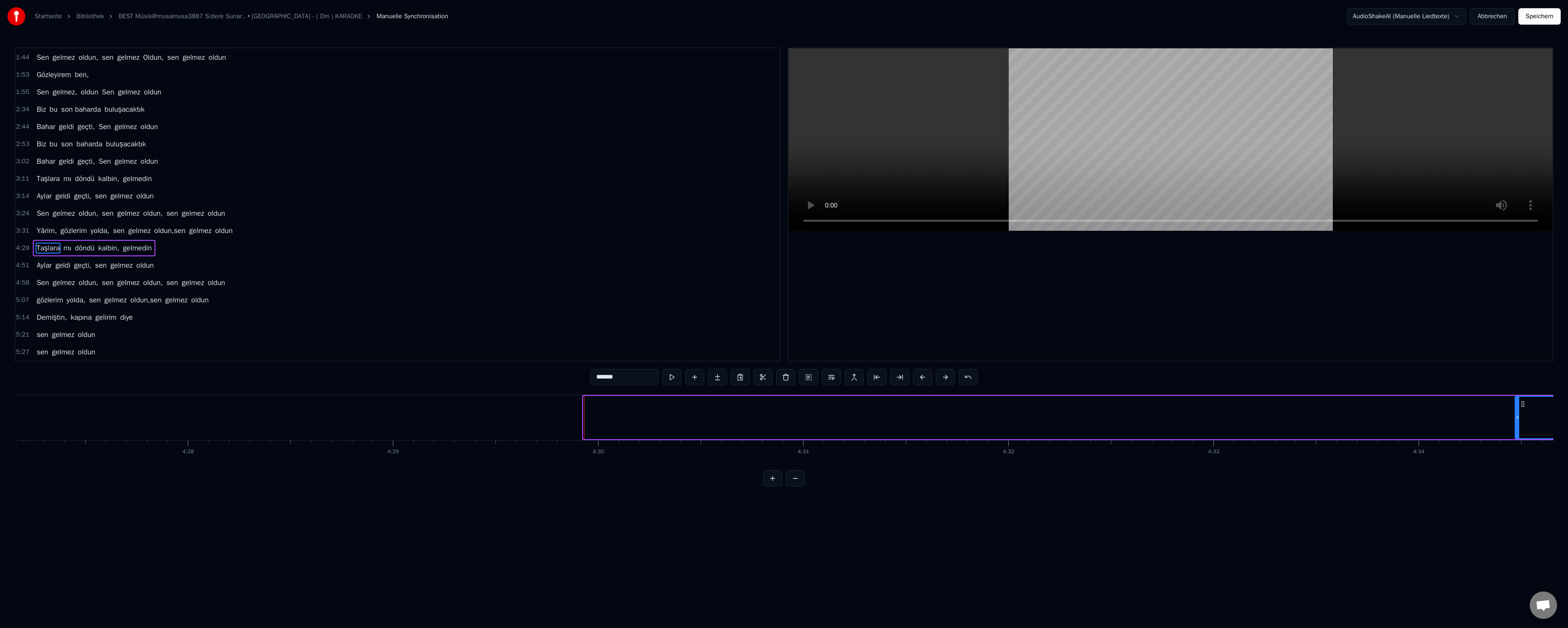 drag, startPoint x: 587, startPoint y: 416, endPoint x: 1472, endPoint y: 392, distance: 885.325 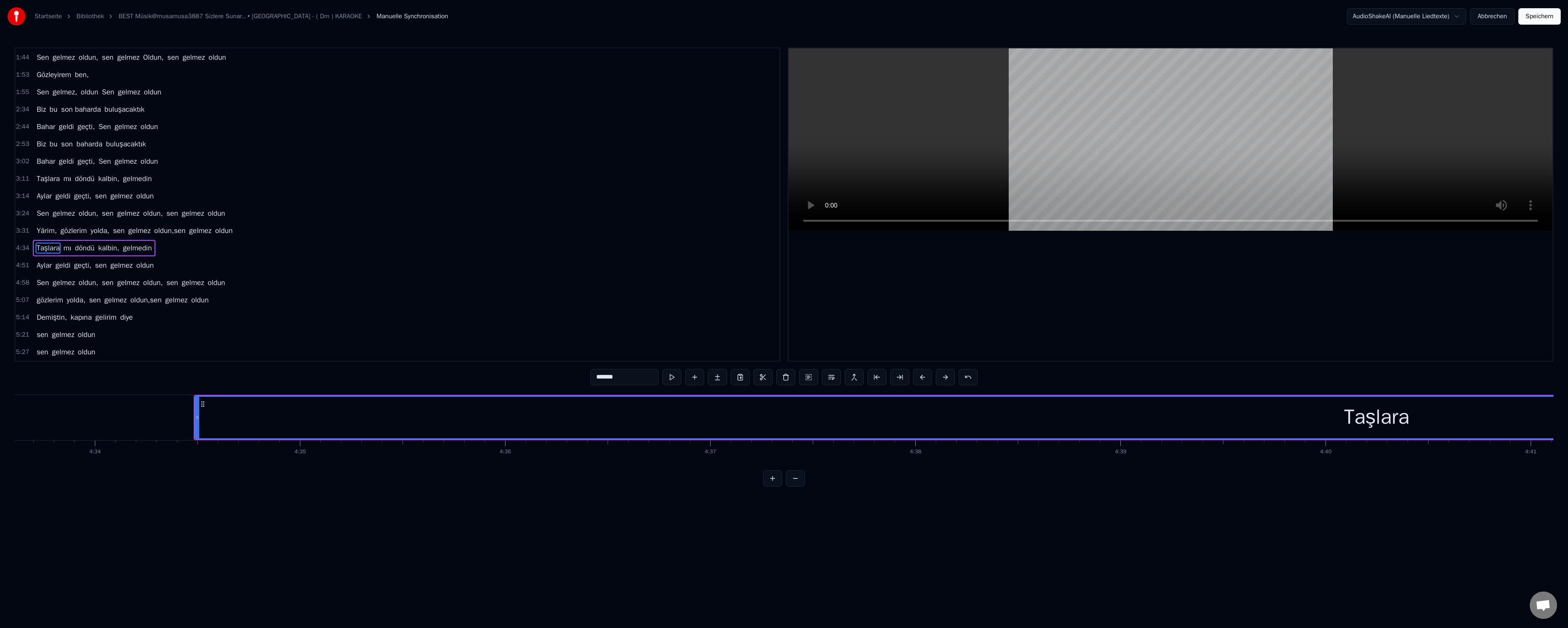 scroll, scrollTop: 0, scrollLeft: 56259, axis: horizontal 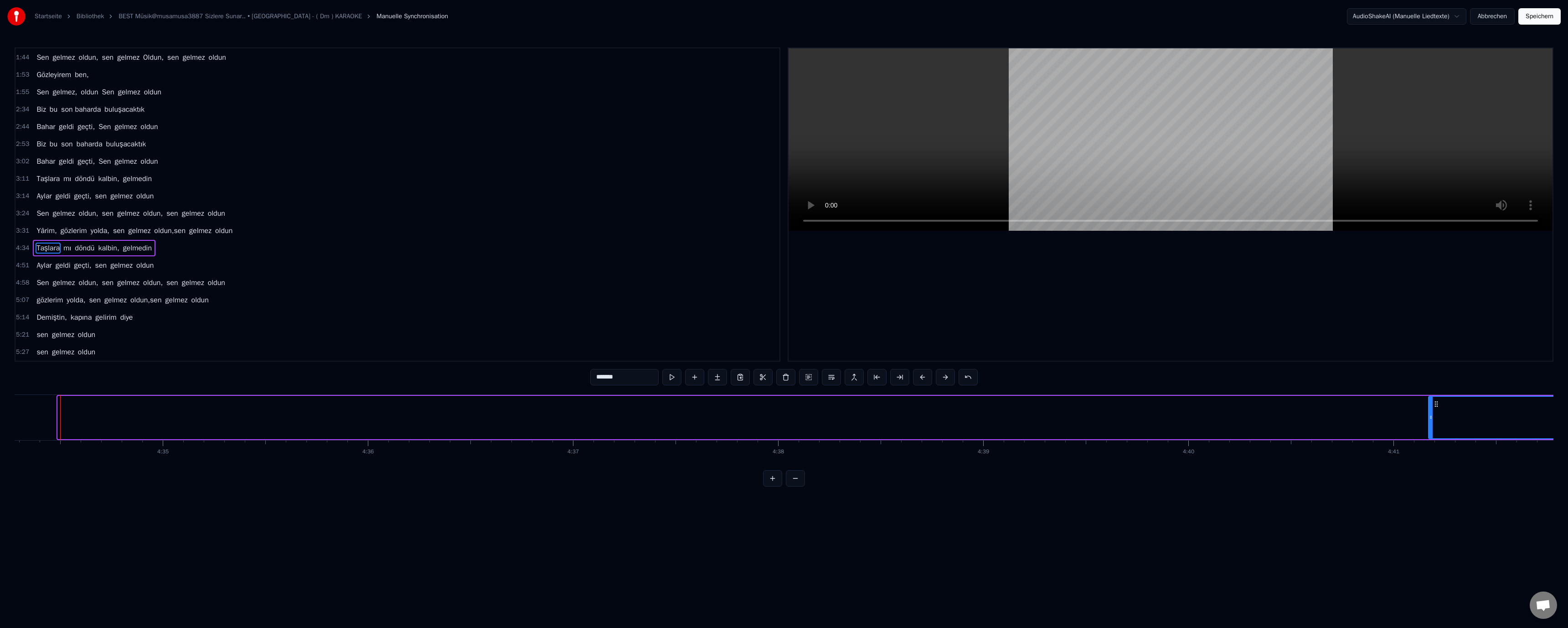 drag, startPoint x: 61, startPoint y: 417, endPoint x: 1432, endPoint y: 486, distance: 1372.735 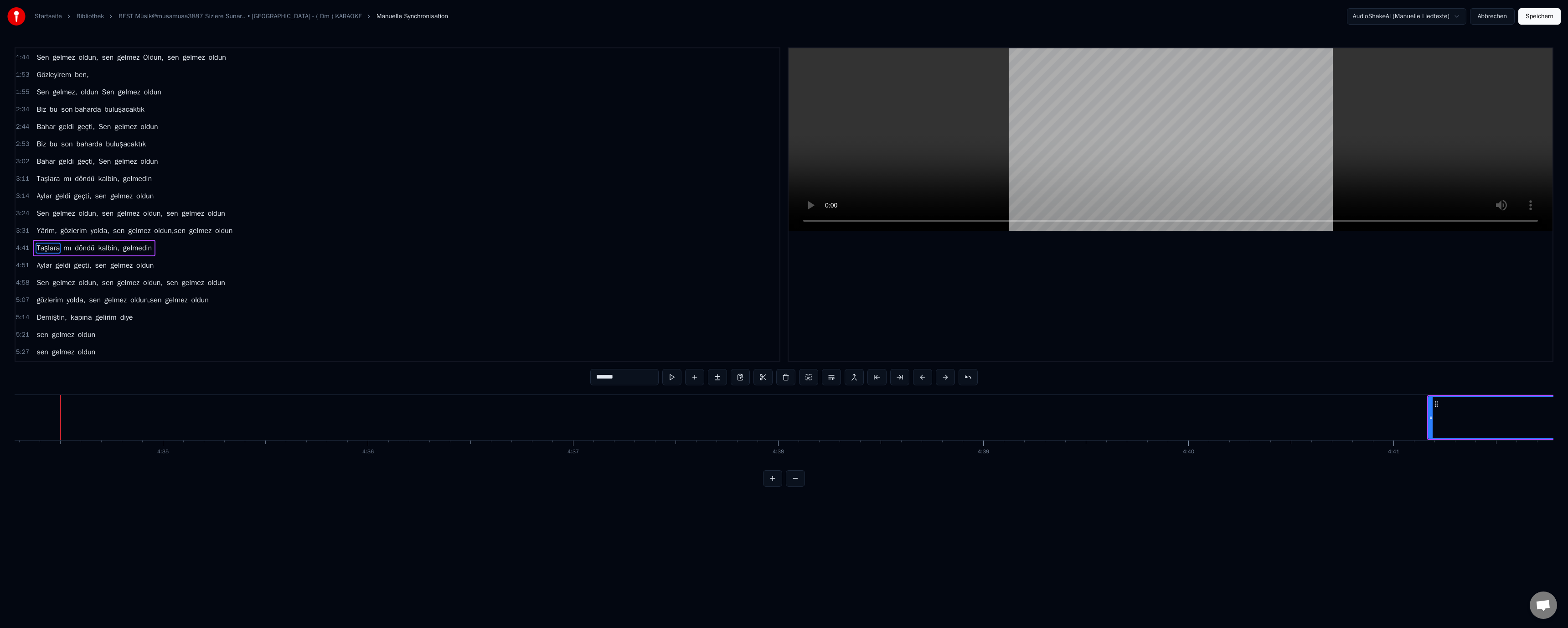 scroll, scrollTop: 0, scrollLeft: 56949, axis: horizontal 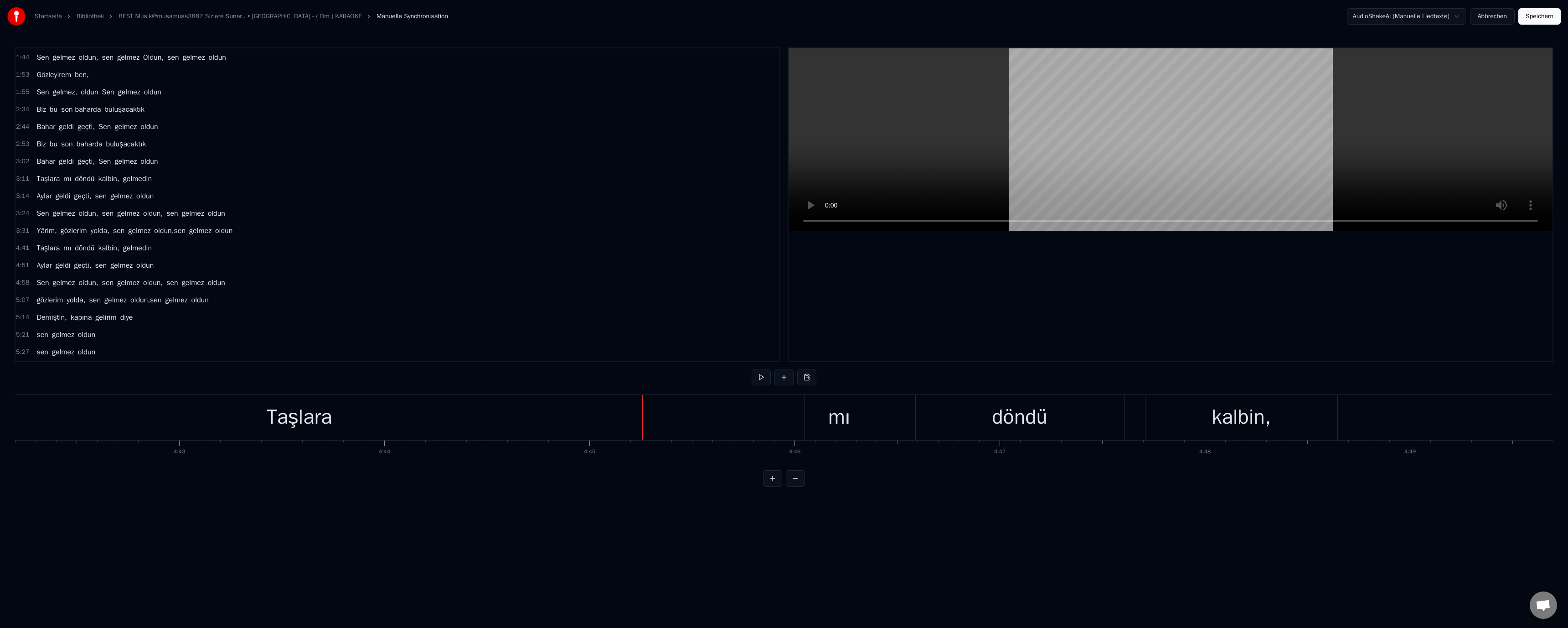 click on "Taşlara" at bounding box center (299, 417) 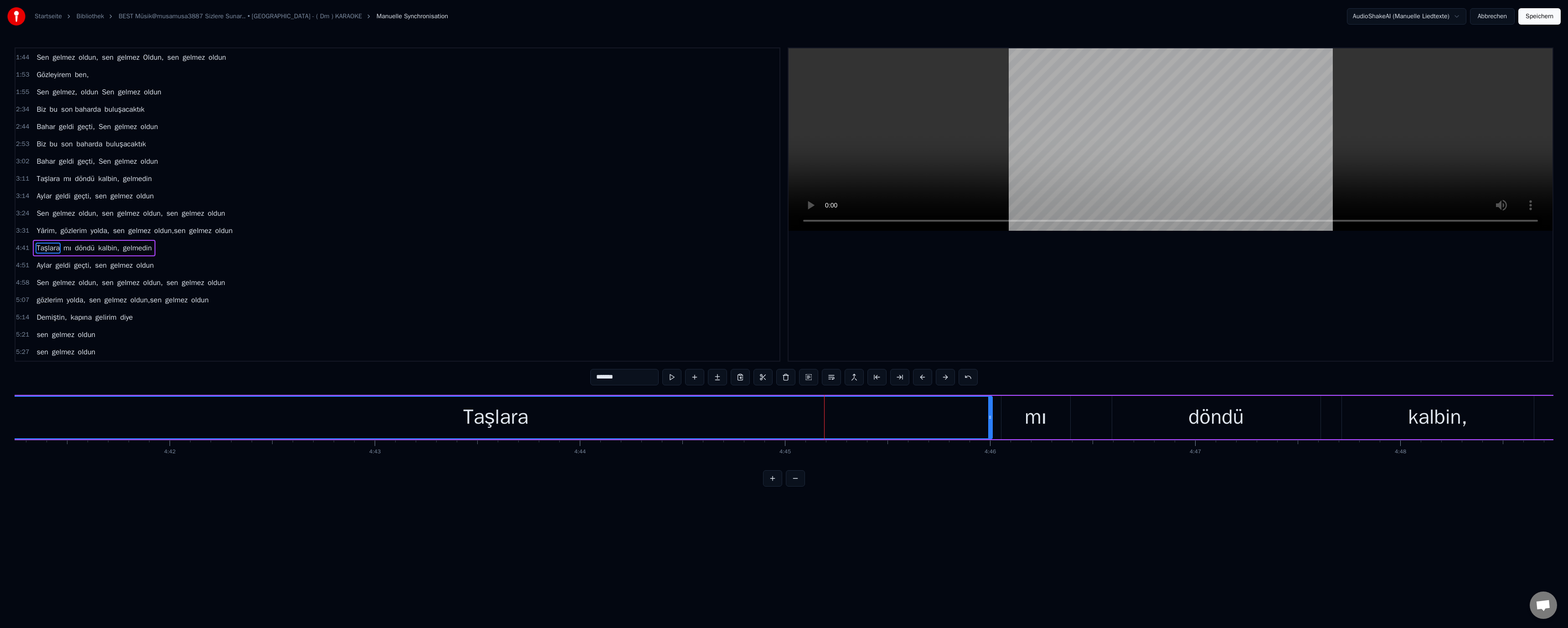 scroll, scrollTop: 0, scrollLeft: 57362, axis: horizontal 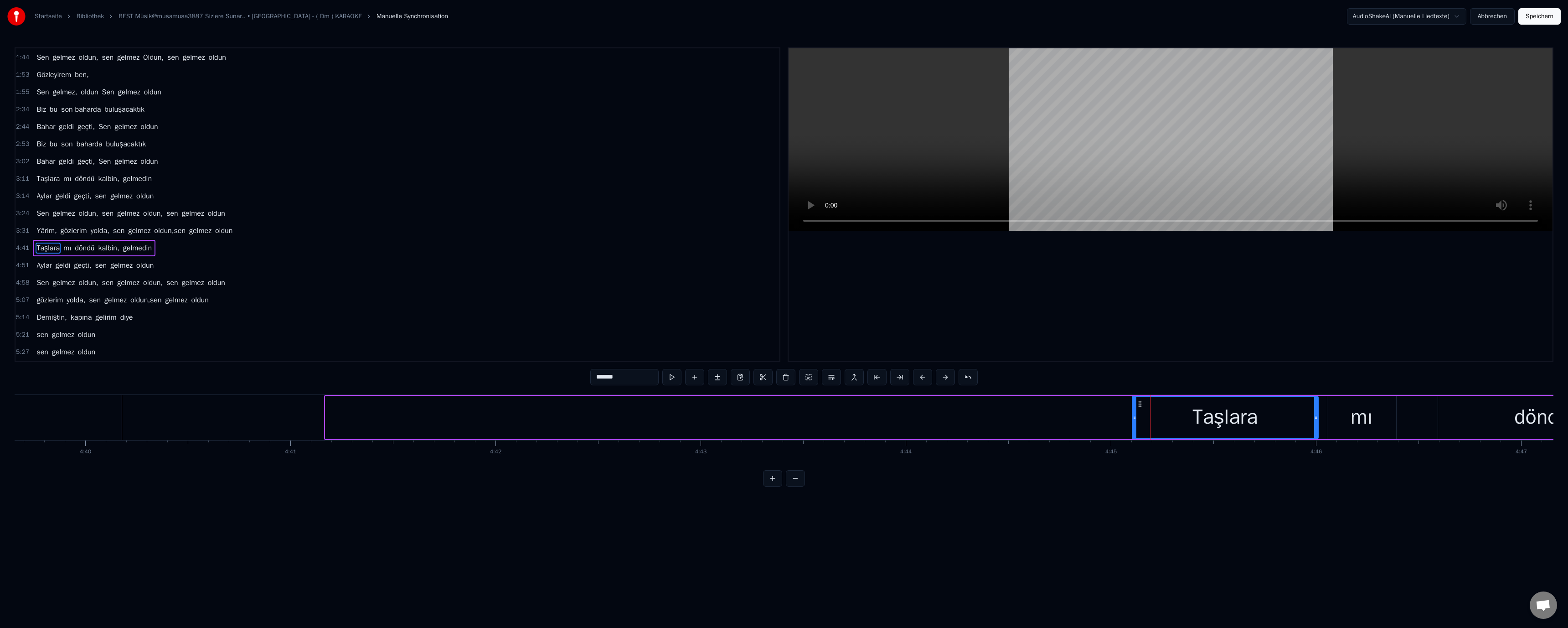 drag, startPoint x: 329, startPoint y: 419, endPoint x: 1135, endPoint y: 446, distance: 806.4521 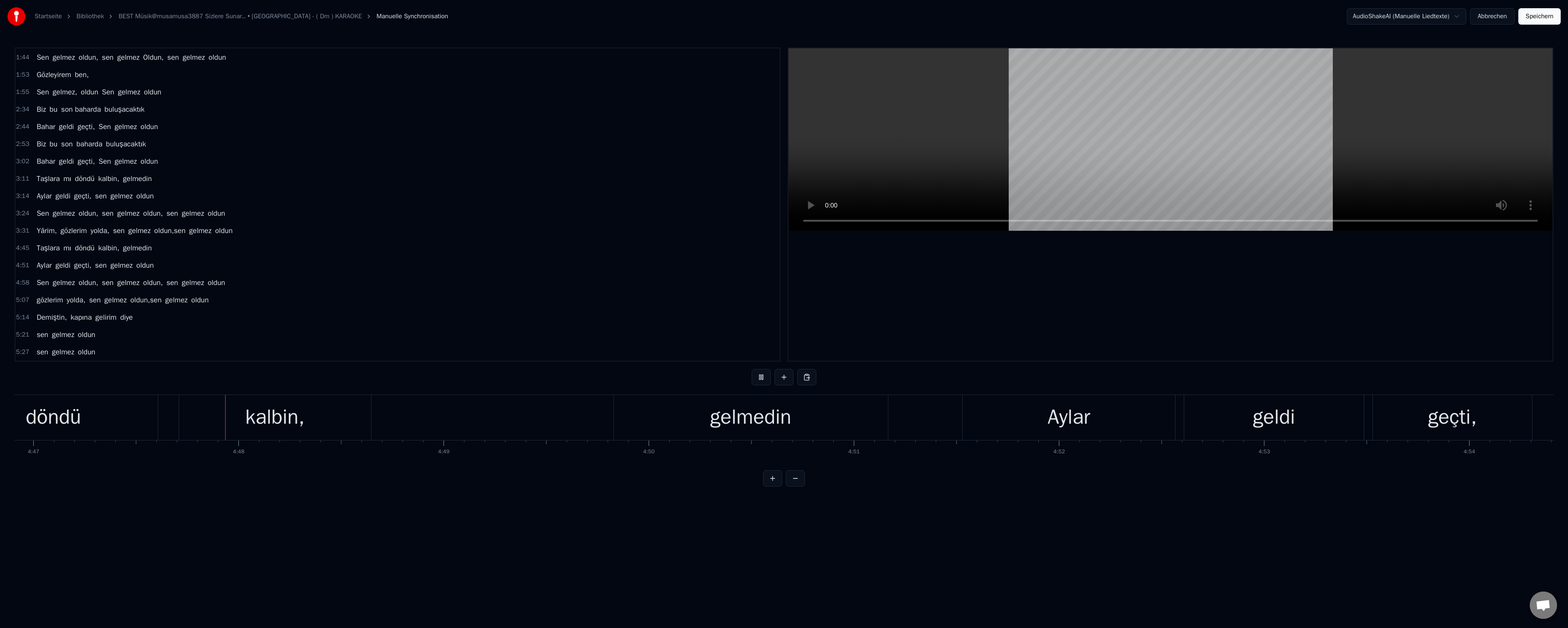 scroll, scrollTop: 0, scrollLeft: 58856, axis: horizontal 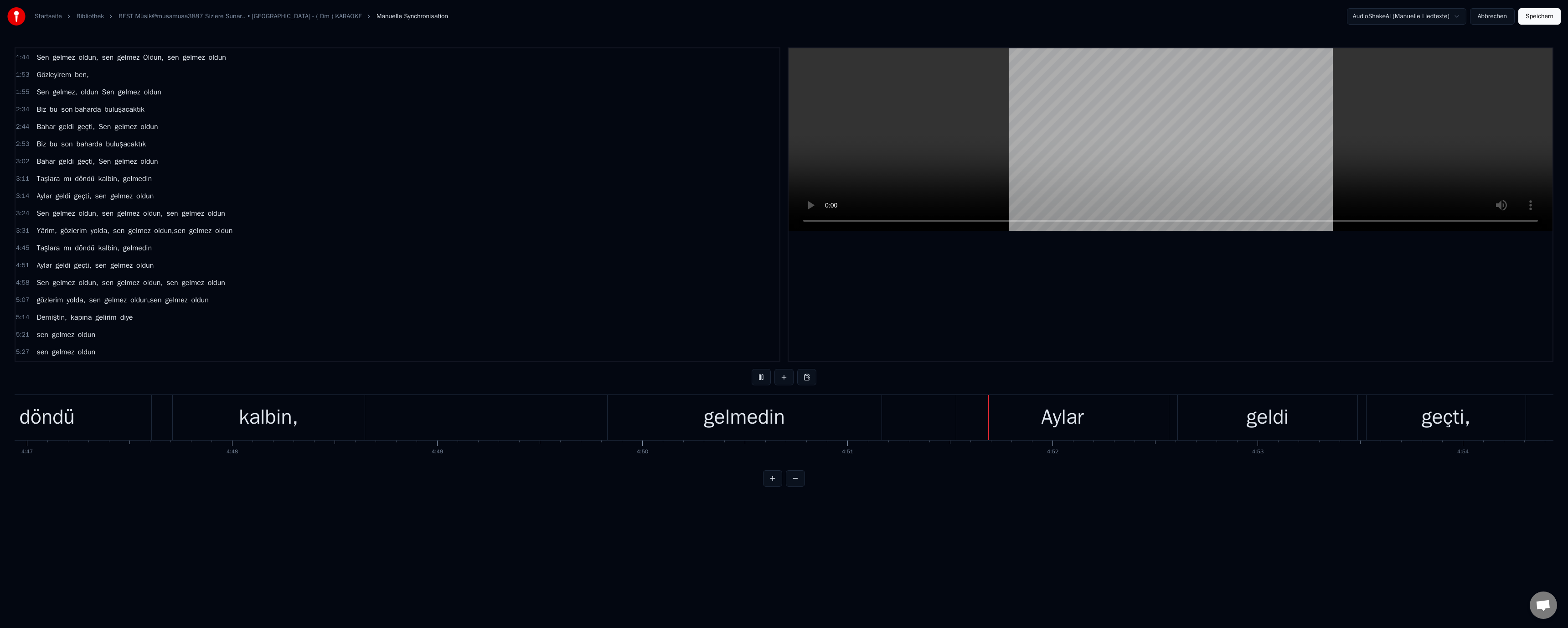click on "gelmedin" at bounding box center (744, 417) 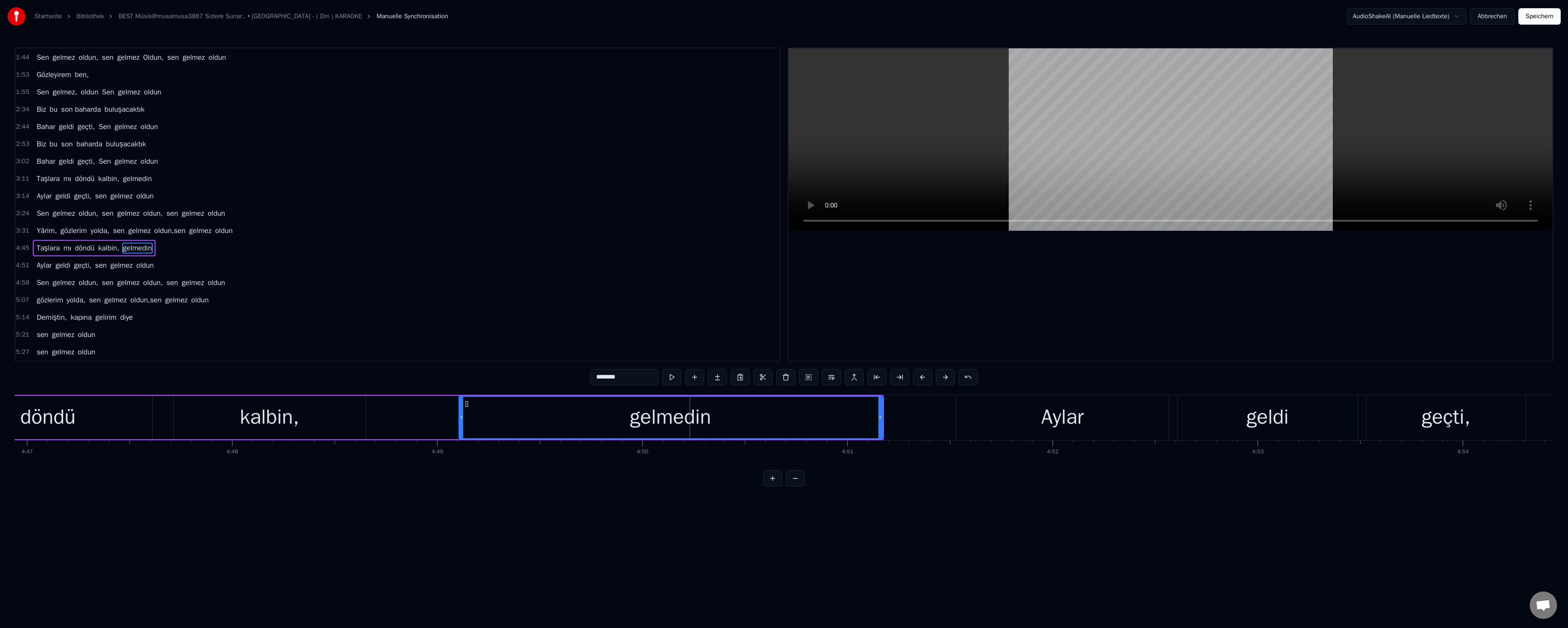 drag, startPoint x: 609, startPoint y: 419, endPoint x: 460, endPoint y: 420, distance: 149.00336 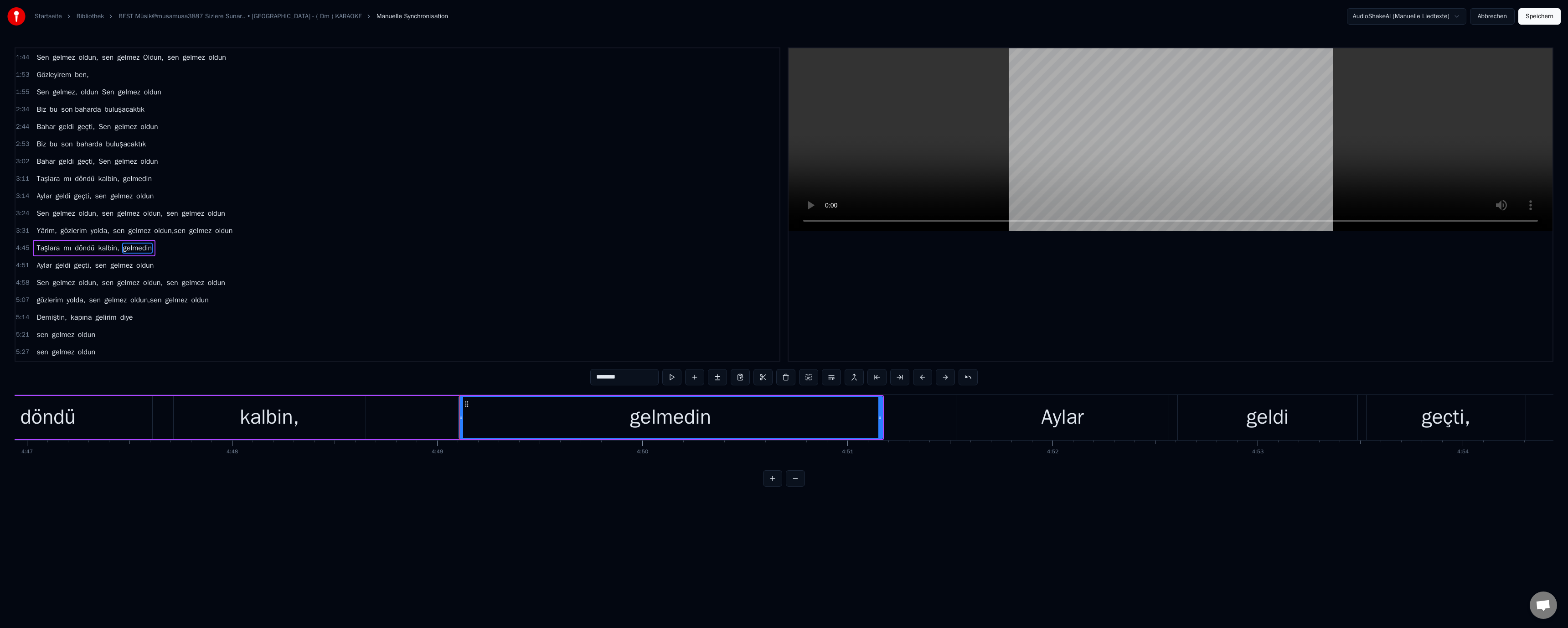 click on "kalbin," at bounding box center [269, 417] 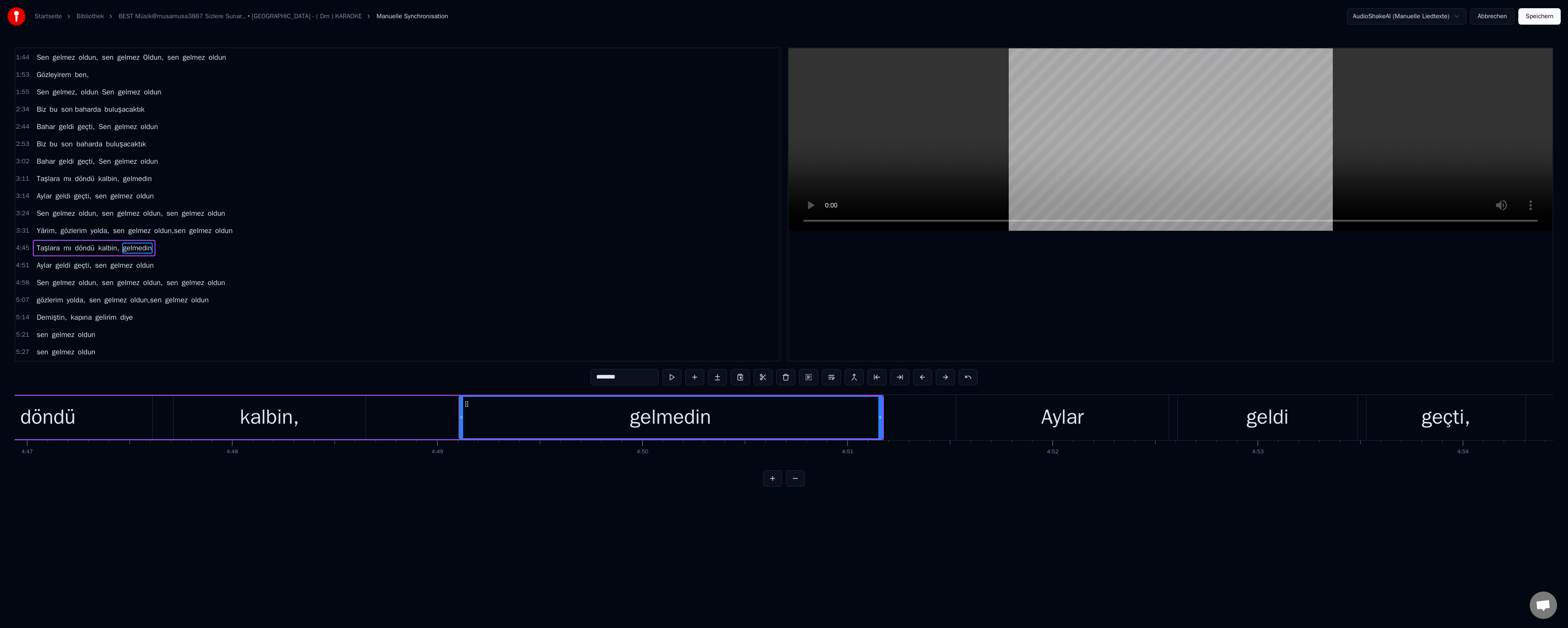 type on "*******" 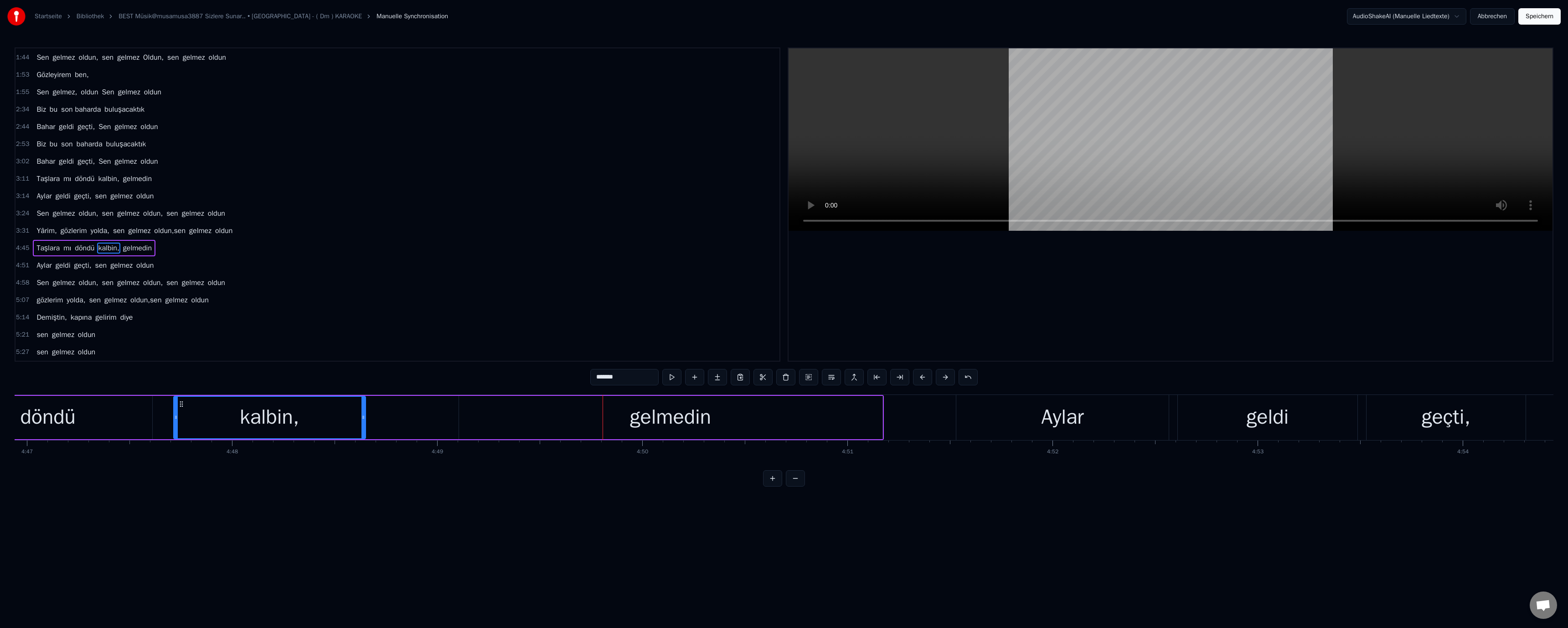 drag, startPoint x: 330, startPoint y: 418, endPoint x: 338, endPoint y: 420, distance: 8.246211 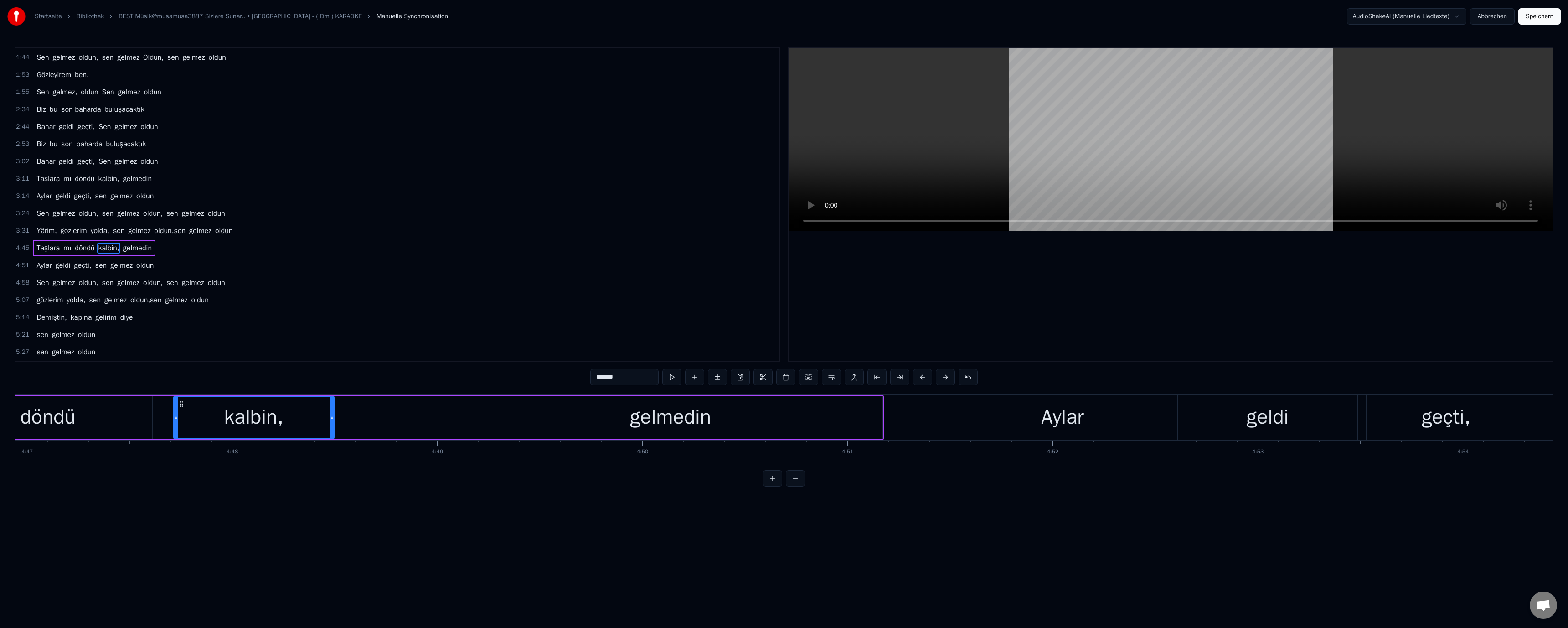 drag, startPoint x: 362, startPoint y: 416, endPoint x: 330, endPoint y: 415, distance: 32.01562 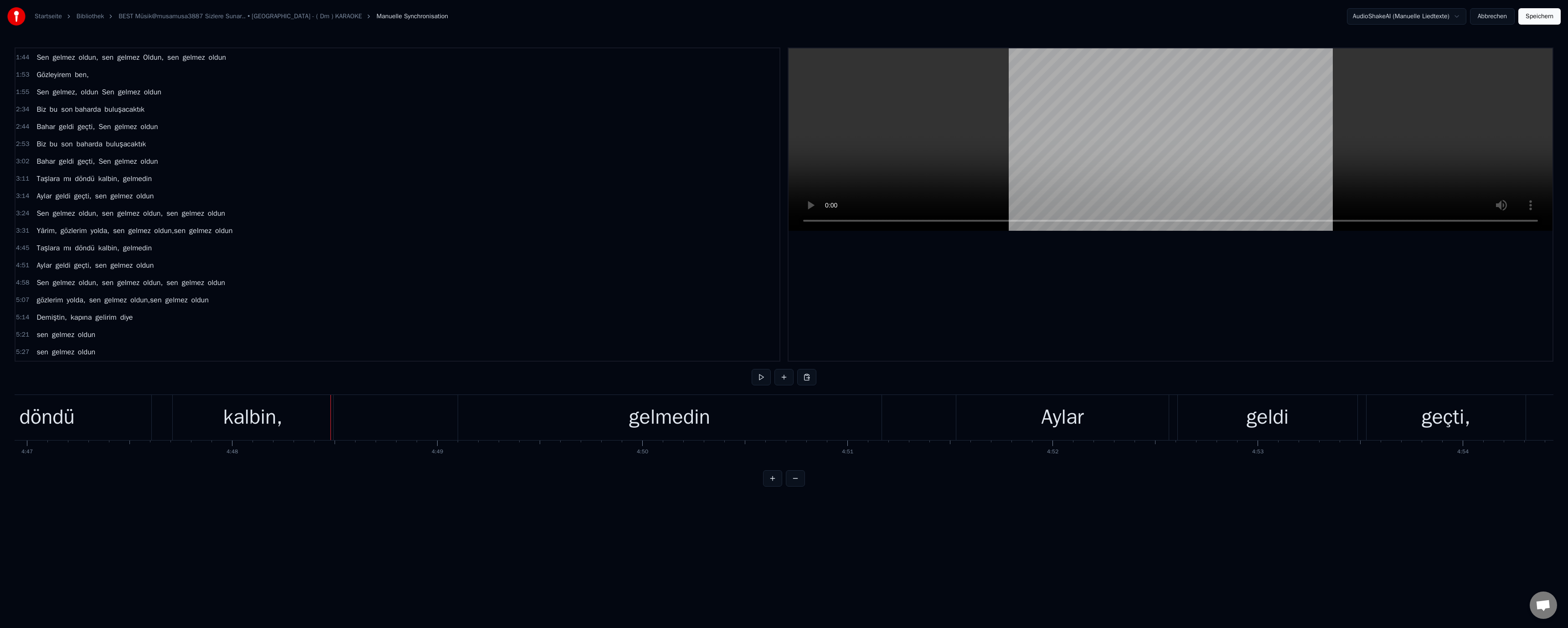 click on "gelmedin" at bounding box center (670, 417) 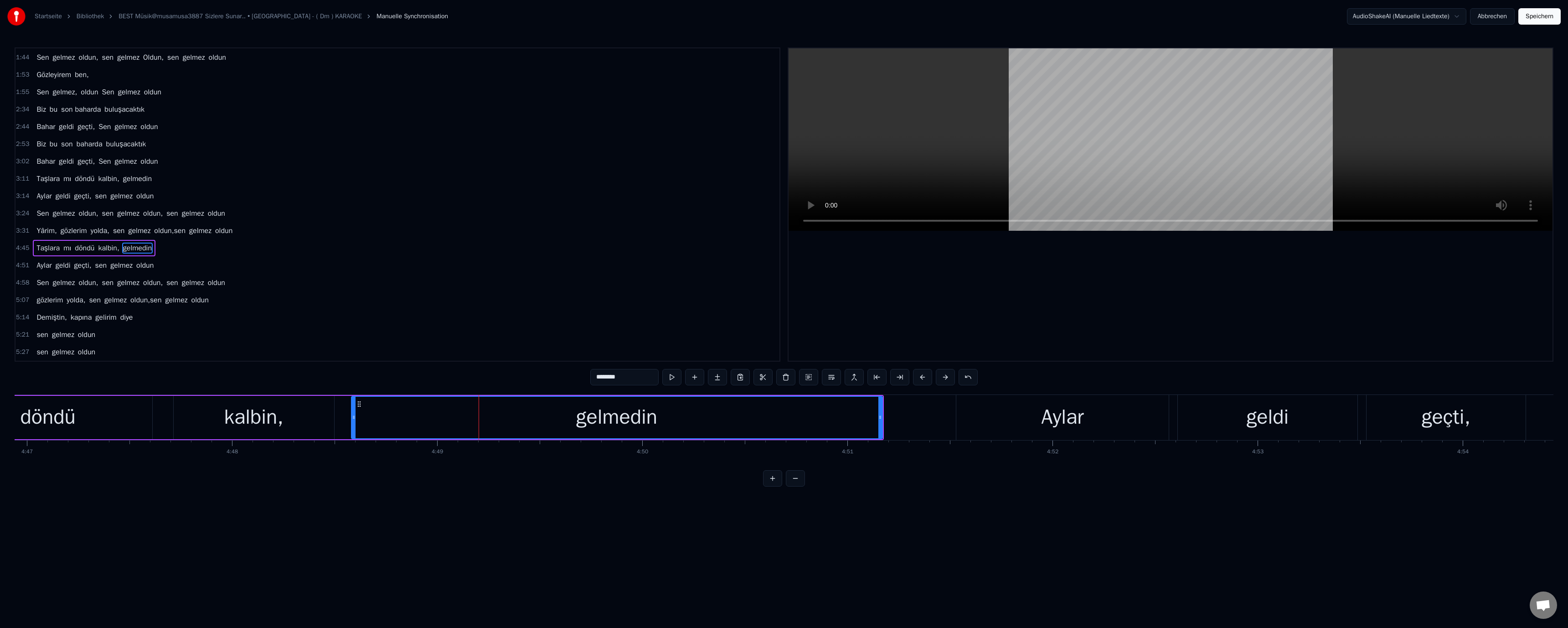 drag, startPoint x: 461, startPoint y: 419, endPoint x: 293, endPoint y: 421, distance: 168.0119 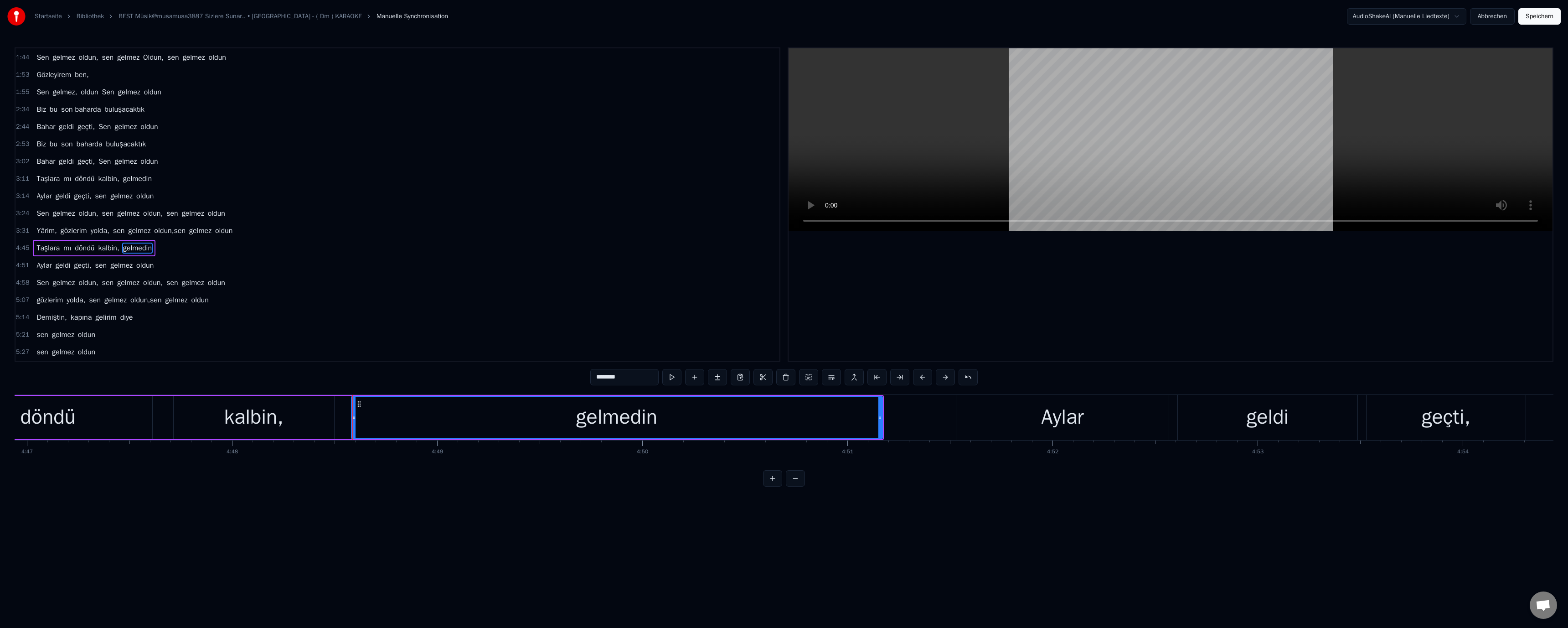 click on "kalbin," at bounding box center [254, 417] 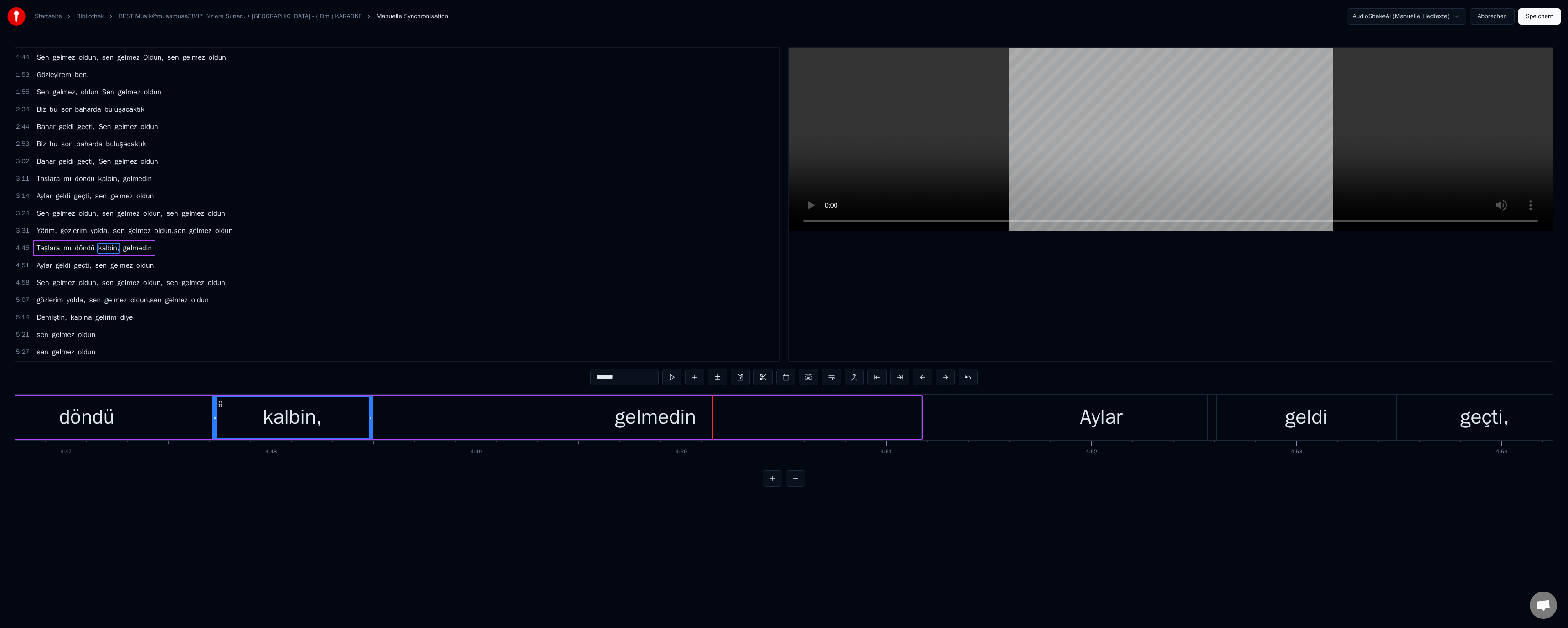 scroll, scrollTop: 0, scrollLeft: 58470, axis: horizontal 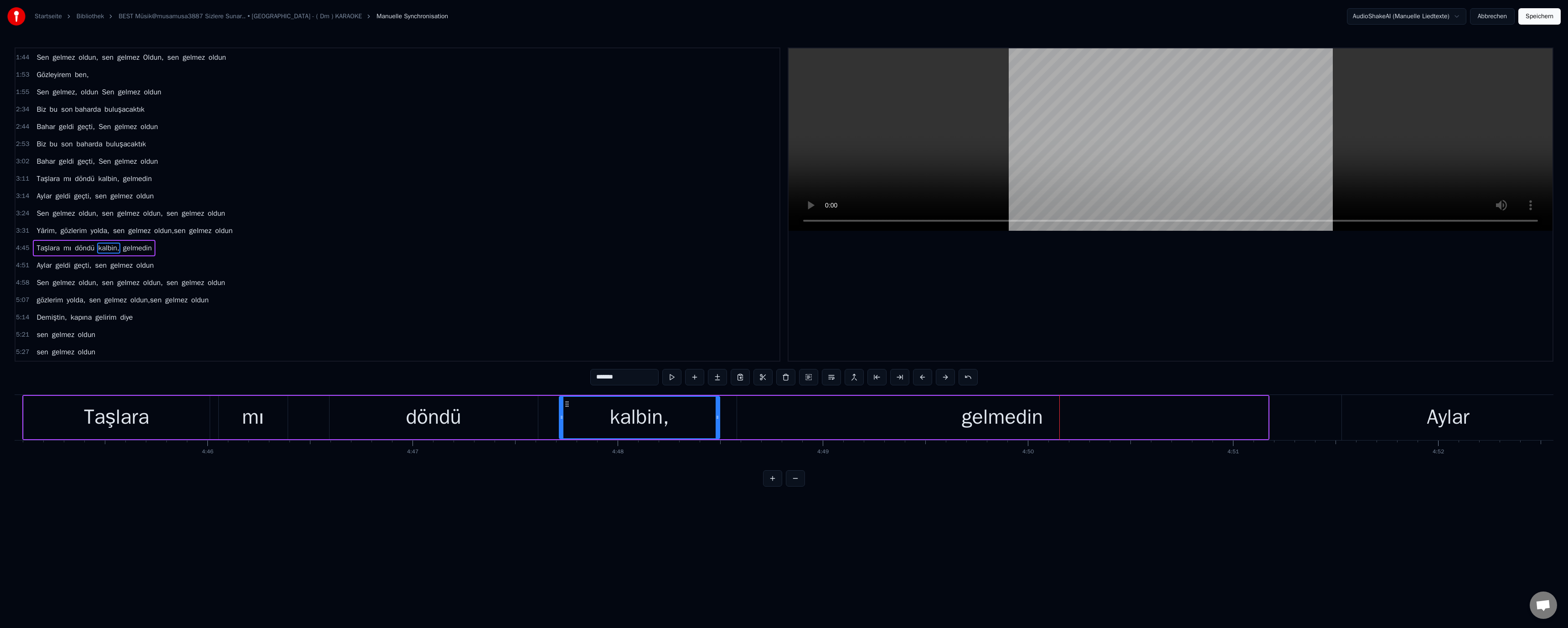 click on "Taşlara" at bounding box center (116, 417) 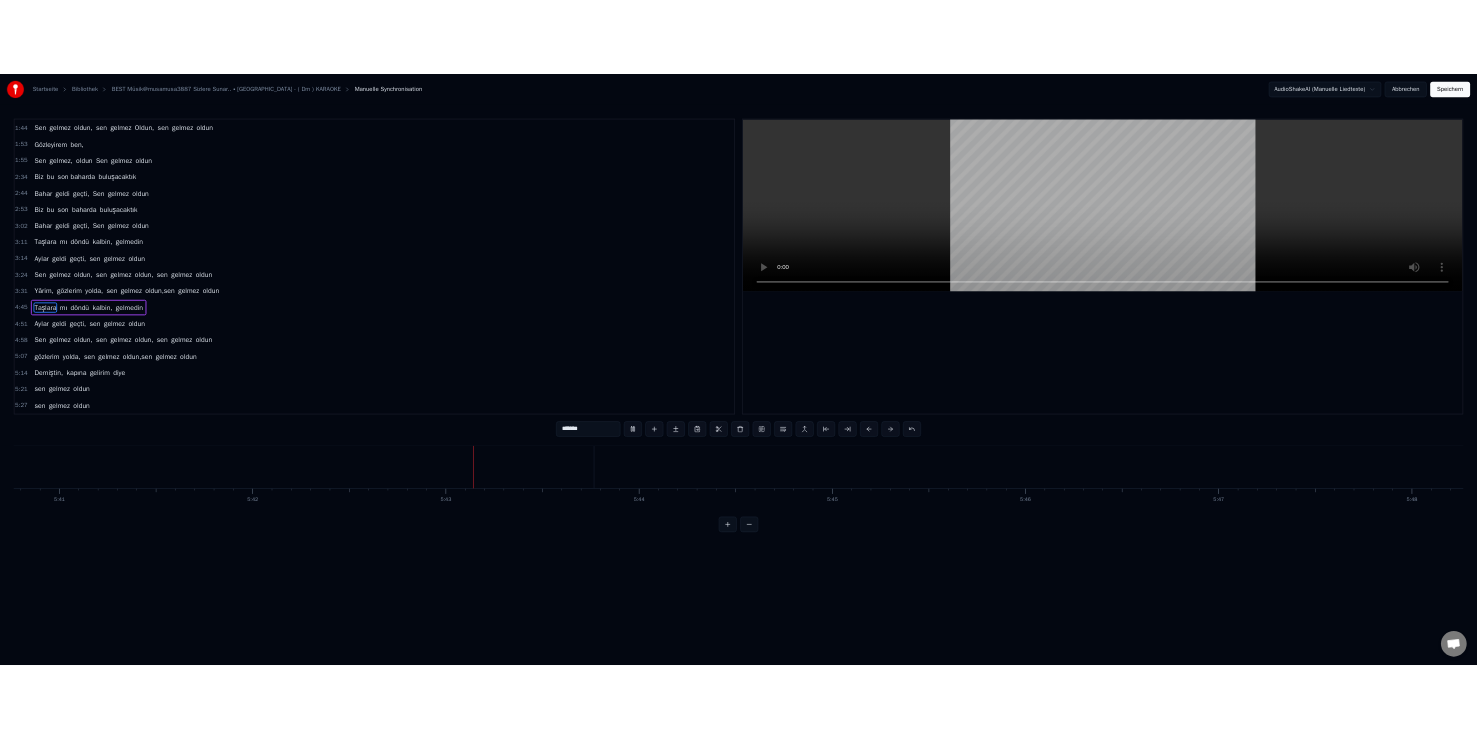 scroll, scrollTop: 0, scrollLeft: 154091, axis: horizontal 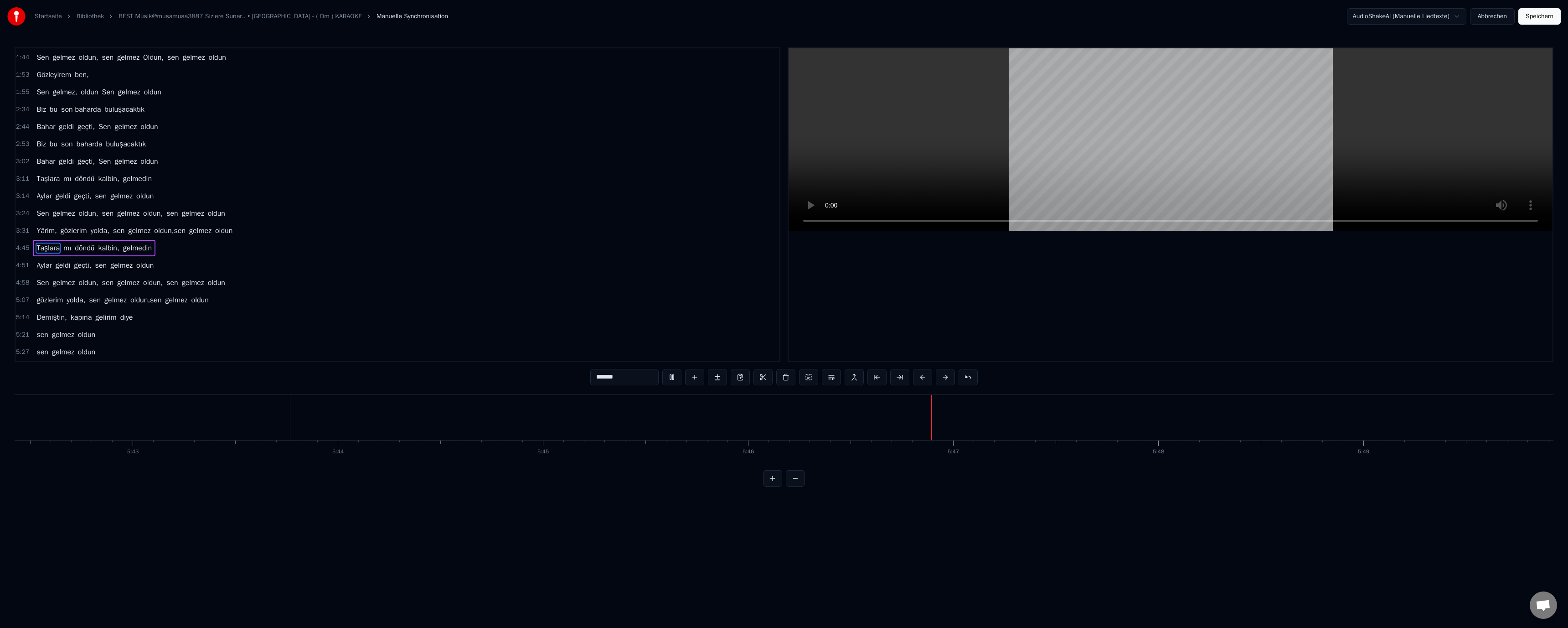 click on "Speichern" at bounding box center (1539, 16) 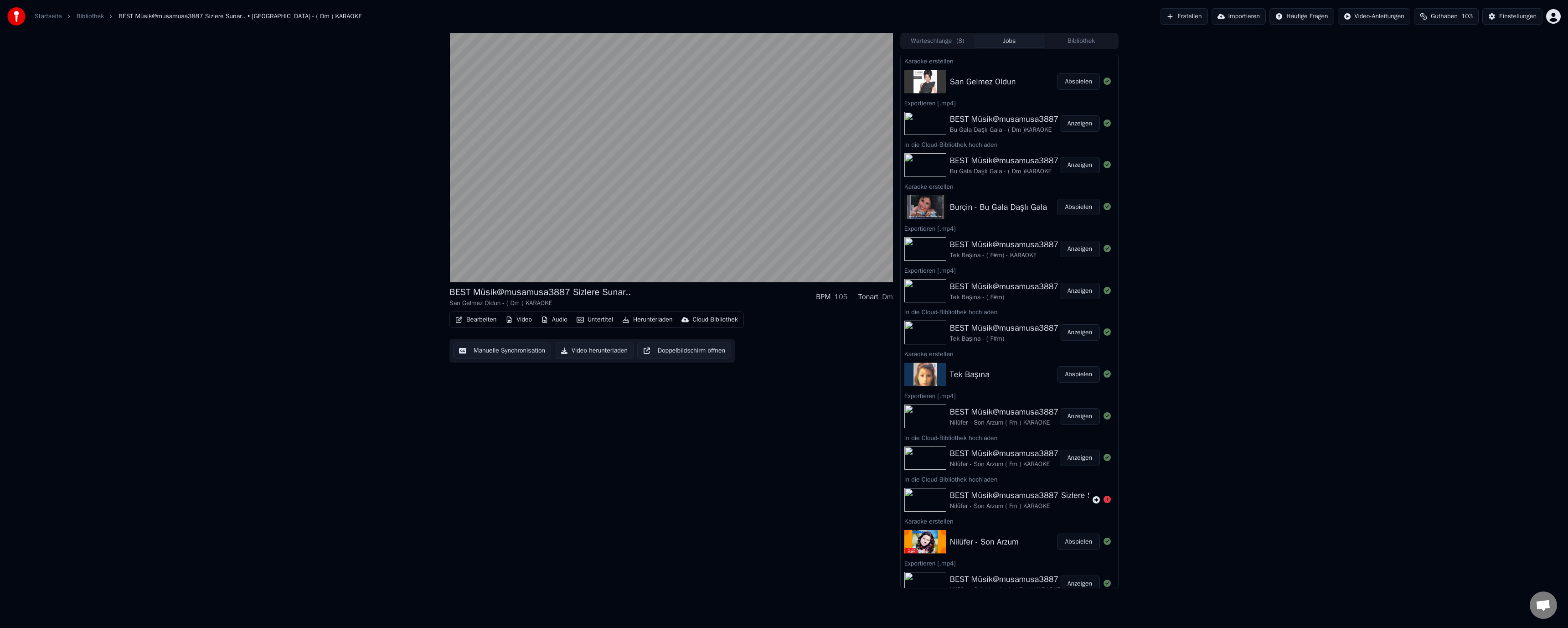 click on "Cloud-Bibliothek" at bounding box center [715, 320] 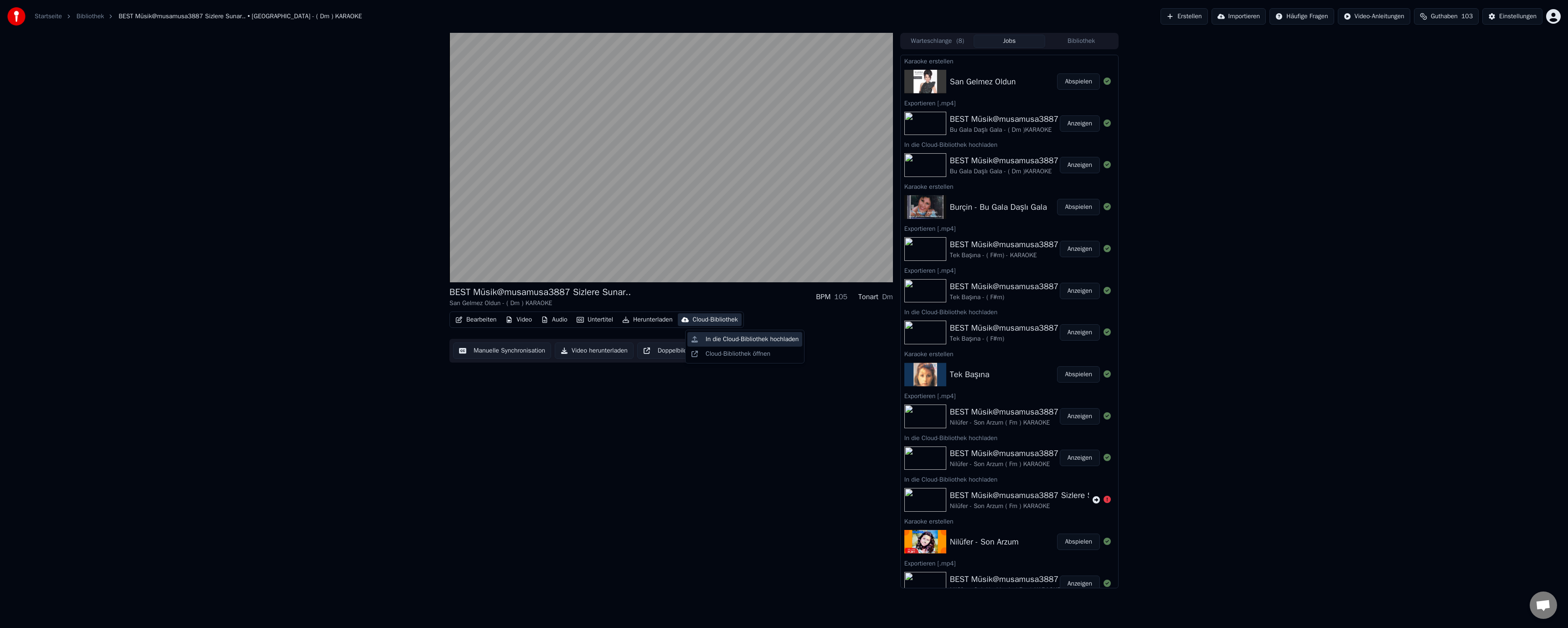 click on "In die Cloud-Bibliothek hochladen" at bounding box center [752, 339] 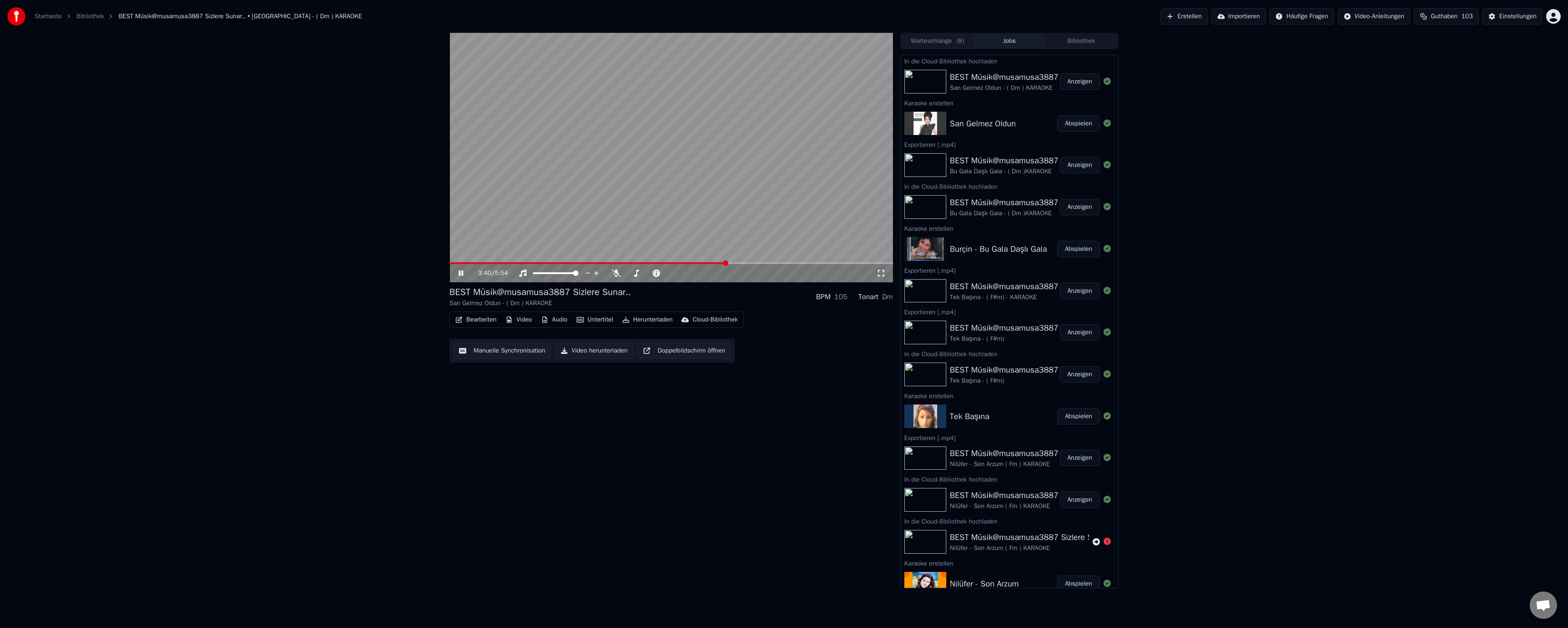 click at bounding box center (671, 157) 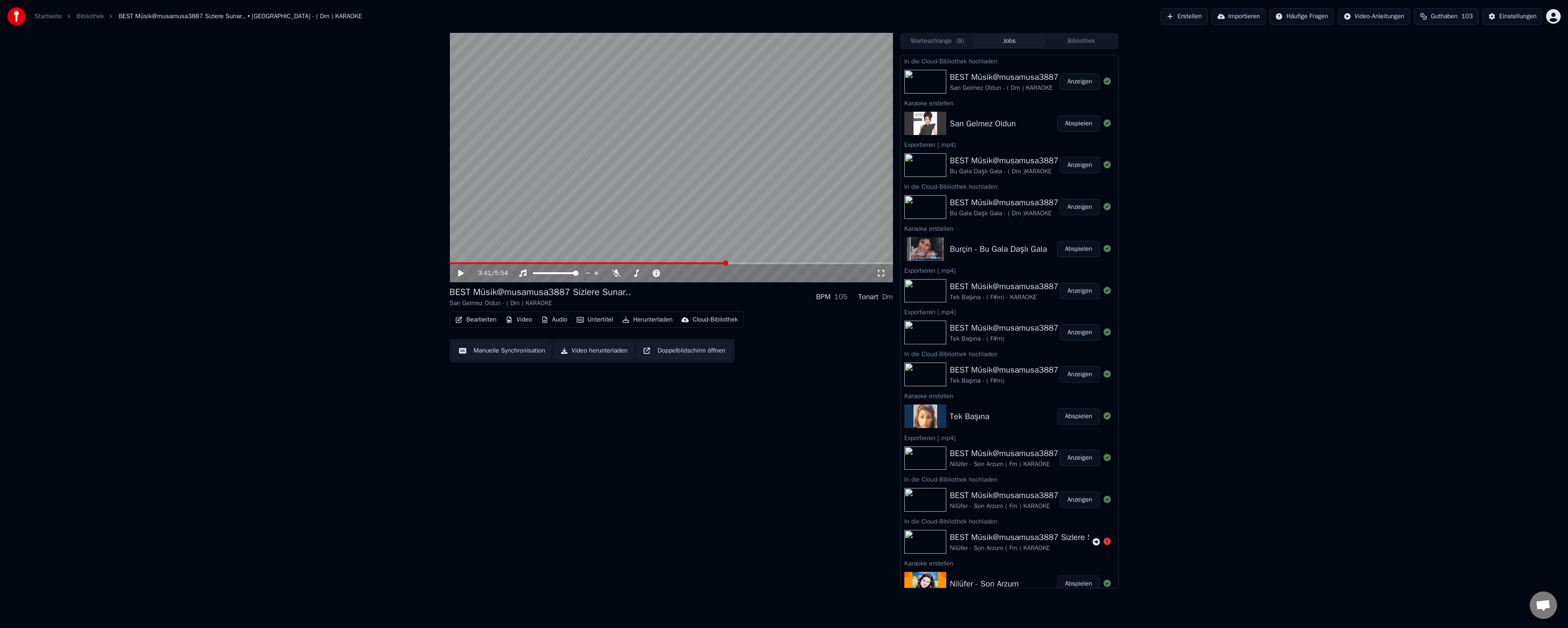 click on "Erstellen" at bounding box center [1184, 16] 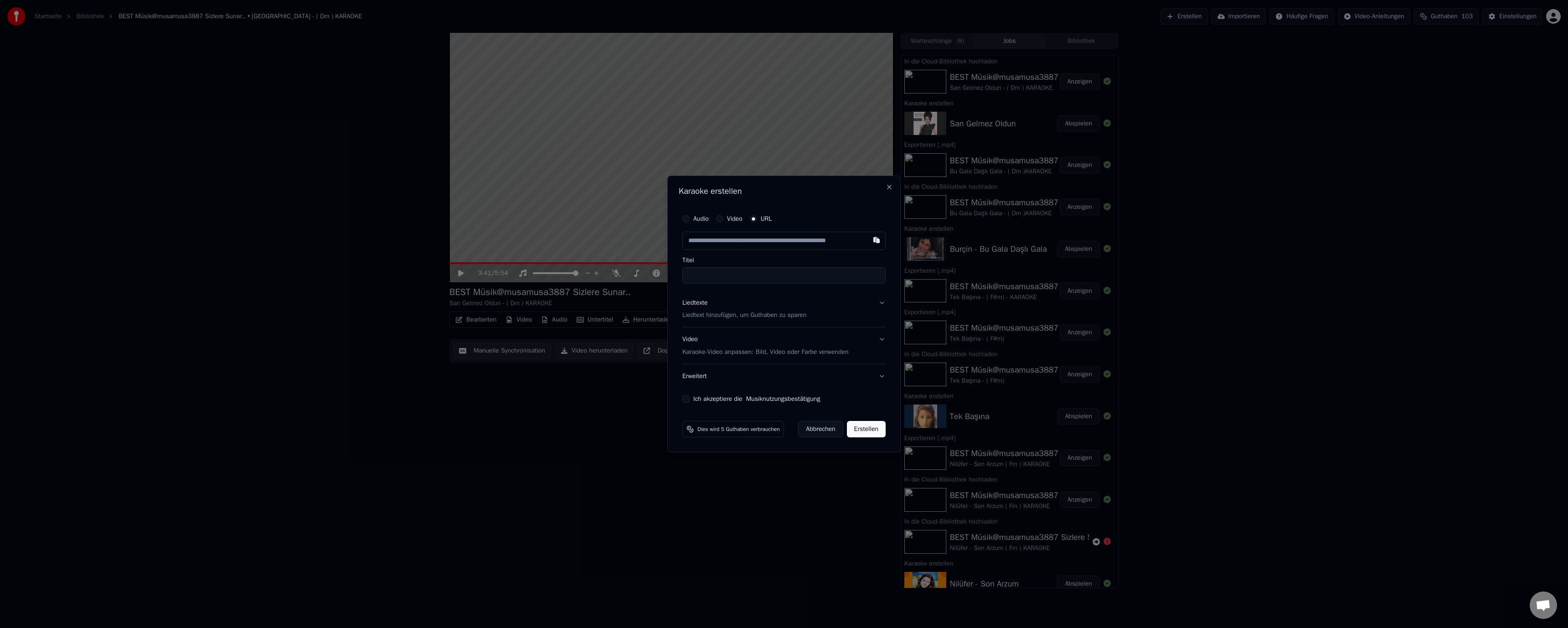 type on "**********" 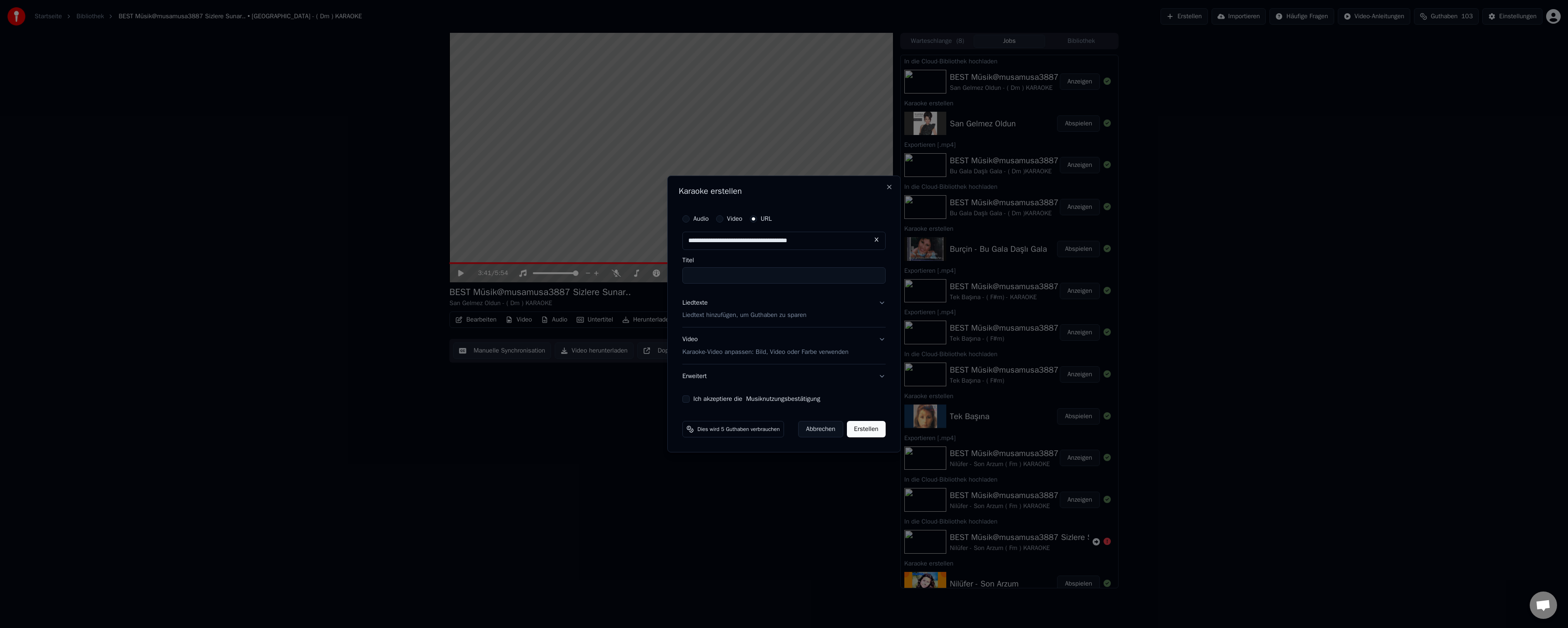 type on "**********" 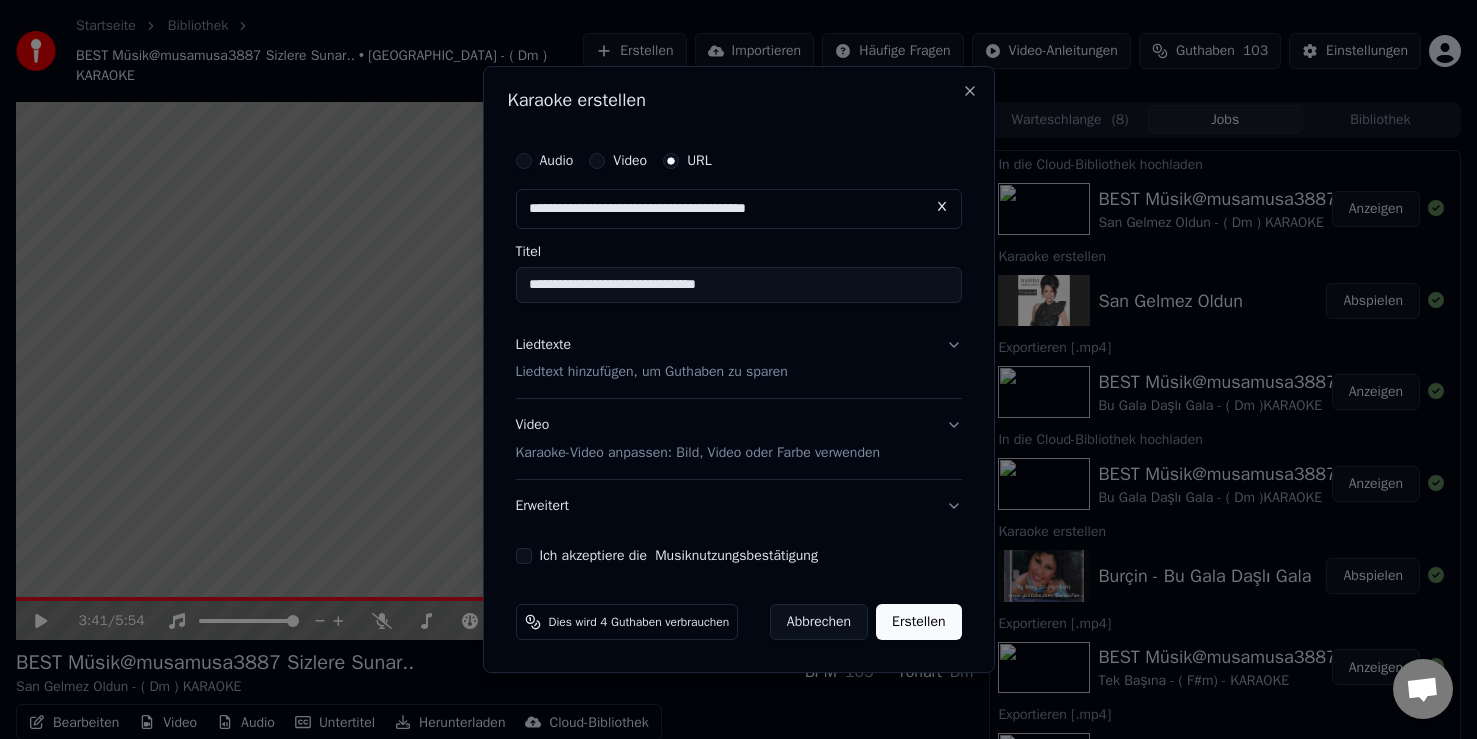 type on "**********" 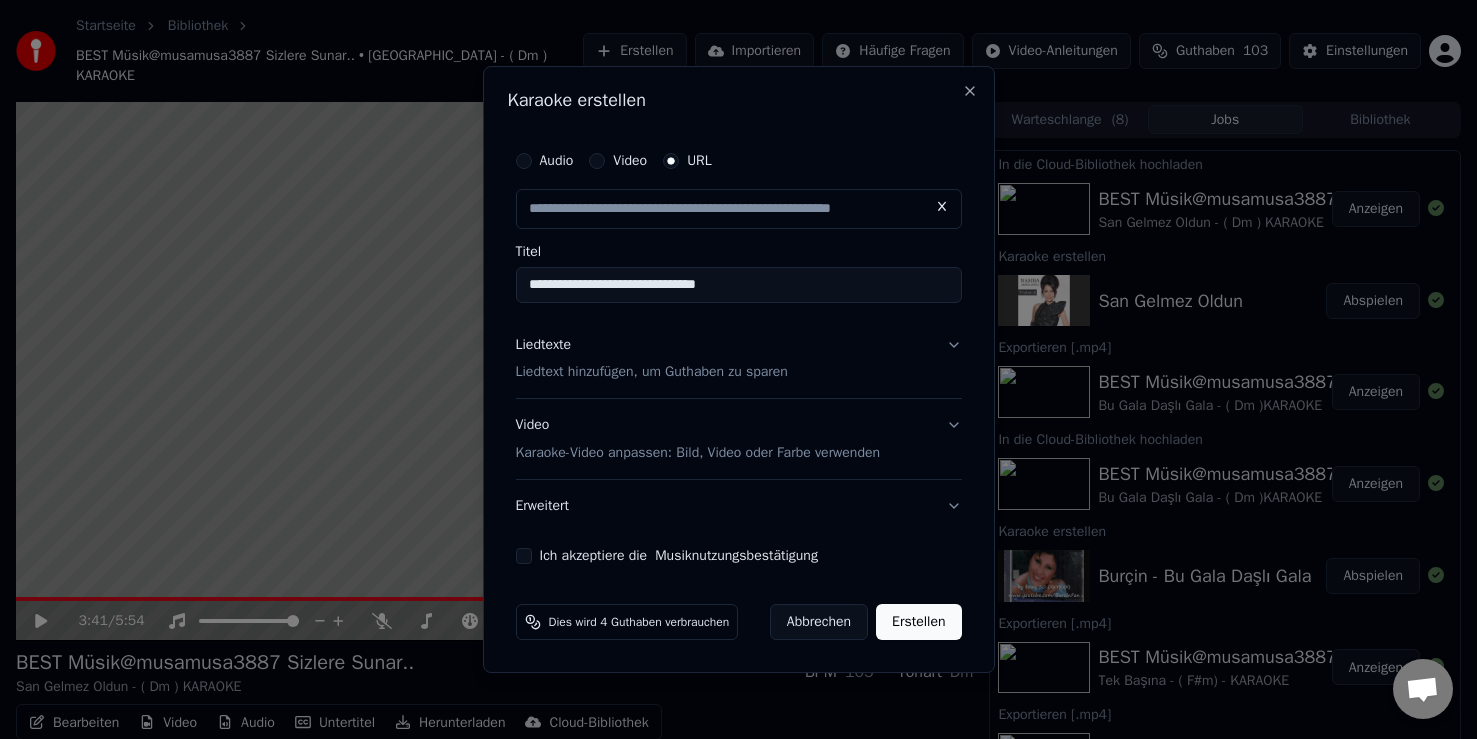 click on "Video Karaoke-Video anpassen: Bild, Video oder Farbe verwenden" at bounding box center [739, 440] 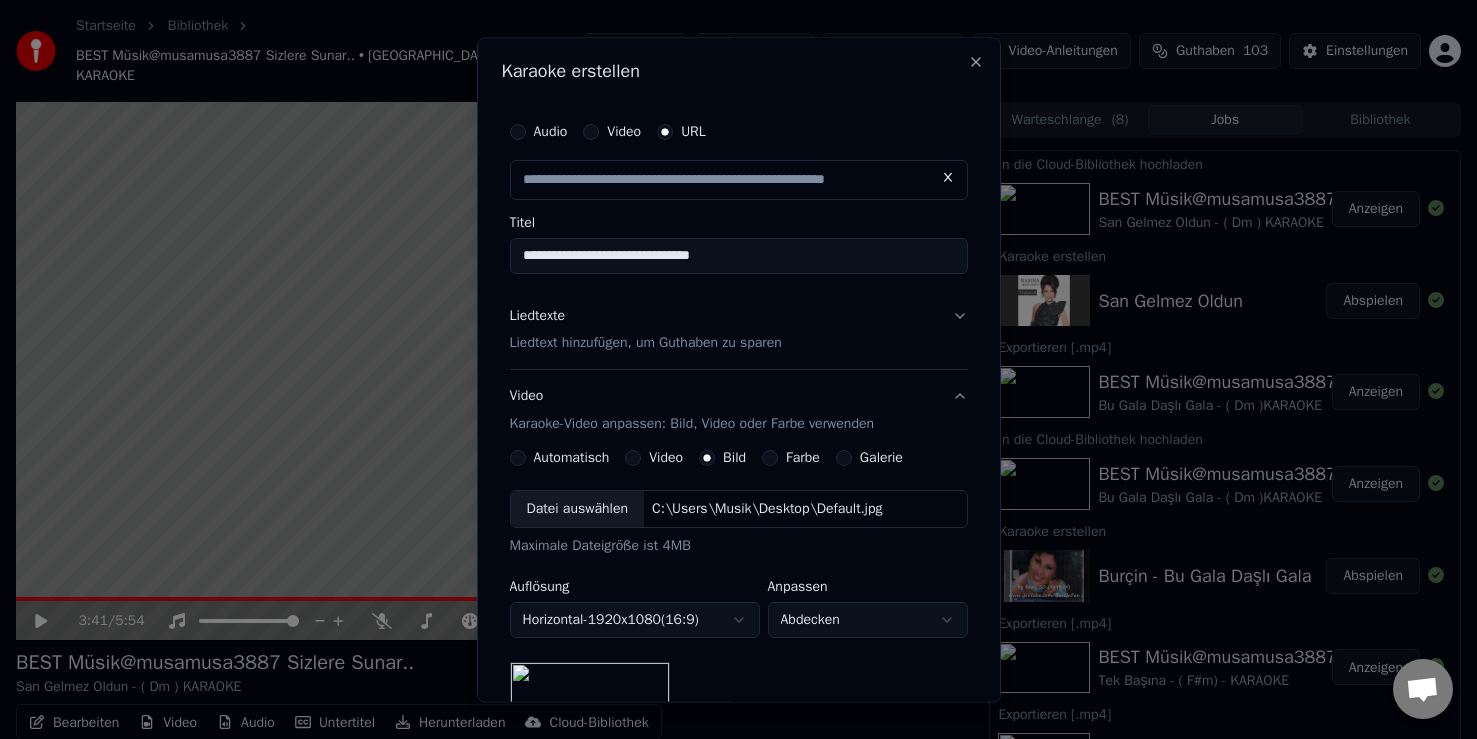 type on "**********" 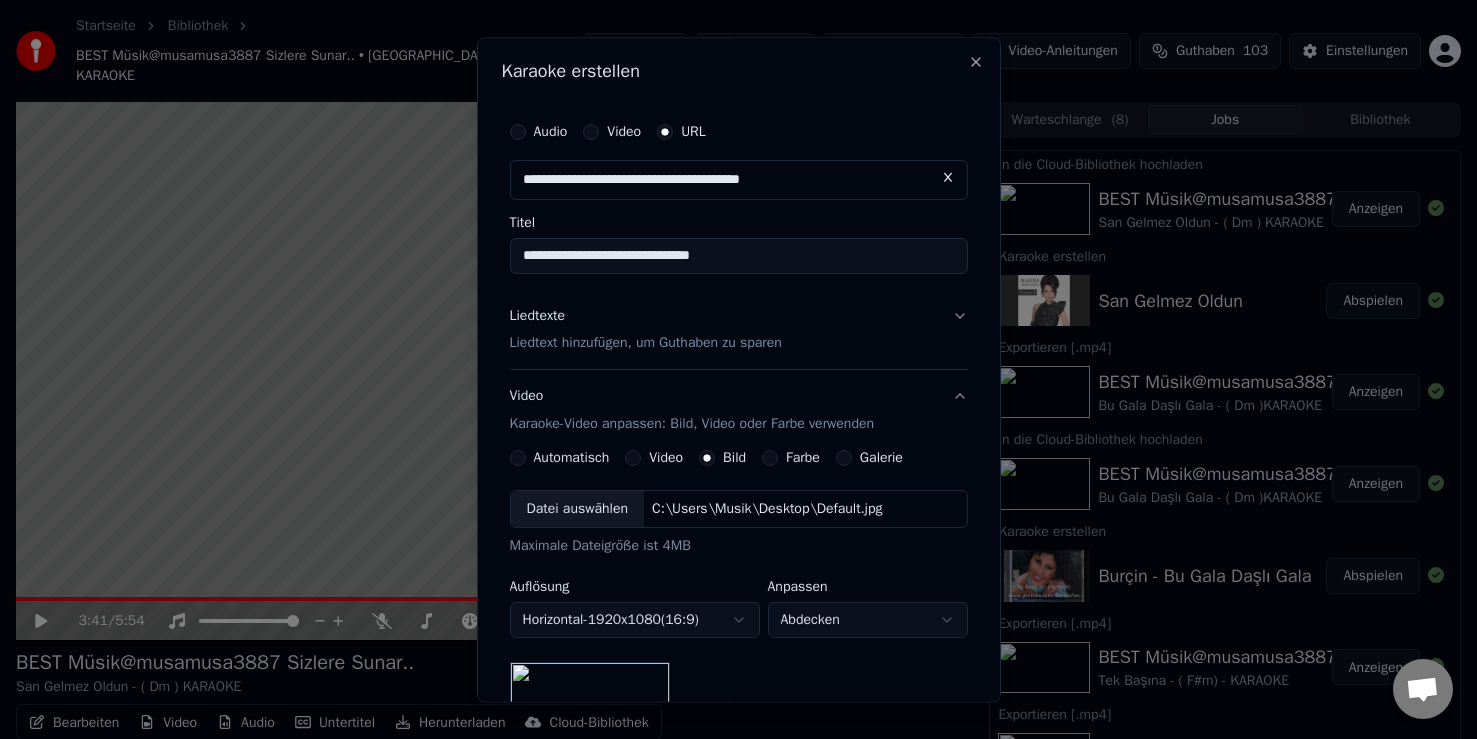 click on "Liedtexte" at bounding box center (538, 316) 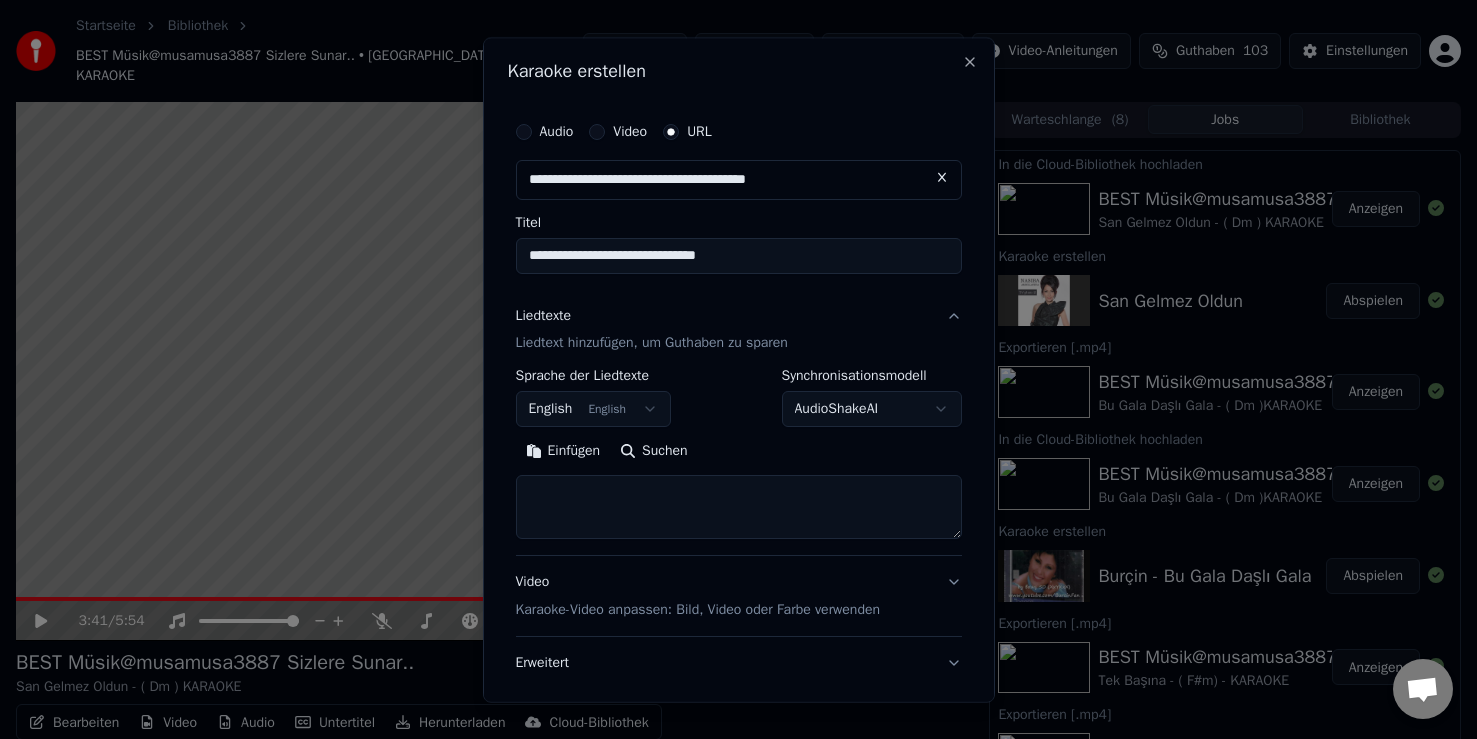 click on "Einfügen" at bounding box center (563, 452) 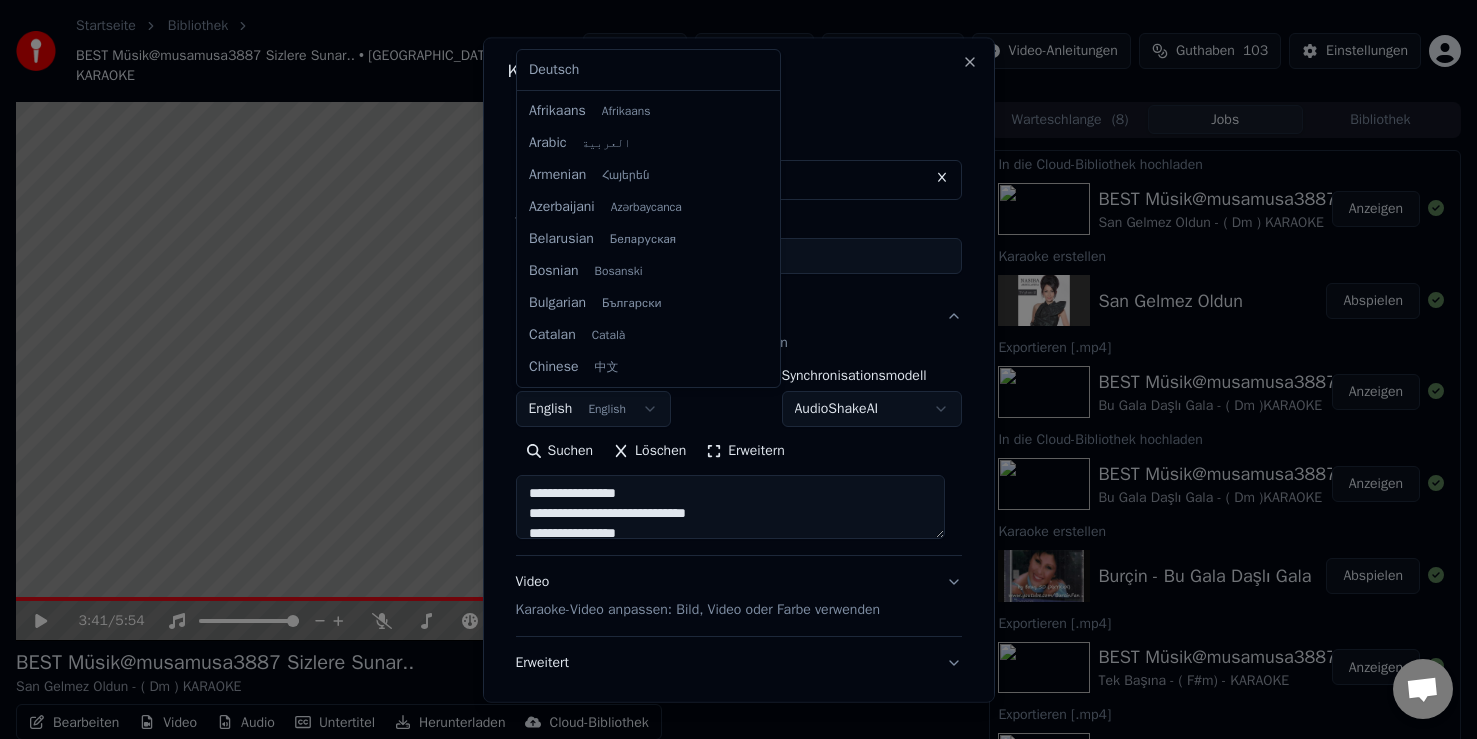 click on "Startseite Bibliothek BEST Müsik@musamusa3887 Sizlere Sunar.. • [PERSON_NAME] -  ( Dm ) KARAOKE Erstellen Importieren Häufige Fragen Video-Anleitungen Guthaben 103 Einstellungen 3:41  /  5:54 BEST Müsik@musamusa3887 Sizlere Sunar.. [PERSON_NAME] -  ( Dm ) KARAOKE BPM 105 Tonart Dm Bearbeiten Video Audio Untertitel Herunterladen Cloud-Bibliothek Manuelle Synchronisation Video herunterladen Doppelbildschirm öffnen Warteschlange ( 8 ) Jobs Bibliothek In die Cloud-Bibliothek hochladen BEST Müsik@musamusa3887 Sizlere Sunar.. San Gelmez Oldun -  ( Dm ) KARAOKE Anzeigen Karaoke erstellen San Gelmez Oldun Abspielen Exportieren [.mp4] BEST Müsik@musamusa3887 Sizlere Sunar.. Bu Gala Daşlı Gala - ( Dm )KARAOKE Anzeigen In die Cloud-Bibliothek hochladen BEST Müsik@musamusa3887 Sizlere Sunar.. Bu Gala Daşlı Gala - ( Dm )KARAOKE Anzeigen Karaoke erstellen Burçin - Bu Gala Daşlı Gala Abspielen Exportieren [.mp4] BEST Müsik@musamusa3887 Sizlere Sunar.. Tek Başına - ( F#m) - KARAOKE Anzeigen Anzeigen" at bounding box center (738, 369) 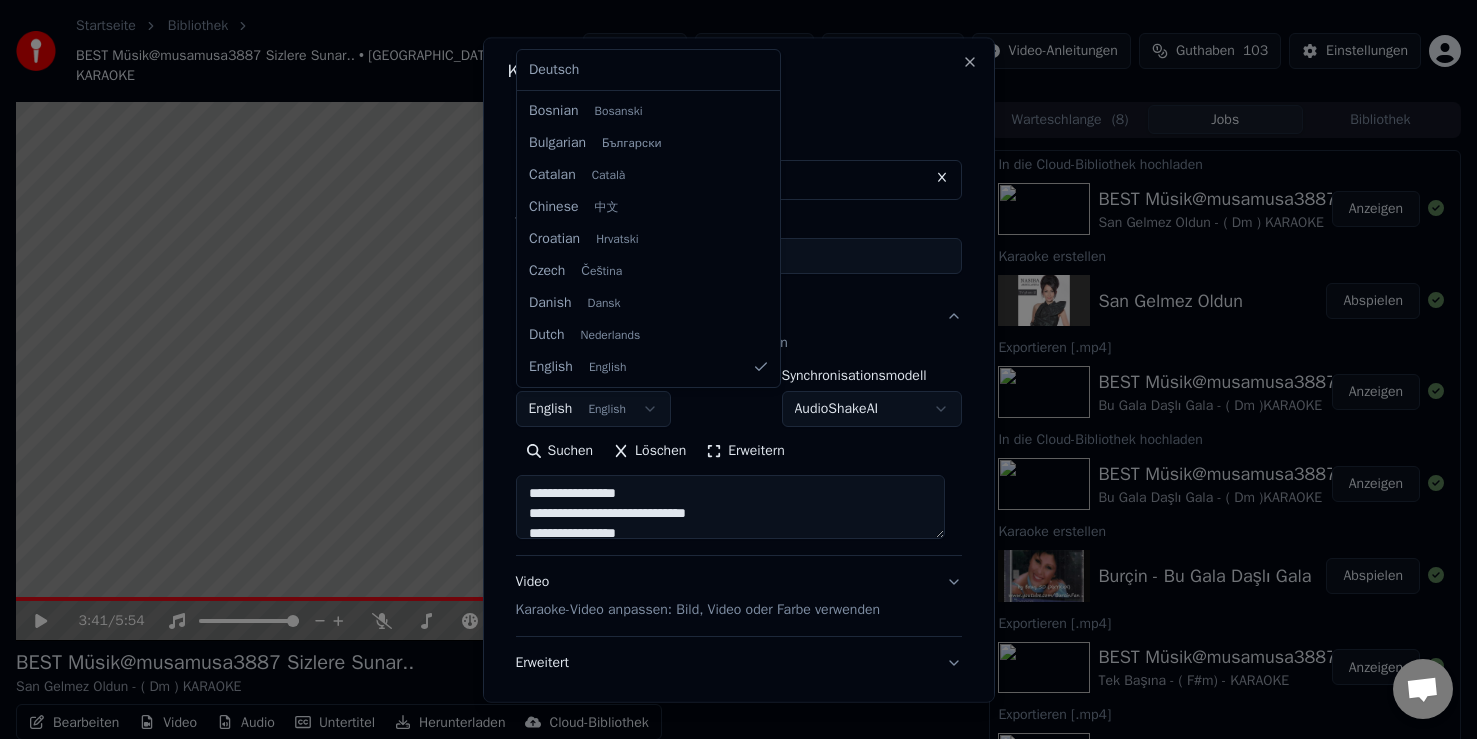 scroll, scrollTop: 1471, scrollLeft: 0, axis: vertical 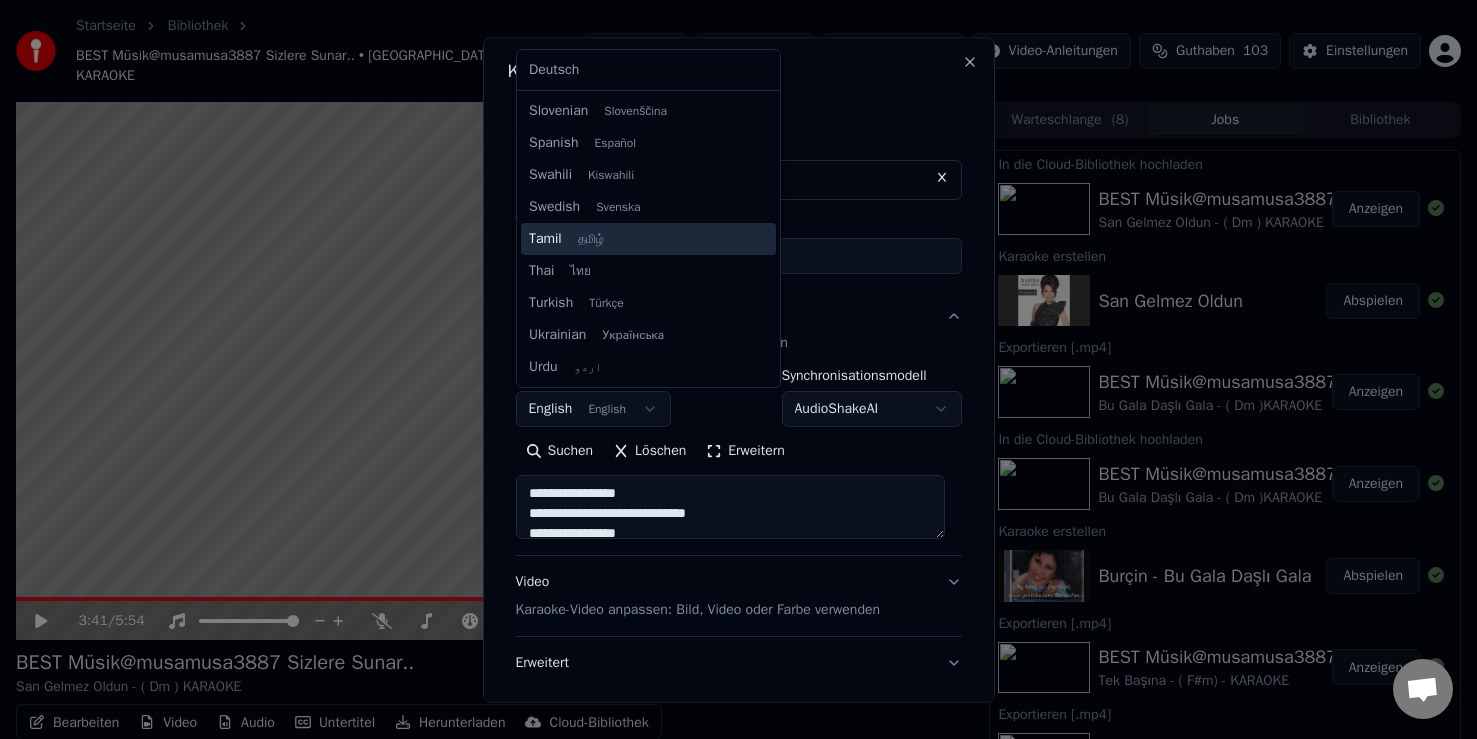 type on "**********" 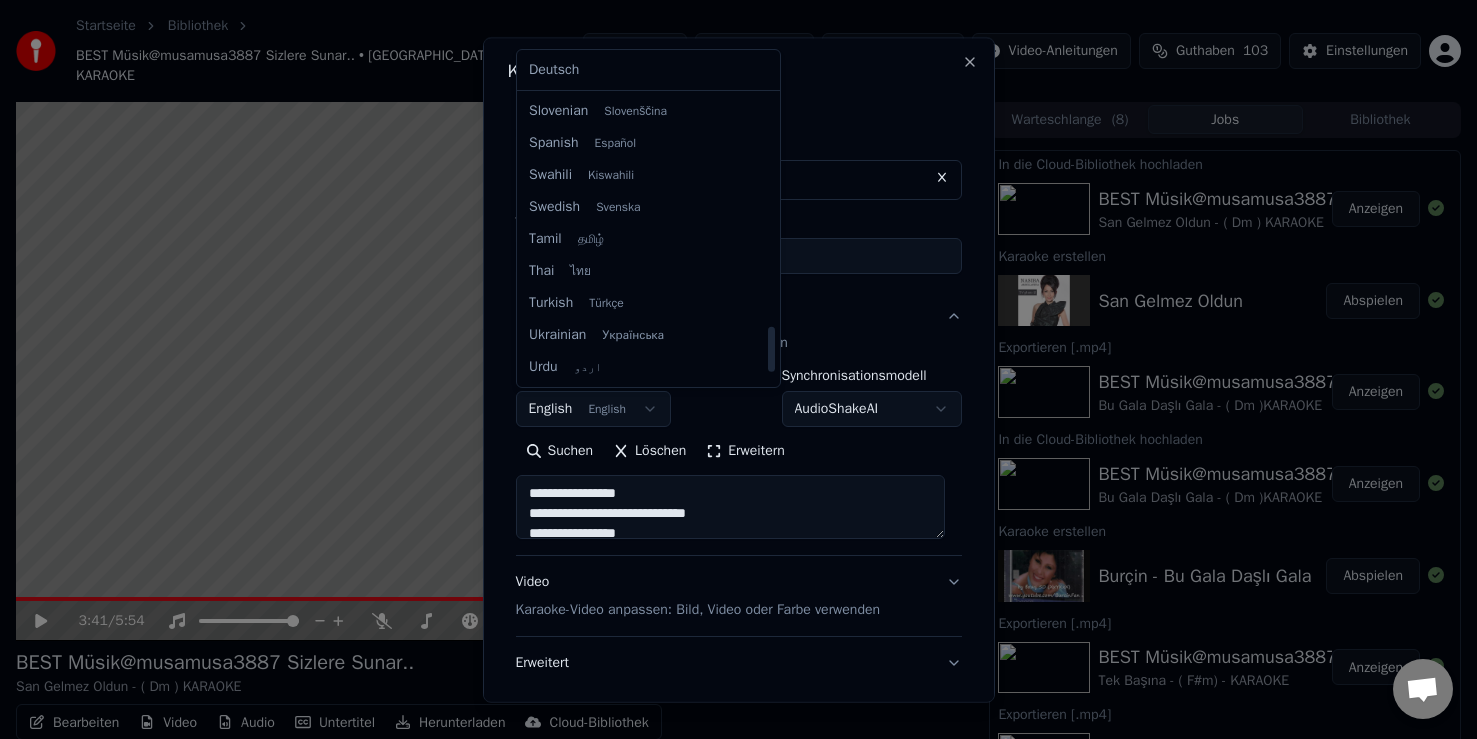 select on "**" 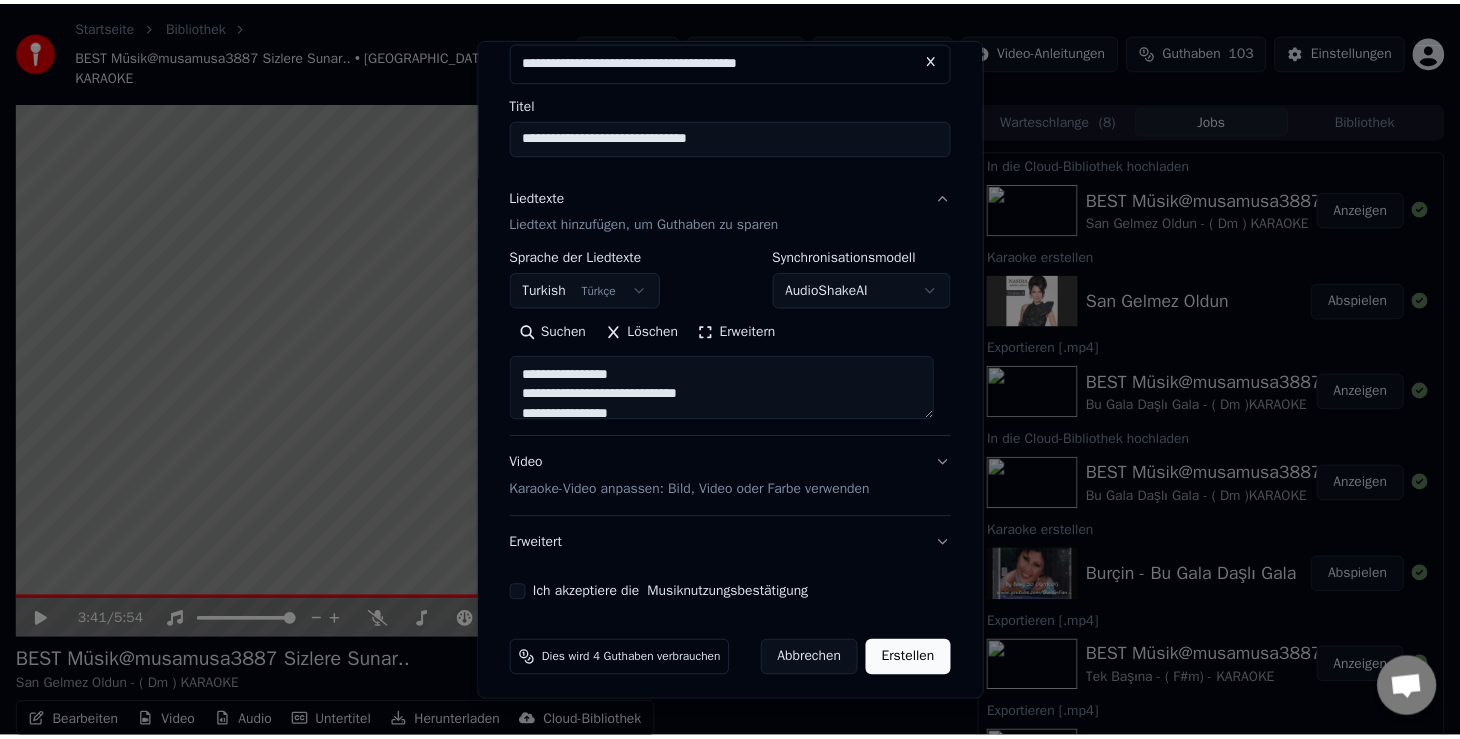 scroll, scrollTop: 128, scrollLeft: 0, axis: vertical 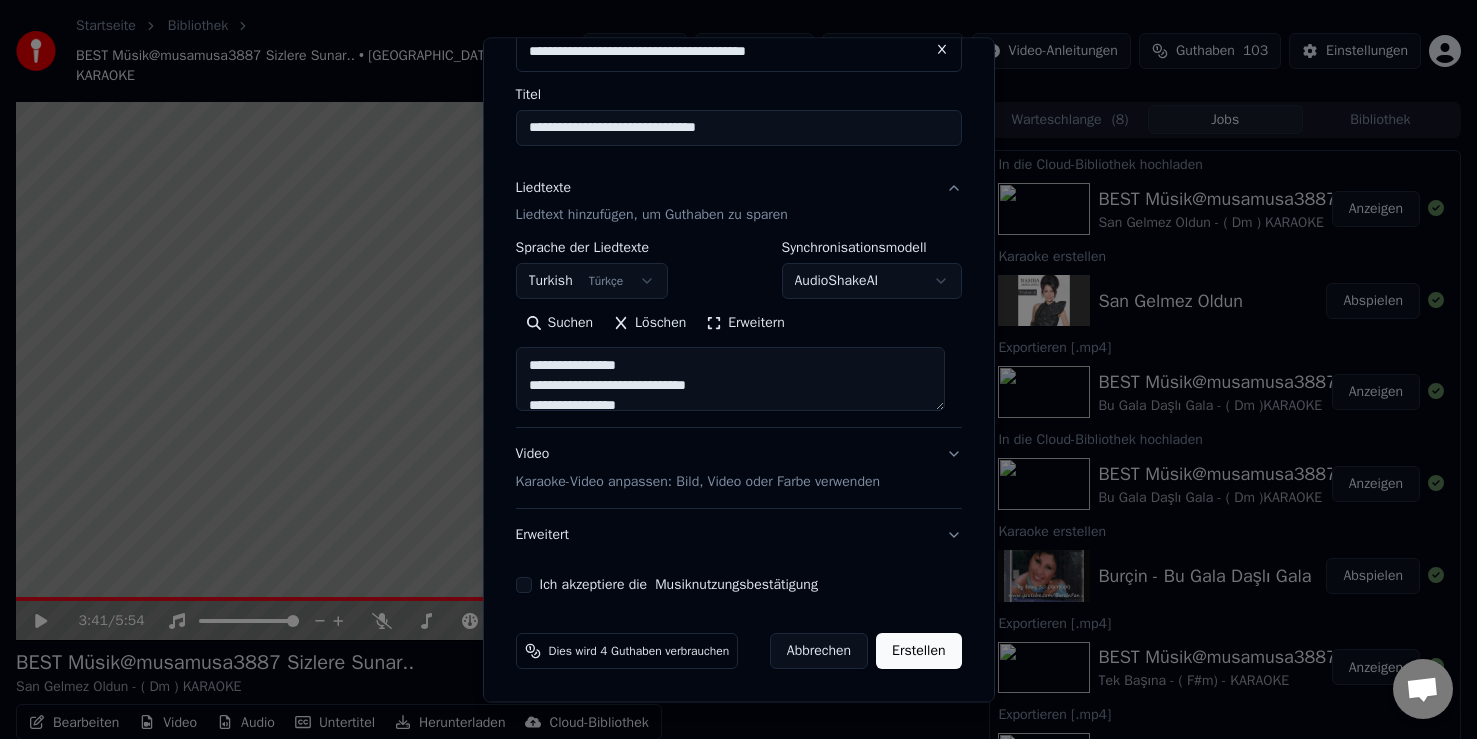 click on "Ich akzeptiere die   Musiknutzungsbestätigung" at bounding box center (524, 586) 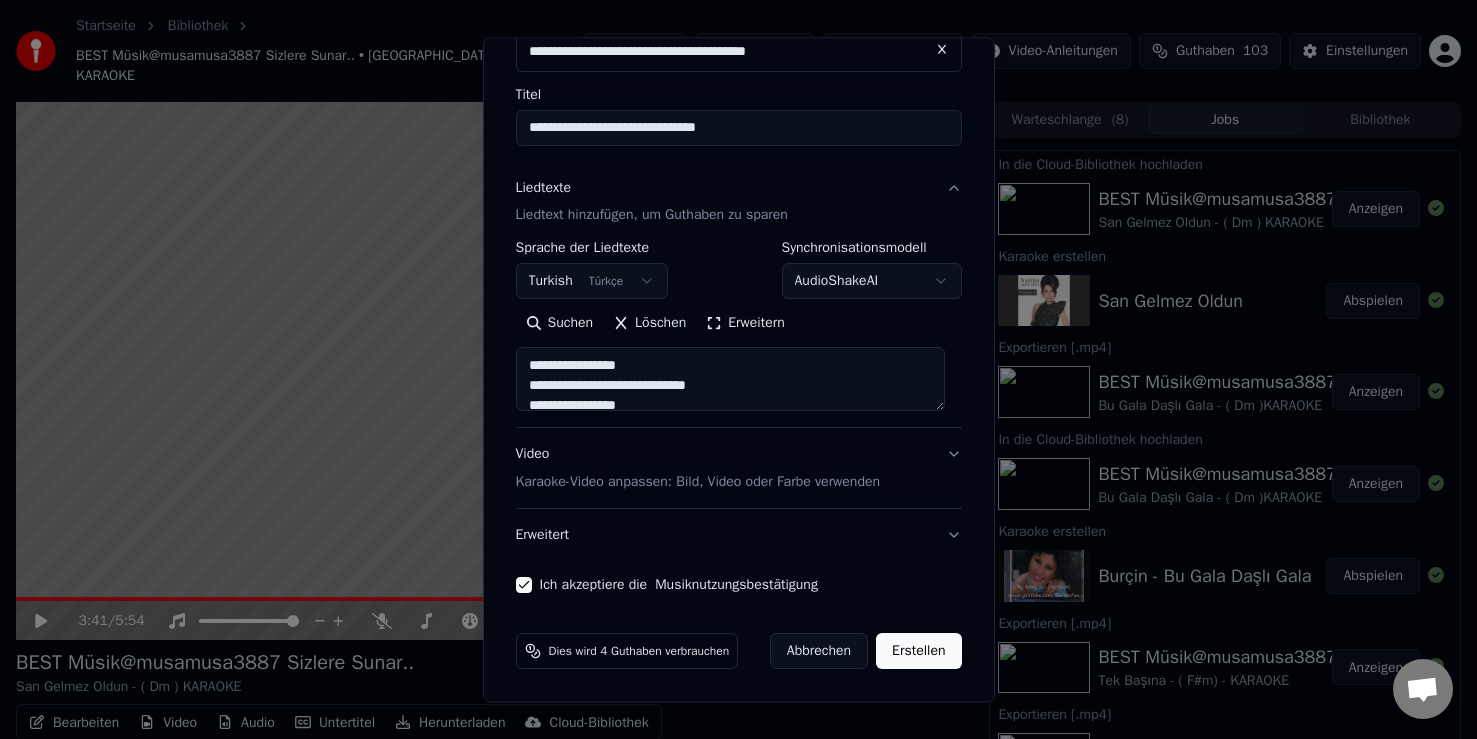 click on "Erstellen" at bounding box center [918, 652] 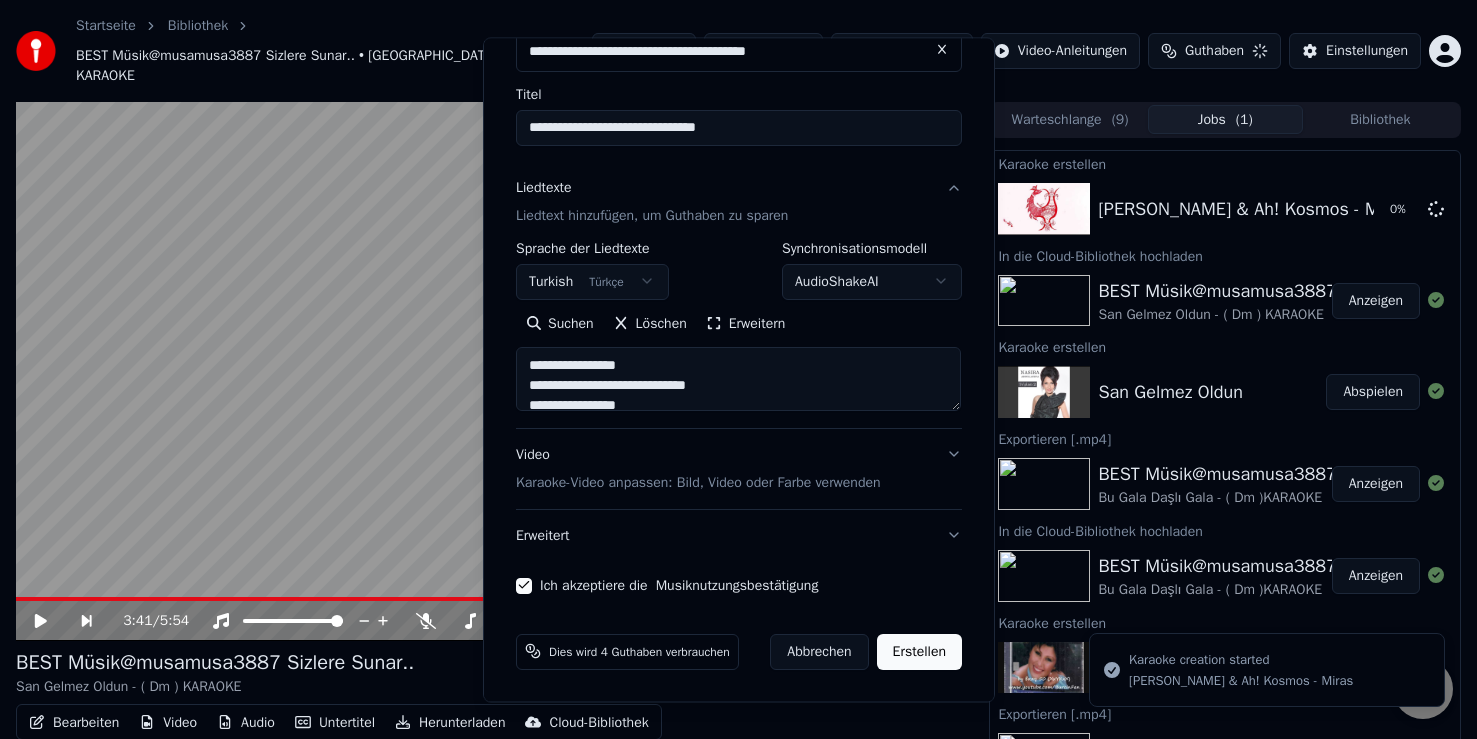 type on "**********" 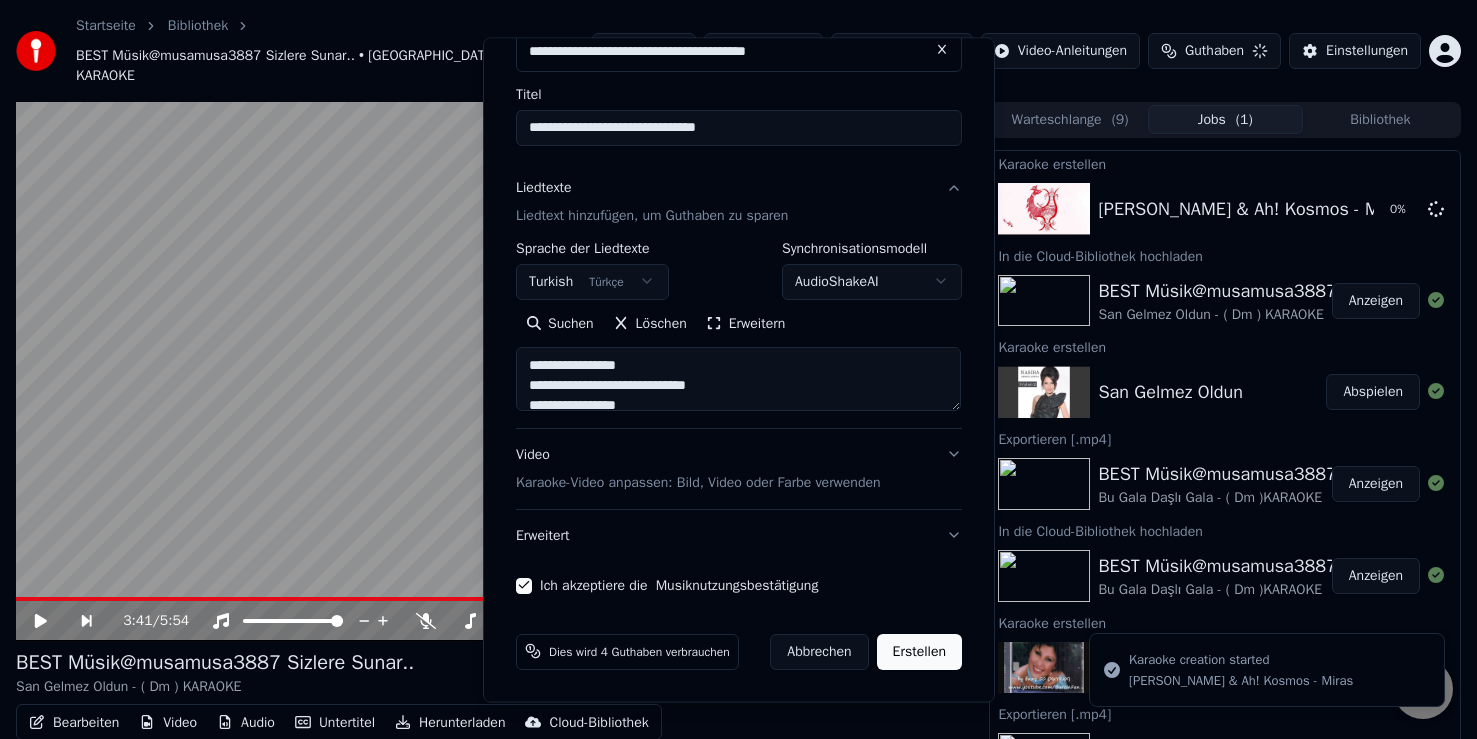 type 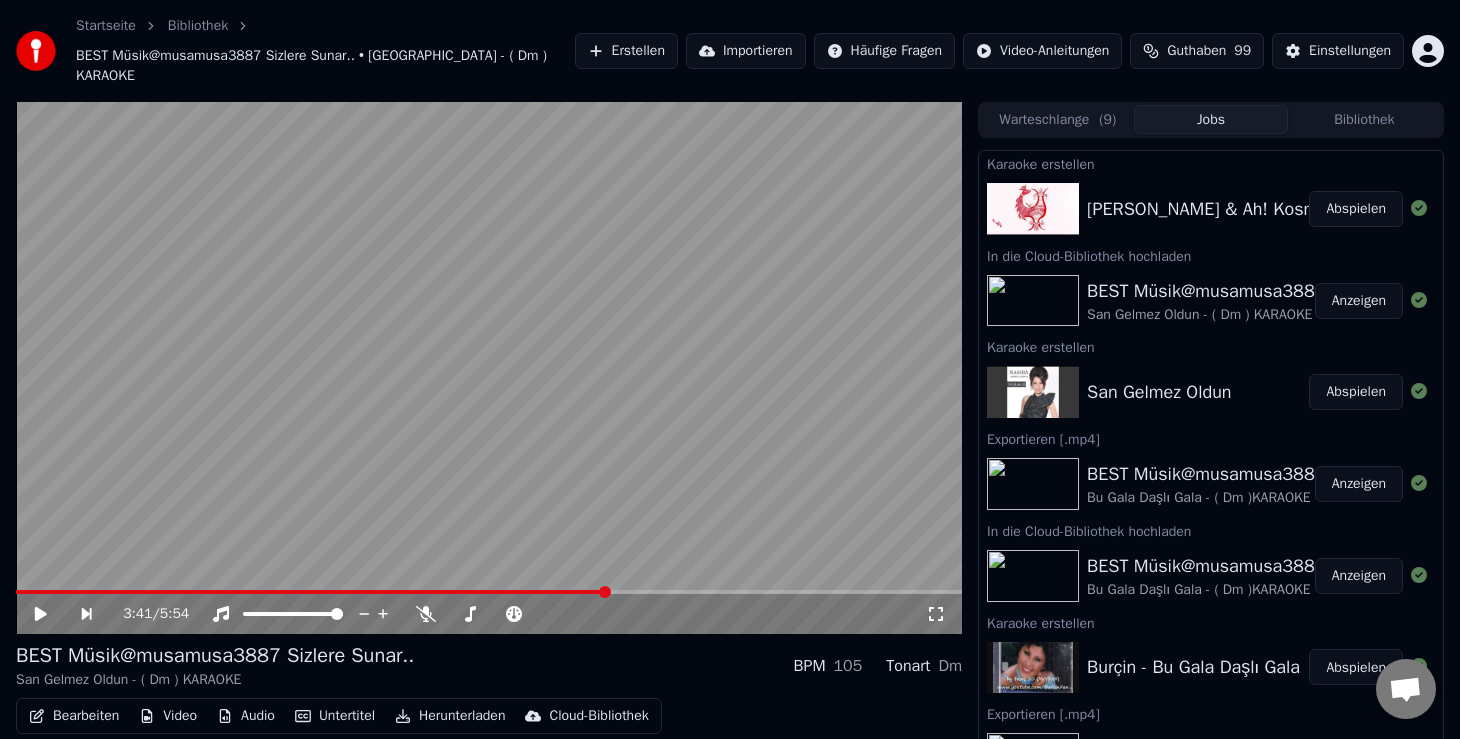 click on "Abspielen" at bounding box center [1356, 209] 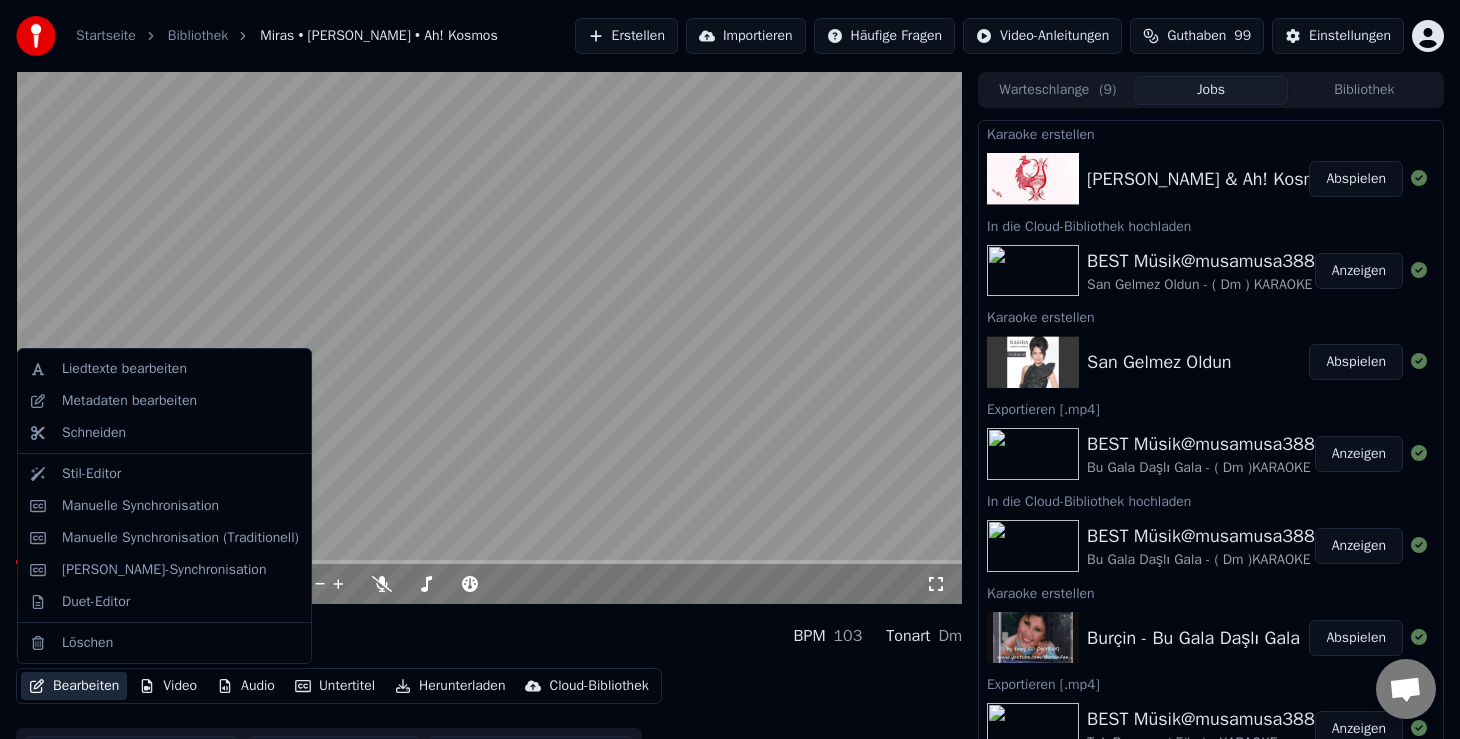 click on "Bearbeiten" at bounding box center [74, 686] 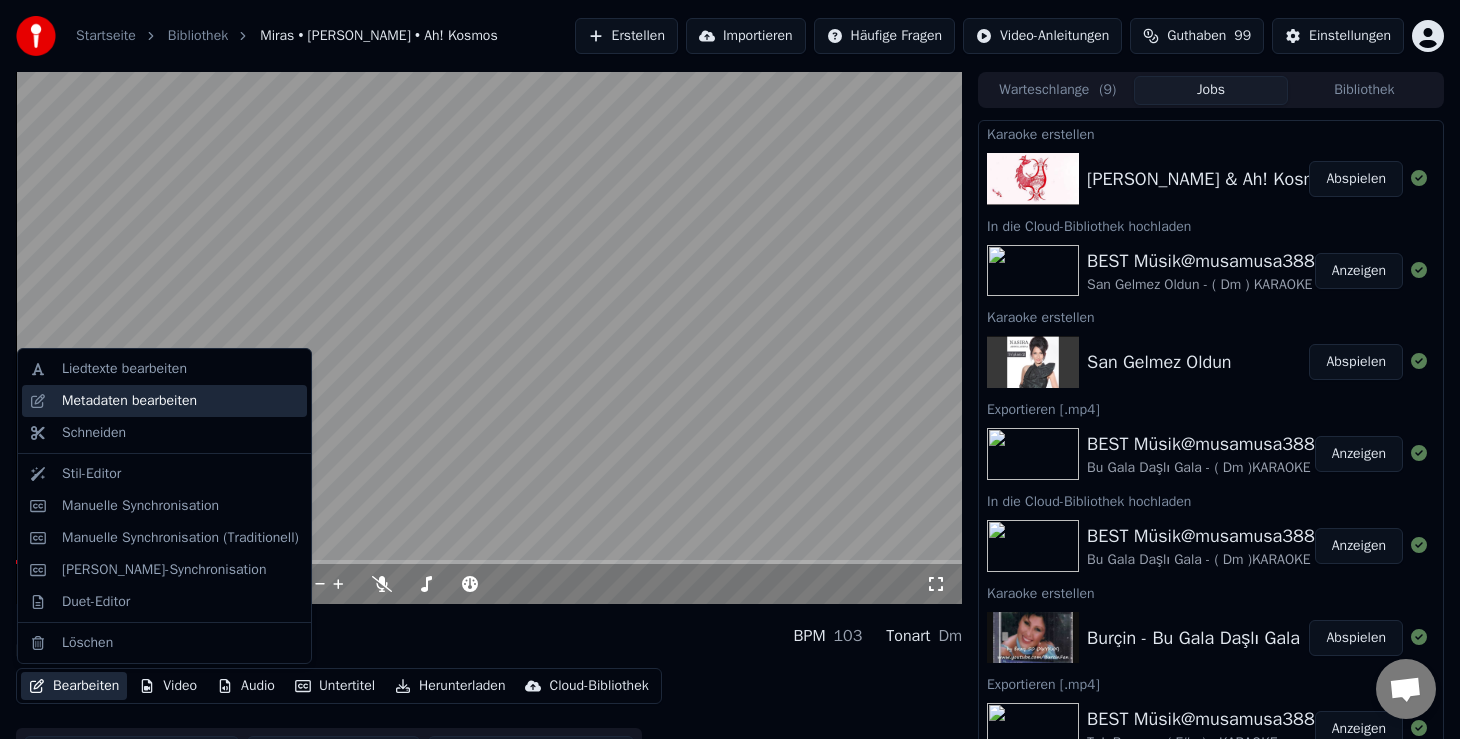 click on "Metadaten bearbeiten" at bounding box center (129, 401) 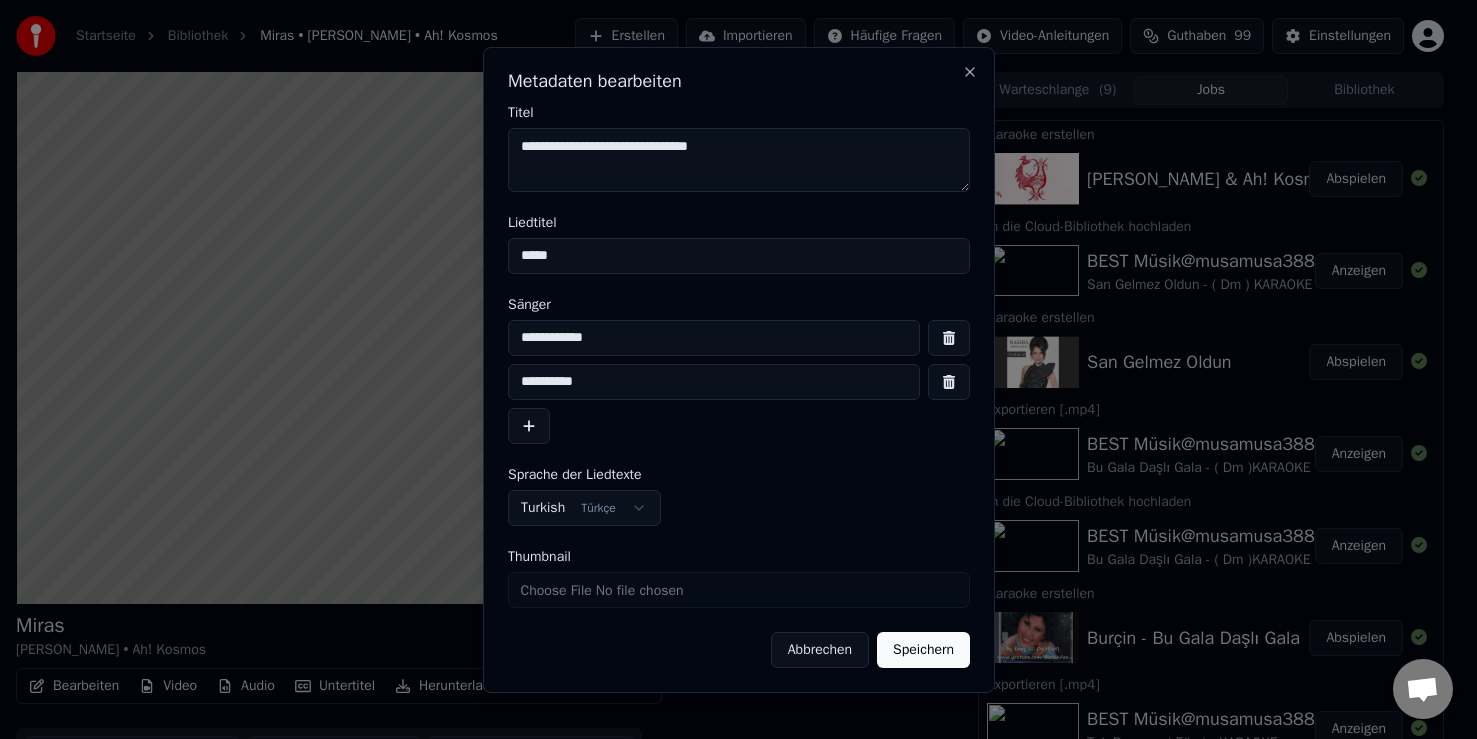 drag, startPoint x: 607, startPoint y: 261, endPoint x: 413, endPoint y: 257, distance: 194.04123 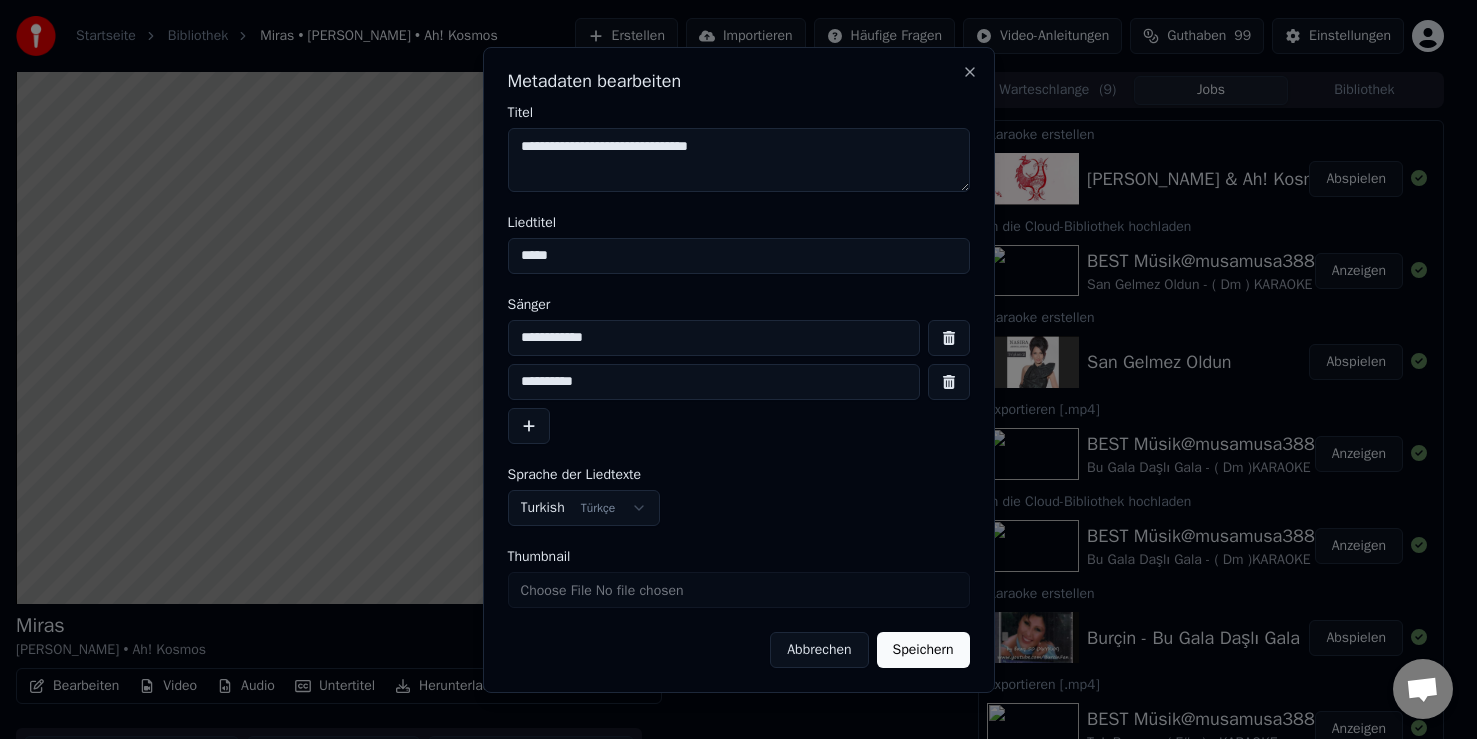 paste on "**********" 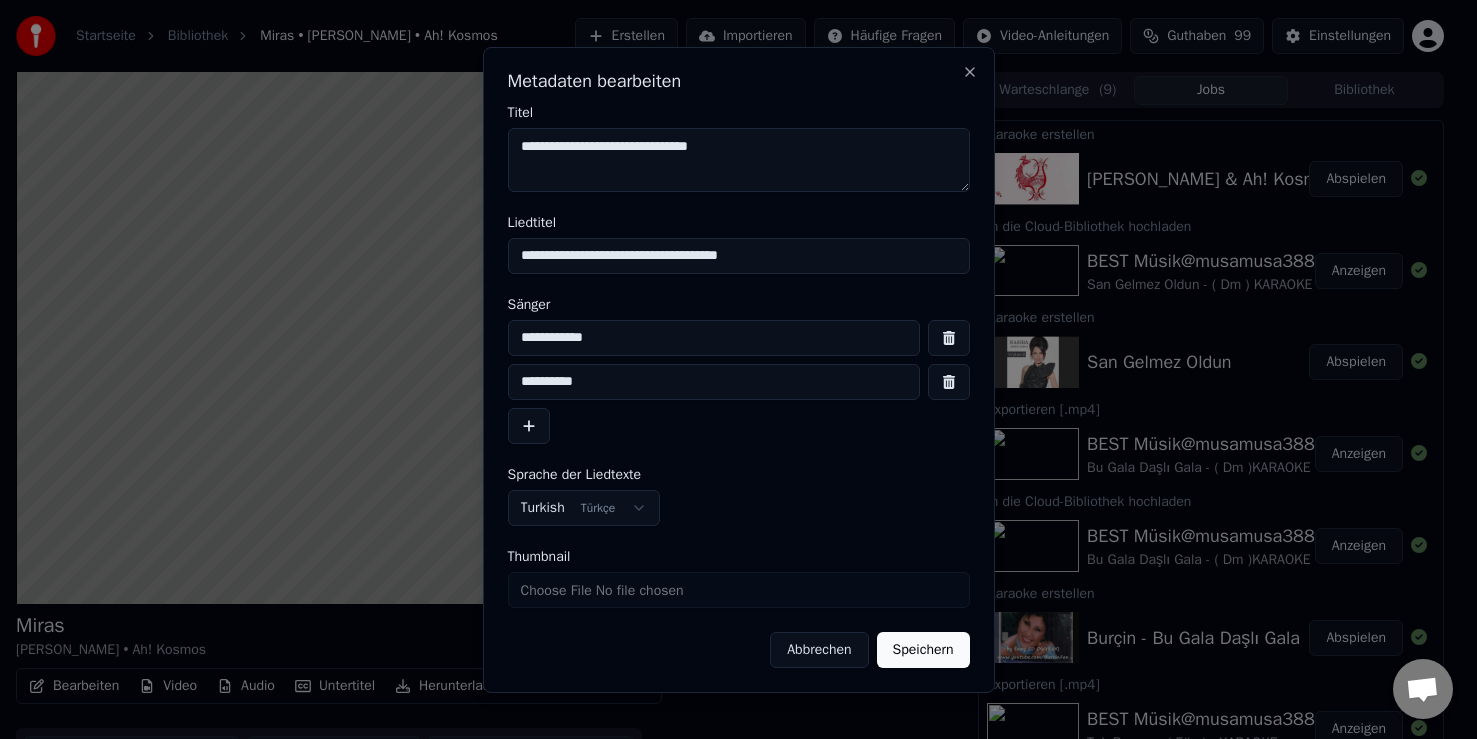 type on "**********" 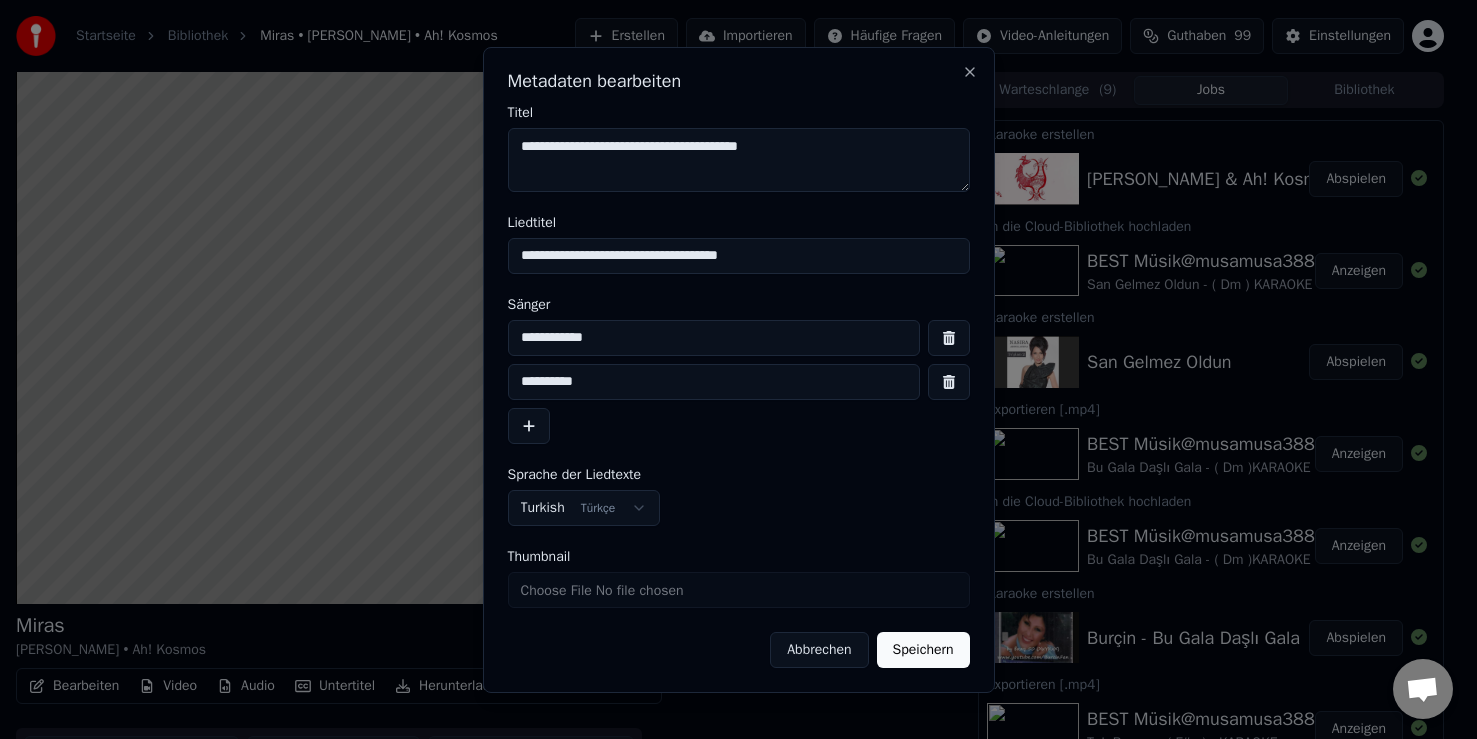 drag, startPoint x: 830, startPoint y: 151, endPoint x: 771, endPoint y: 147, distance: 59.135437 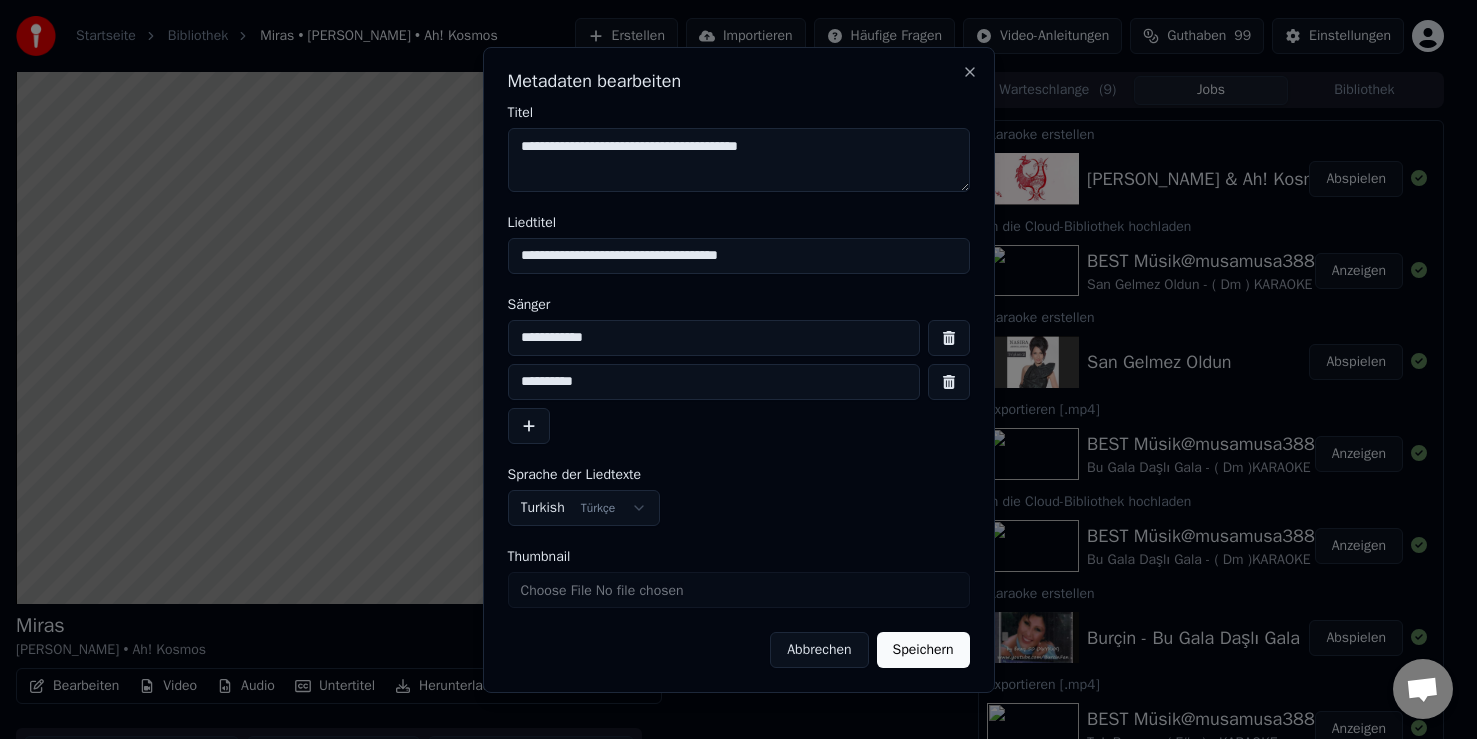 click on "**********" at bounding box center (739, 160) 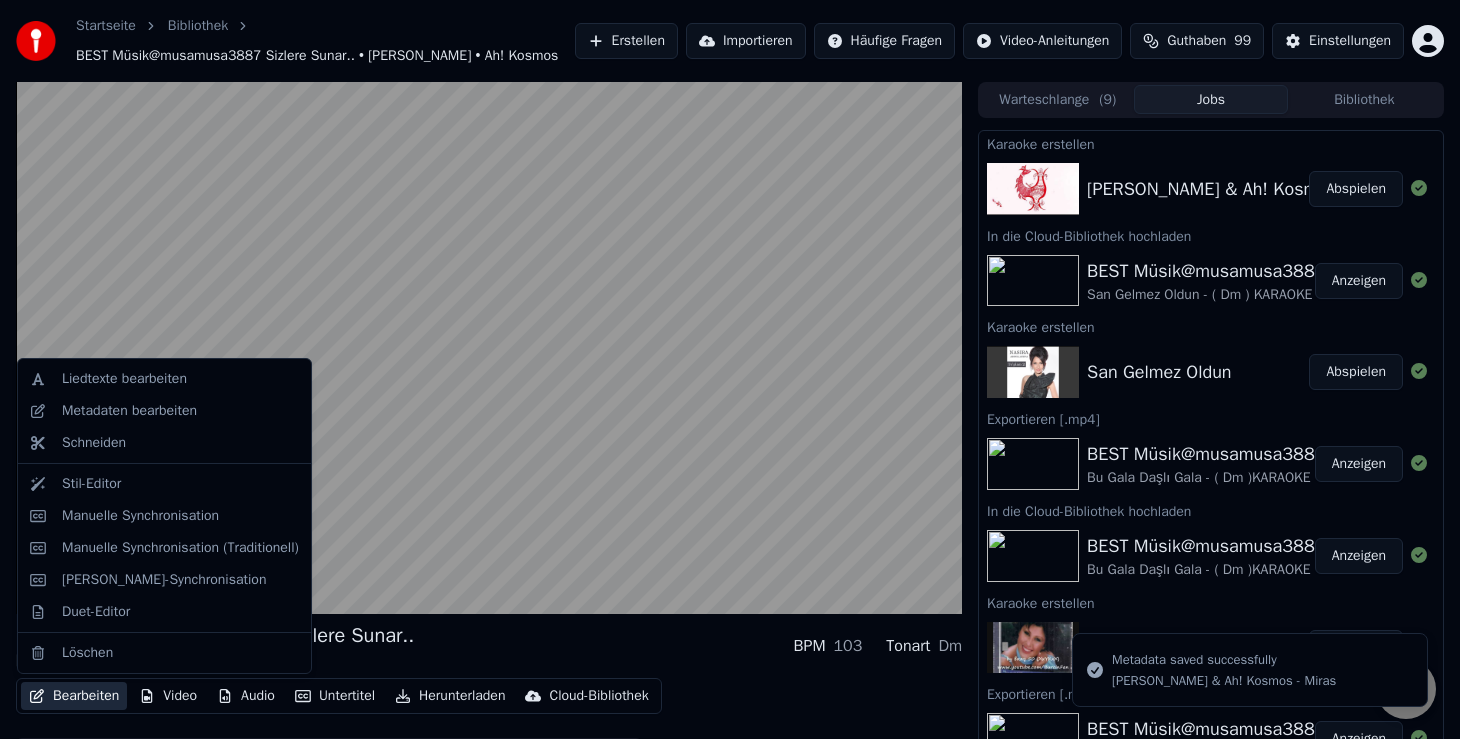 click on "Bearbeiten" at bounding box center [74, 696] 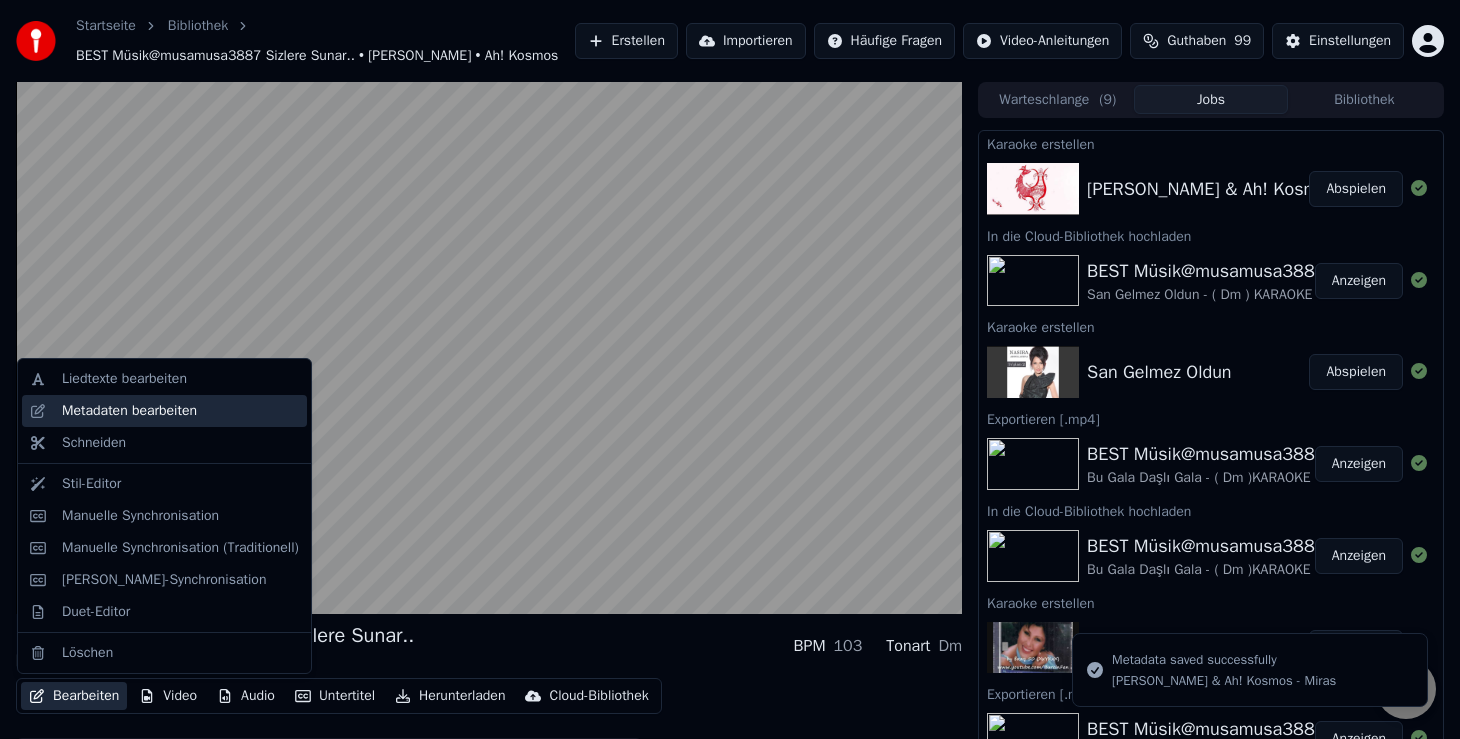 click on "Metadaten bearbeiten" at bounding box center (129, 411) 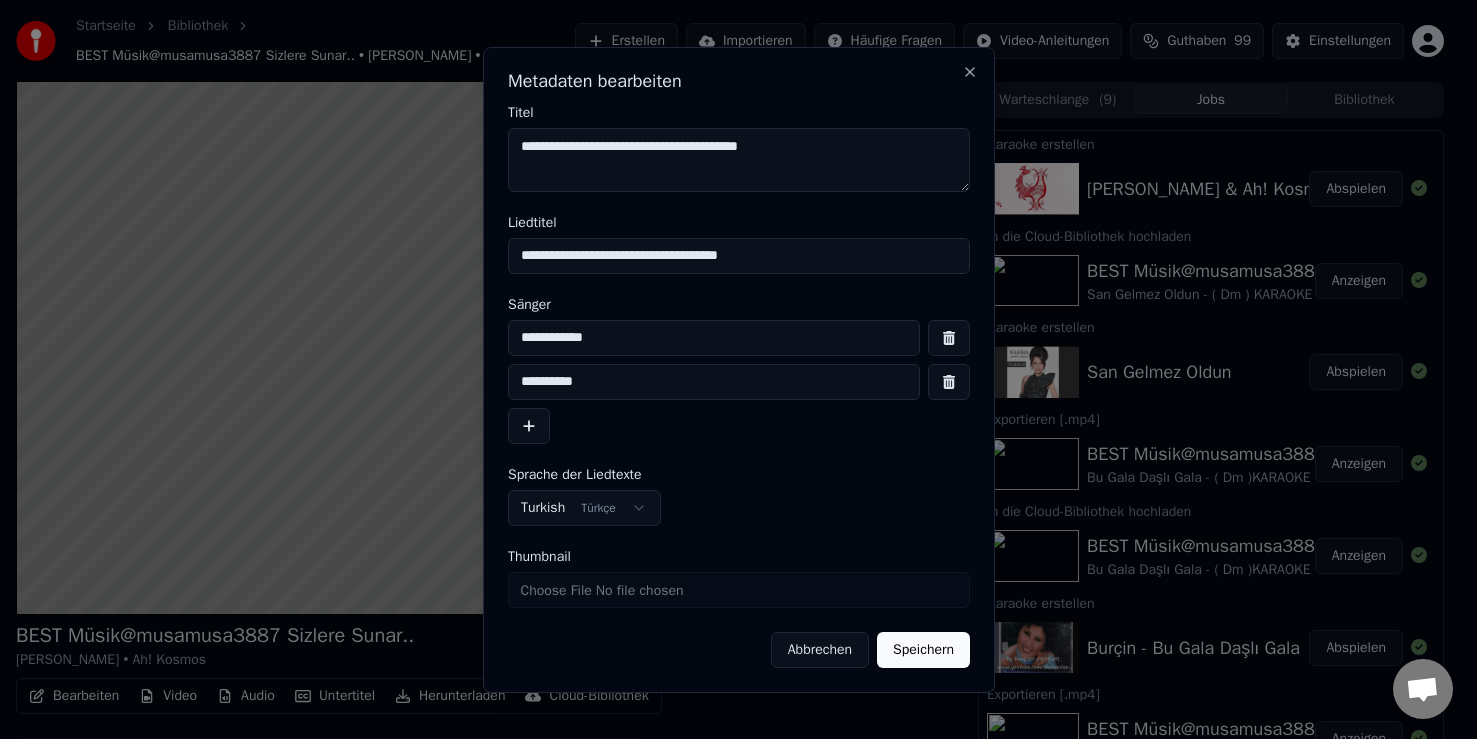 click at bounding box center (949, 382) 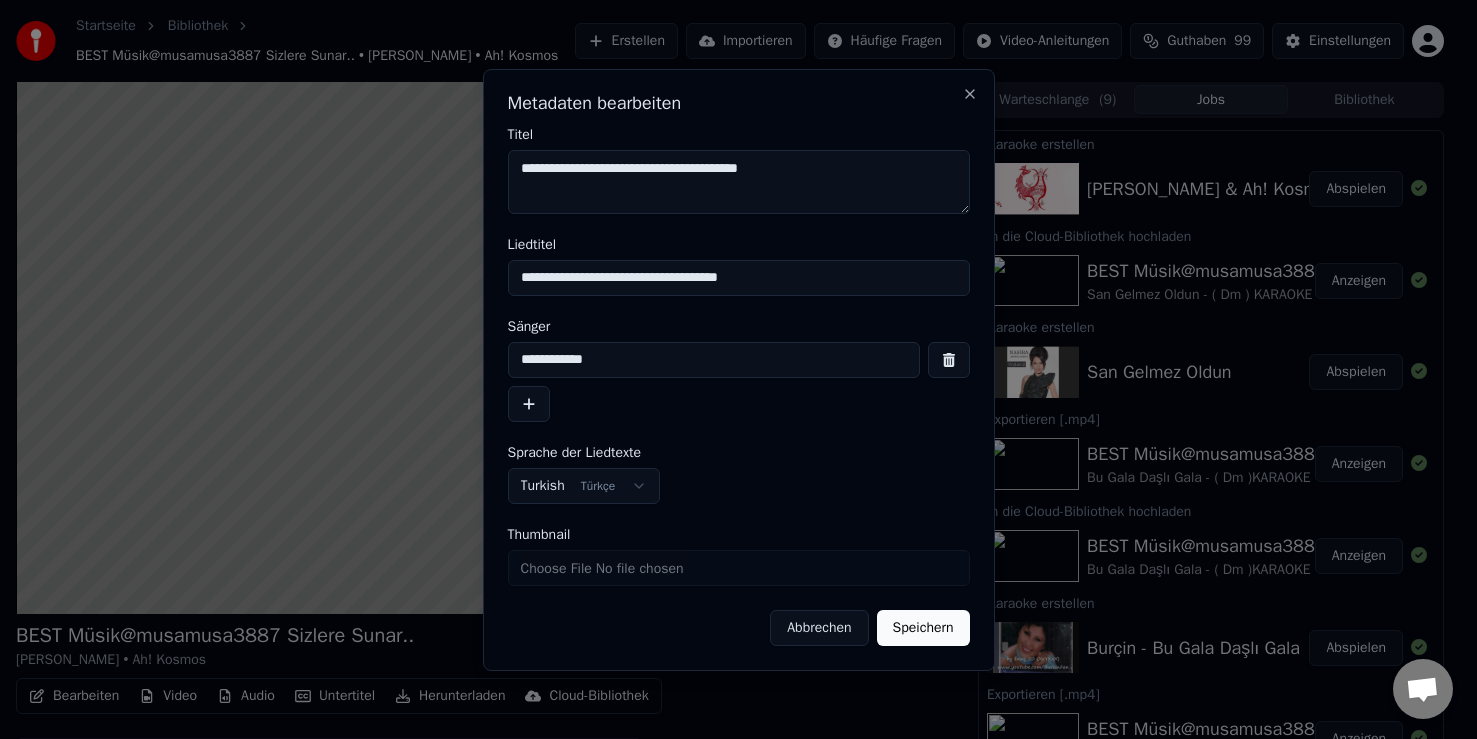 drag, startPoint x: 606, startPoint y: 173, endPoint x: 479, endPoint y: 173, distance: 127 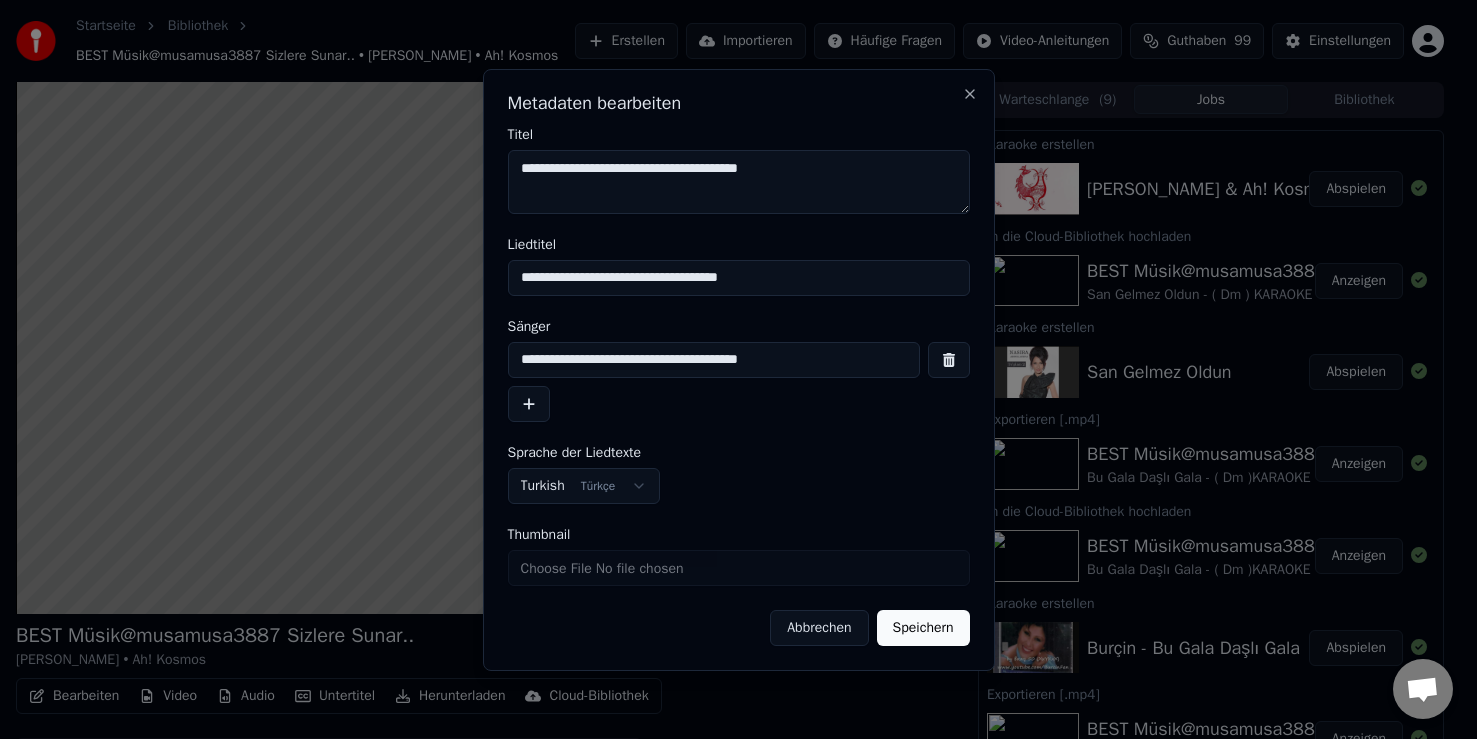 click on "**********" at bounding box center [714, 360] 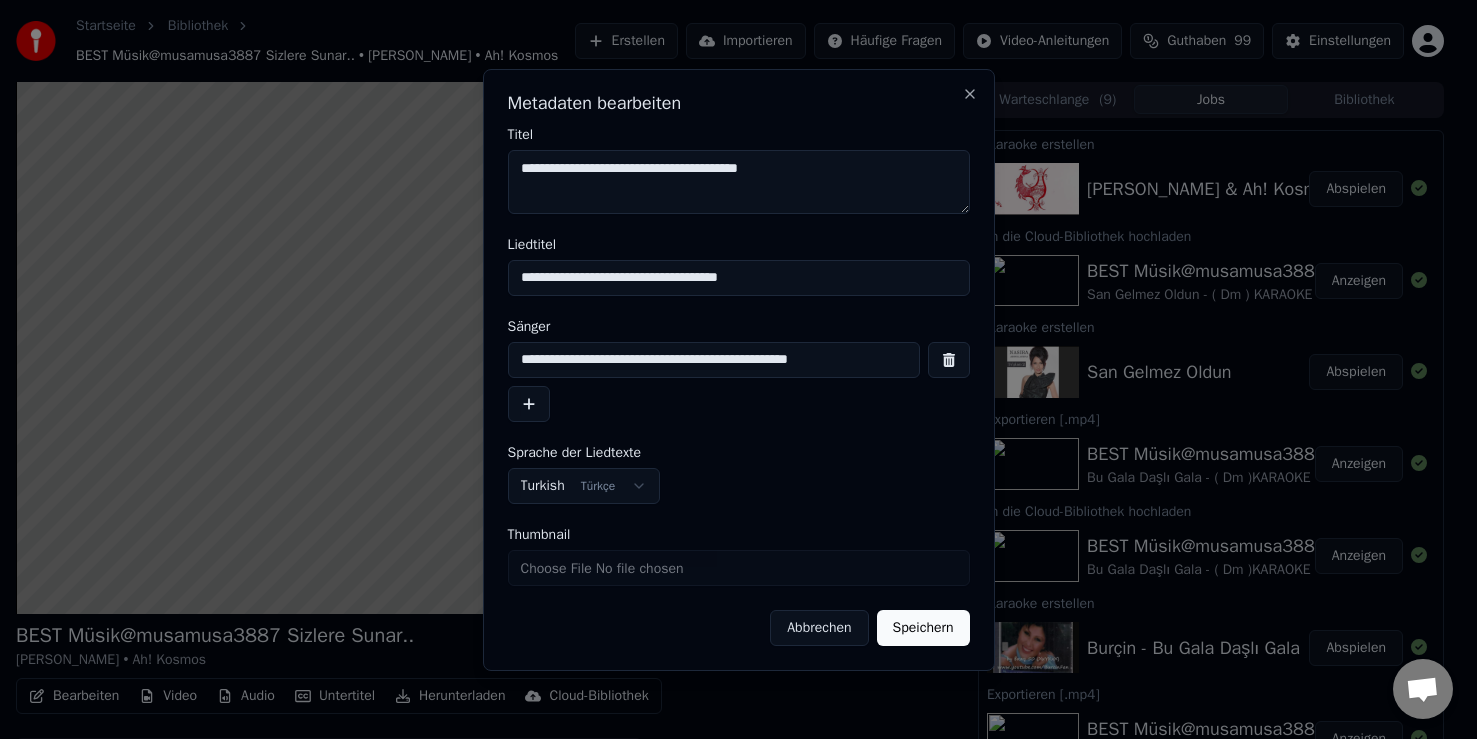 type on "**********" 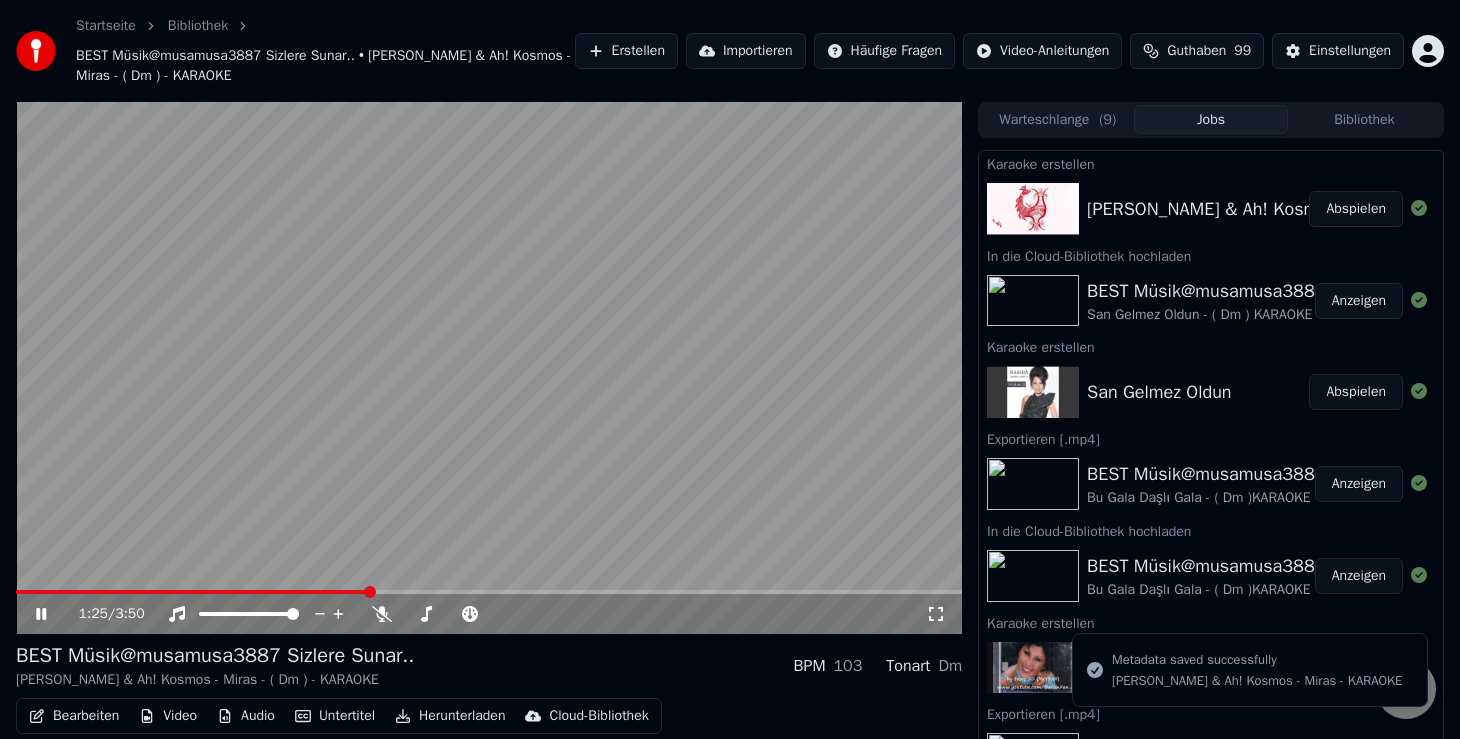 click on "1:25  /  3:50" at bounding box center (489, 614) 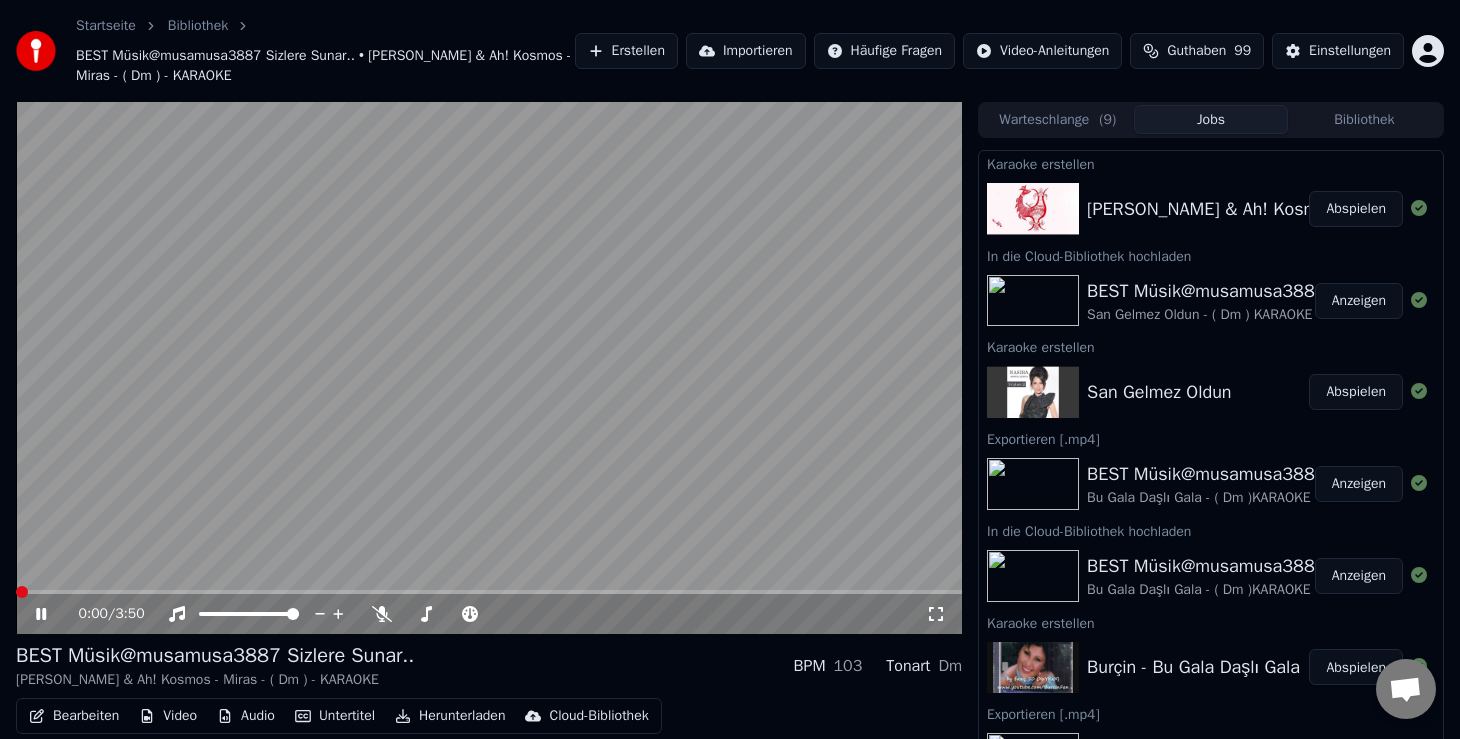 click at bounding box center [22, 592] 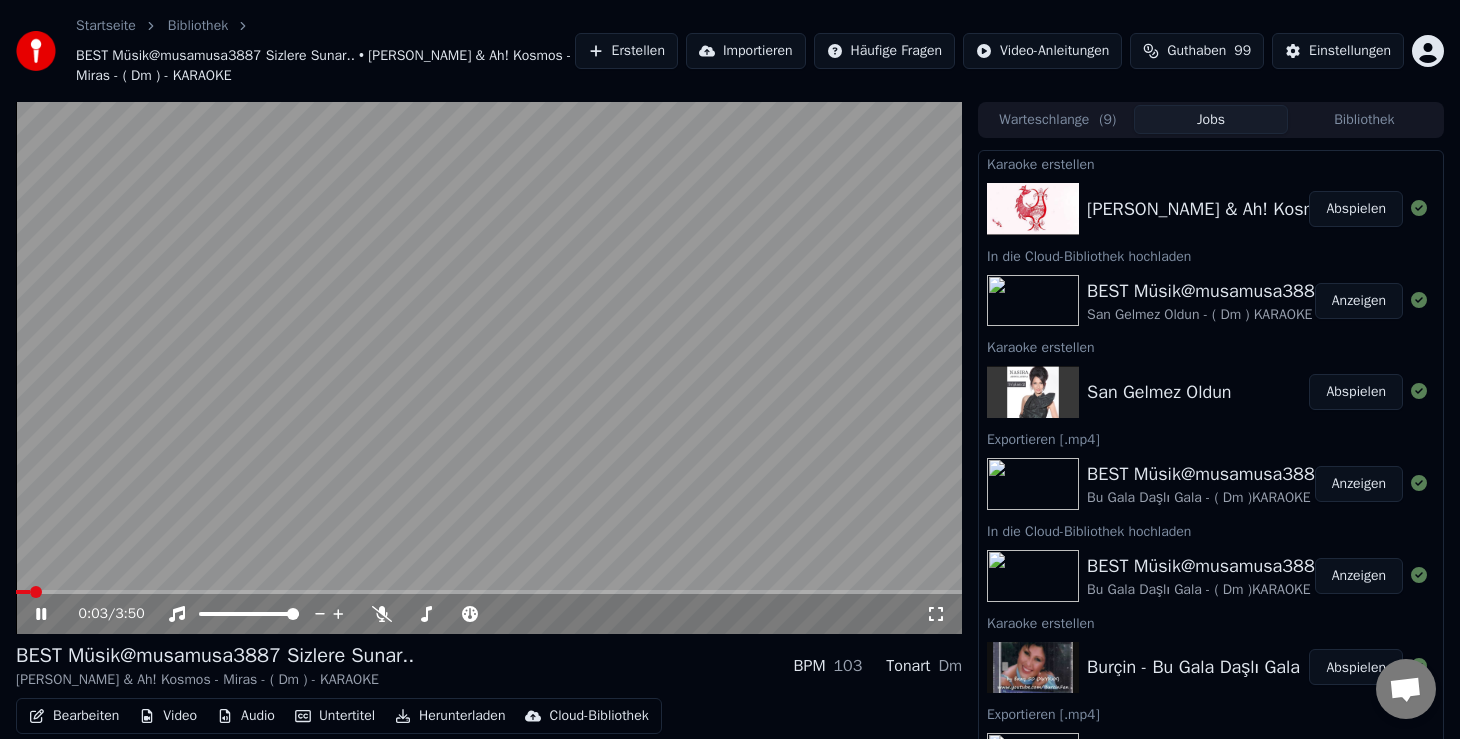 click on "Untertitel" at bounding box center [335, 716] 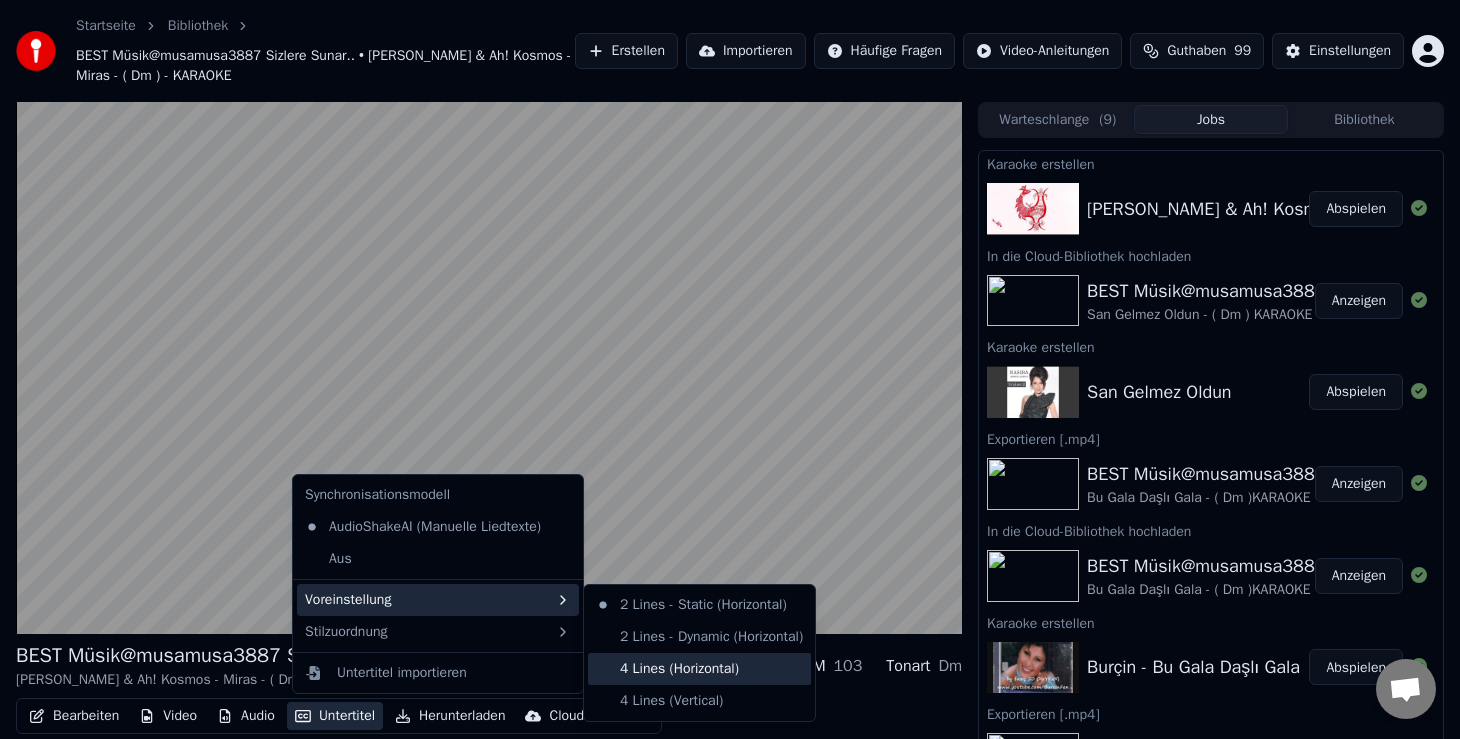 click on "4 Lines (Horizontal)" at bounding box center (699, 669) 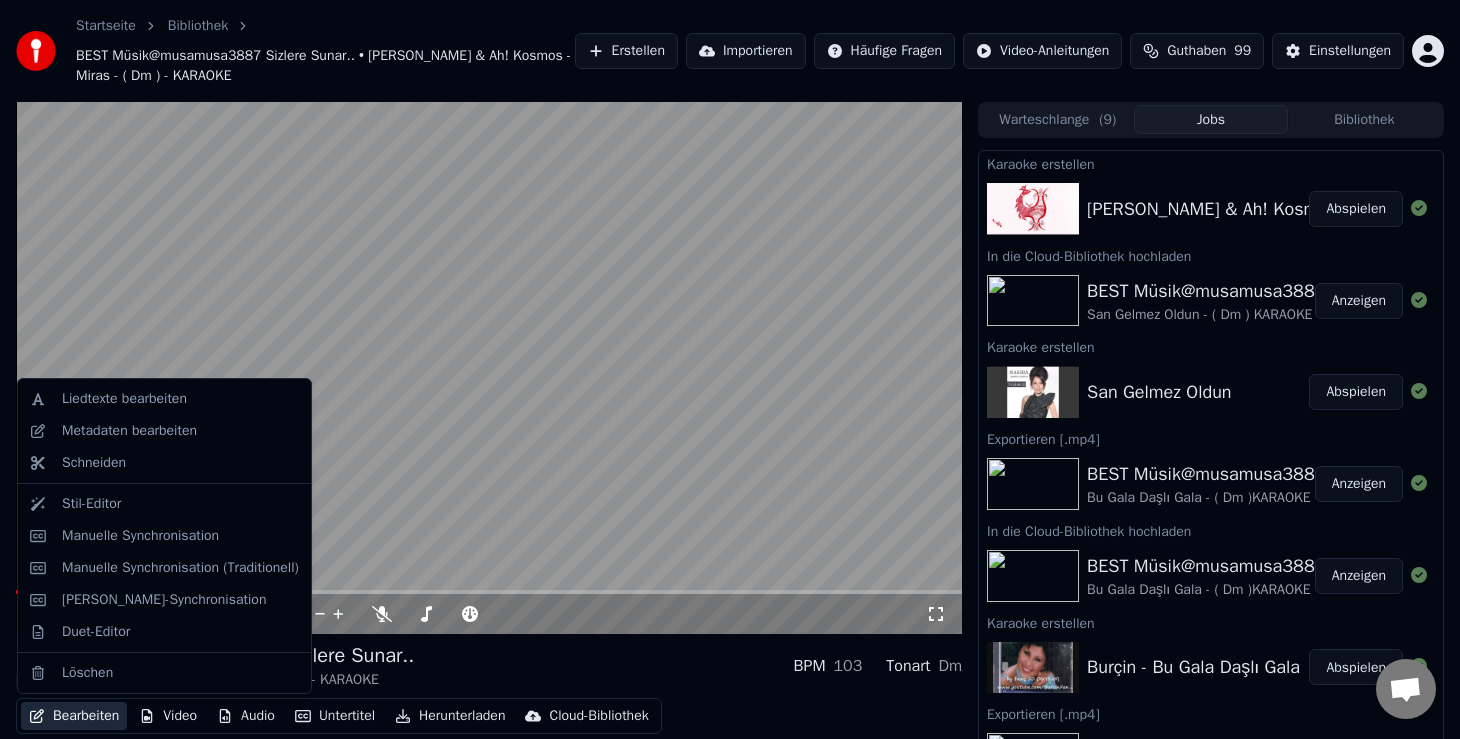 click on "Bearbeiten" at bounding box center [74, 716] 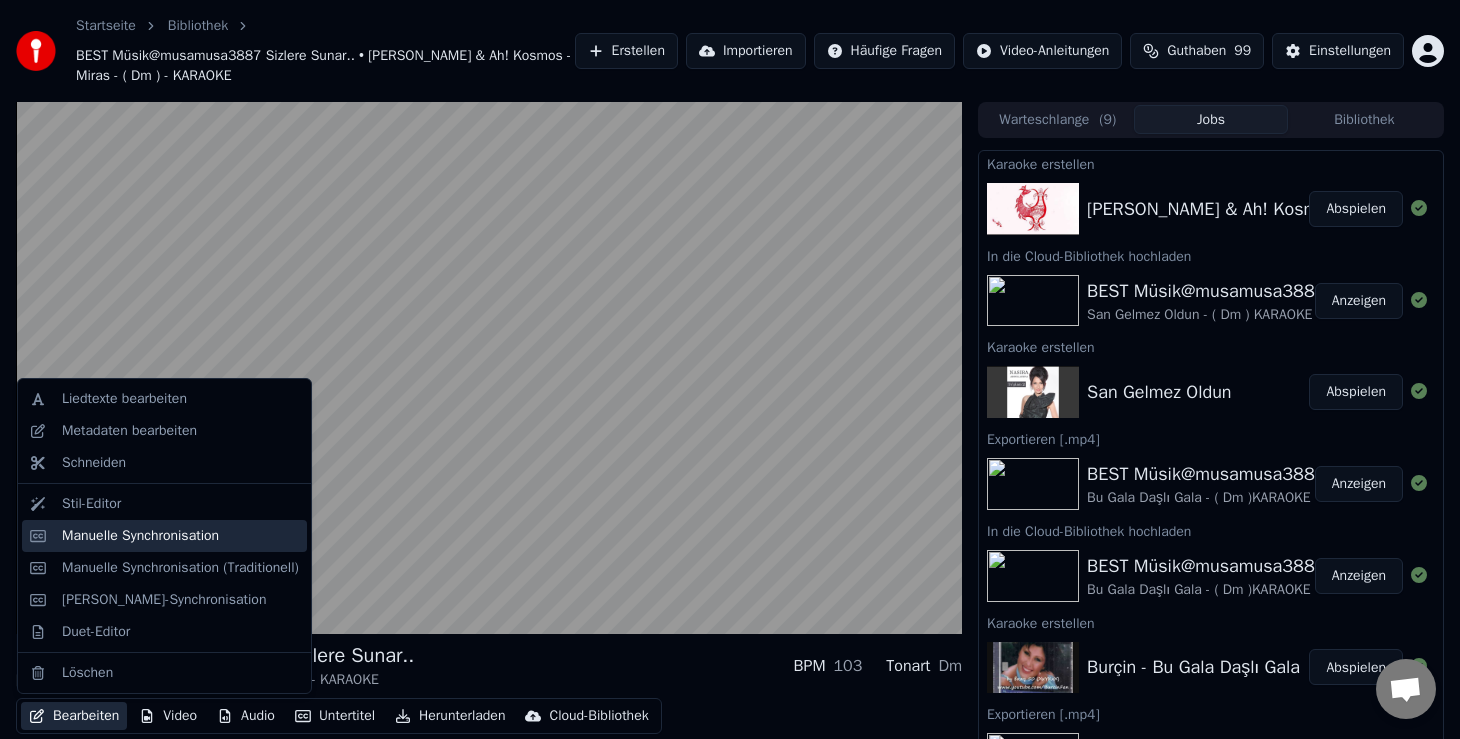 drag, startPoint x: 169, startPoint y: 539, endPoint x: 178, endPoint y: 549, distance: 13.453624 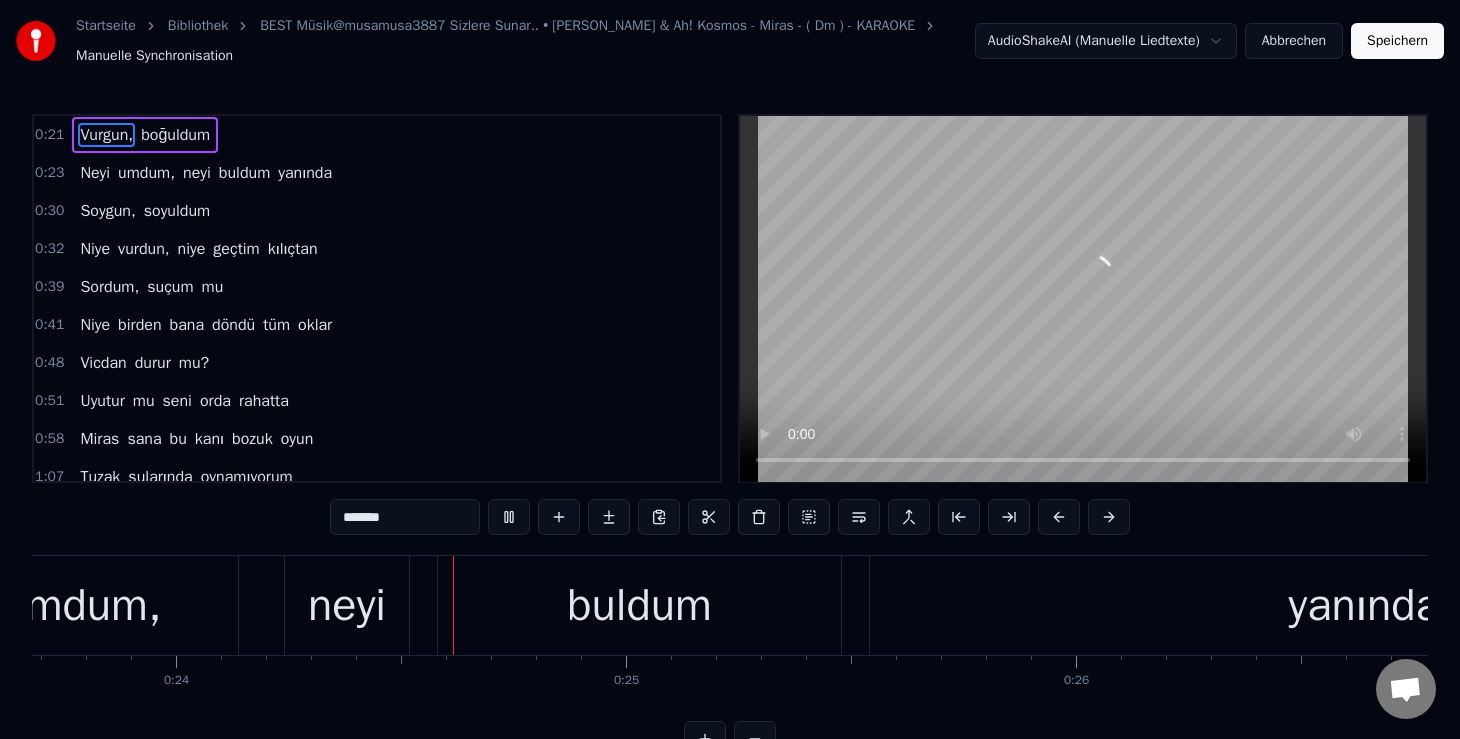 scroll, scrollTop: 0, scrollLeft: 10663, axis: horizontal 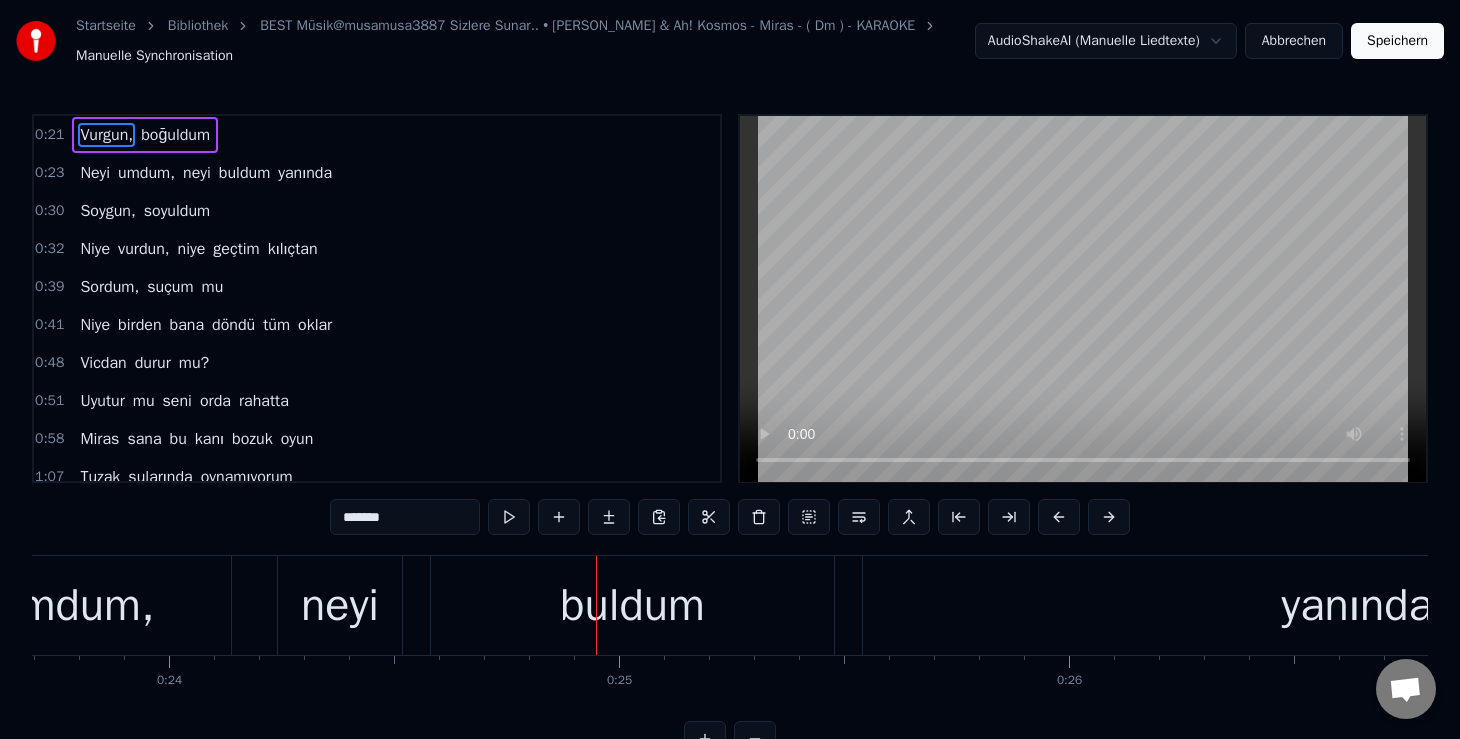 click on "buldum" at bounding box center (632, 606) 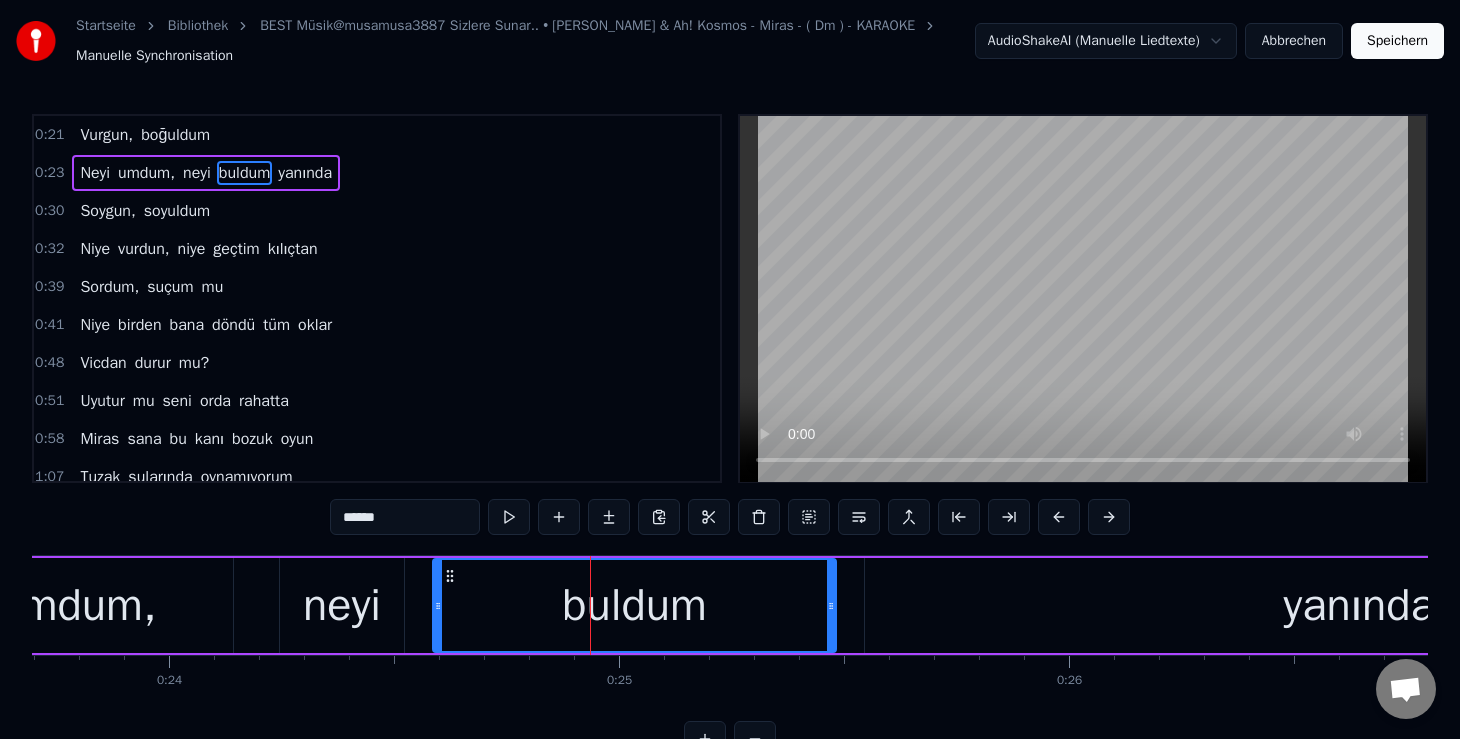 drag, startPoint x: 350, startPoint y: 517, endPoint x: 331, endPoint y: 519, distance: 19.104973 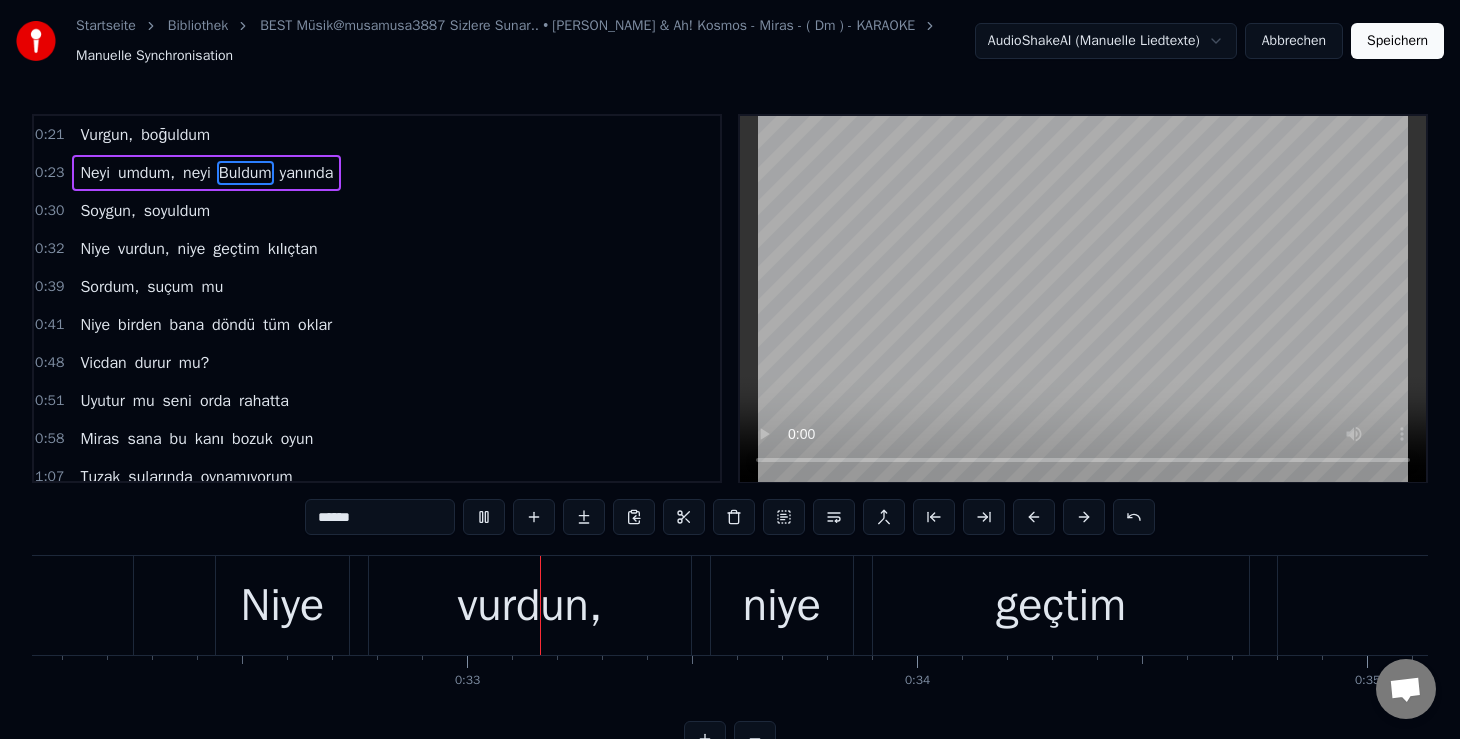scroll, scrollTop: 0, scrollLeft: 14555, axis: horizontal 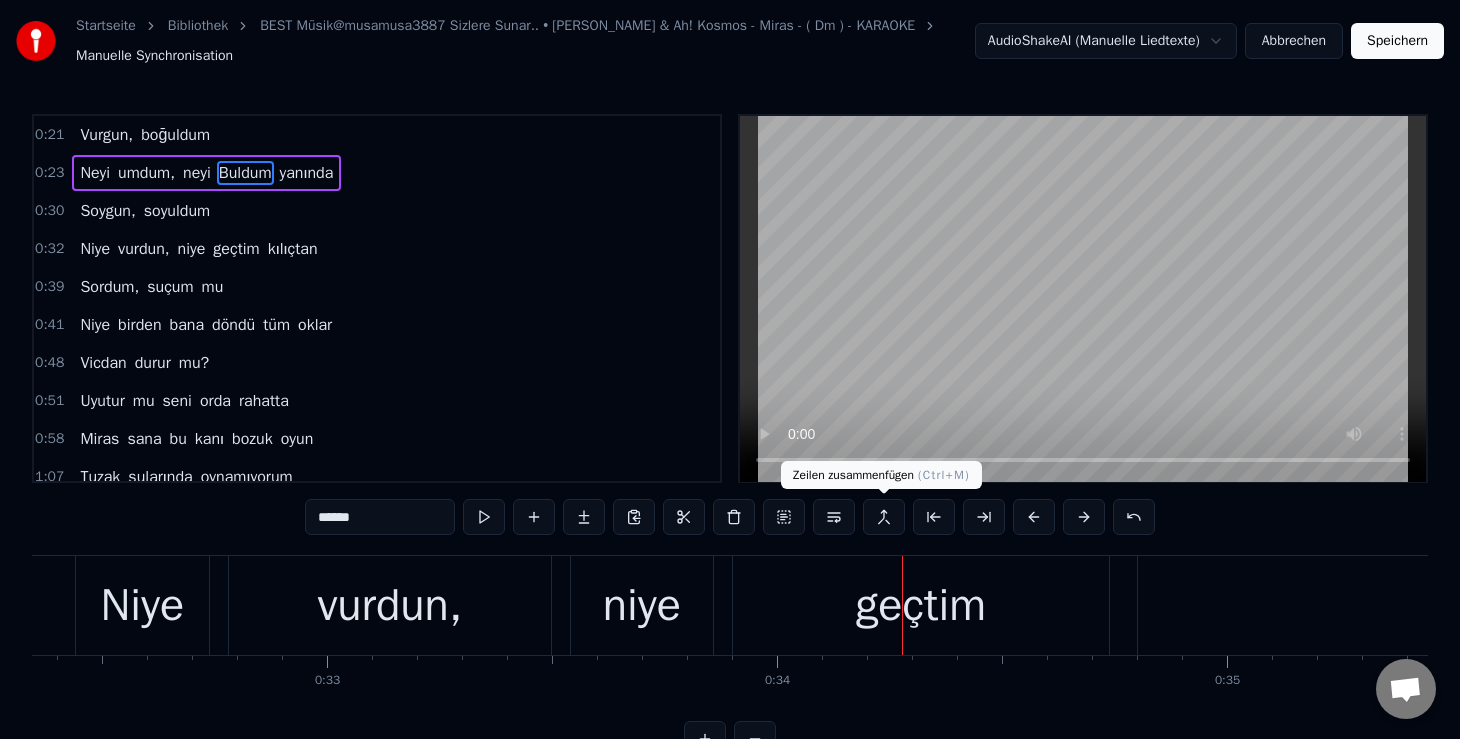 click on "geçtim" at bounding box center [921, 606] 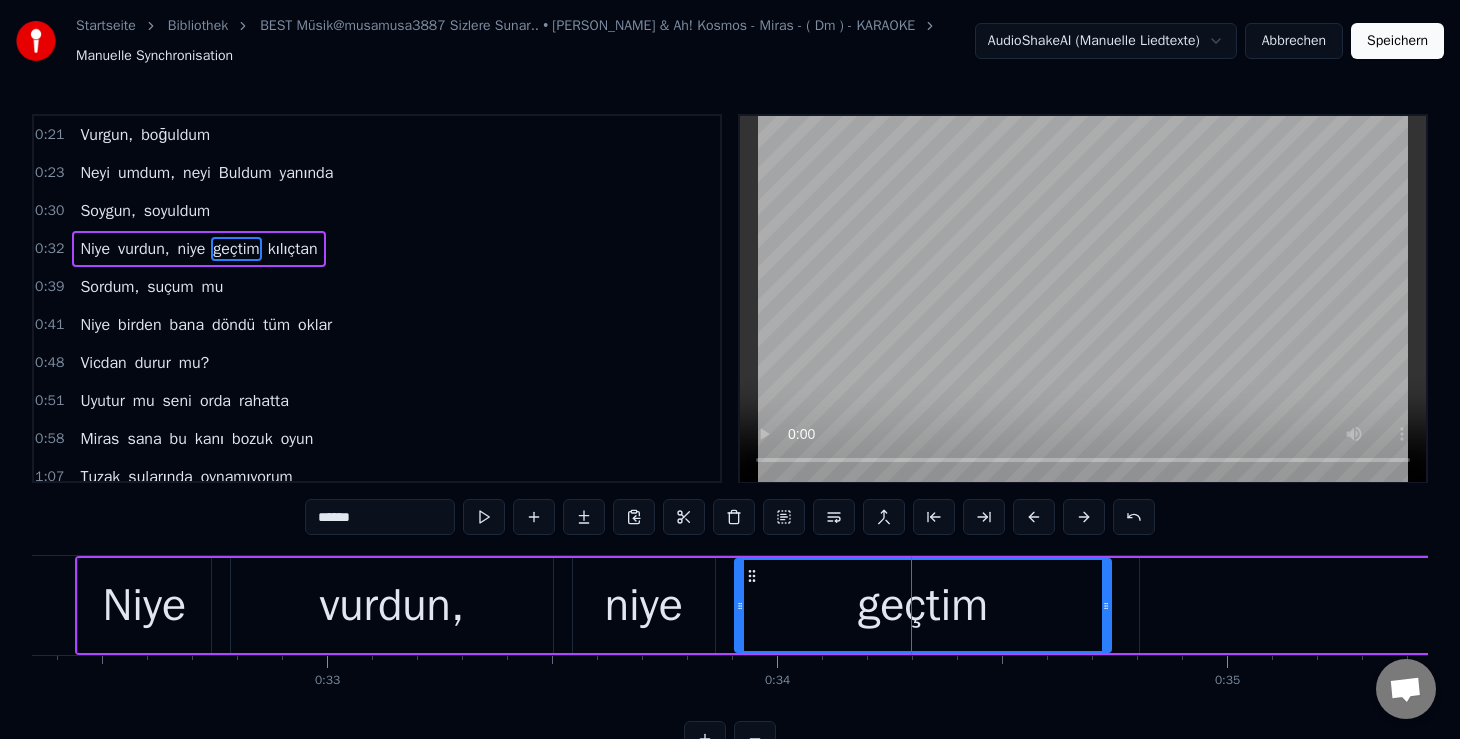 drag, startPoint x: 324, startPoint y: 516, endPoint x: 299, endPoint y: 519, distance: 25.179358 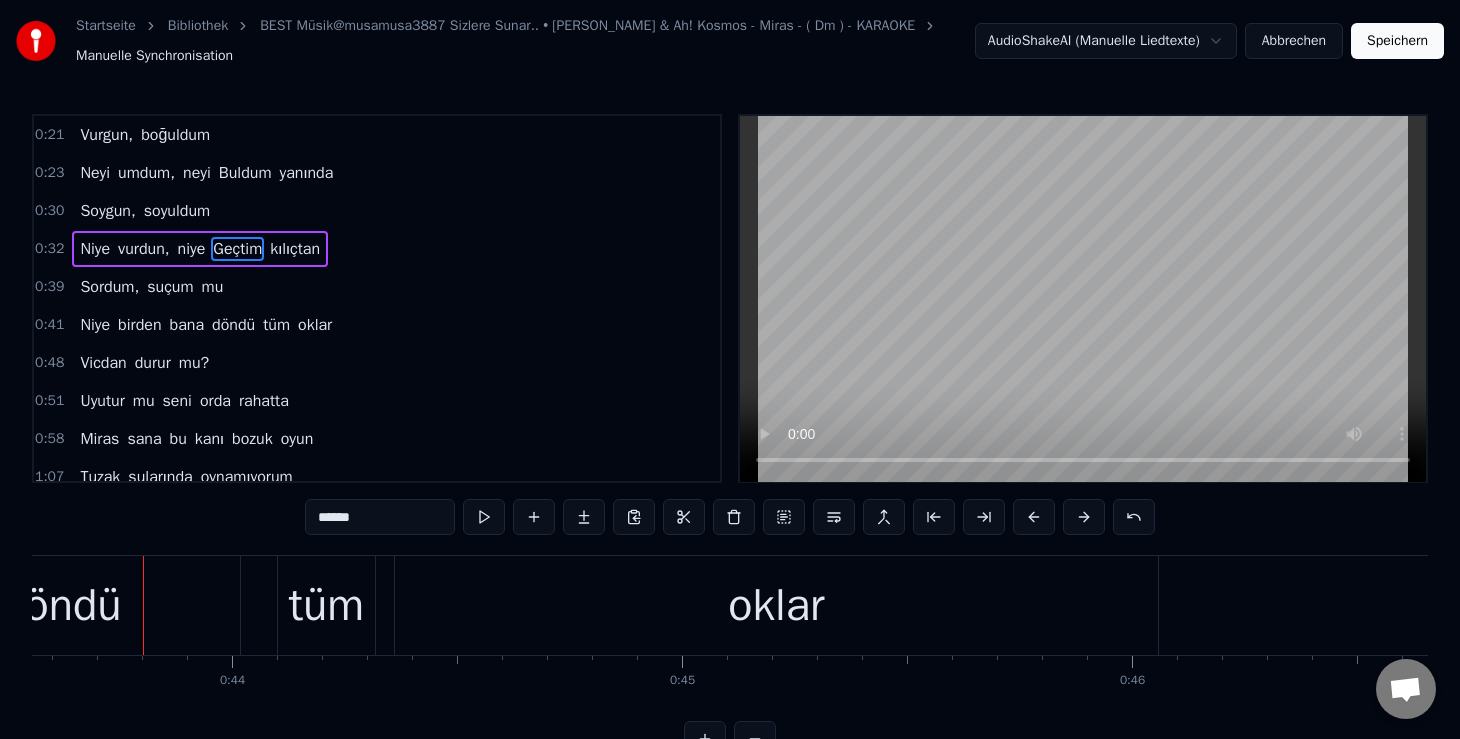 scroll, scrollTop: 0, scrollLeft: 19611, axis: horizontal 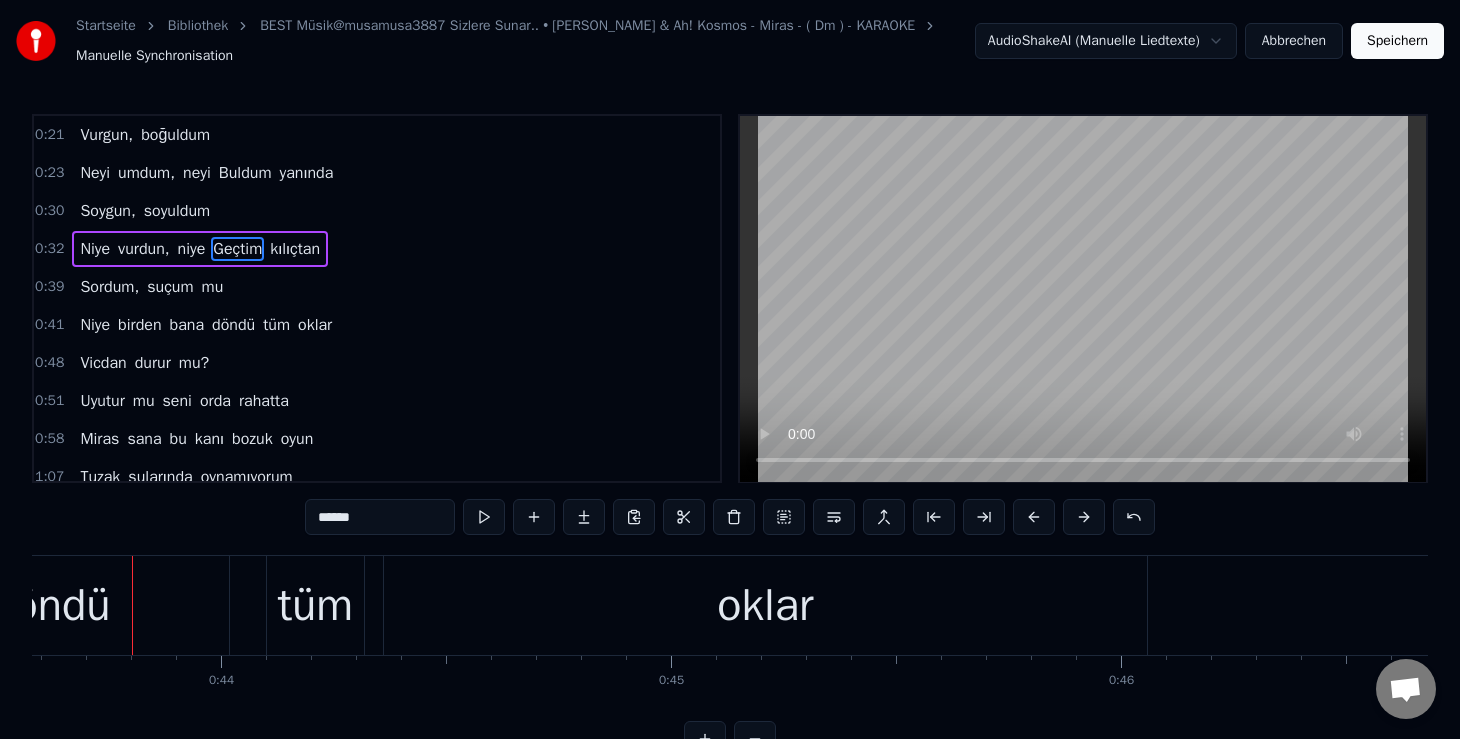 click on "döndü" at bounding box center (49, 606) 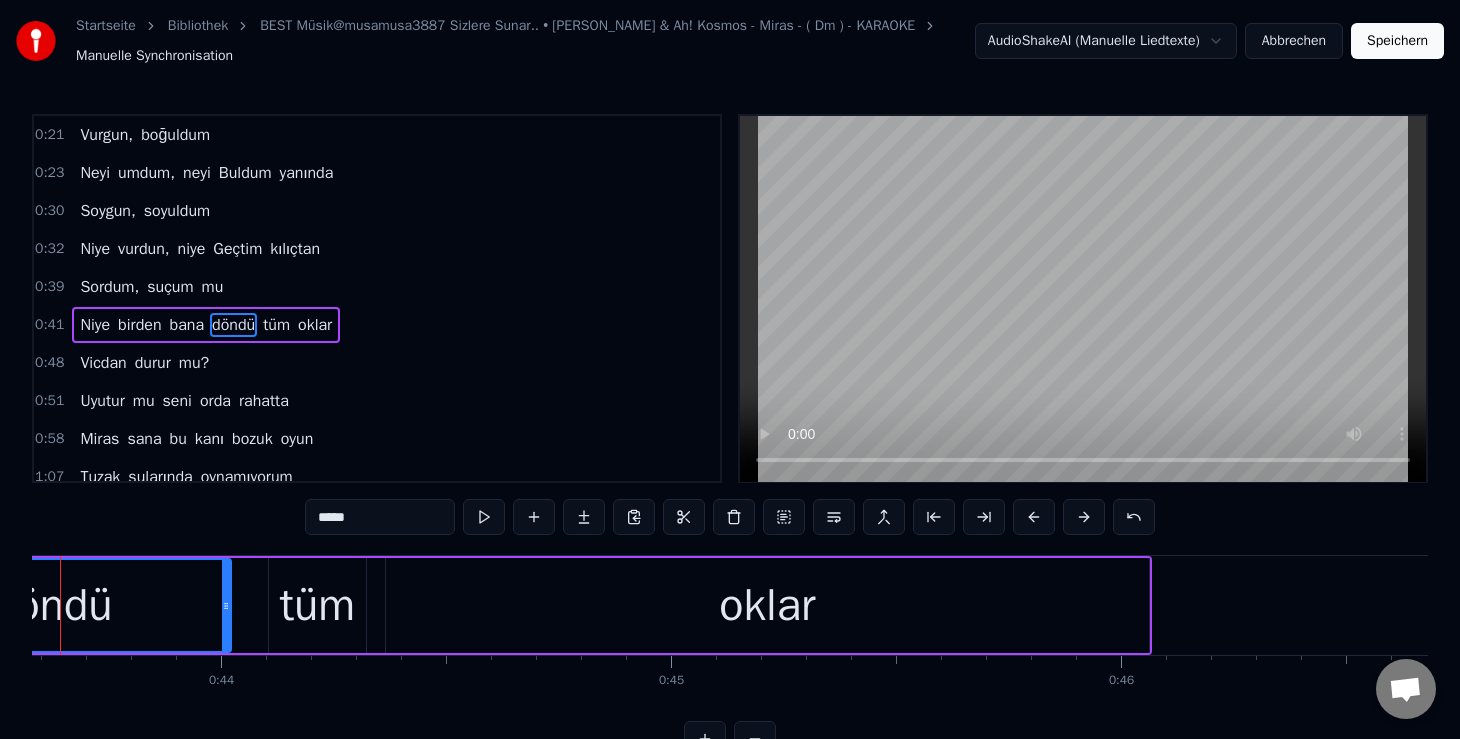 scroll, scrollTop: 26, scrollLeft: 0, axis: vertical 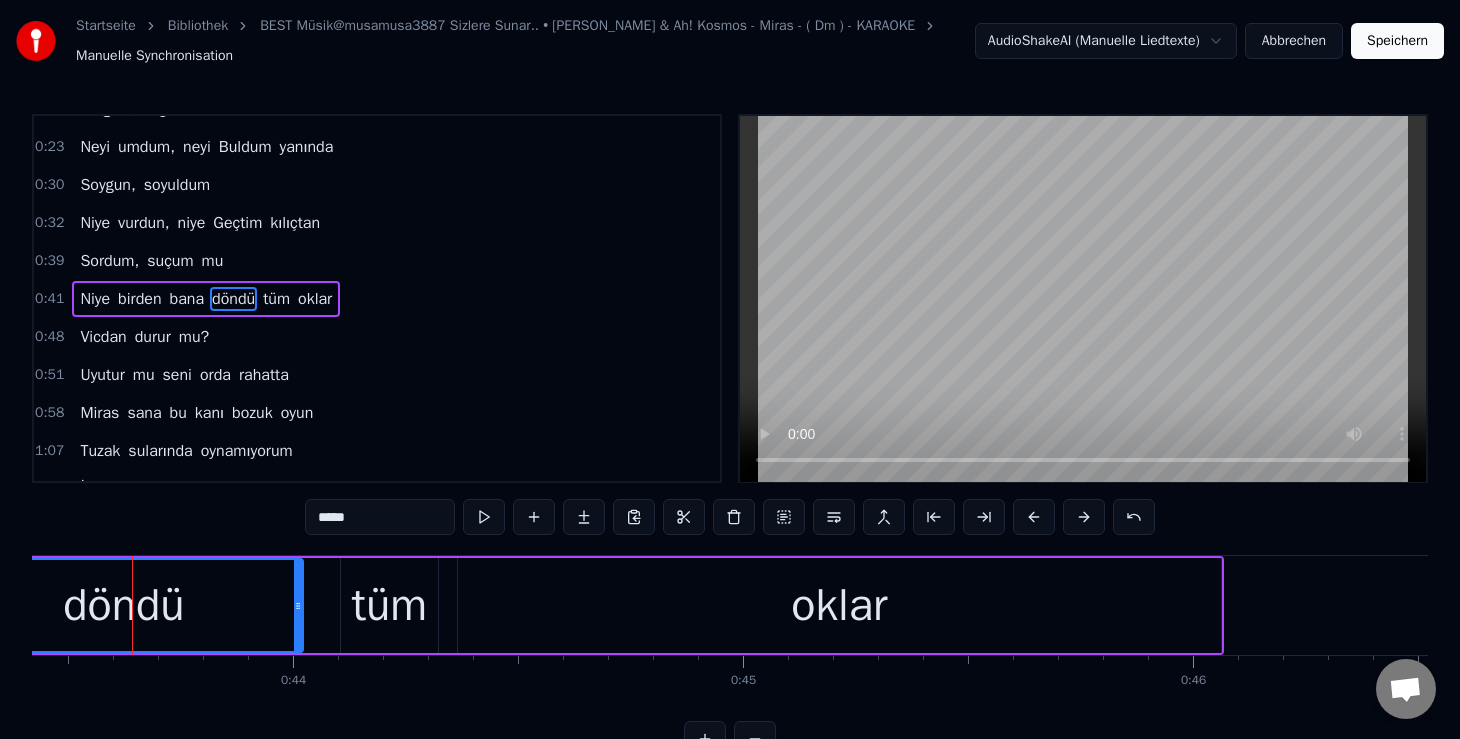 drag, startPoint x: 327, startPoint y: 517, endPoint x: 312, endPoint y: 517, distance: 15 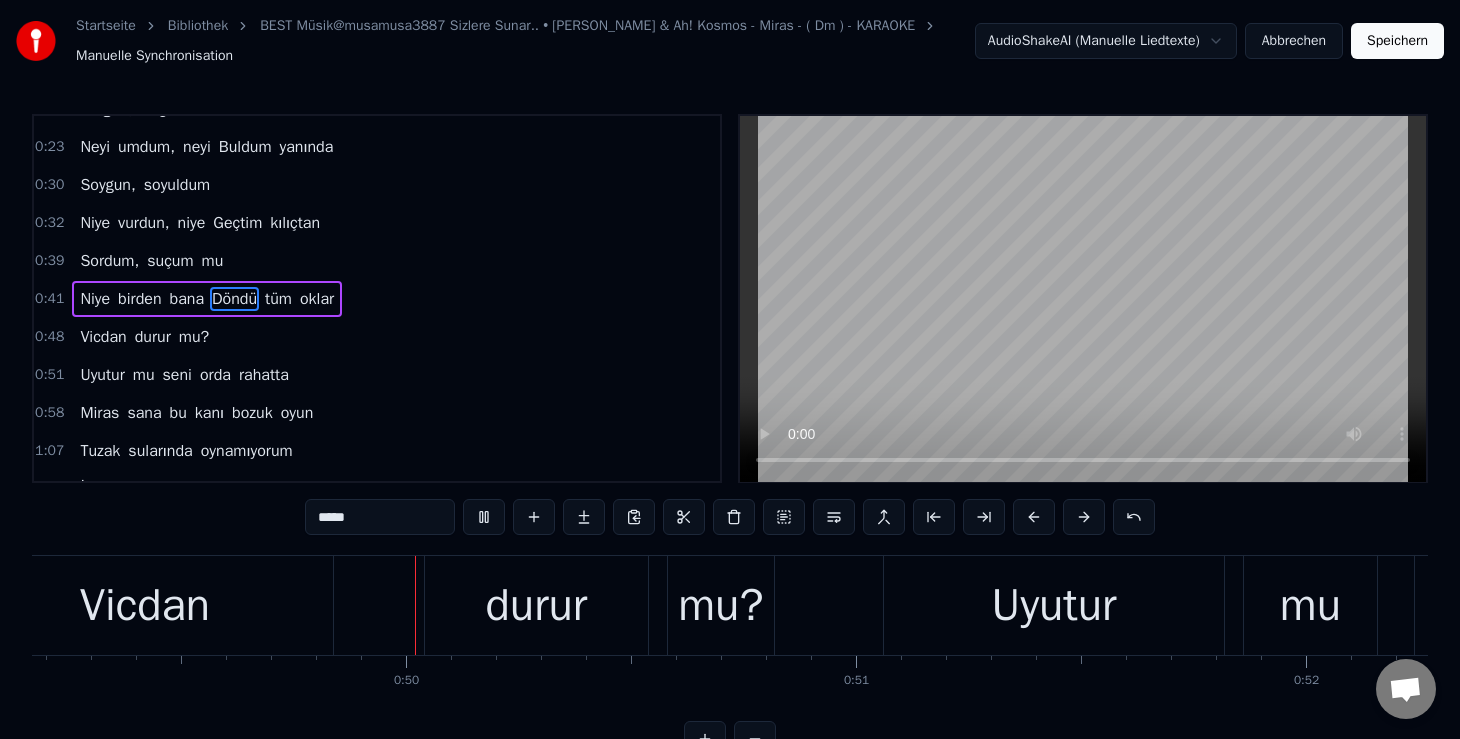 scroll, scrollTop: 0, scrollLeft: 22129, axis: horizontal 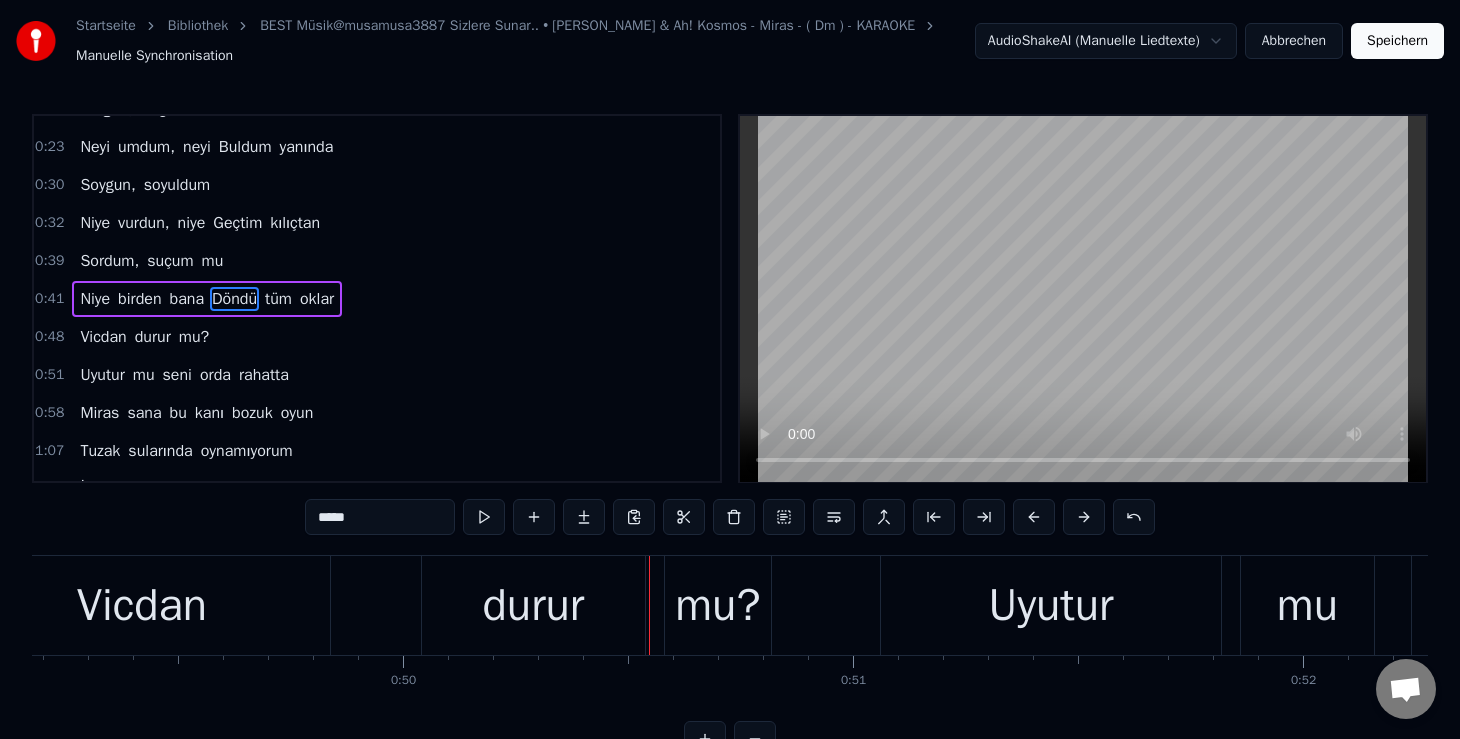 click on "mu?" at bounding box center (717, 606) 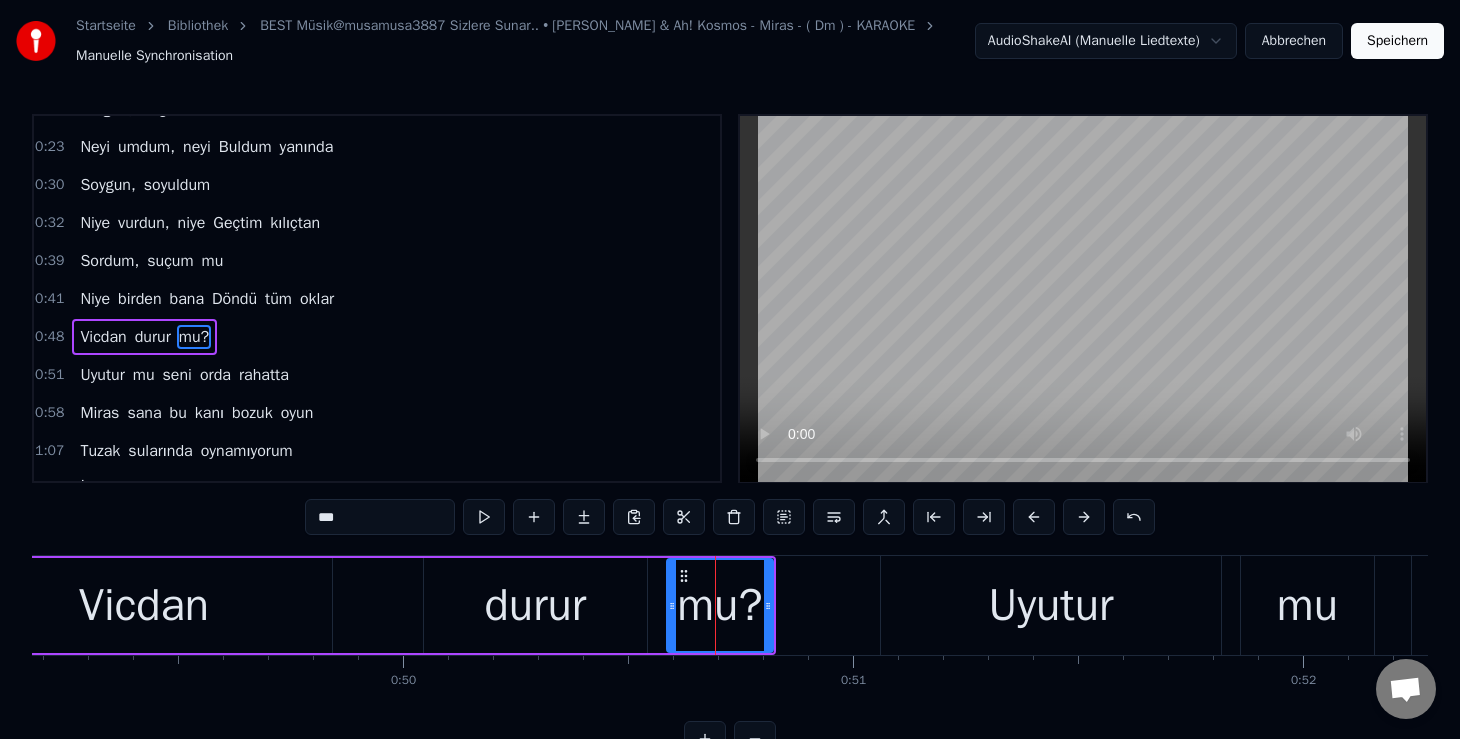 scroll, scrollTop: 64, scrollLeft: 0, axis: vertical 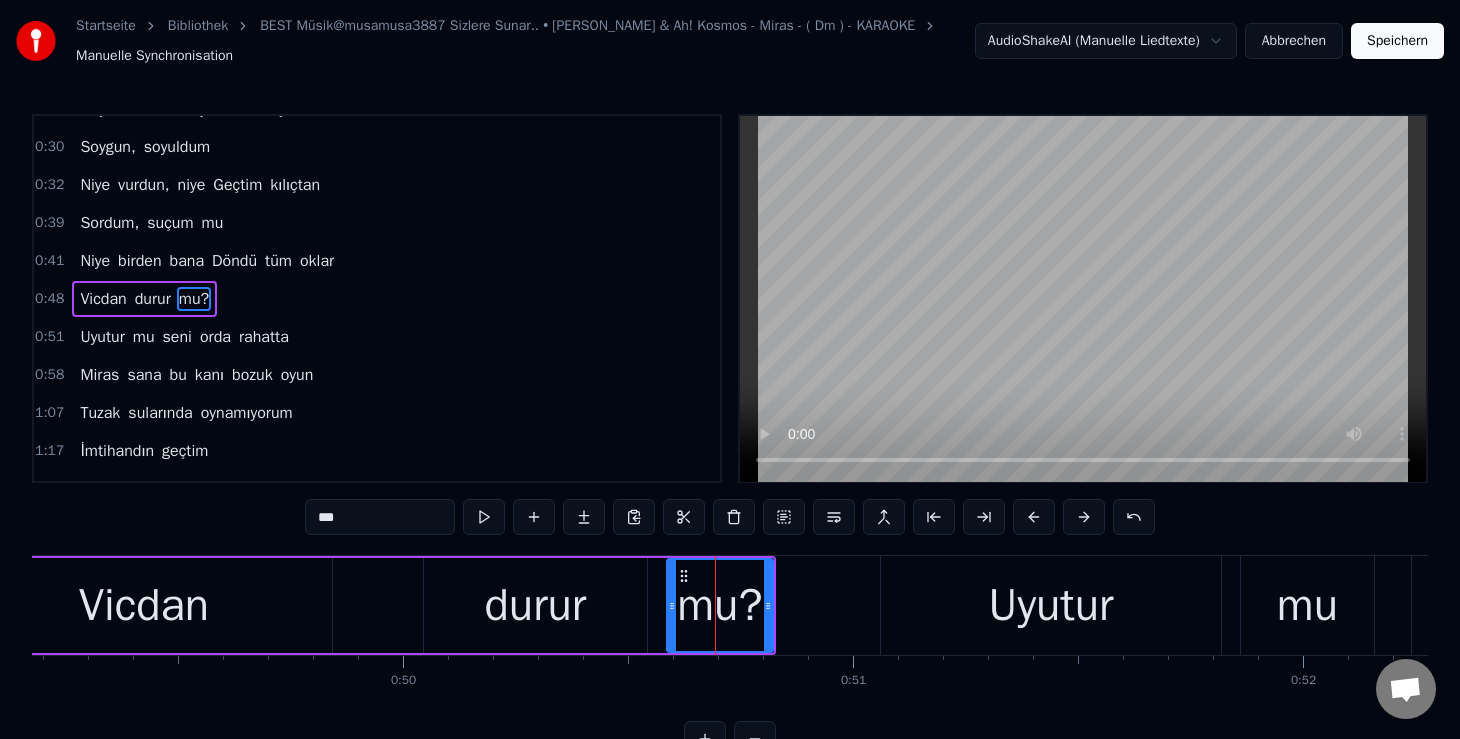 click on "***" at bounding box center (380, 517) 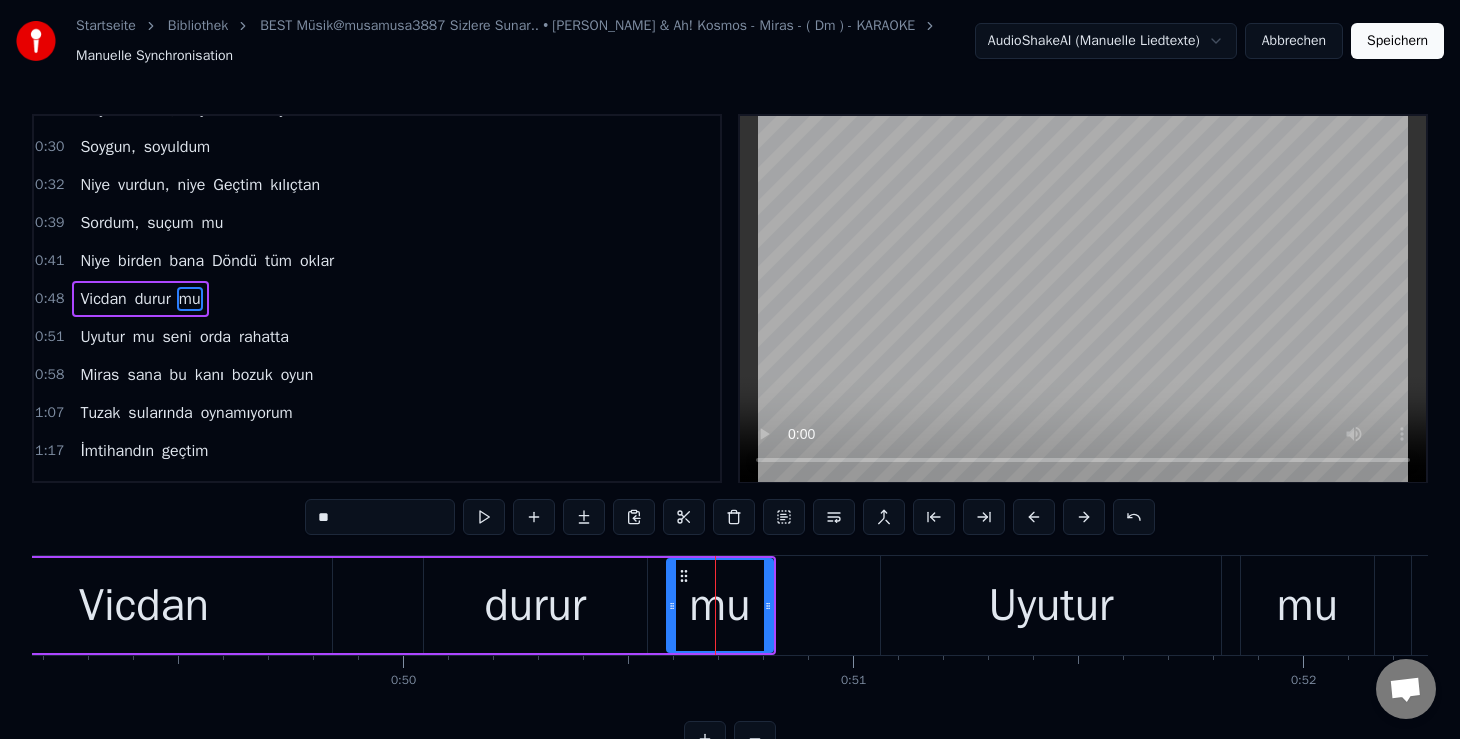 drag, startPoint x: 167, startPoint y: 593, endPoint x: 216, endPoint y: 581, distance: 50.447994 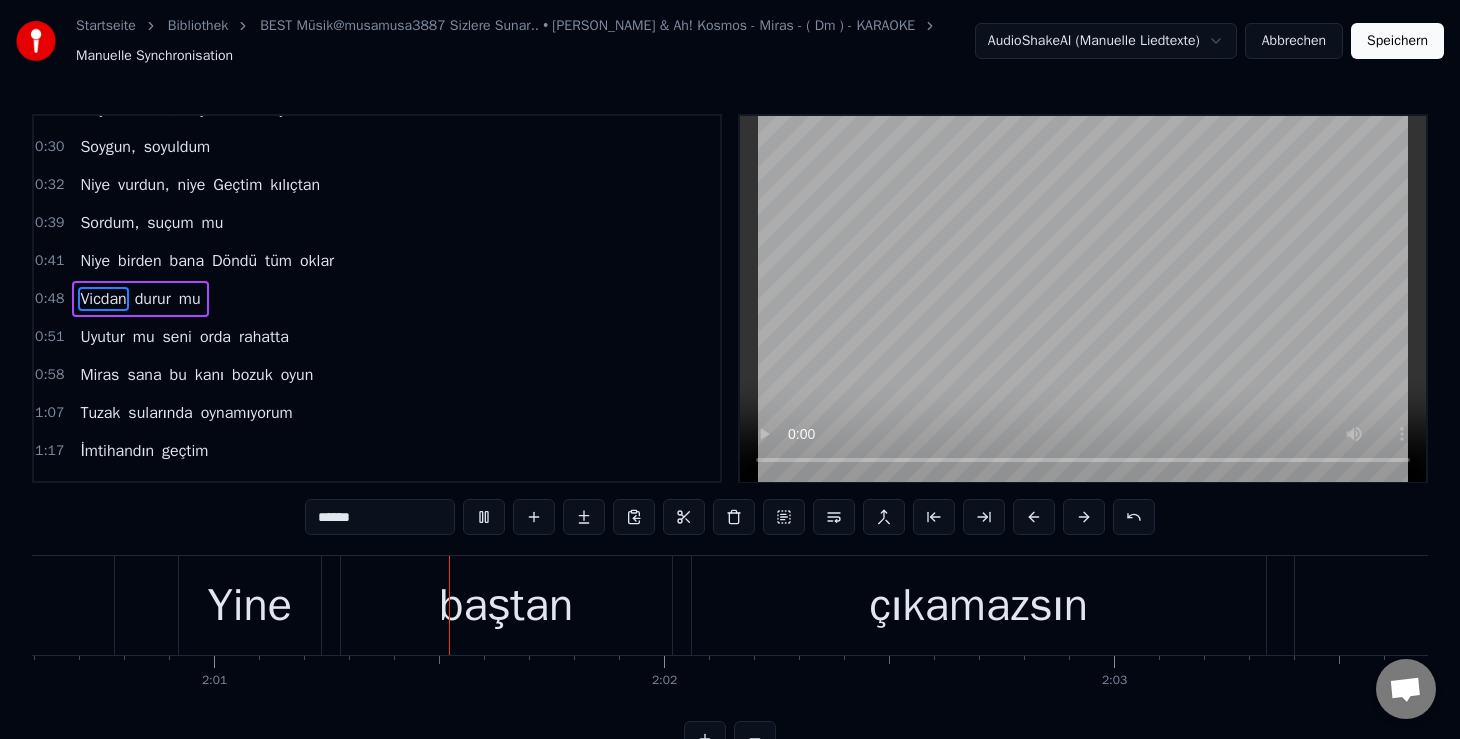 scroll, scrollTop: 0, scrollLeft: 54288, axis: horizontal 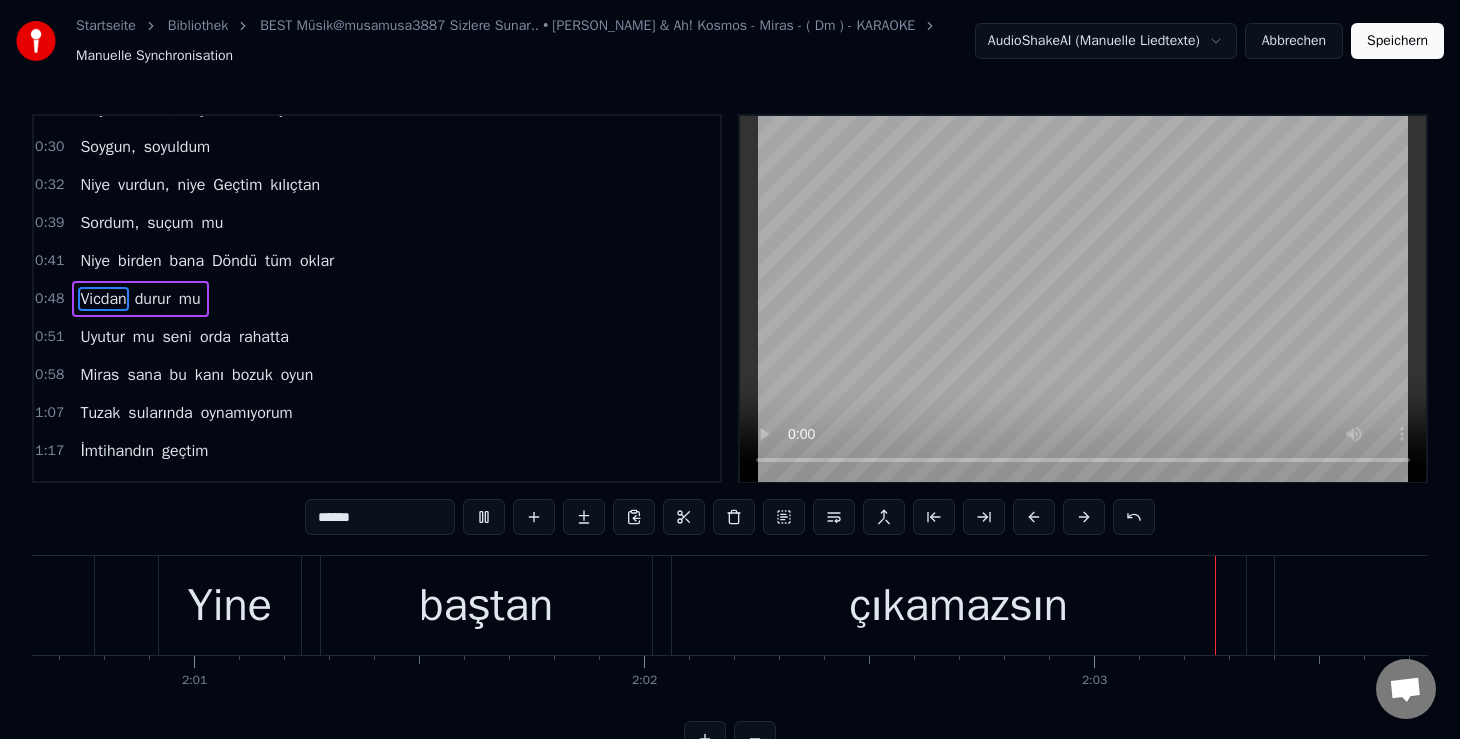 click on "0:48 [PERSON_NAME] mu" at bounding box center [377, 299] 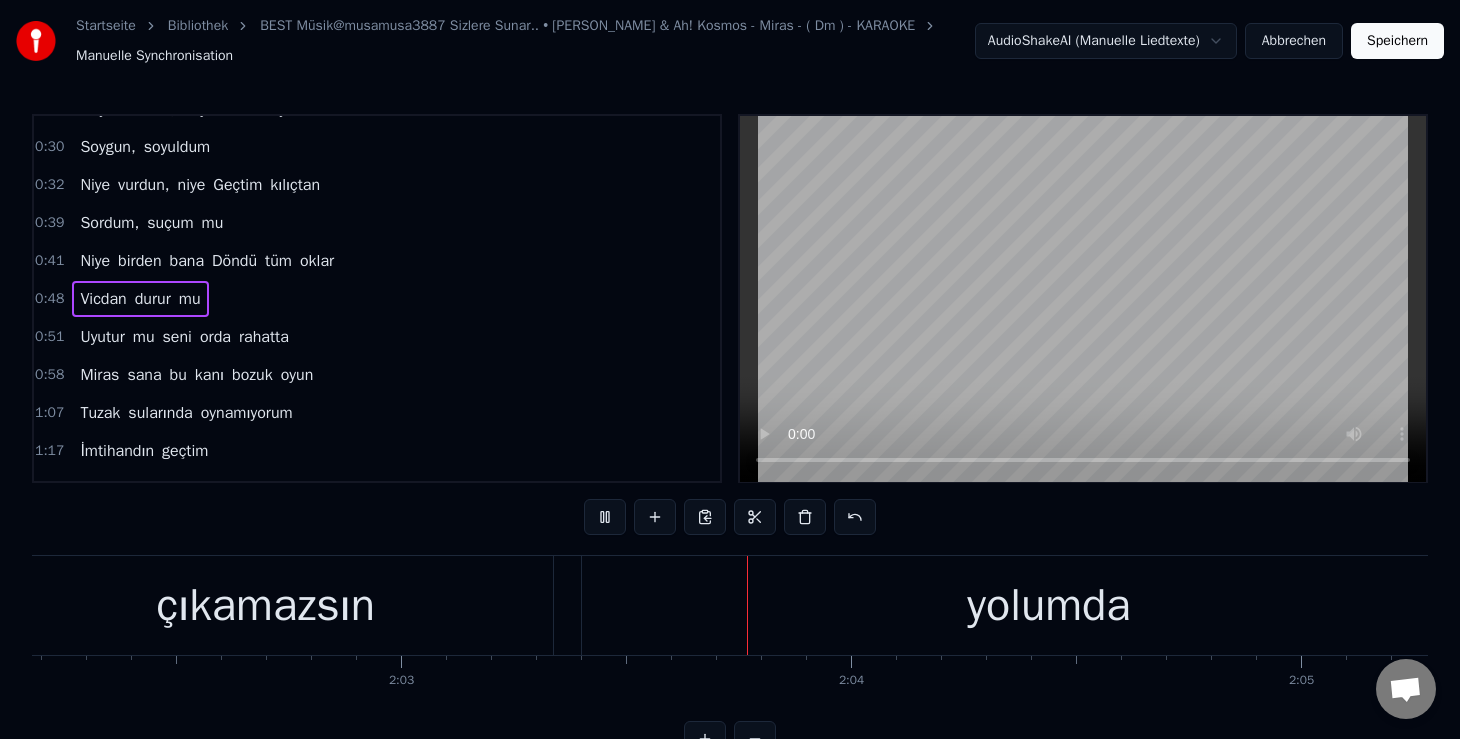 click at bounding box center (1083, 299) 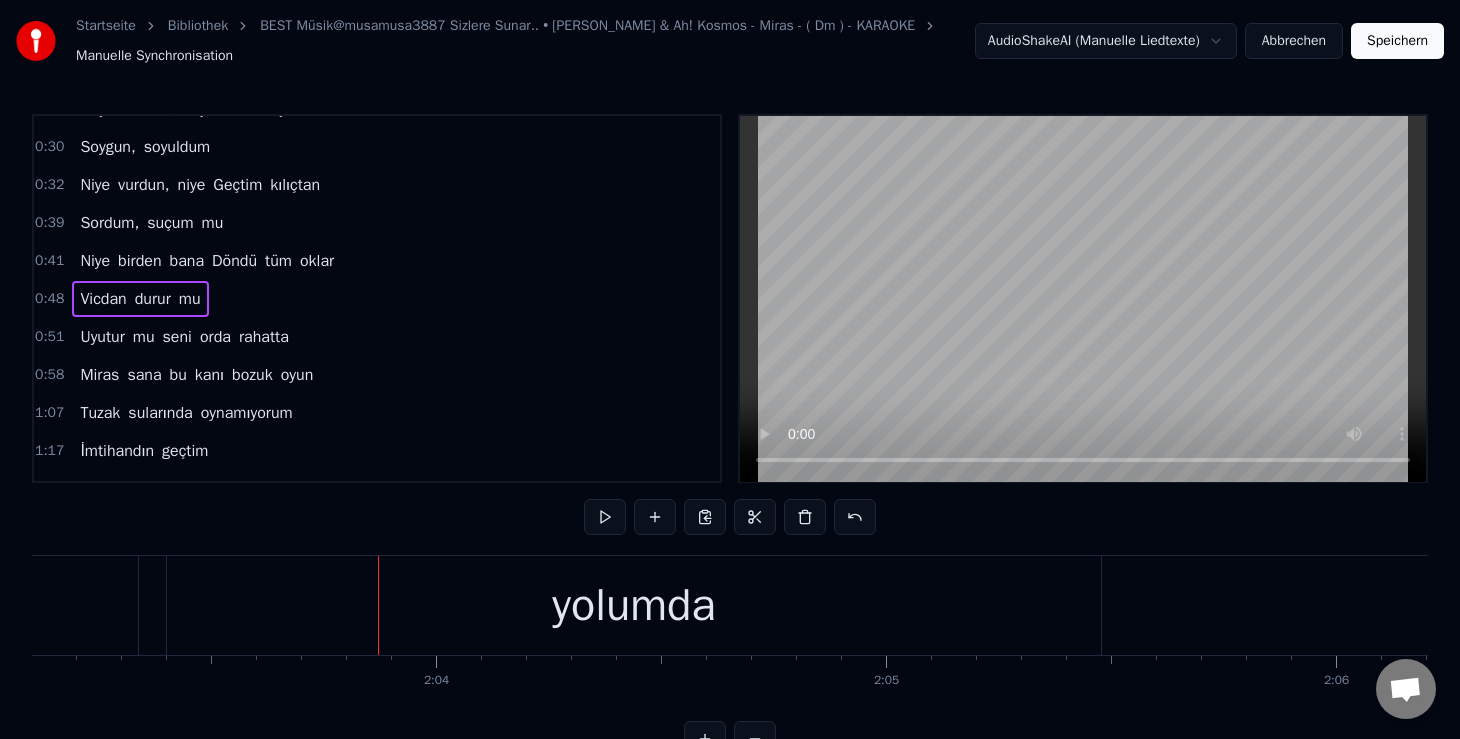 scroll, scrollTop: 0, scrollLeft: 55484, axis: horizontal 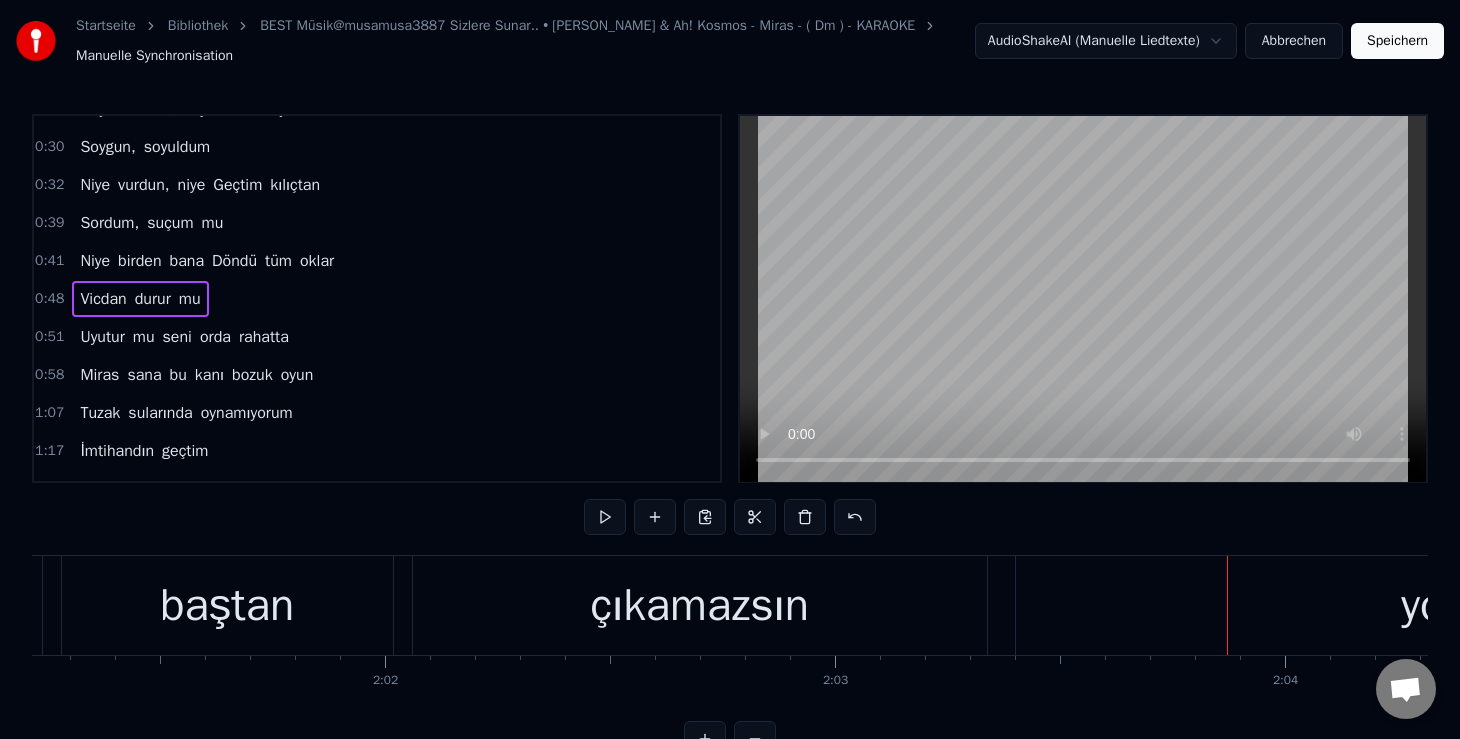 click on "çıkamazsın" at bounding box center (700, 606) 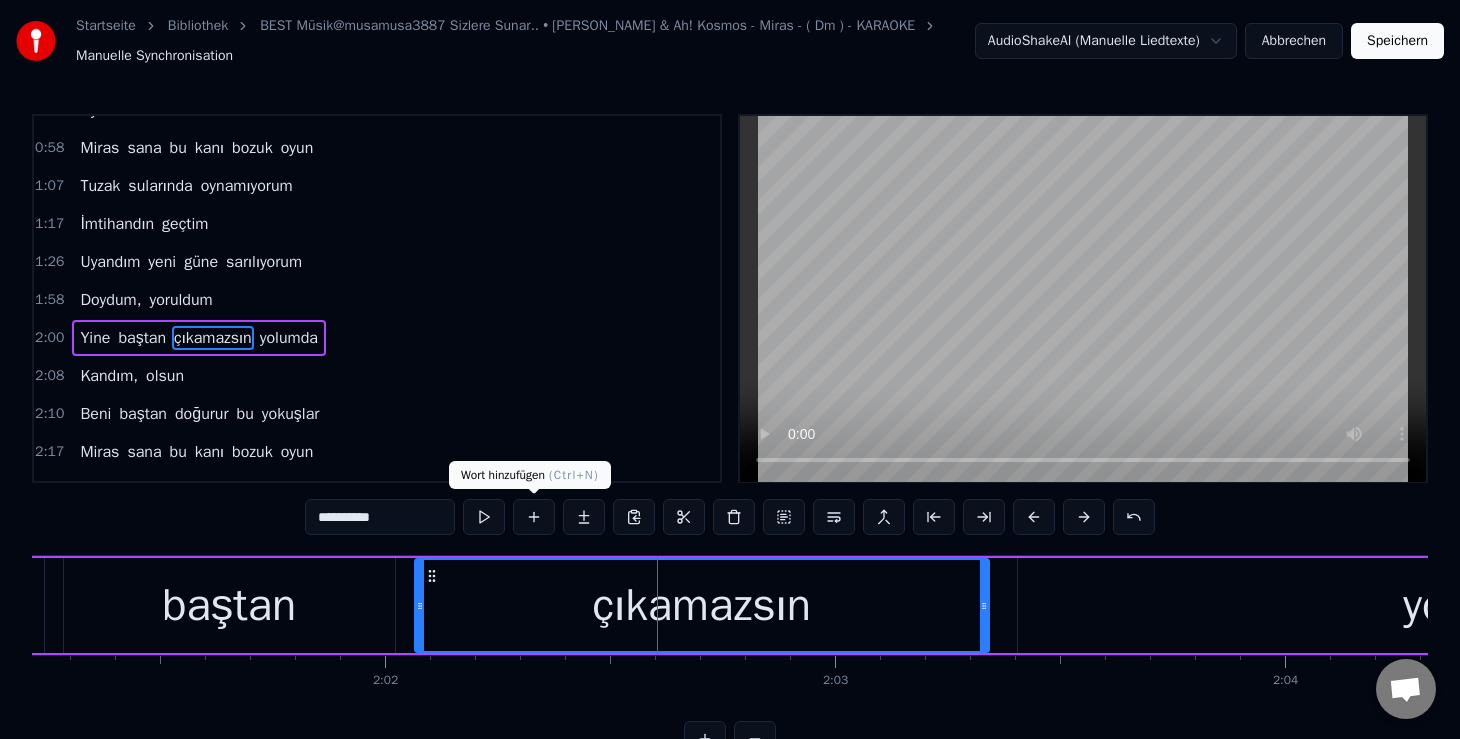 scroll, scrollTop: 330, scrollLeft: 0, axis: vertical 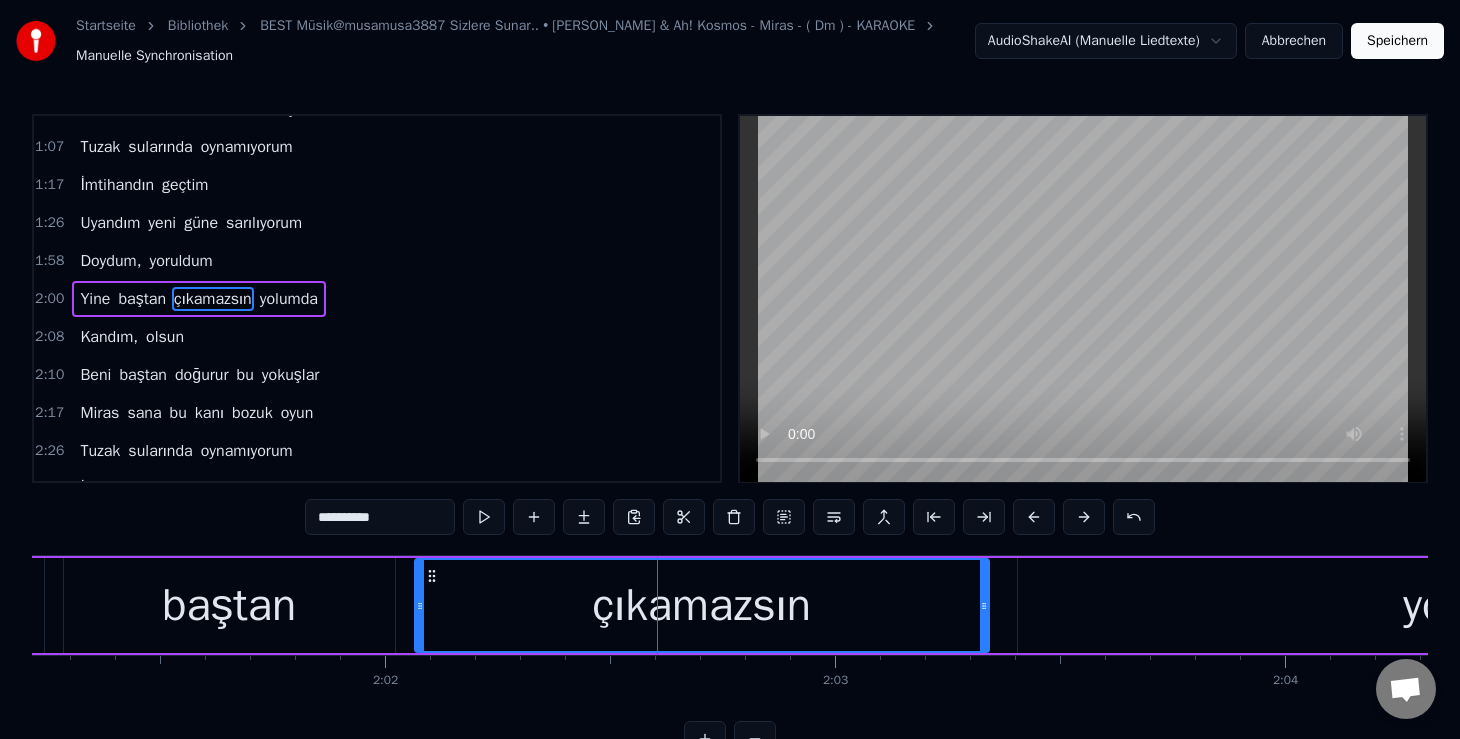 drag, startPoint x: 324, startPoint y: 523, endPoint x: 310, endPoint y: 523, distance: 14 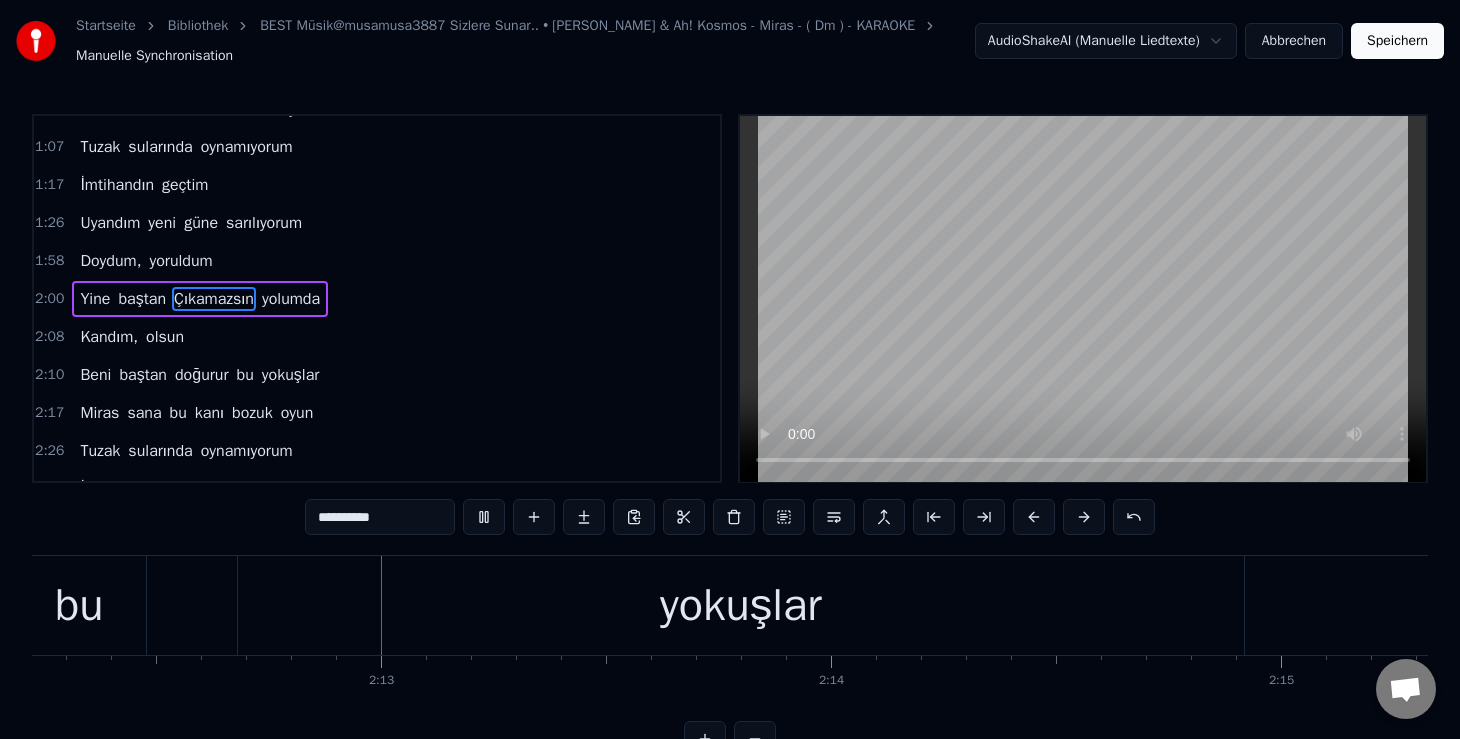 scroll, scrollTop: 0, scrollLeft: 59592, axis: horizontal 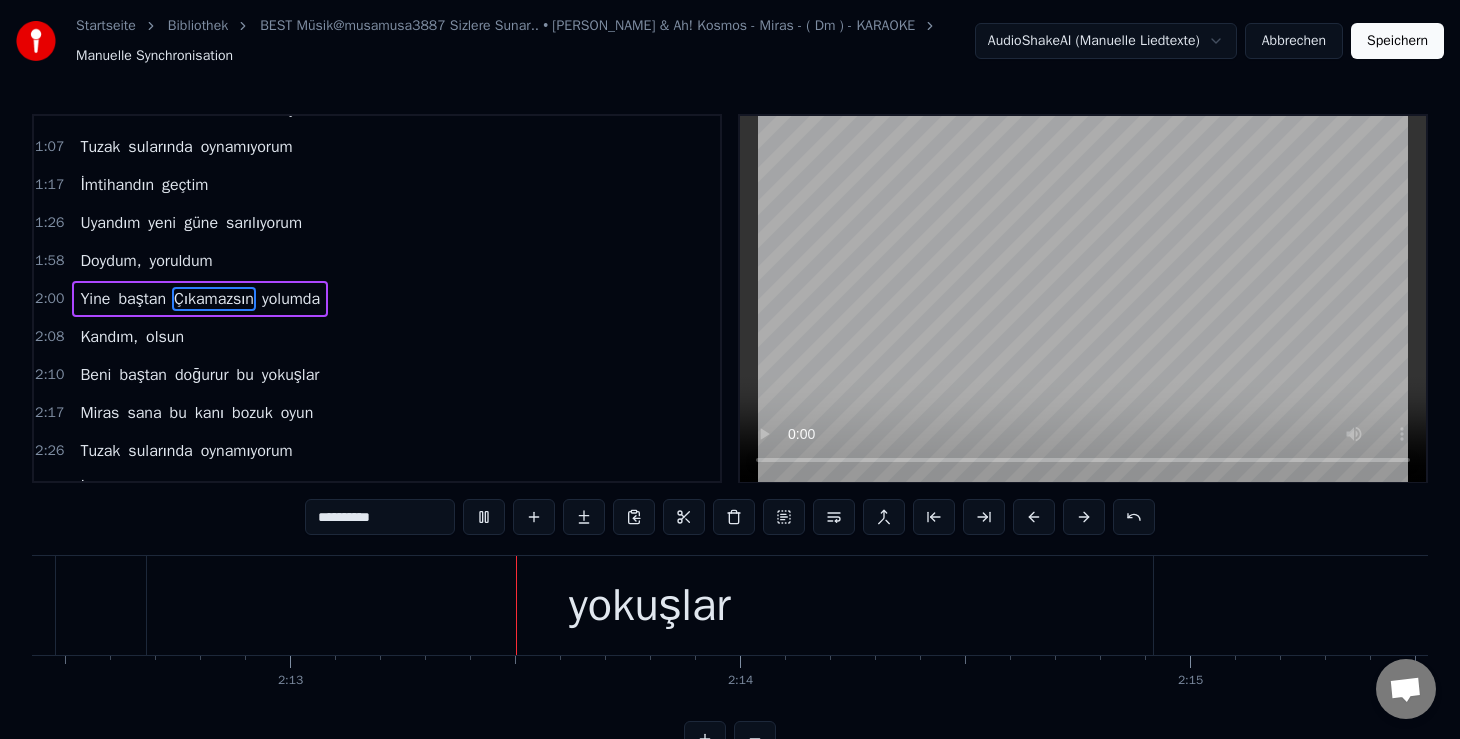 click at bounding box center (1083, 299) 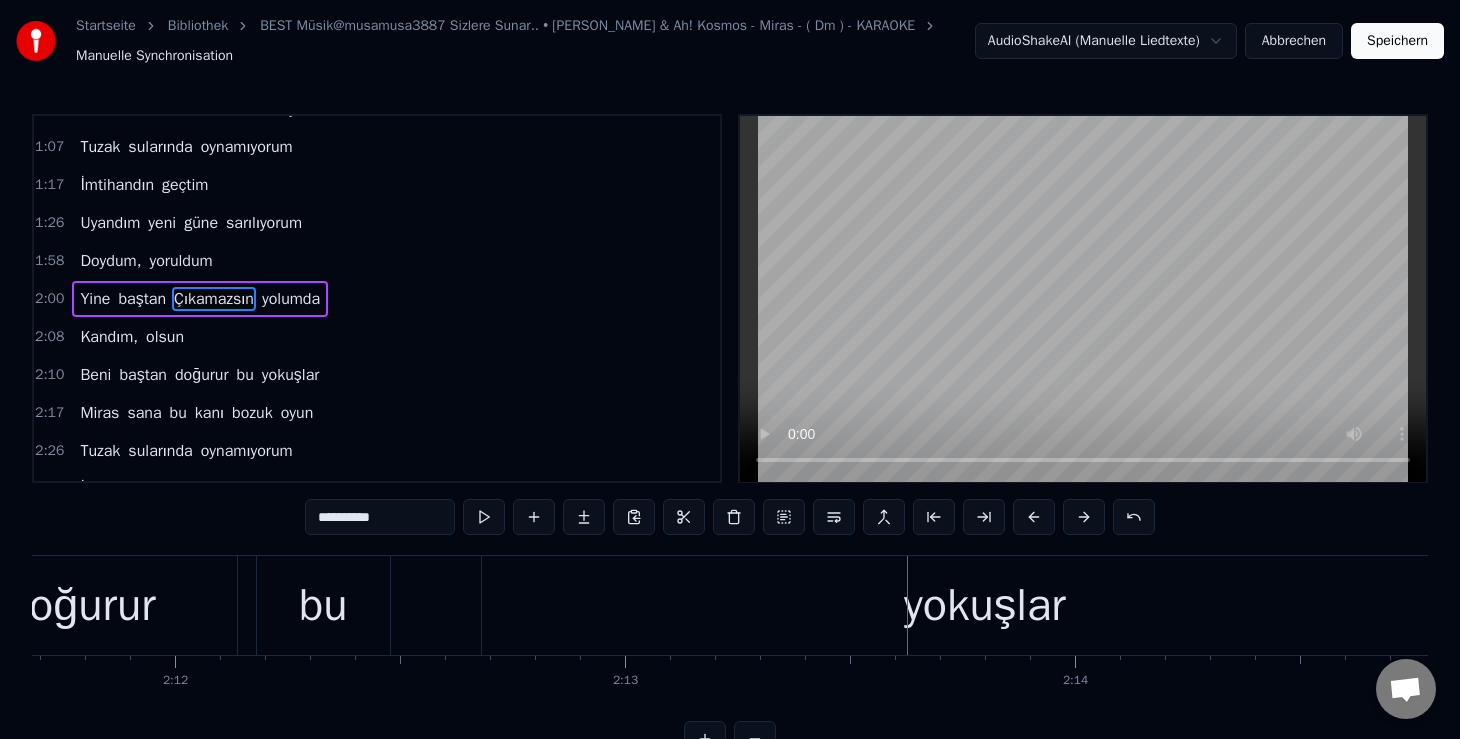 scroll, scrollTop: 0, scrollLeft: 58953, axis: horizontal 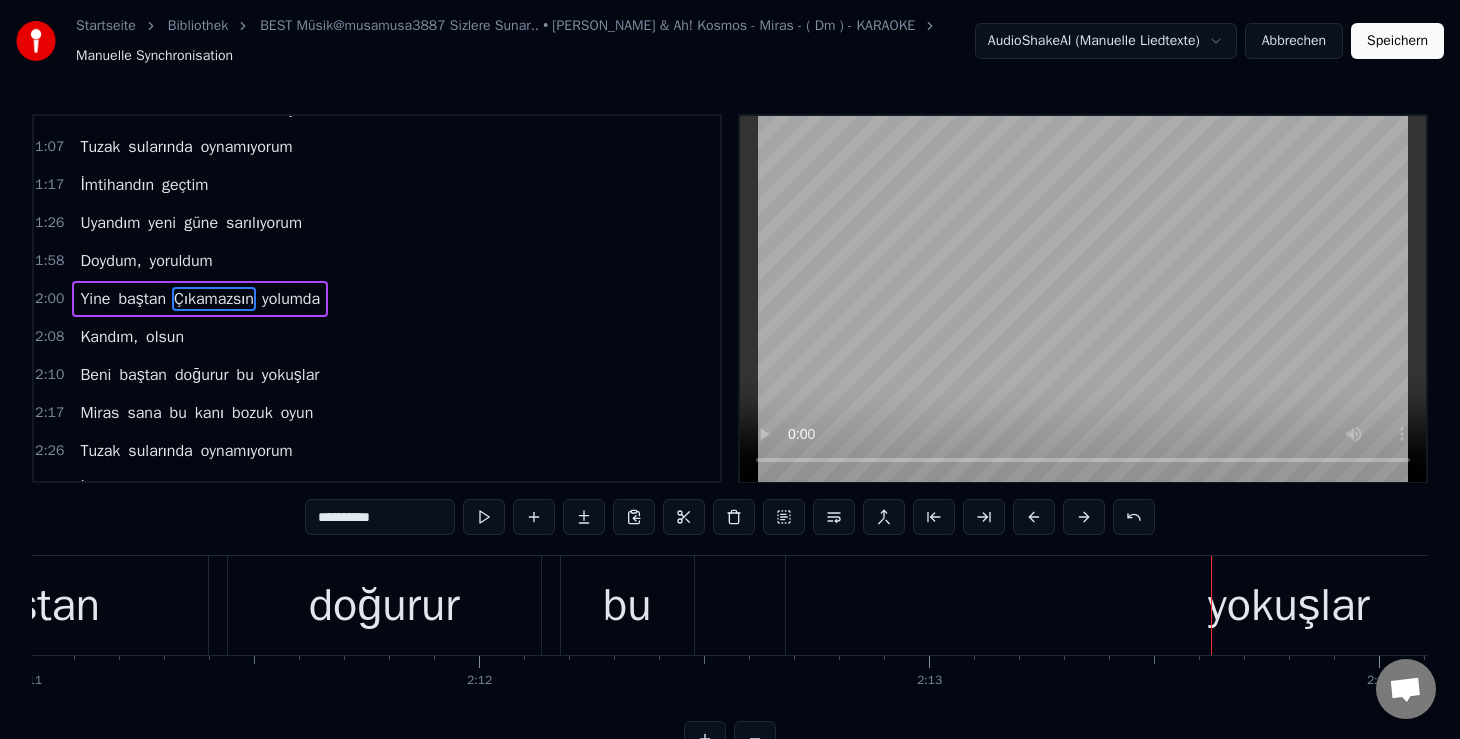 click on "bu" at bounding box center (627, 606) 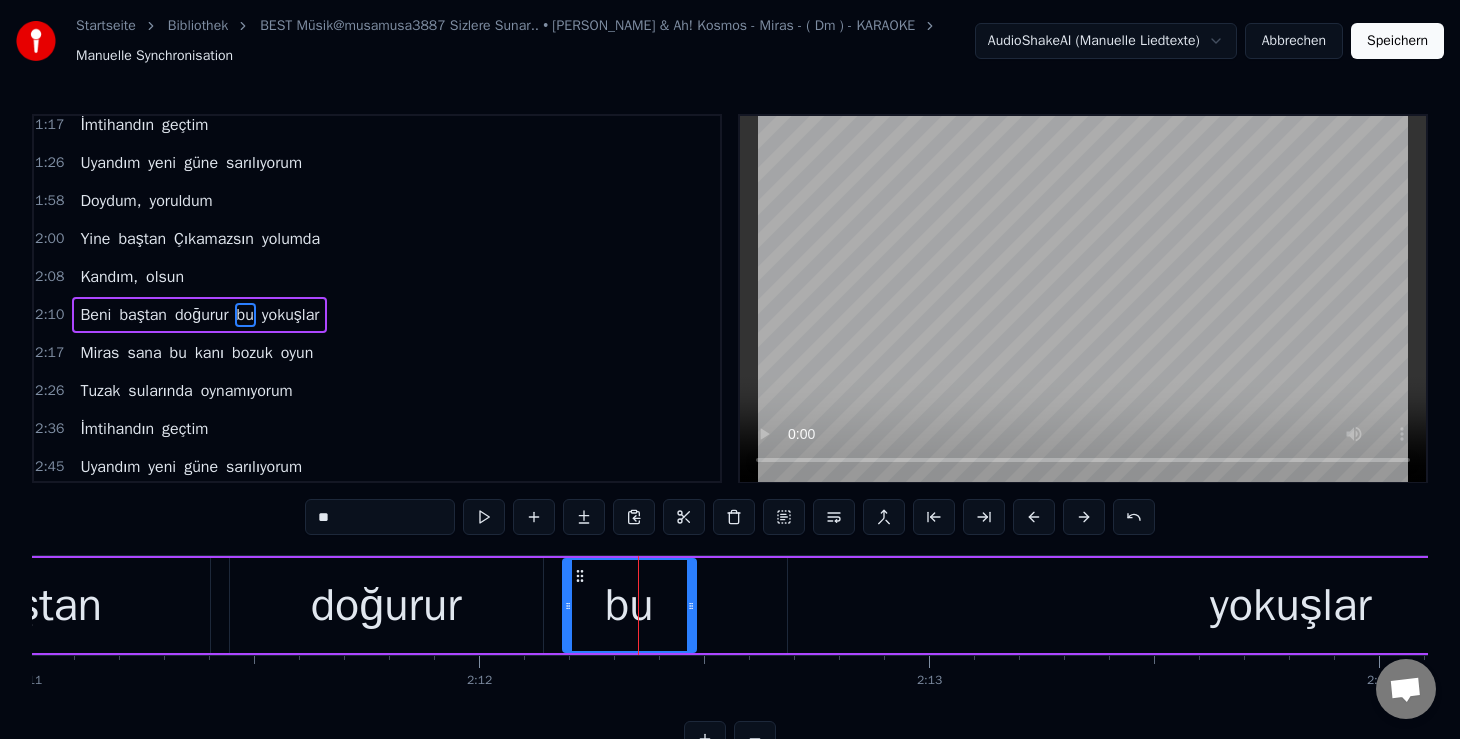 scroll, scrollTop: 406, scrollLeft: 0, axis: vertical 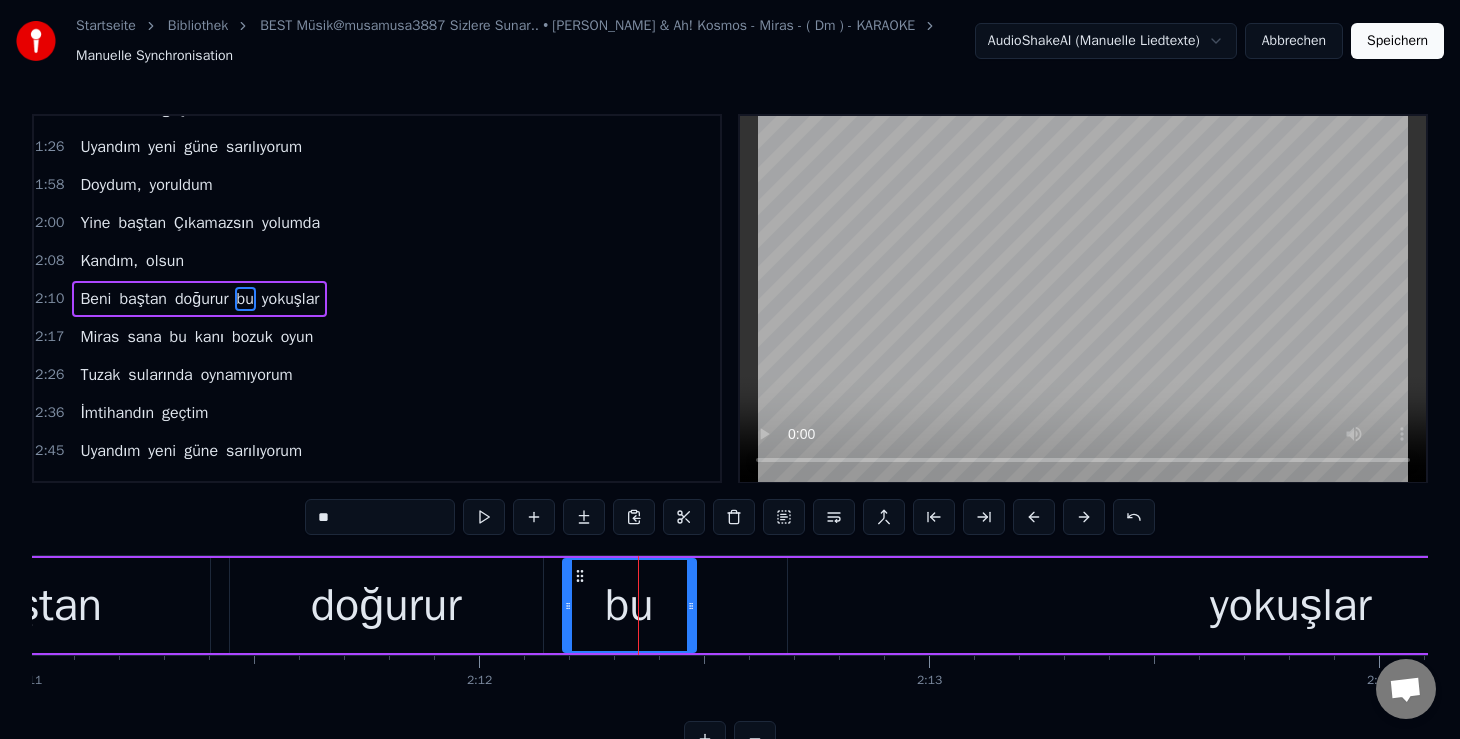 drag, startPoint x: 327, startPoint y: 516, endPoint x: 278, endPoint y: 520, distance: 49.162994 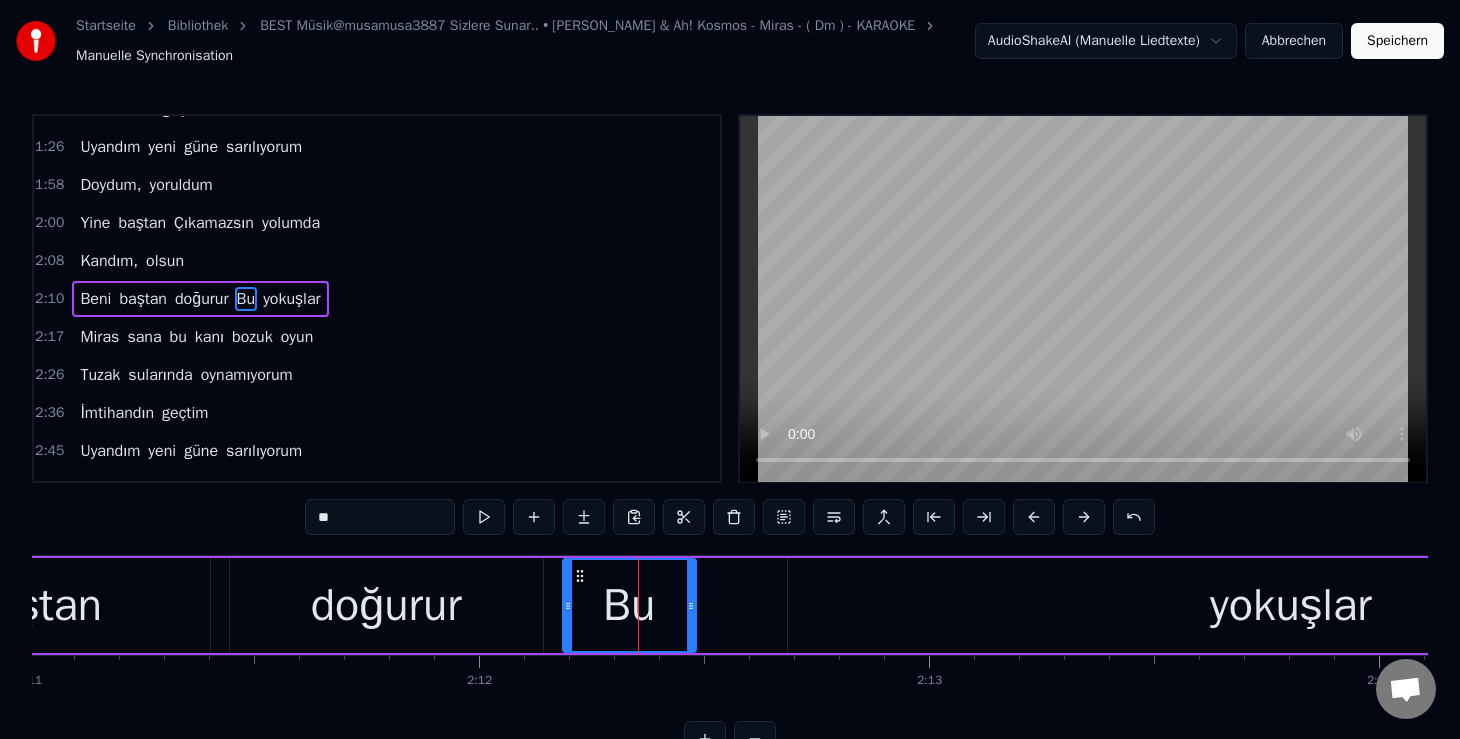 type on "**" 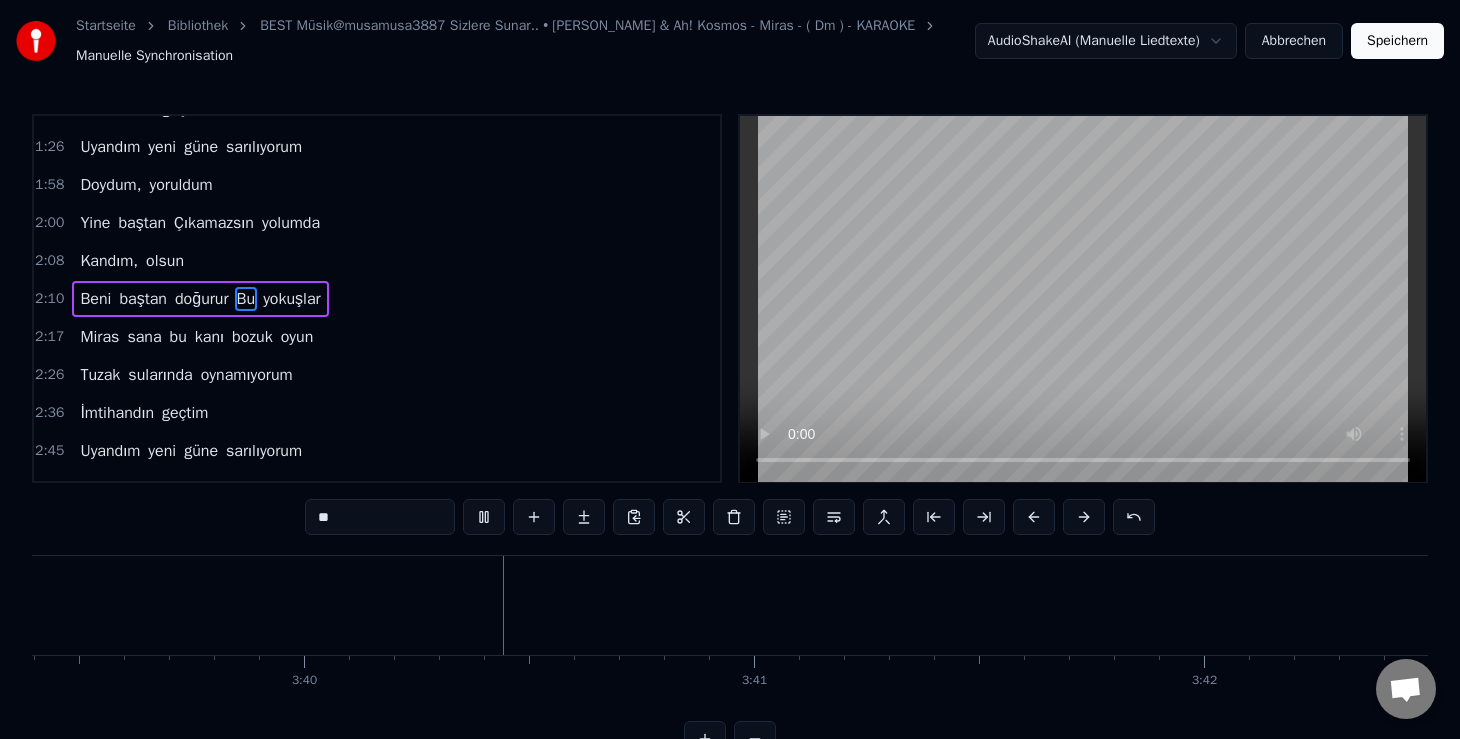 scroll, scrollTop: 0, scrollLeft: 98867, axis: horizontal 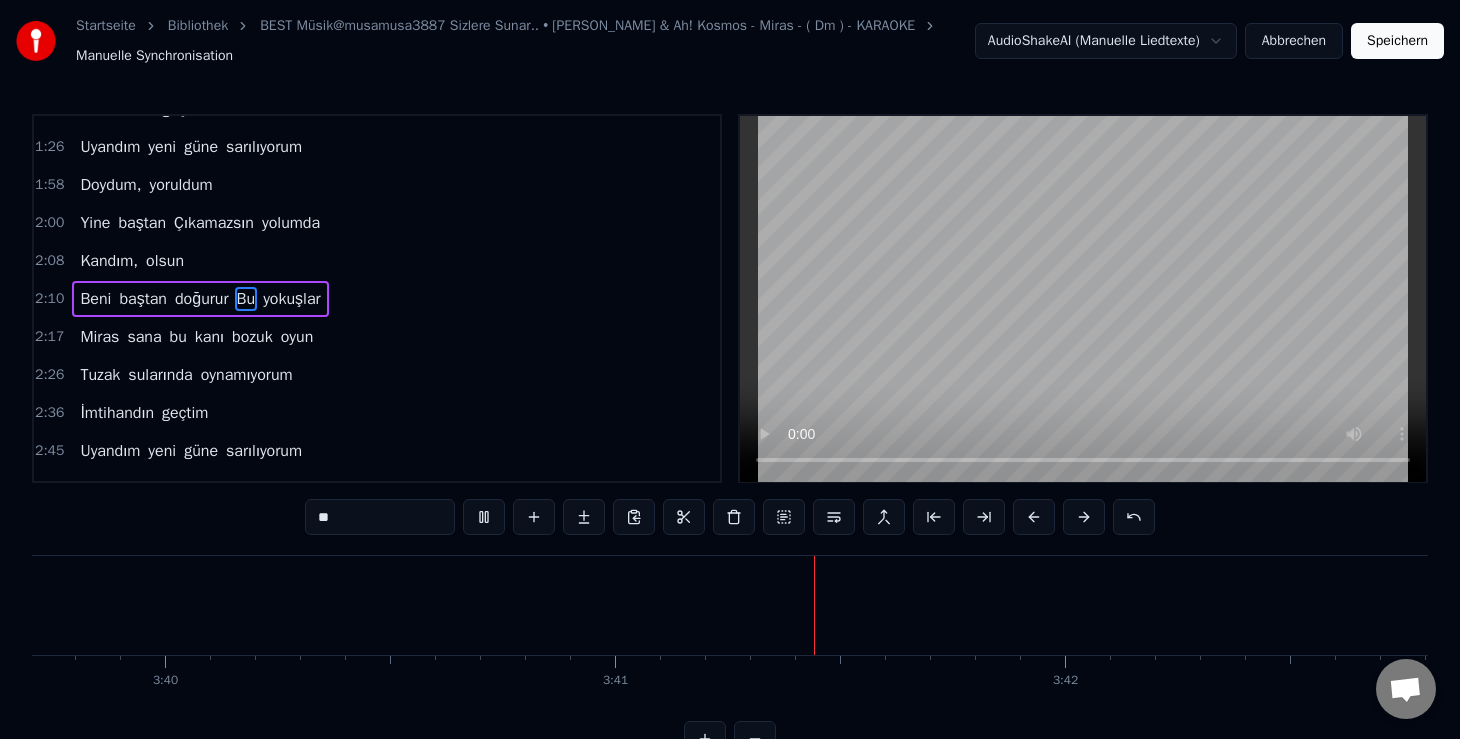 click on "Speichern" at bounding box center [1397, 41] 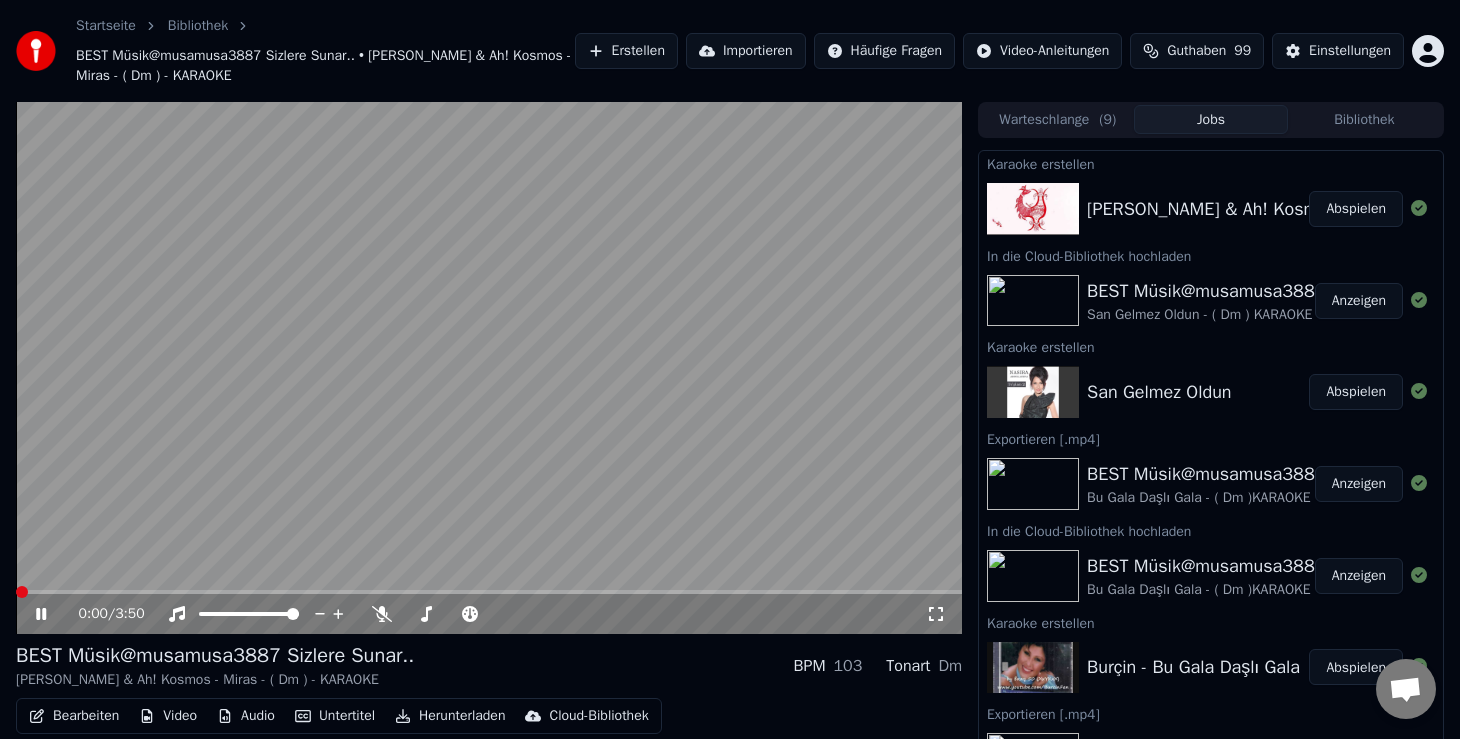 click at bounding box center [22, 592] 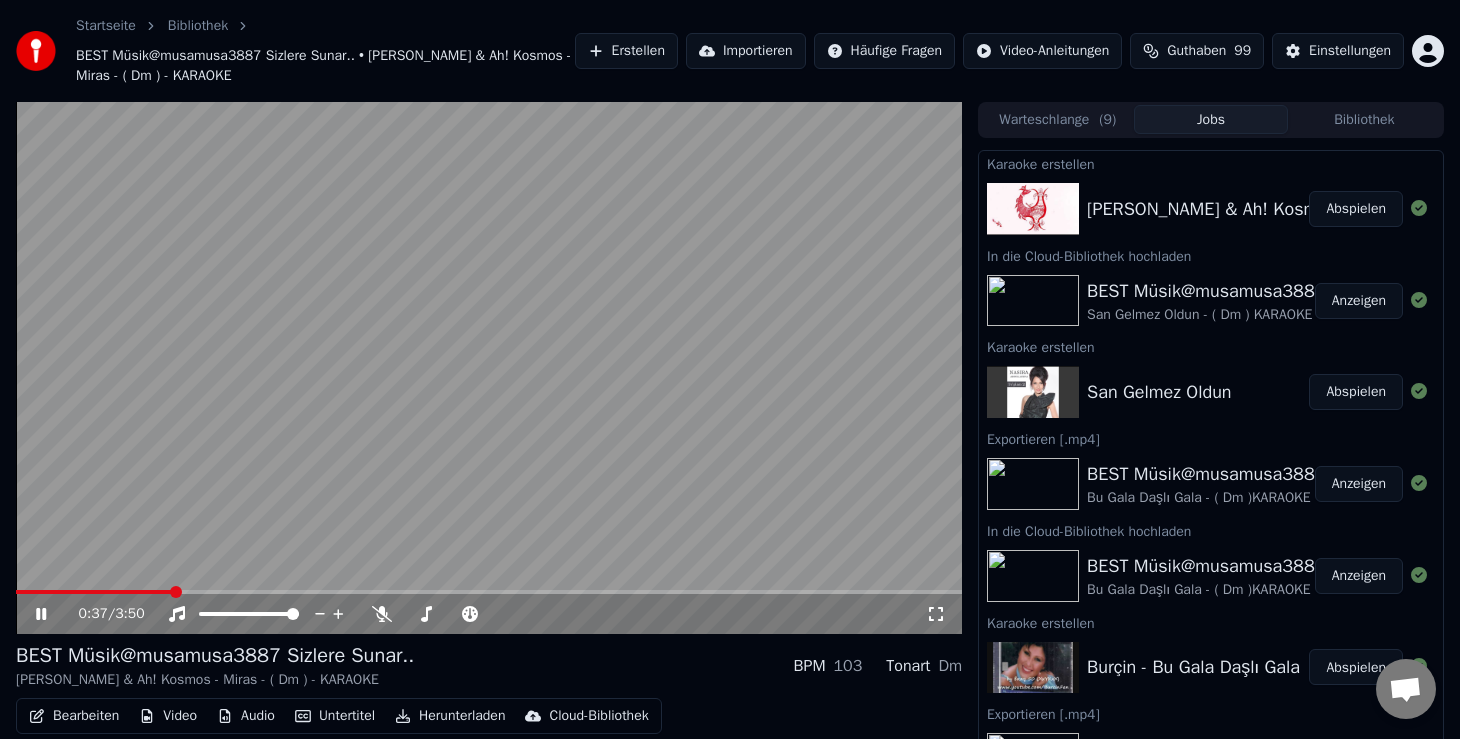 drag, startPoint x: 728, startPoint y: 7, endPoint x: 802, endPoint y: 213, distance: 218.88809 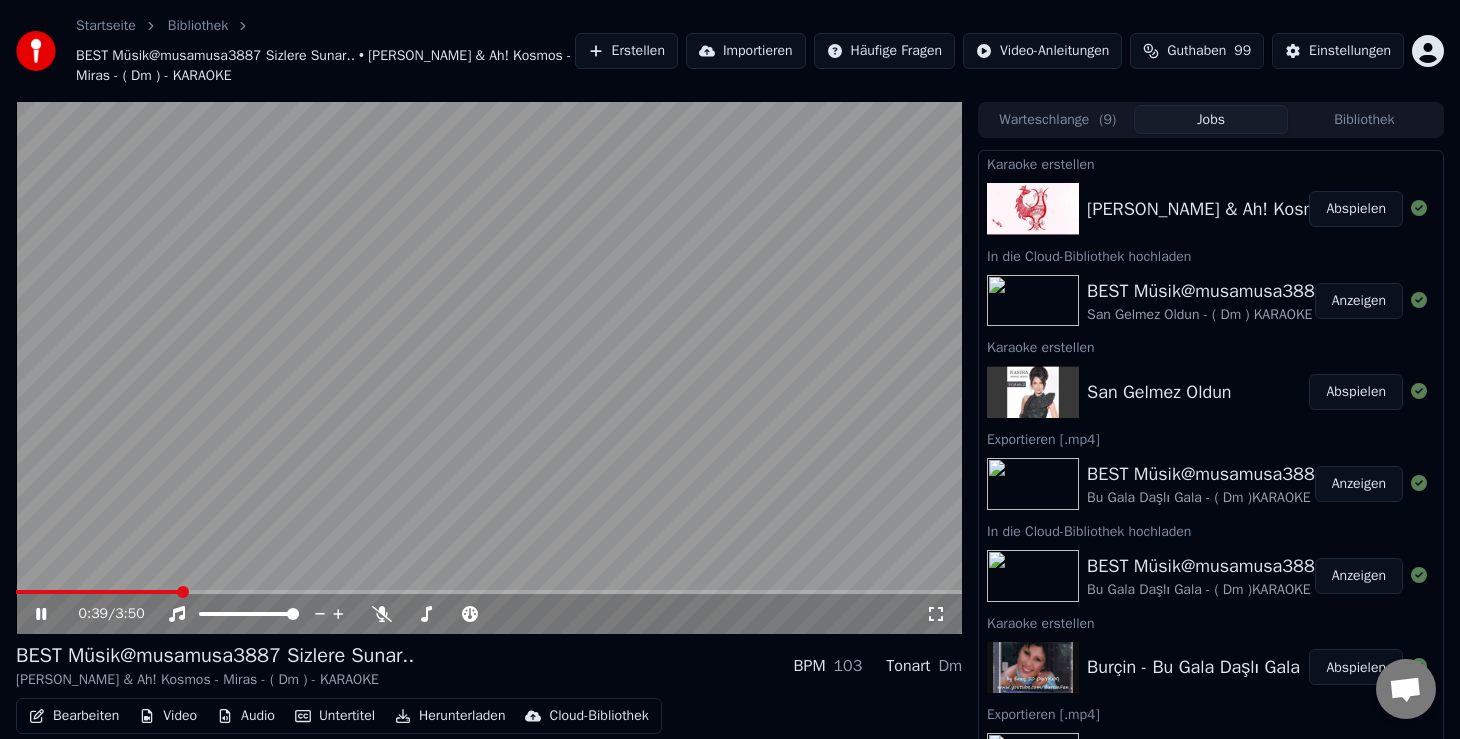 drag, startPoint x: 749, startPoint y: 3, endPoint x: 649, endPoint y: 21, distance: 101.607086 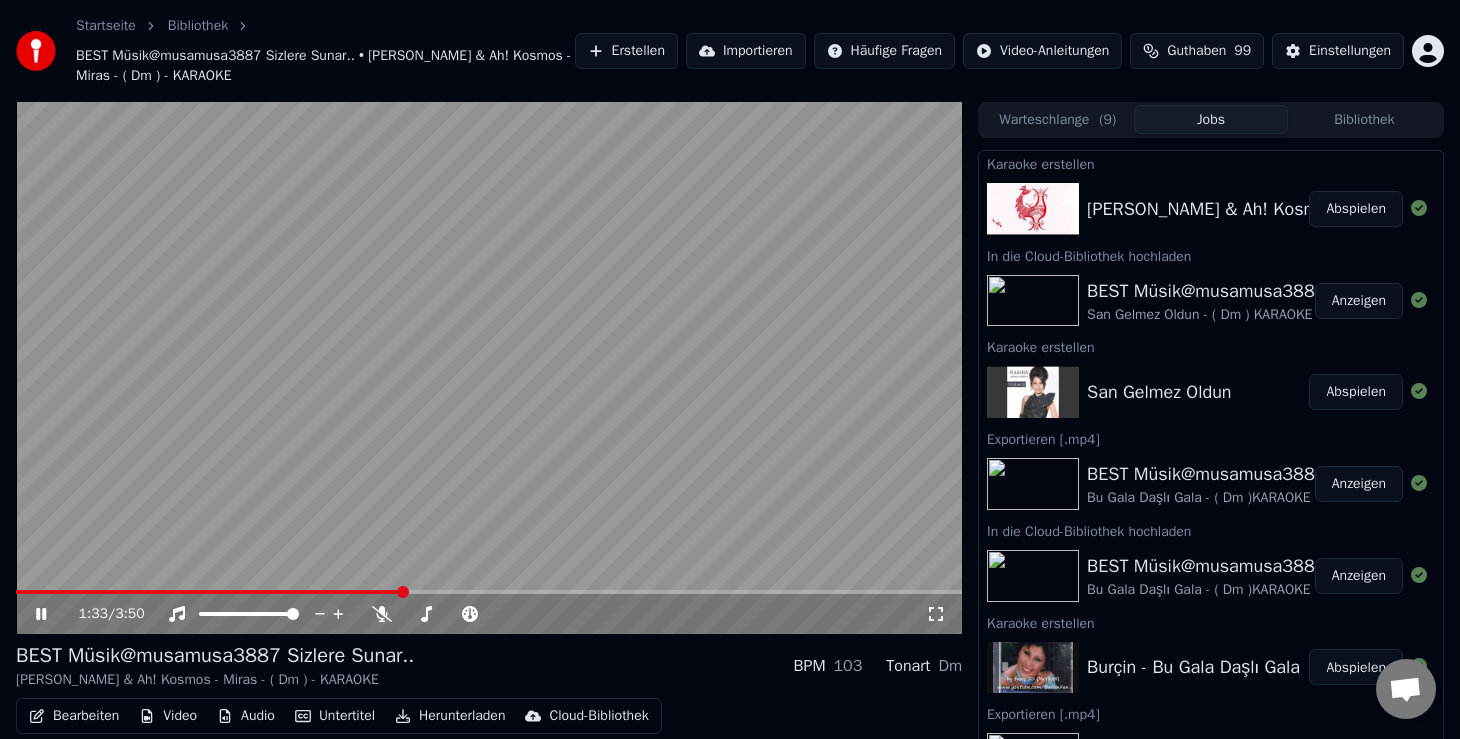 click at bounding box center (489, 592) 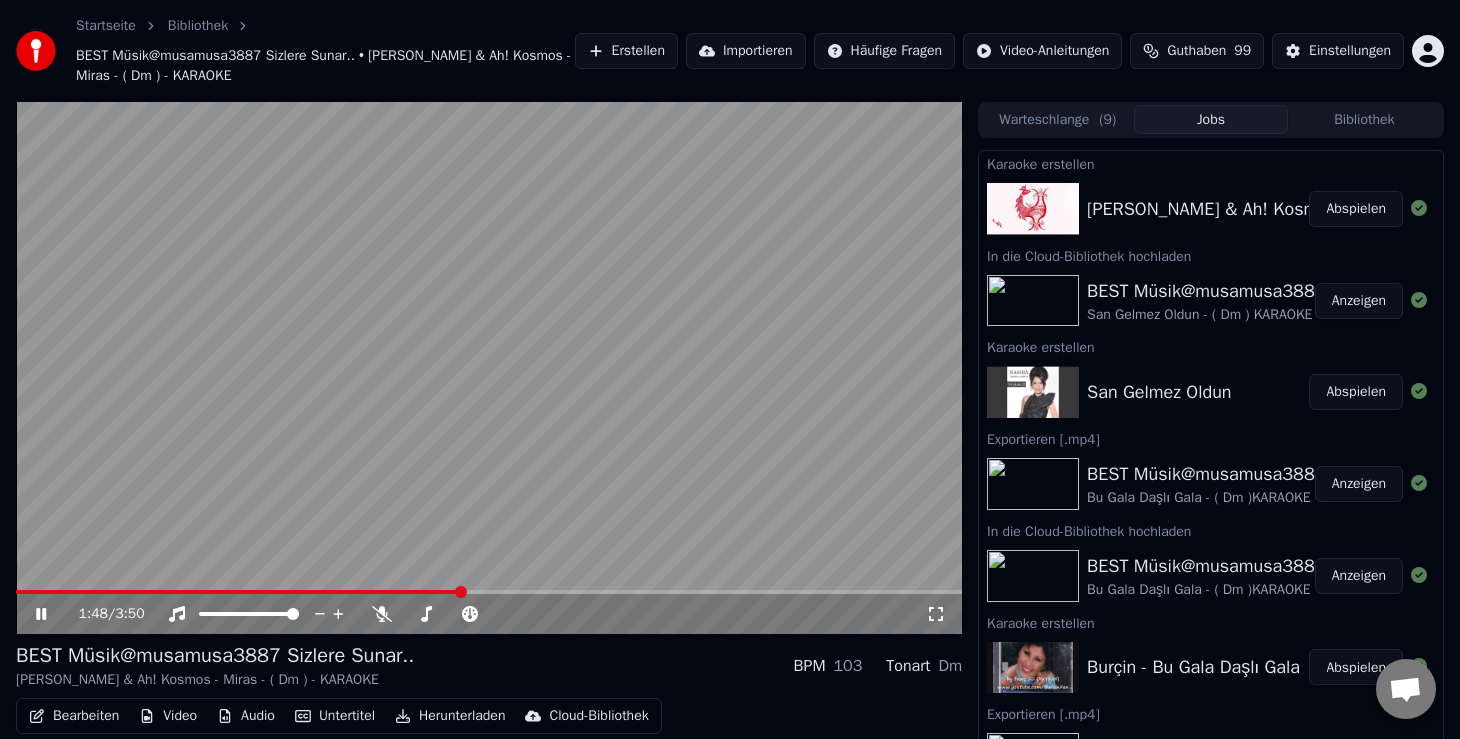 click at bounding box center [489, 592] 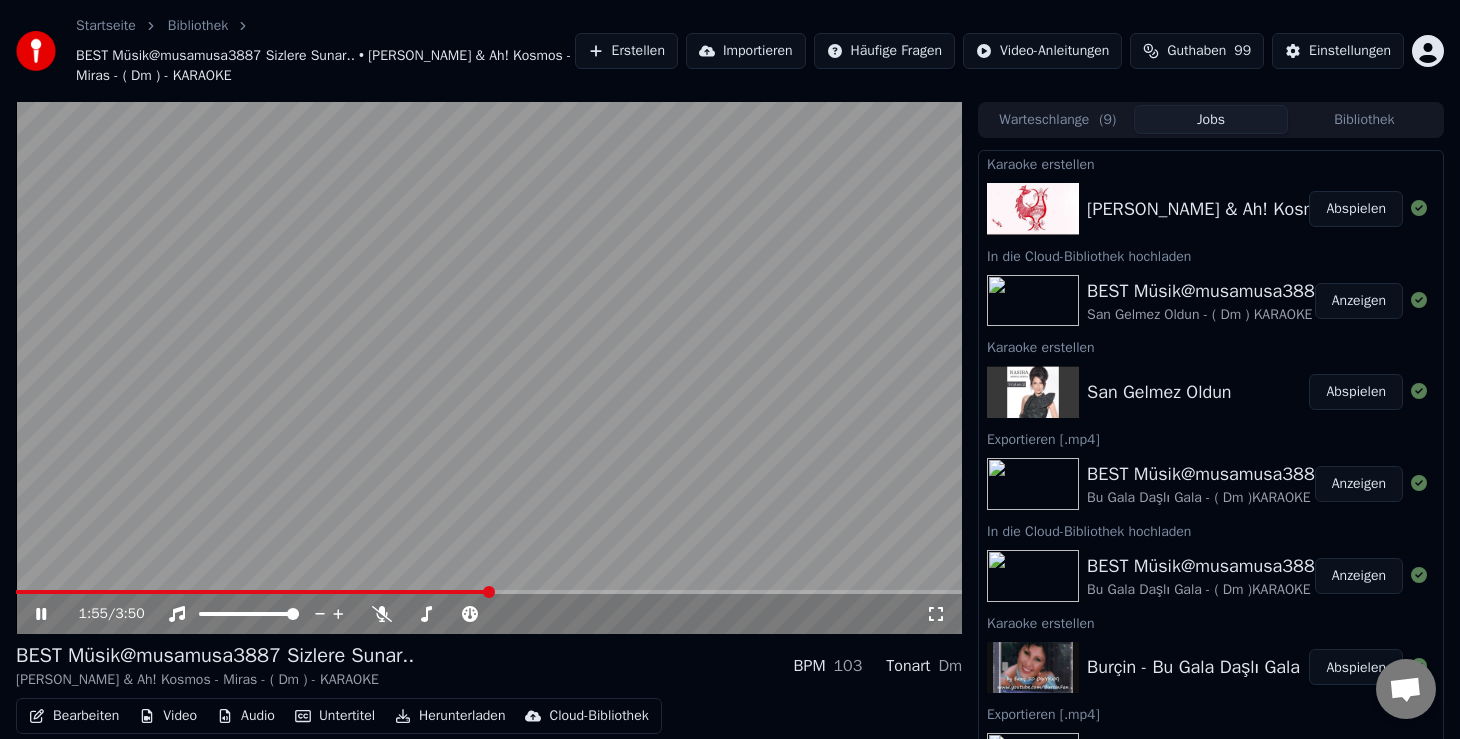 click at bounding box center (489, 592) 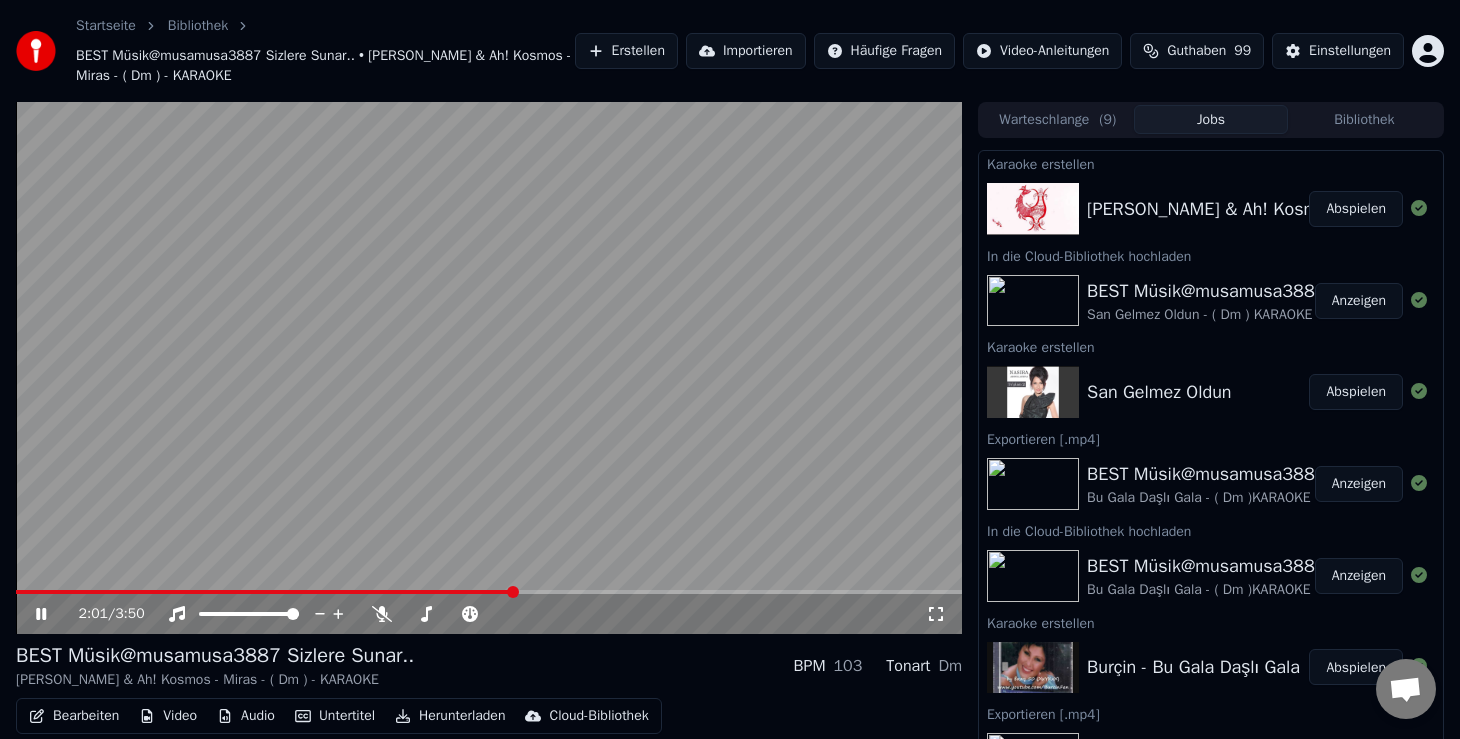 click at bounding box center (489, 592) 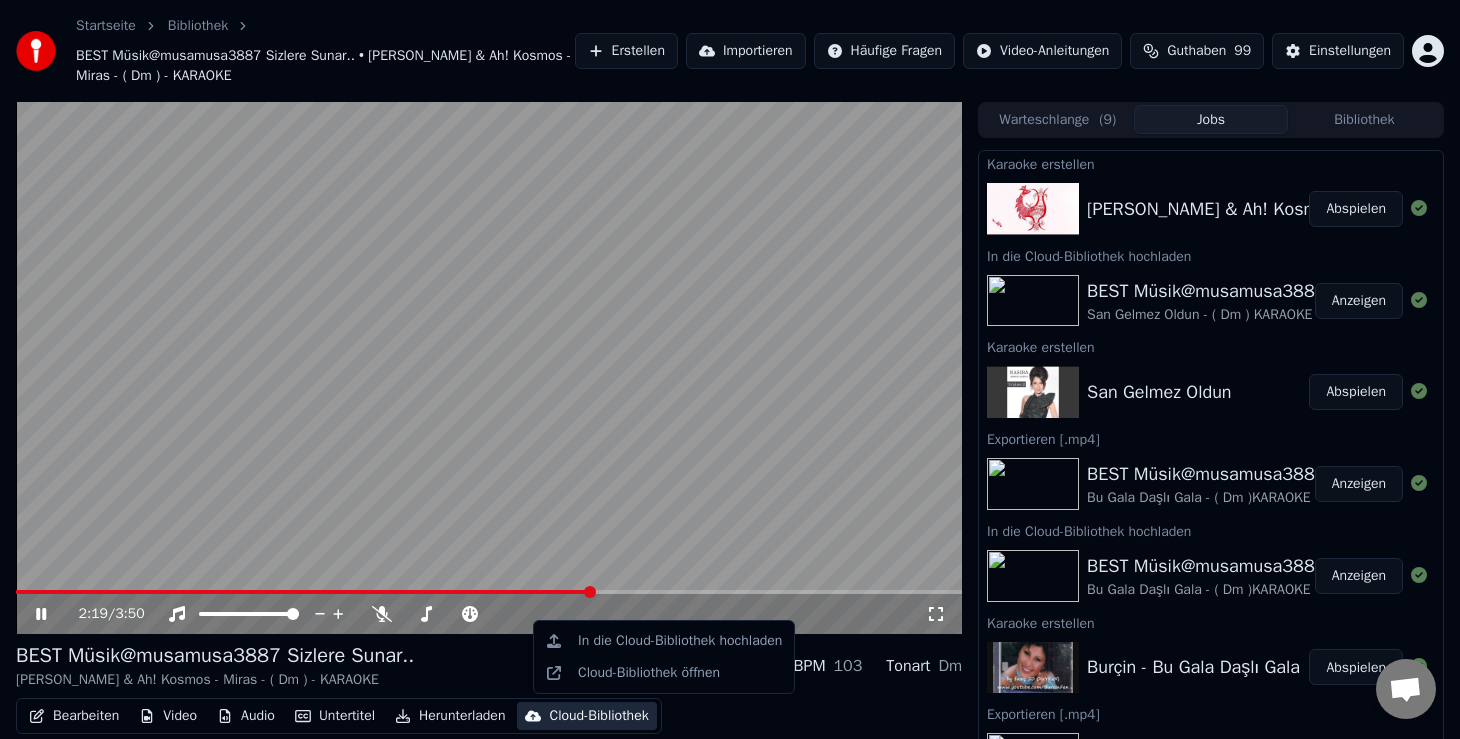 click on "Cloud-Bibliothek" at bounding box center (598, 716) 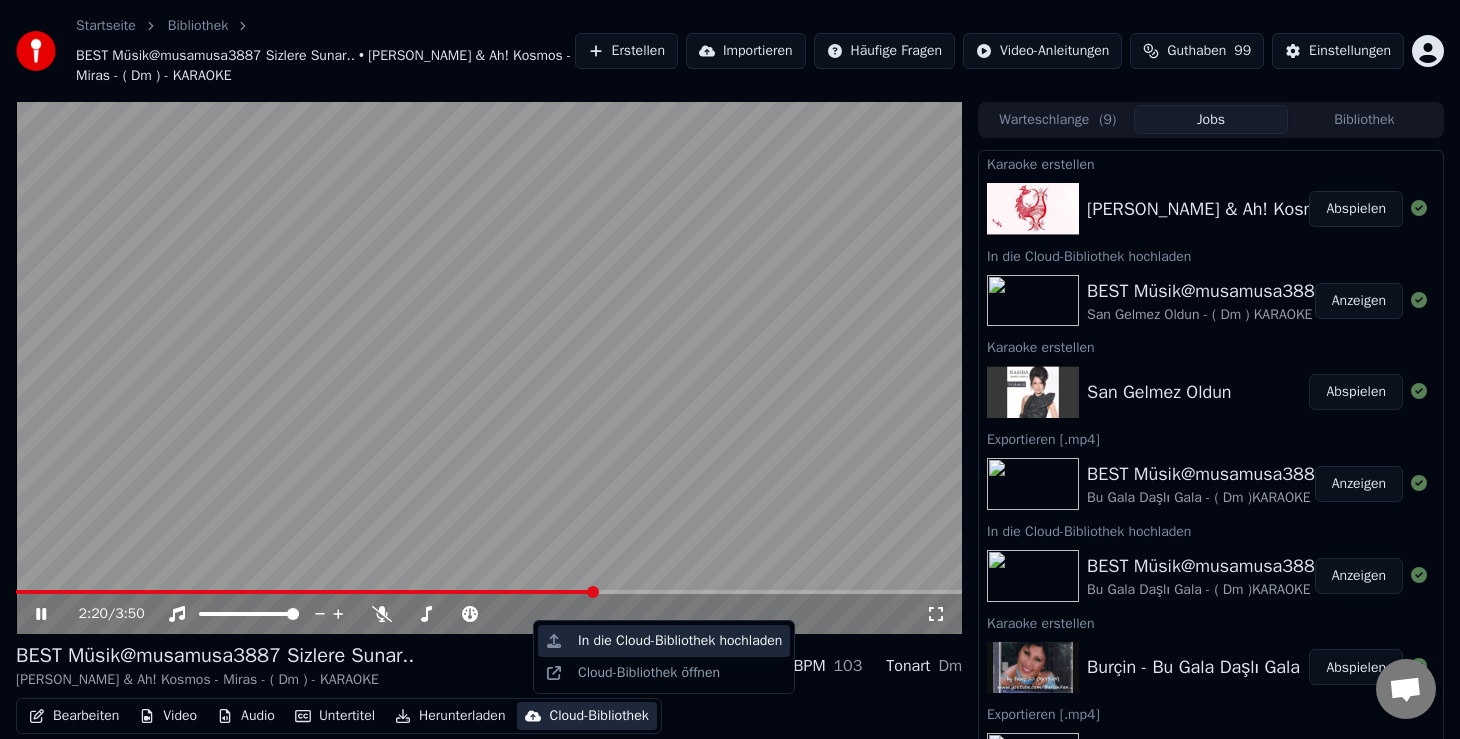 click on "In die Cloud-Bibliothek hochladen" at bounding box center [680, 641] 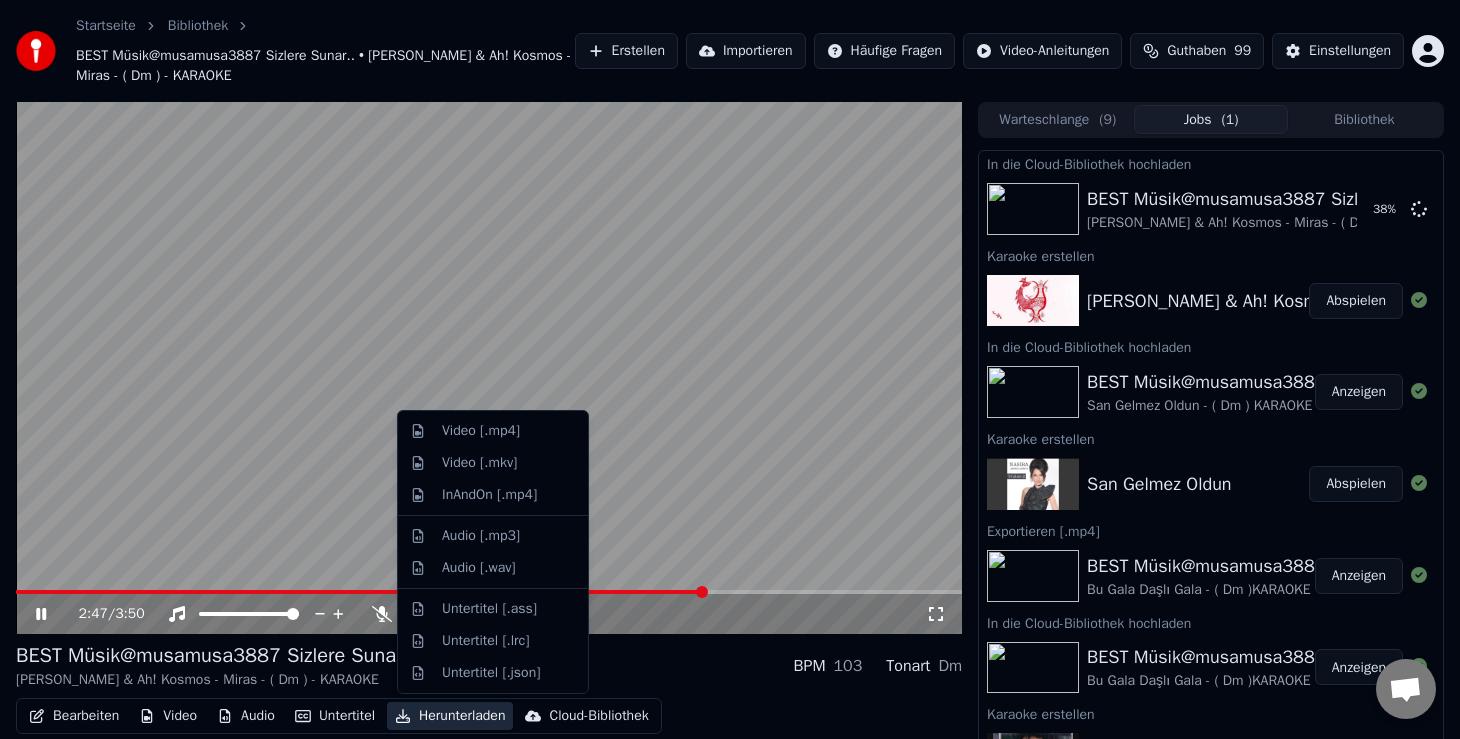 click on "Herunterladen" at bounding box center [450, 716] 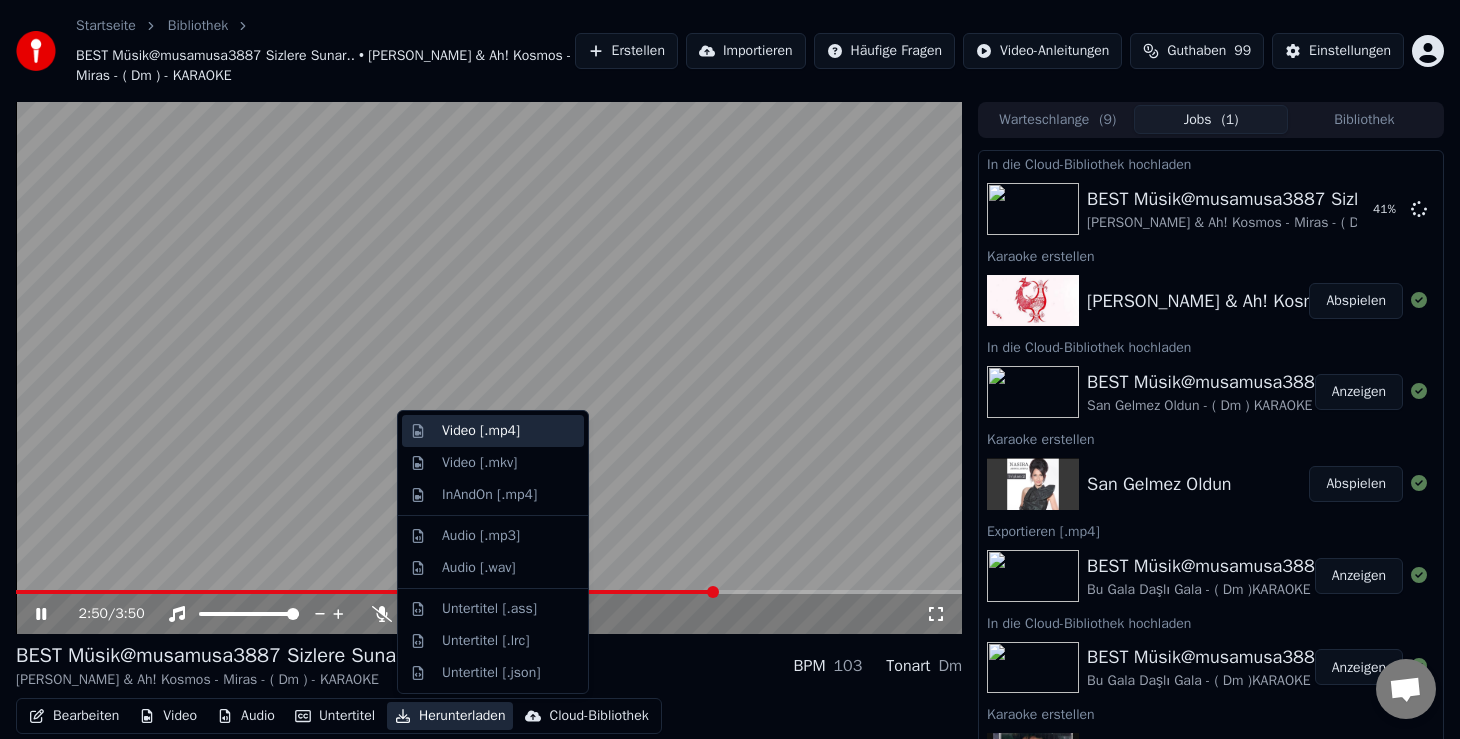click on "Video [.mp4]" at bounding box center [481, 431] 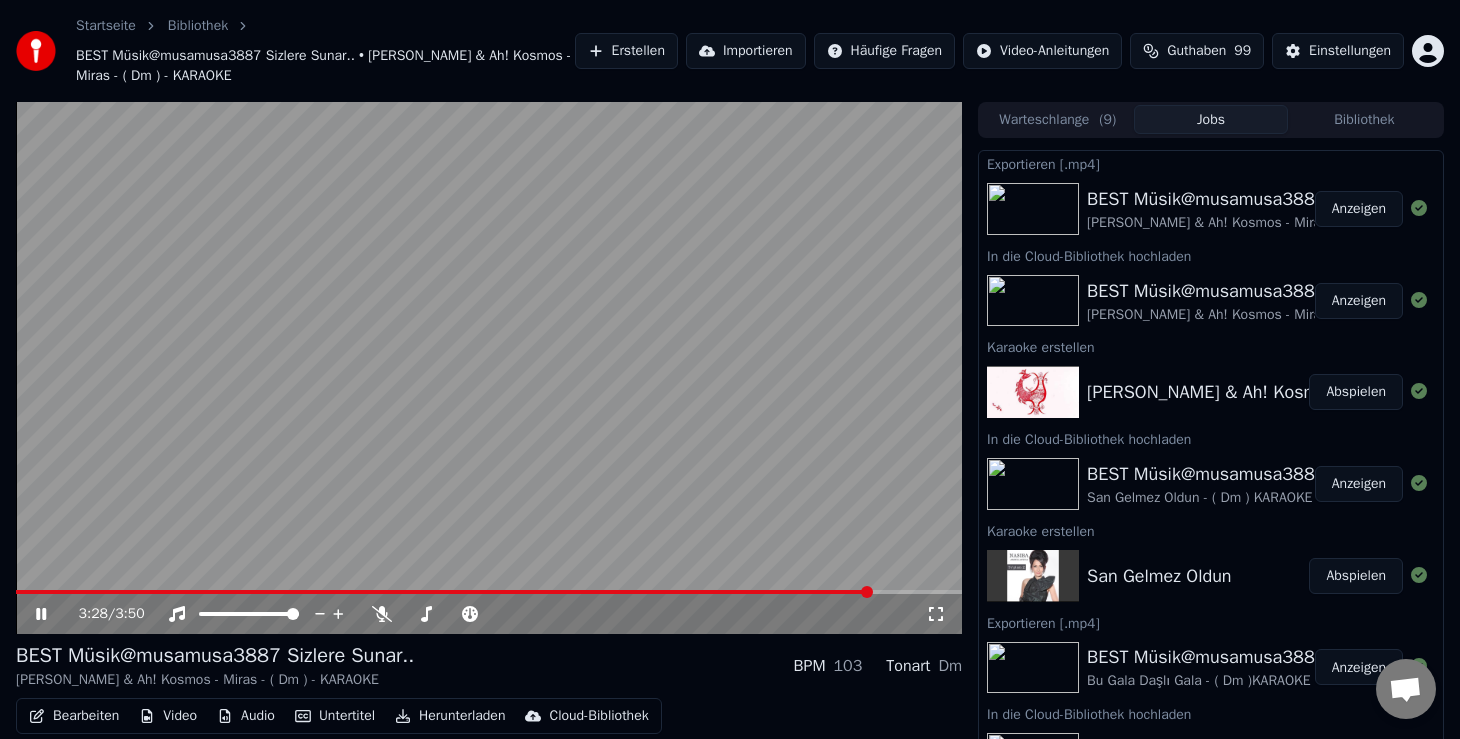 click on "Anzeigen" at bounding box center [1359, 209] 